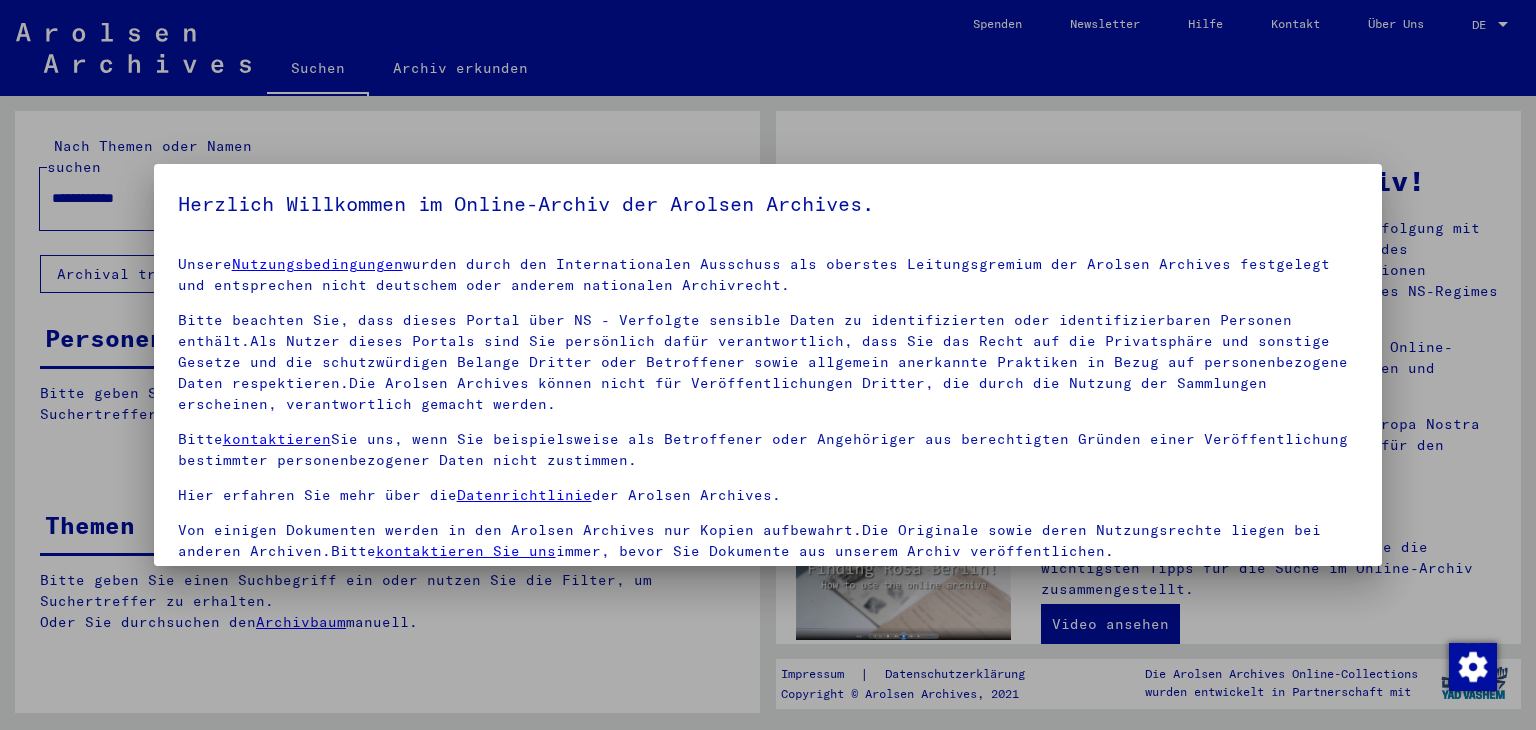 scroll, scrollTop: 0, scrollLeft: 0, axis: both 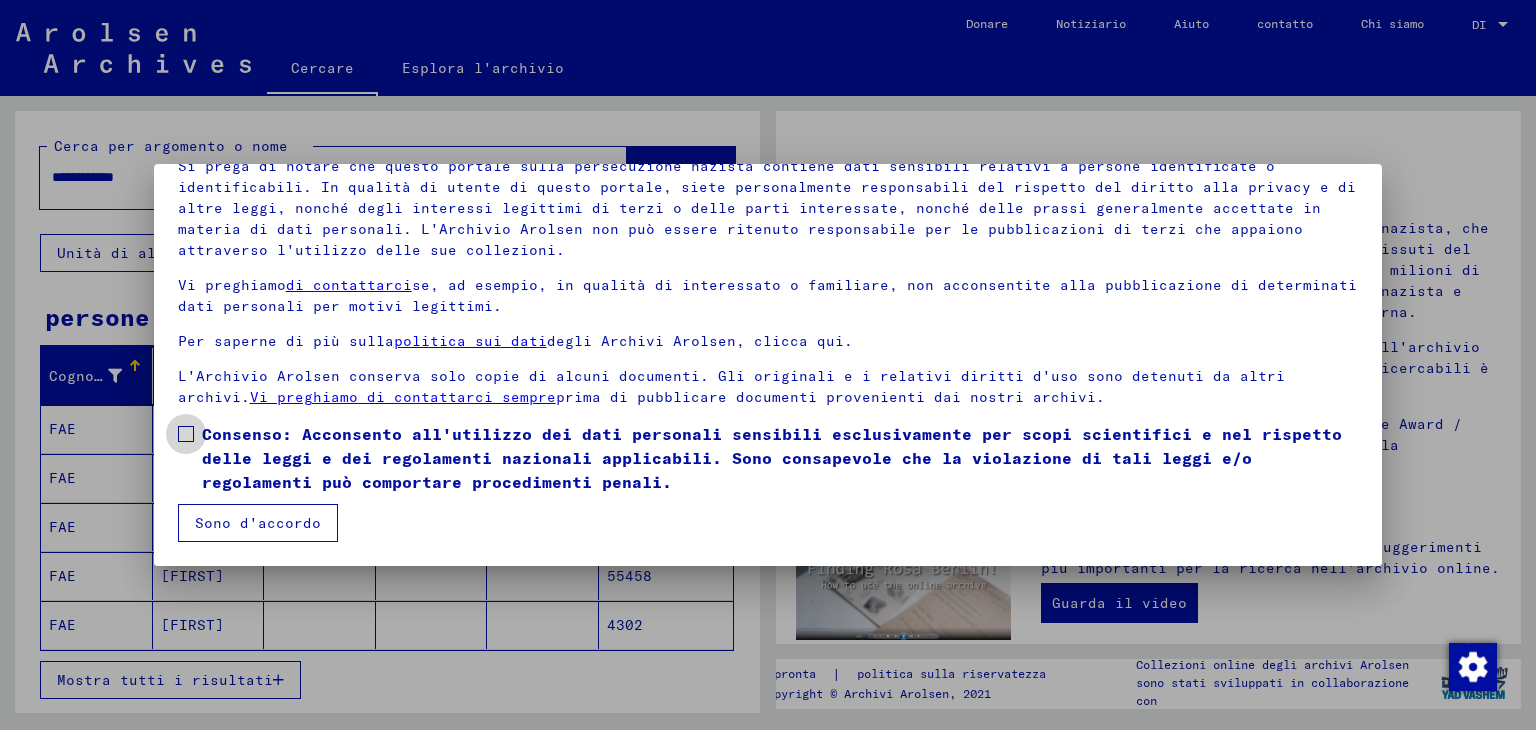 click at bounding box center (186, 434) 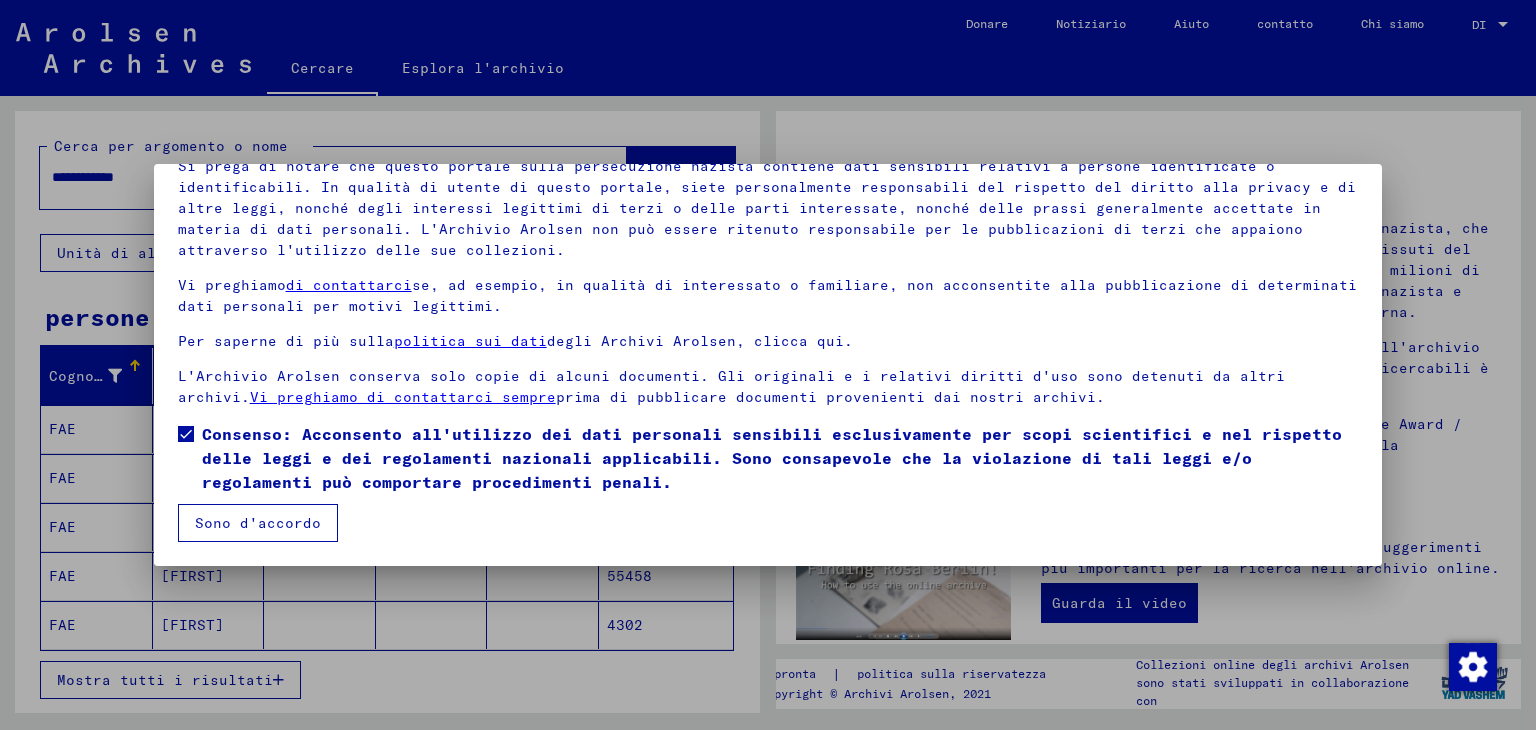 click on "Sono d'accordo" at bounding box center (258, 523) 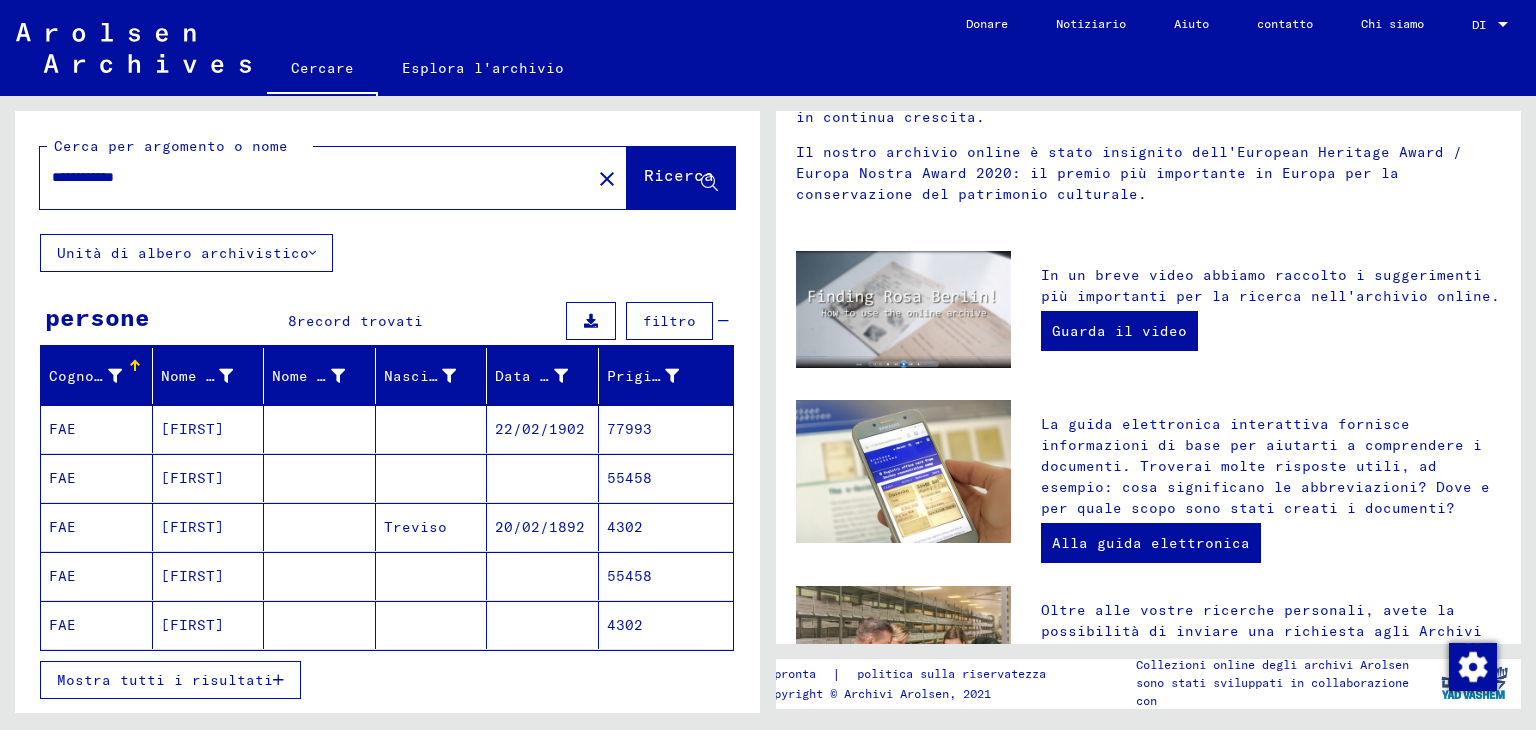 scroll, scrollTop: 300, scrollLeft: 0, axis: vertical 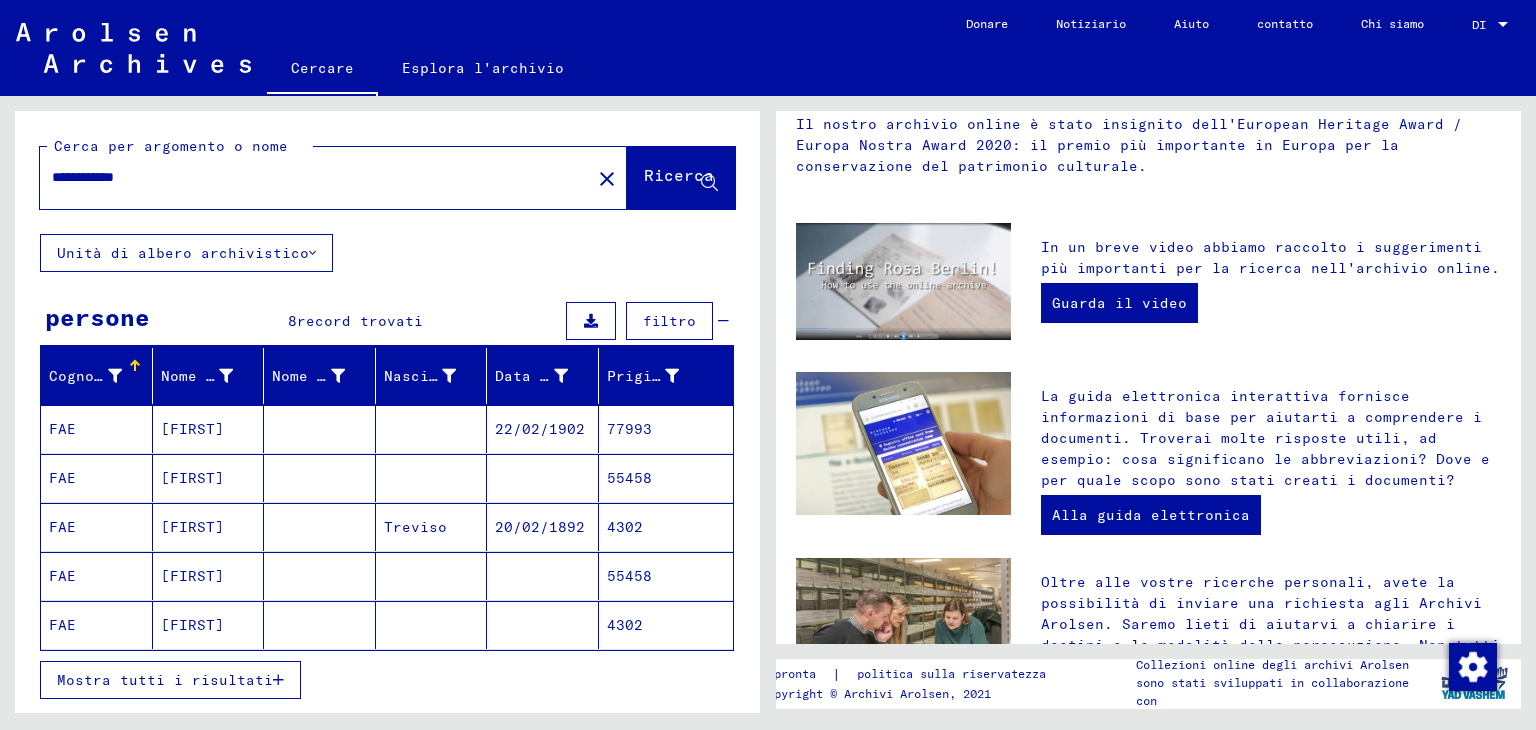 click at bounding box center [278, 680] 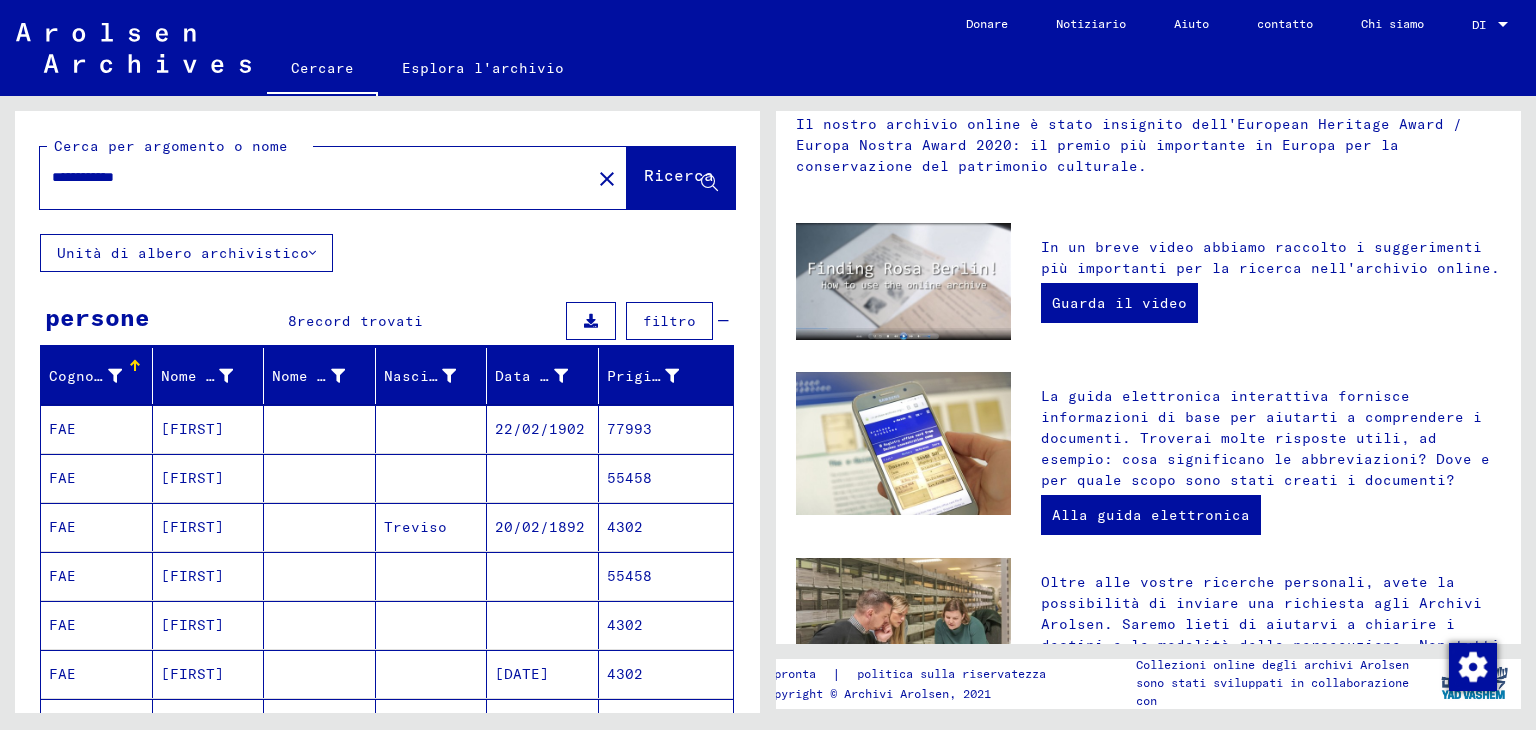 scroll, scrollTop: 200, scrollLeft: 0, axis: vertical 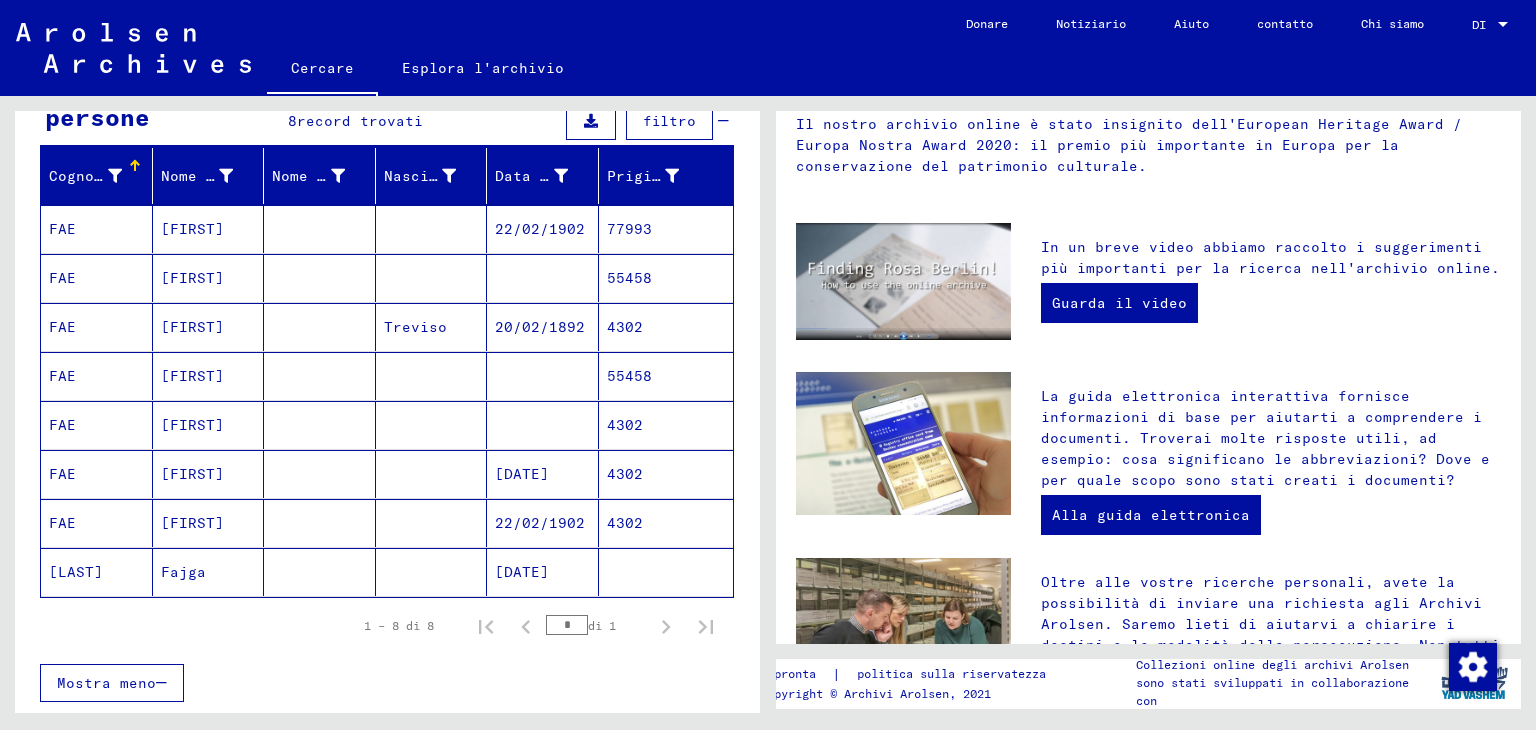 click on "4302" 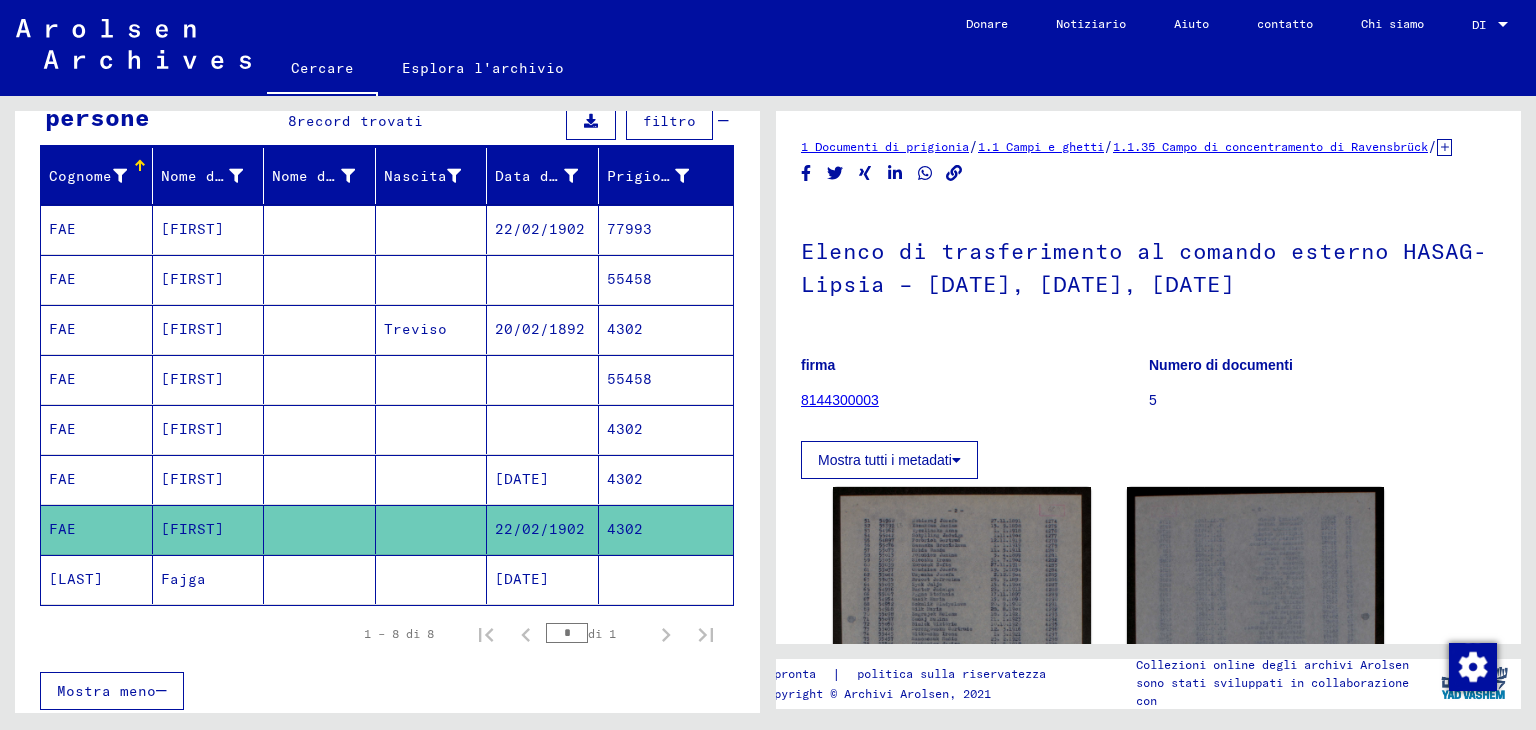 click on "55458" at bounding box center [666, 429] 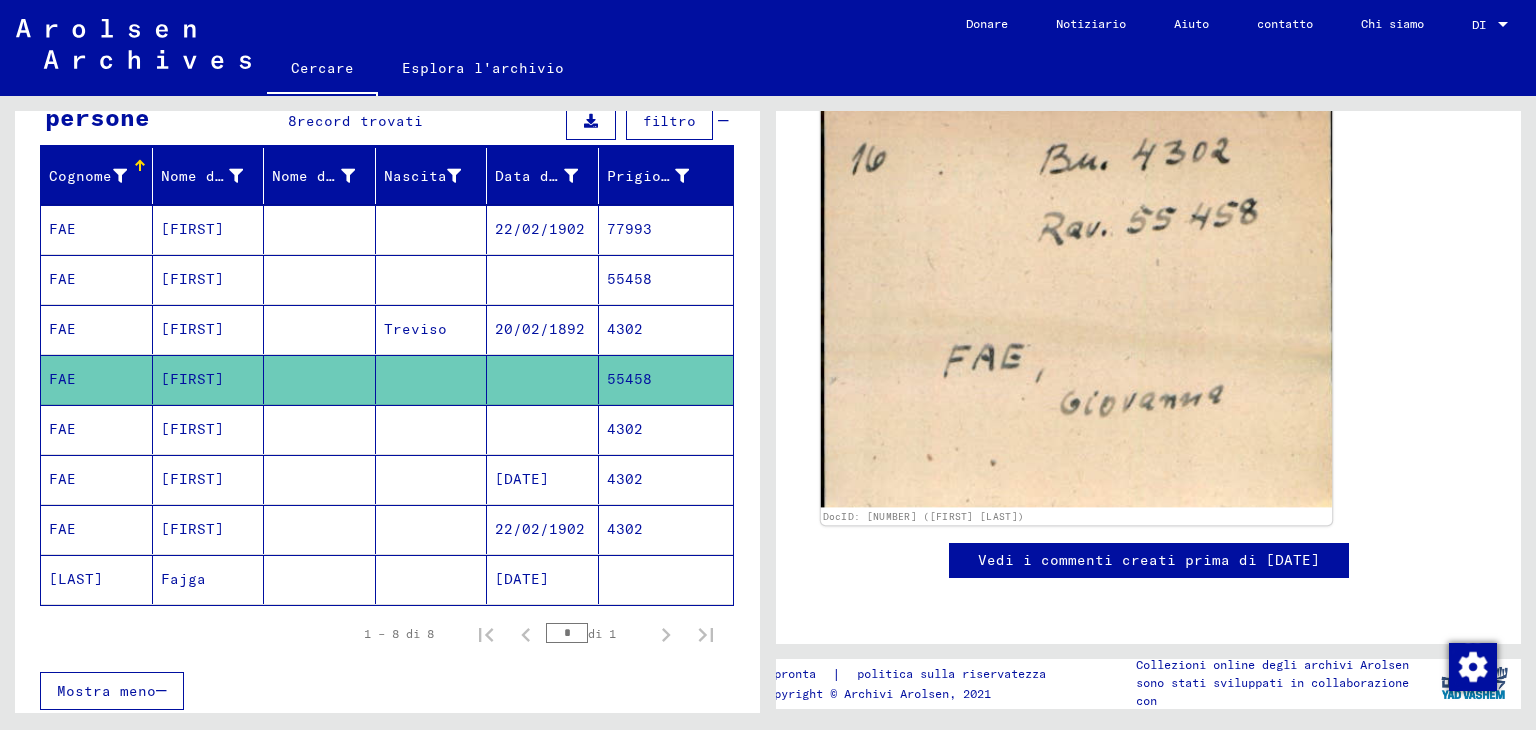 scroll, scrollTop: 400, scrollLeft: 0, axis: vertical 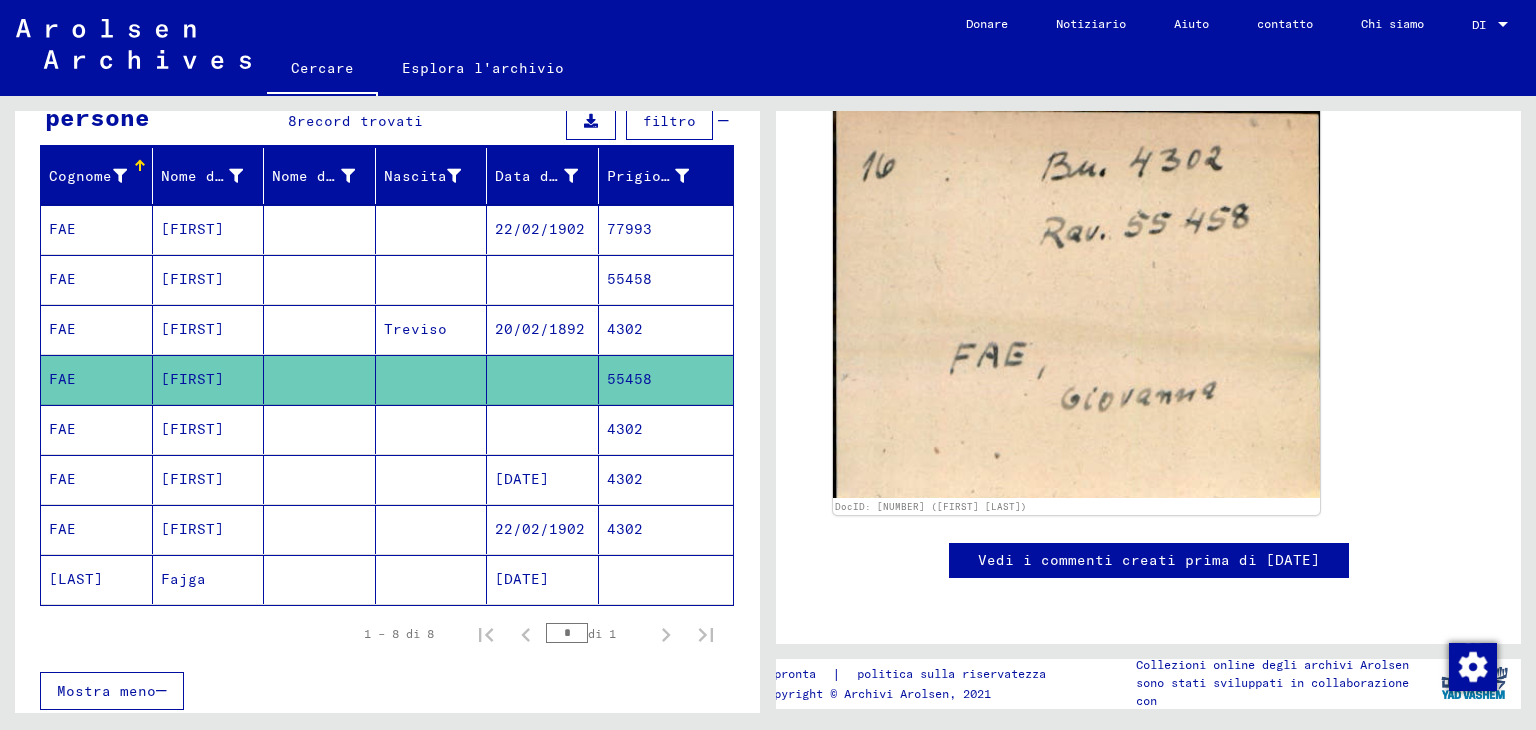 click on "4302" at bounding box center [666, 379] 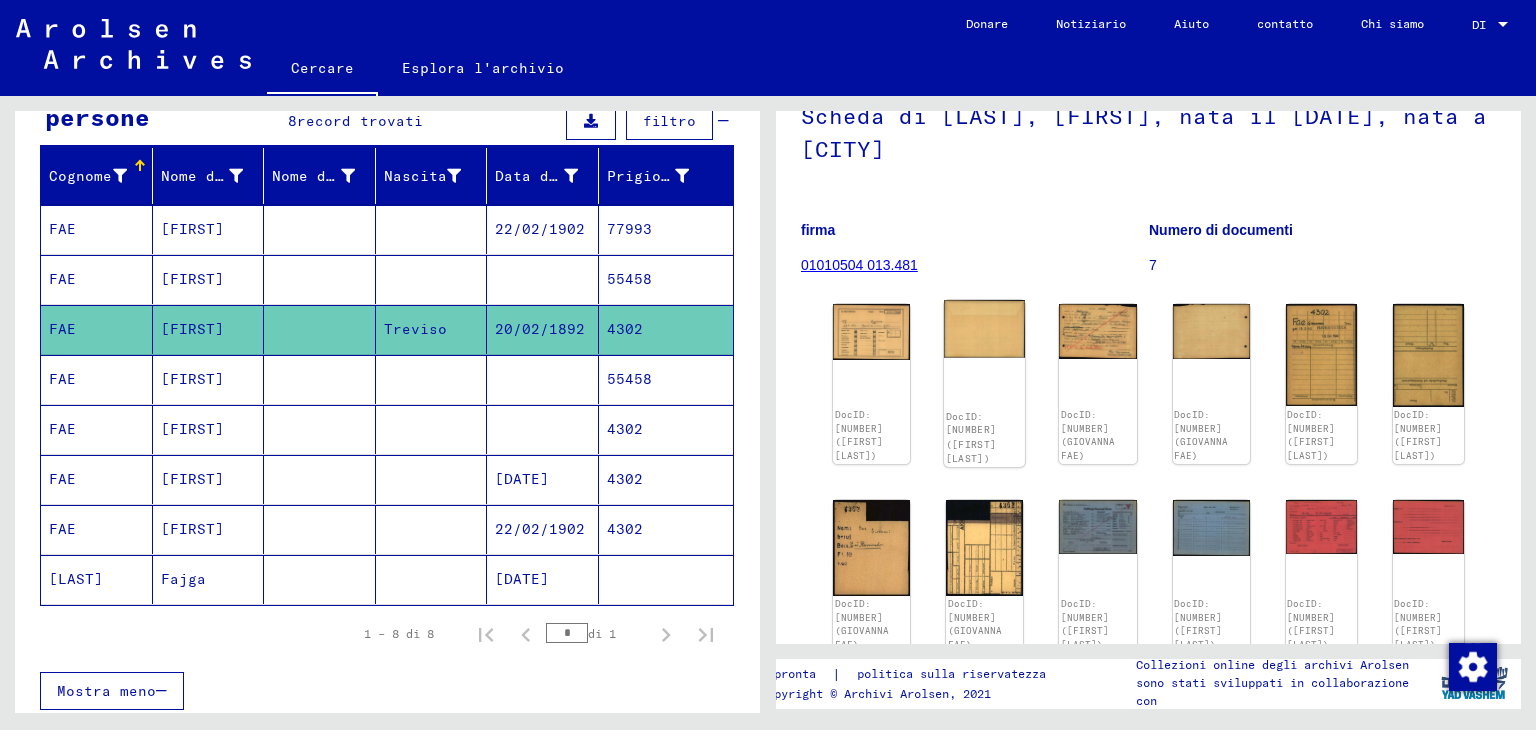 scroll, scrollTop: 200, scrollLeft: 0, axis: vertical 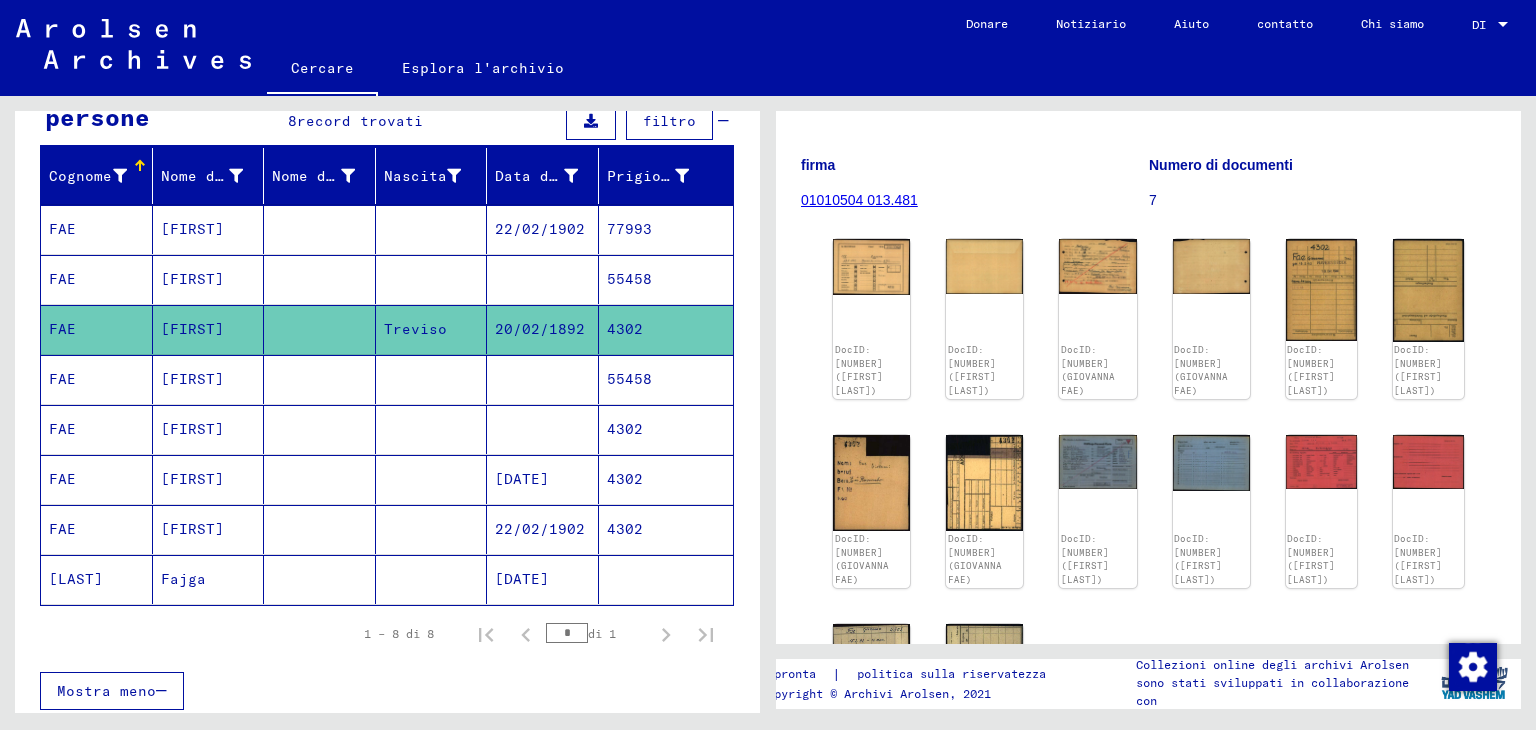 click on "01010504 013.481" 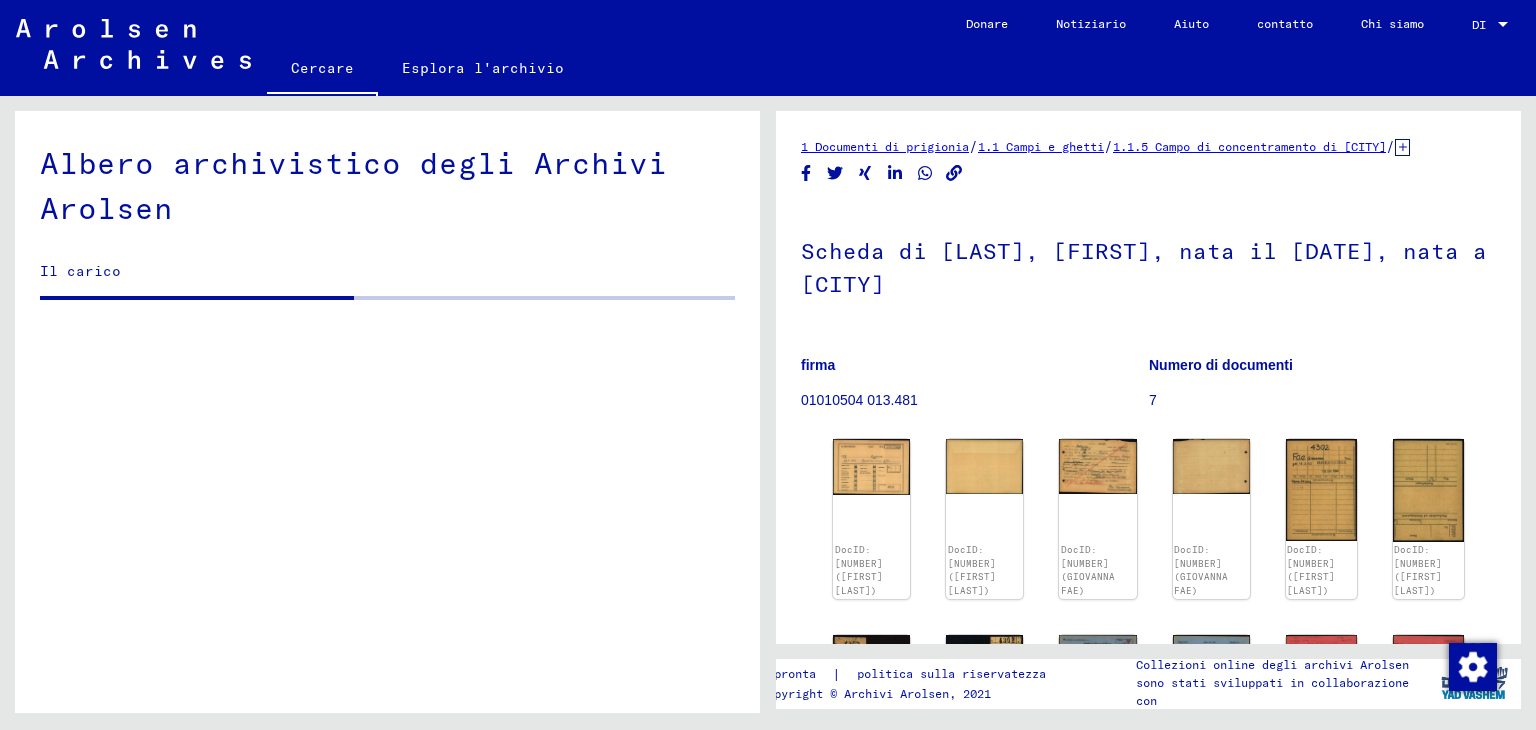 scroll, scrollTop: 0, scrollLeft: 0, axis: both 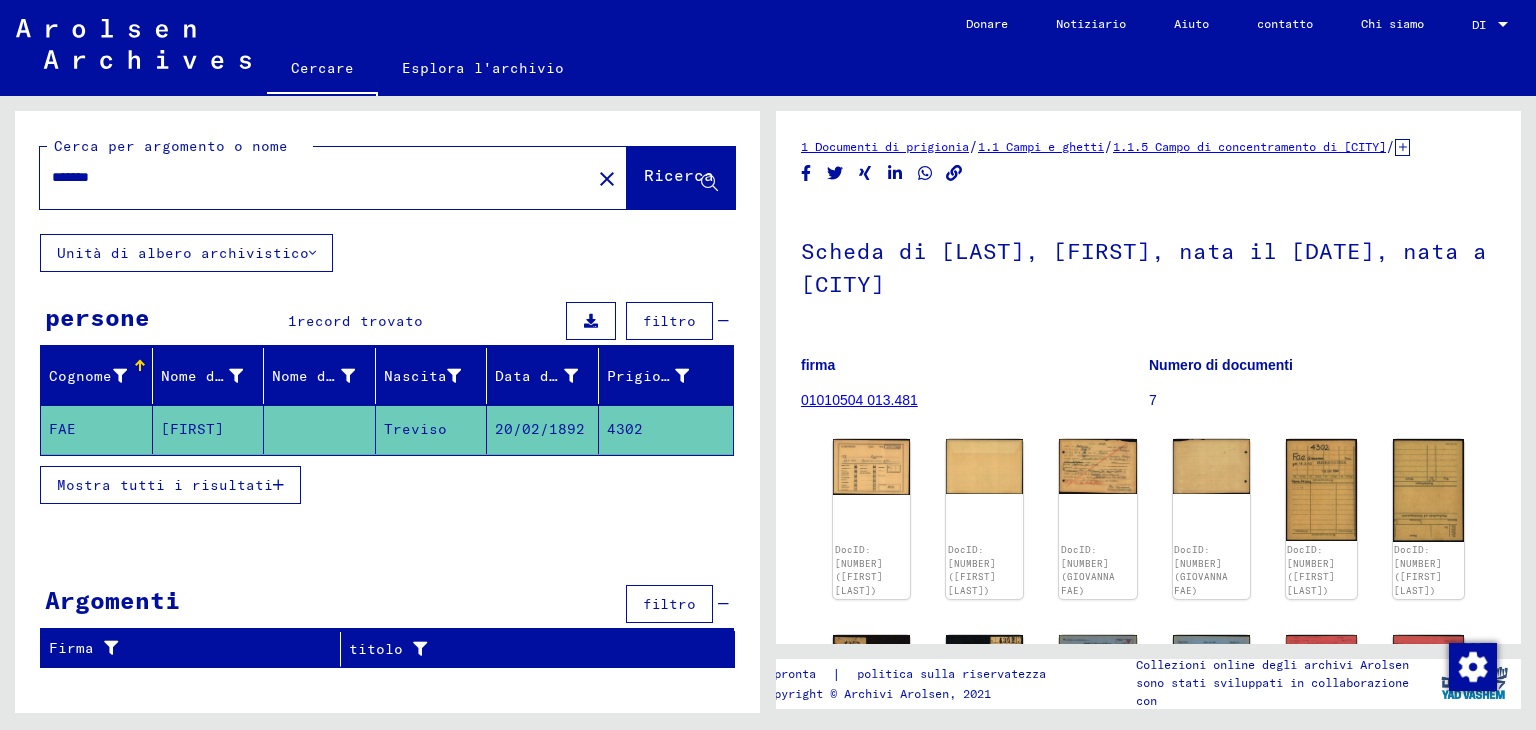 click on "Mostra tutti i risultati" at bounding box center (165, 485) 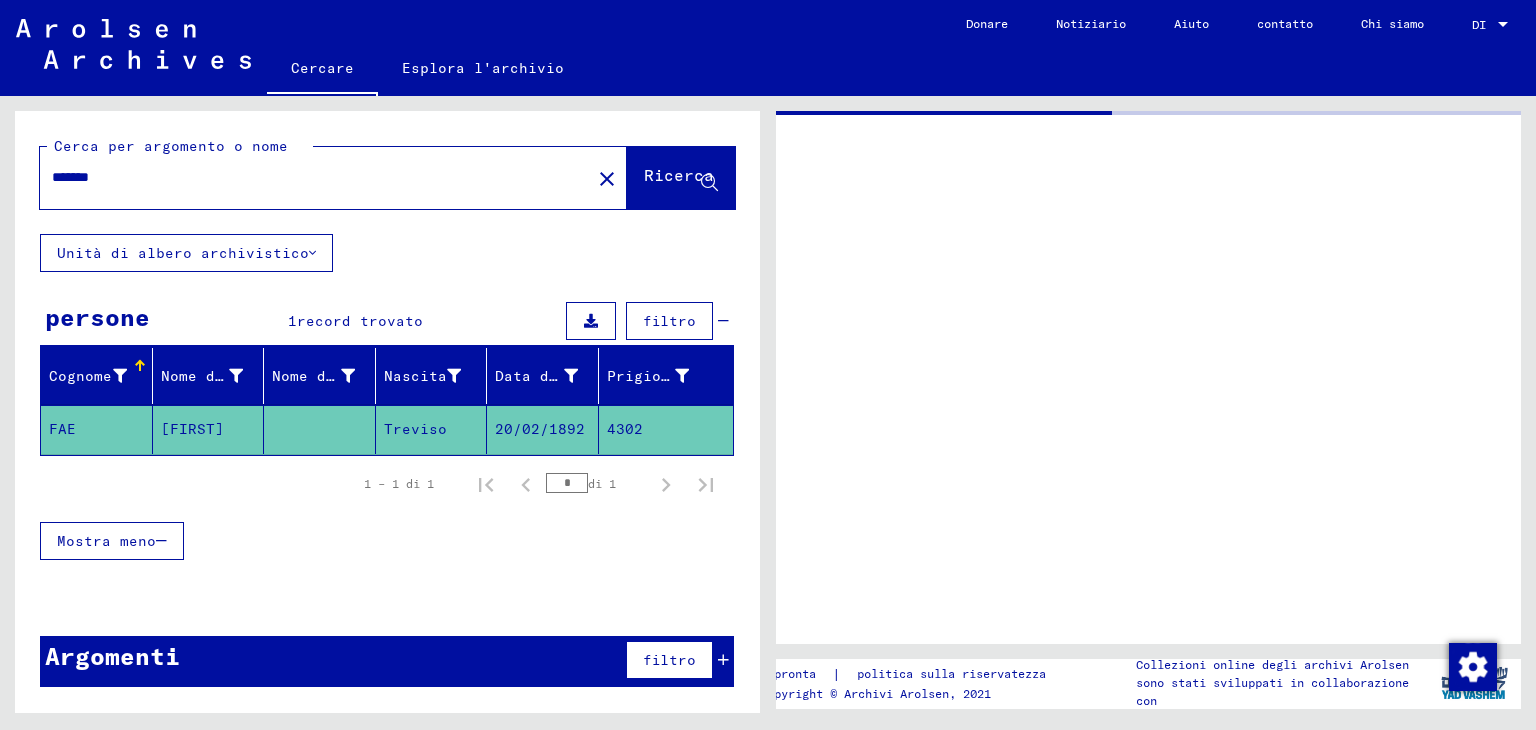 type on "**********" 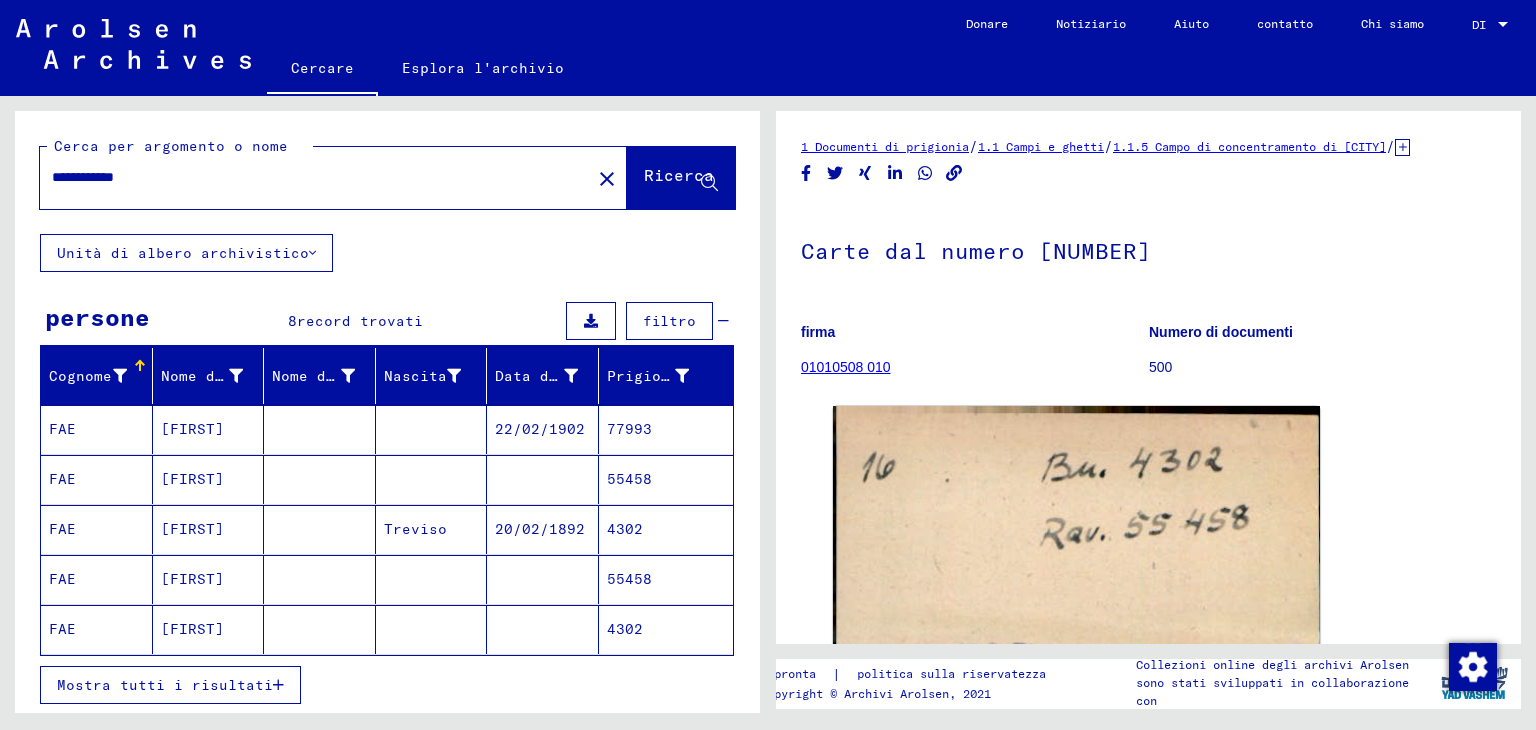 scroll, scrollTop: 200, scrollLeft: 0, axis: vertical 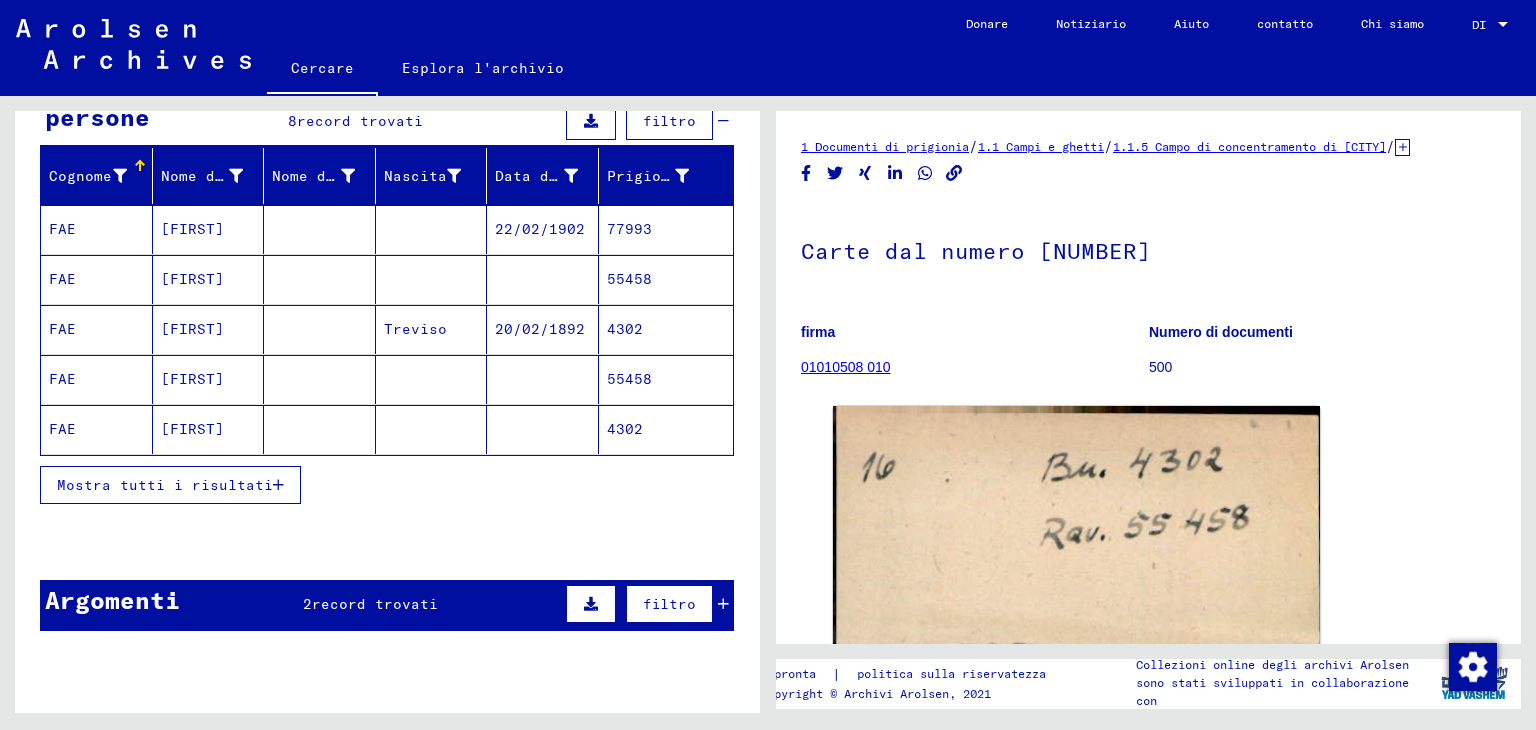 click on "Mostra tutti i risultati" at bounding box center (165, 485) 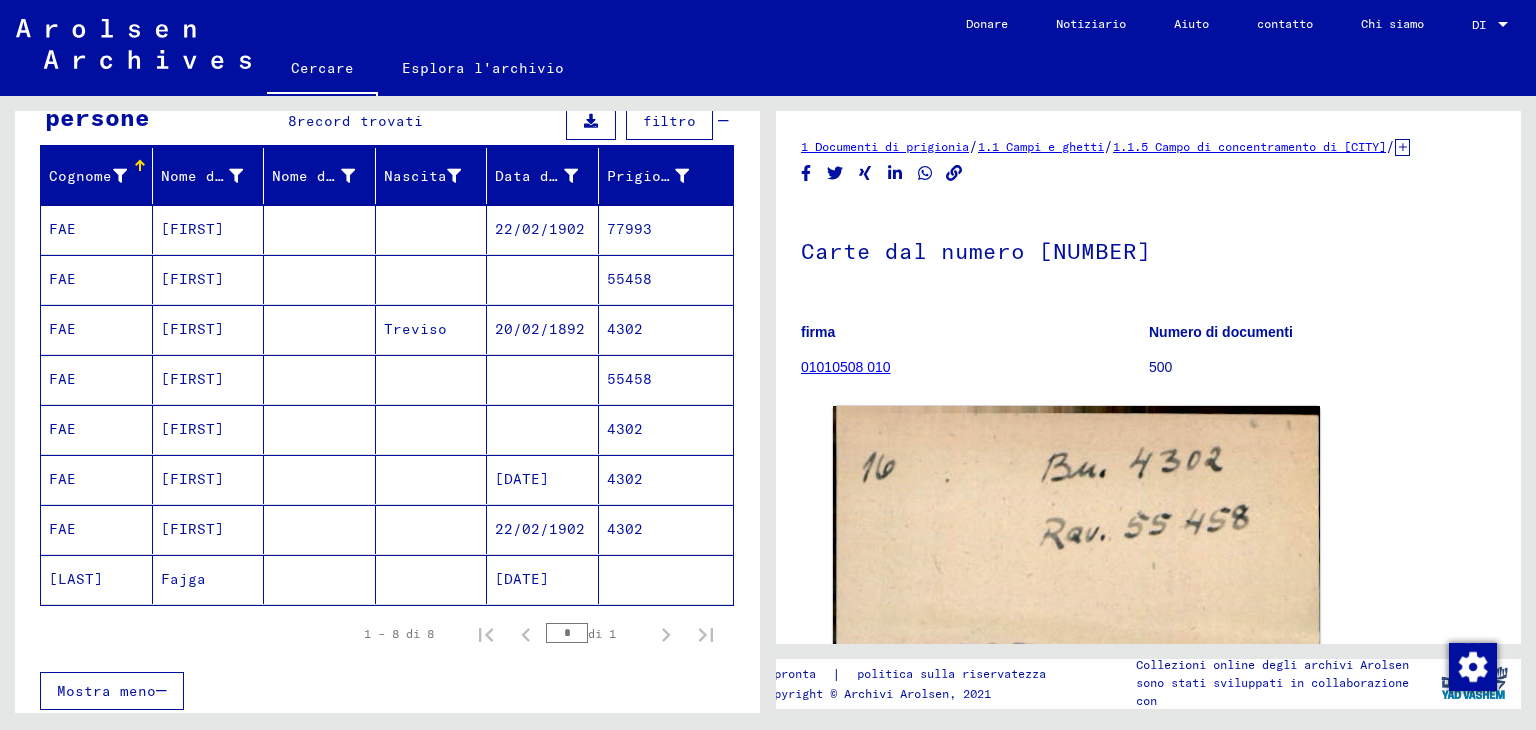 click on "4302" at bounding box center [625, 479] 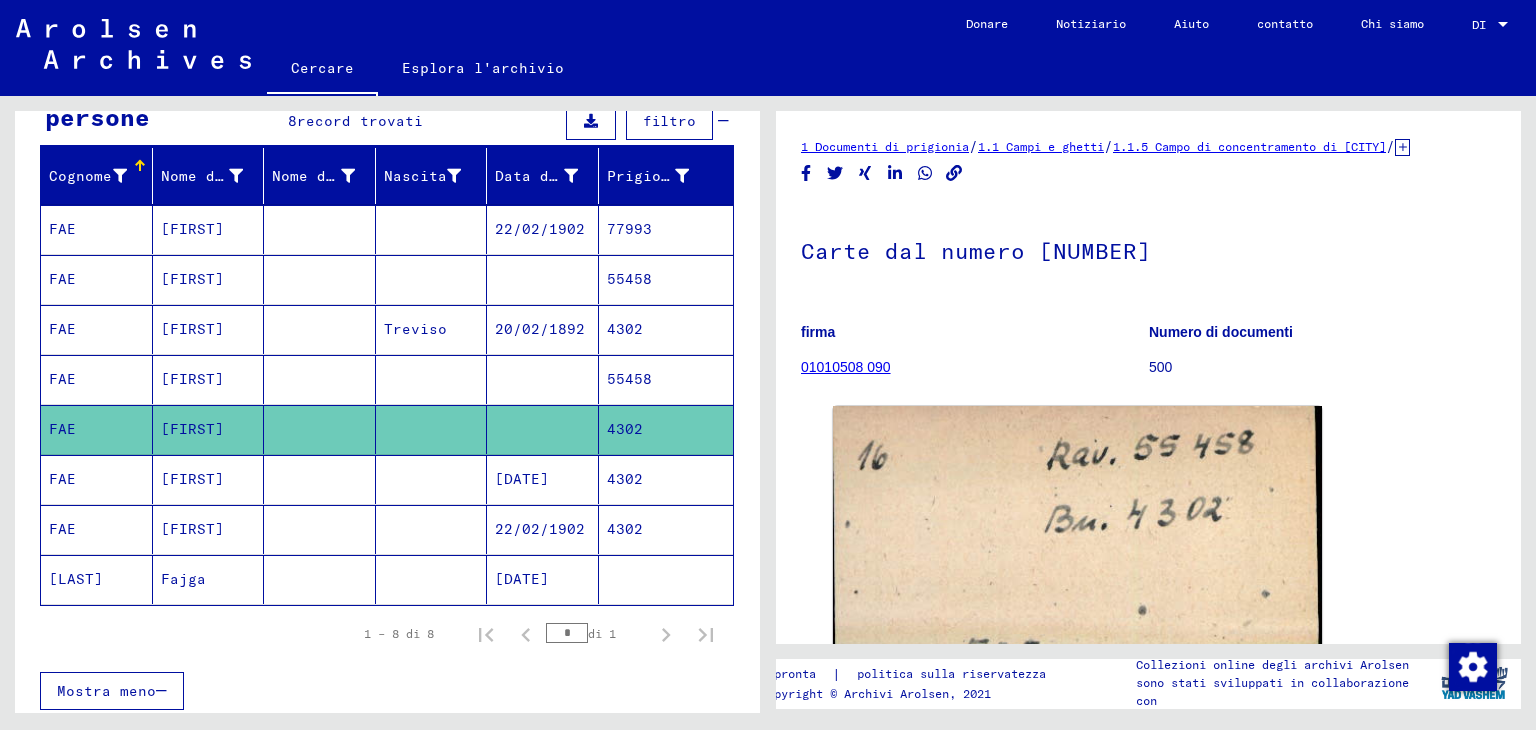 click on "4302" at bounding box center [629, 379] 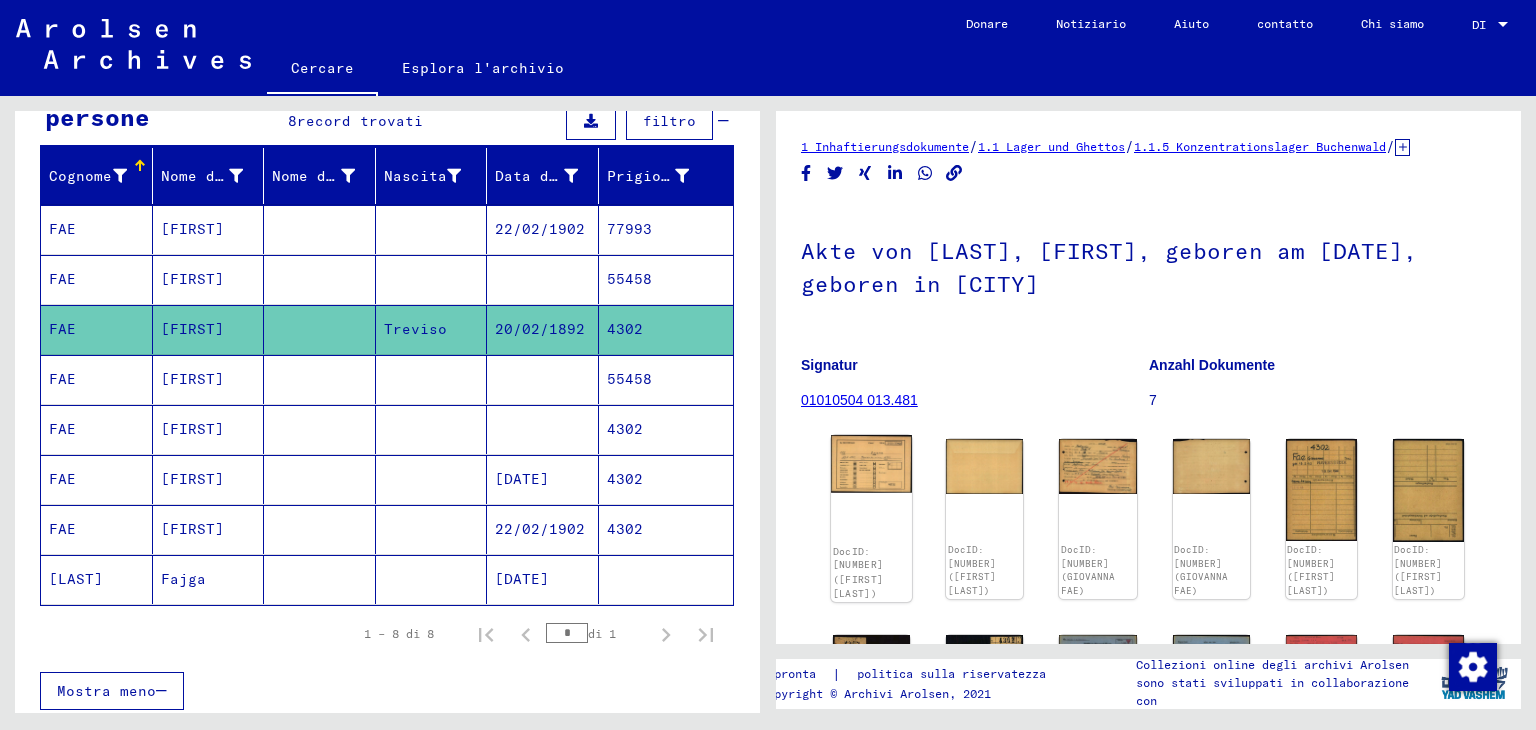 click 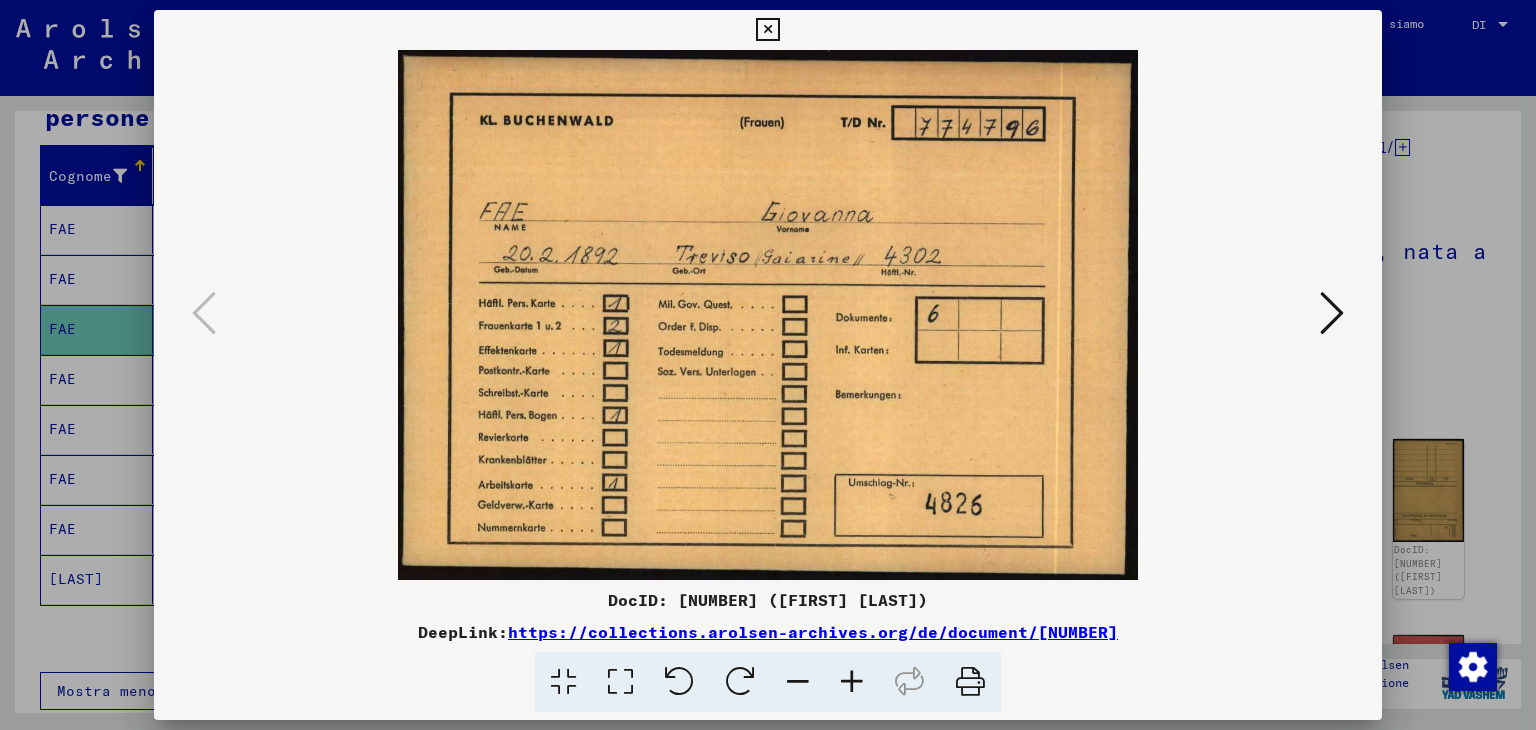 click at bounding box center [767, 30] 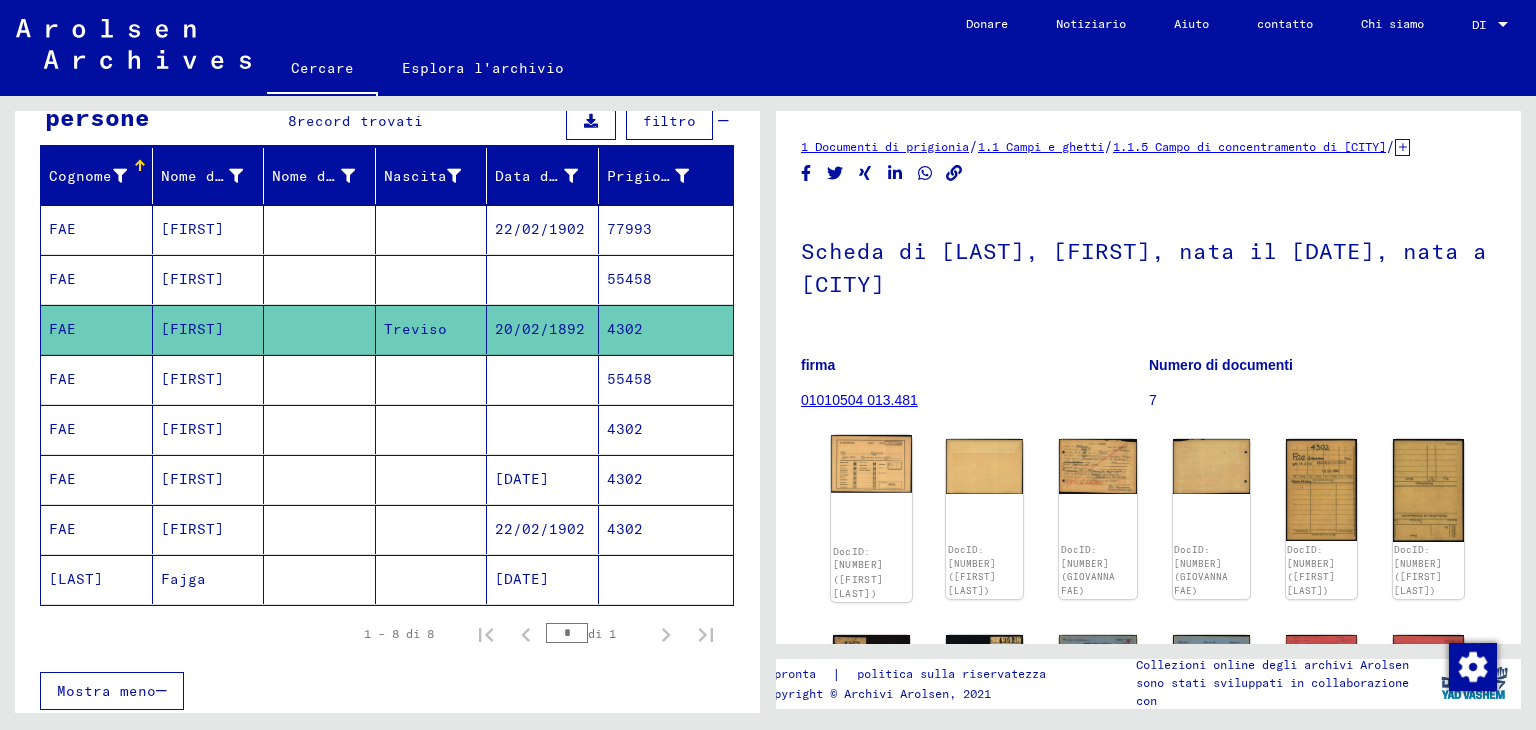 click 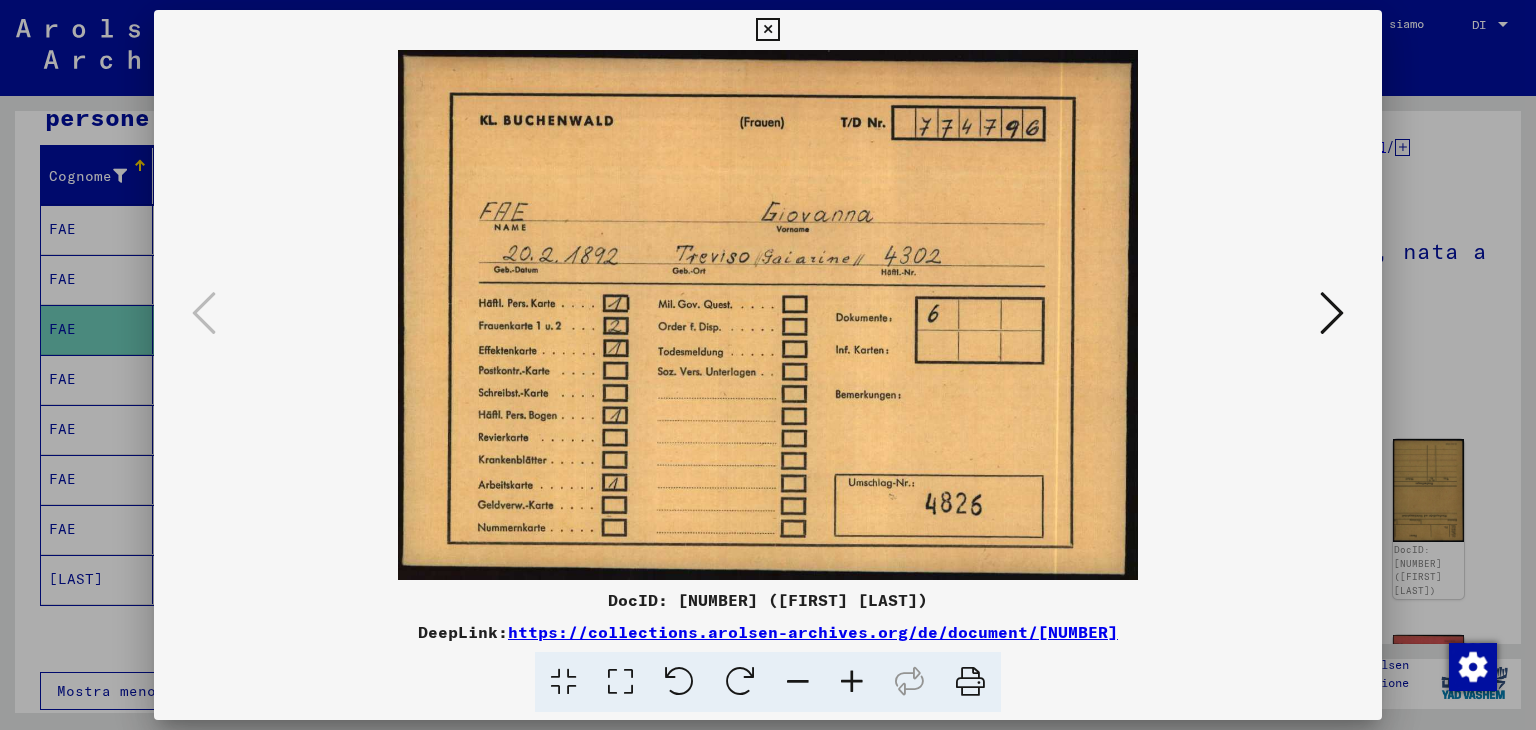 click at bounding box center [1332, 313] 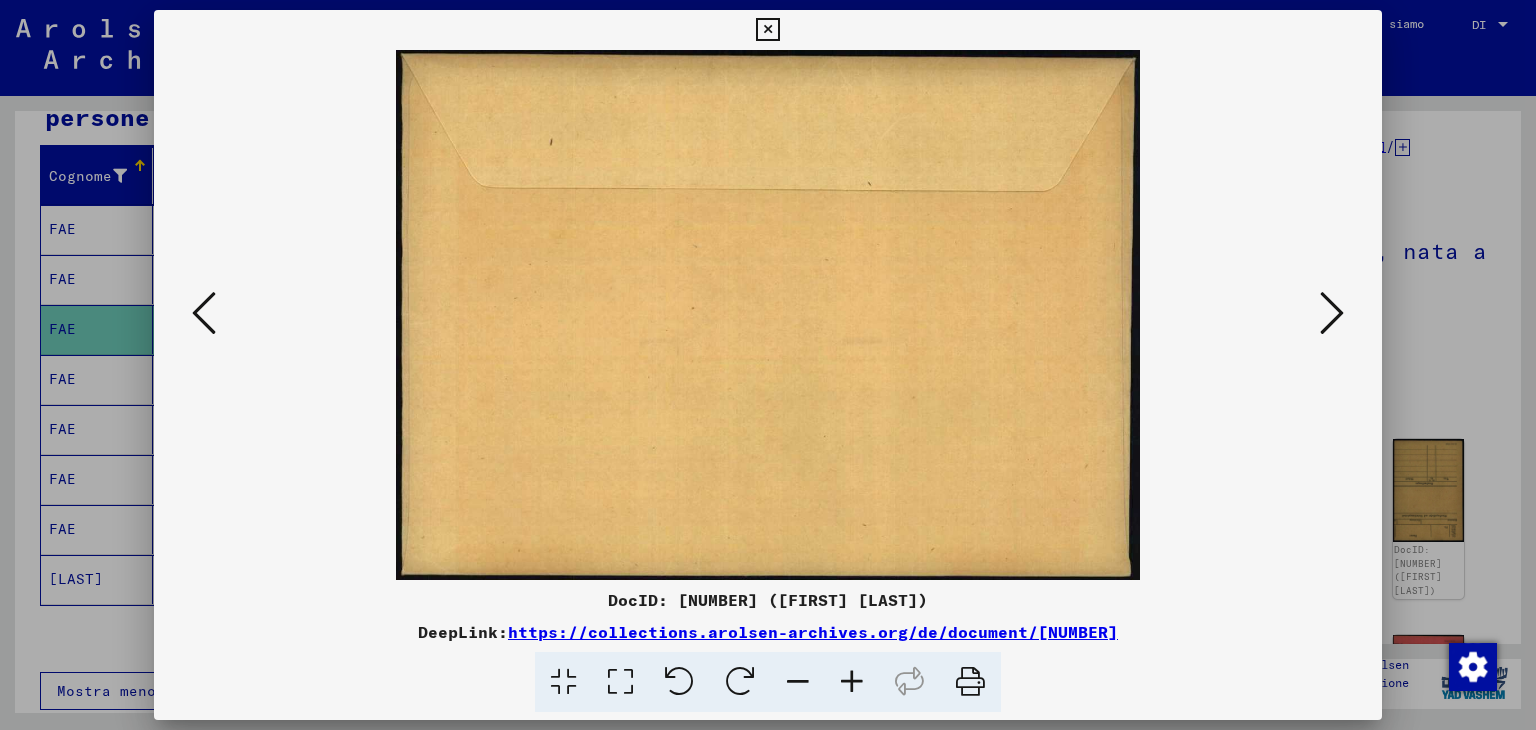 click at bounding box center [1332, 313] 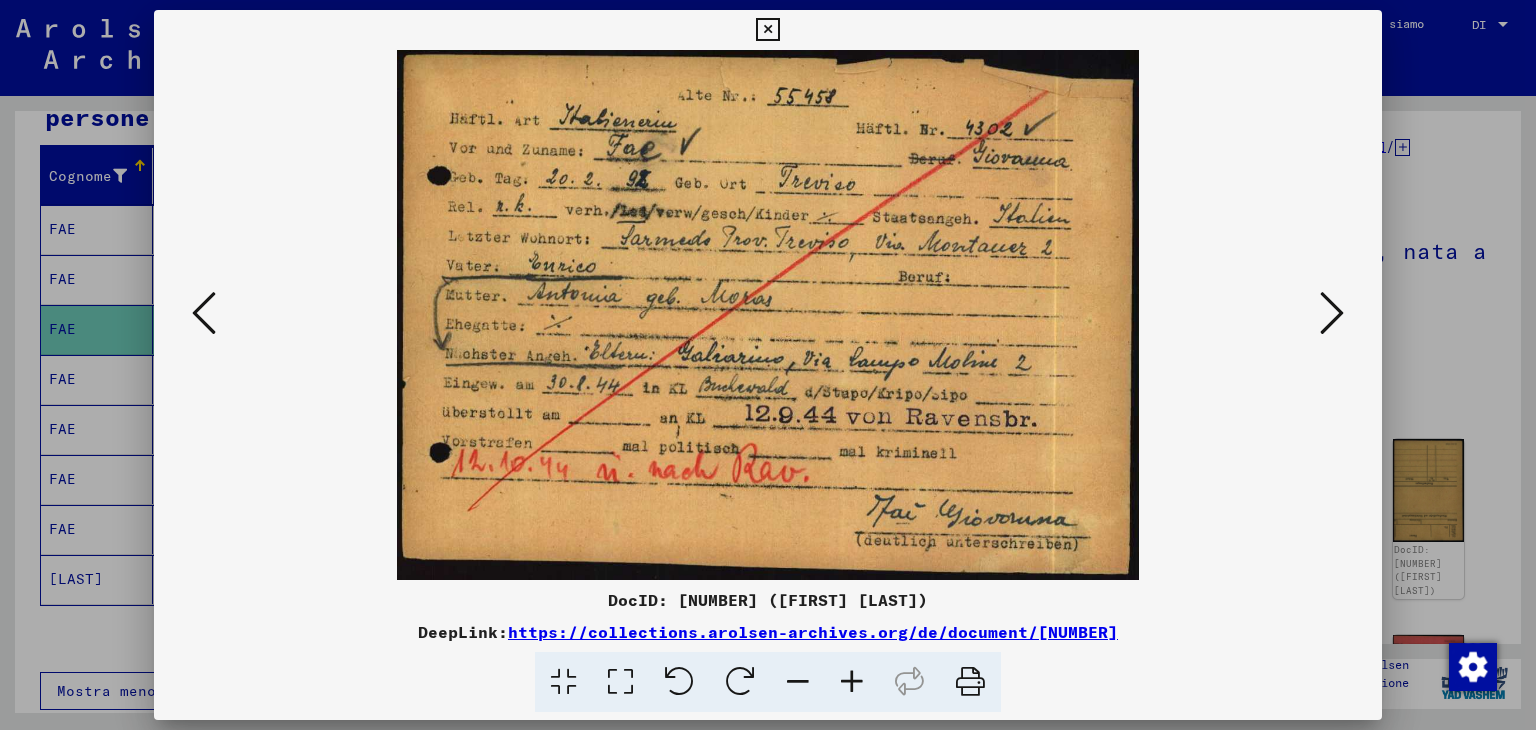 click at bounding box center [767, 30] 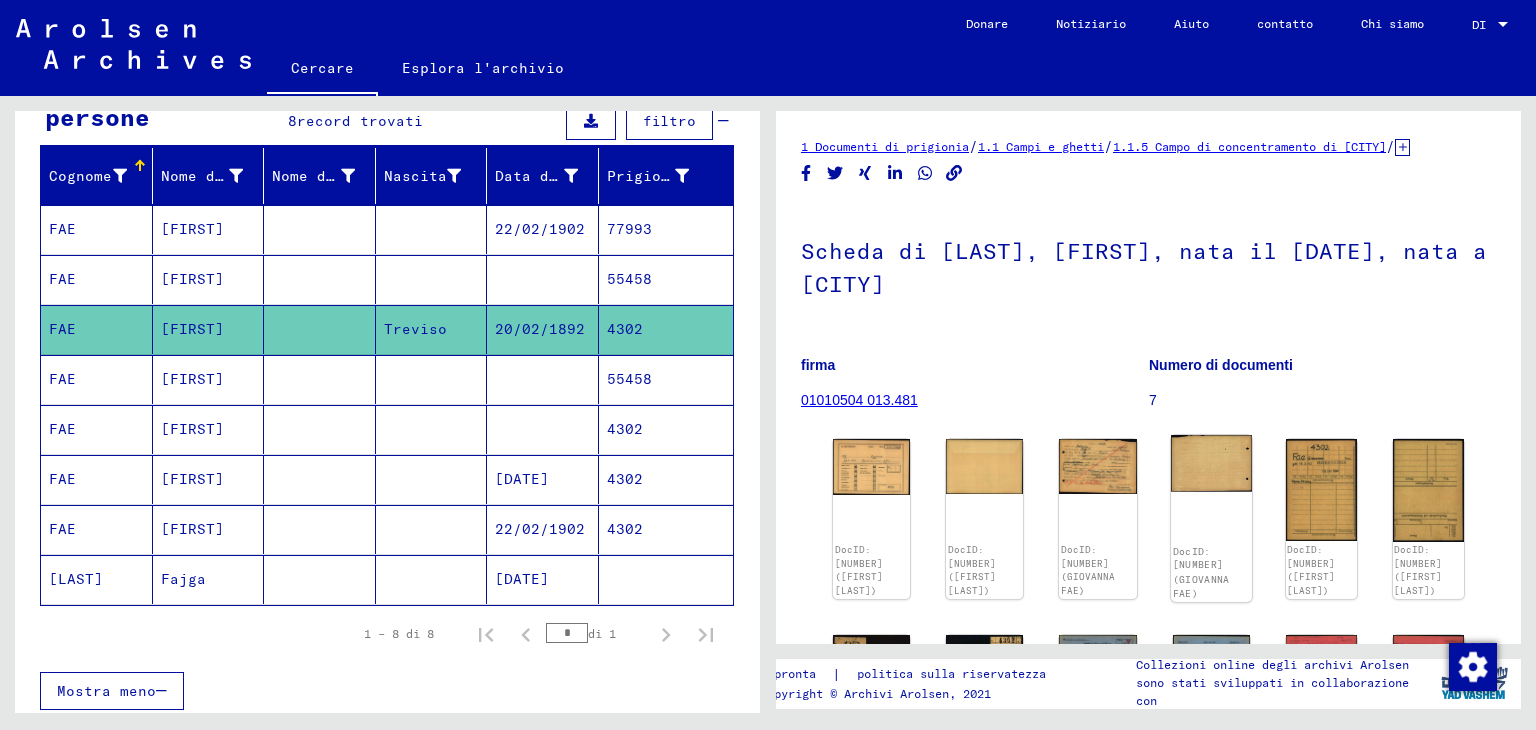 click 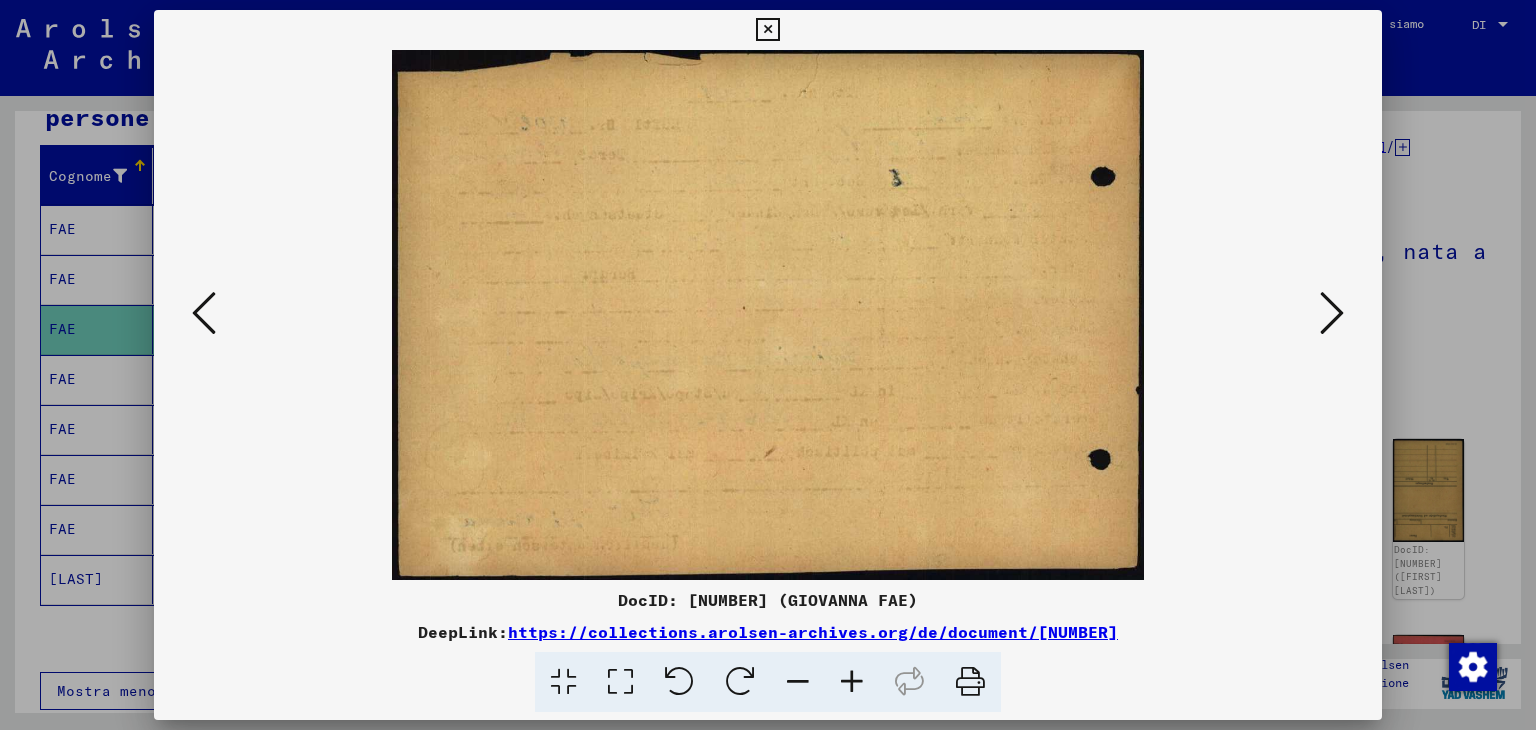 click at bounding box center [1332, 313] 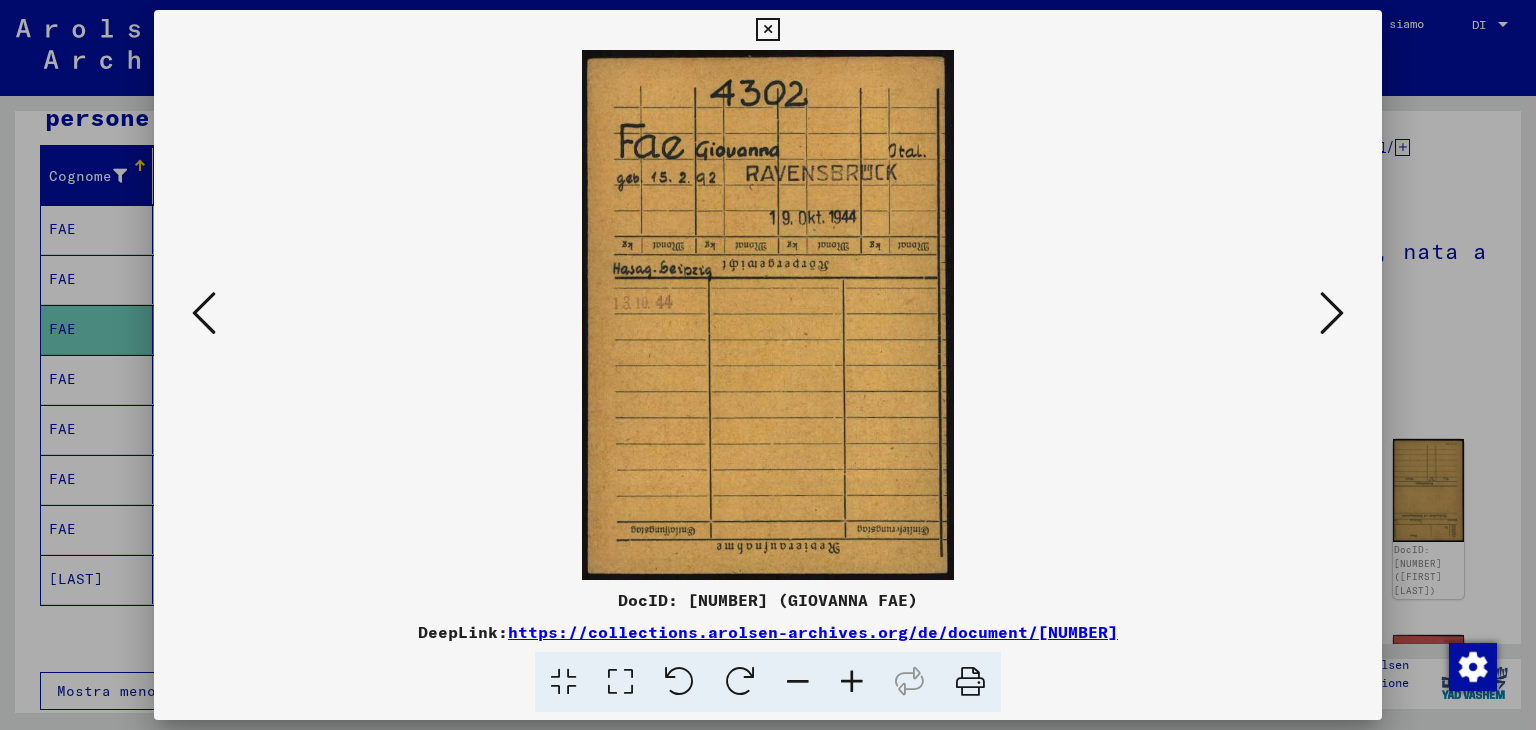 click at bounding box center [1332, 313] 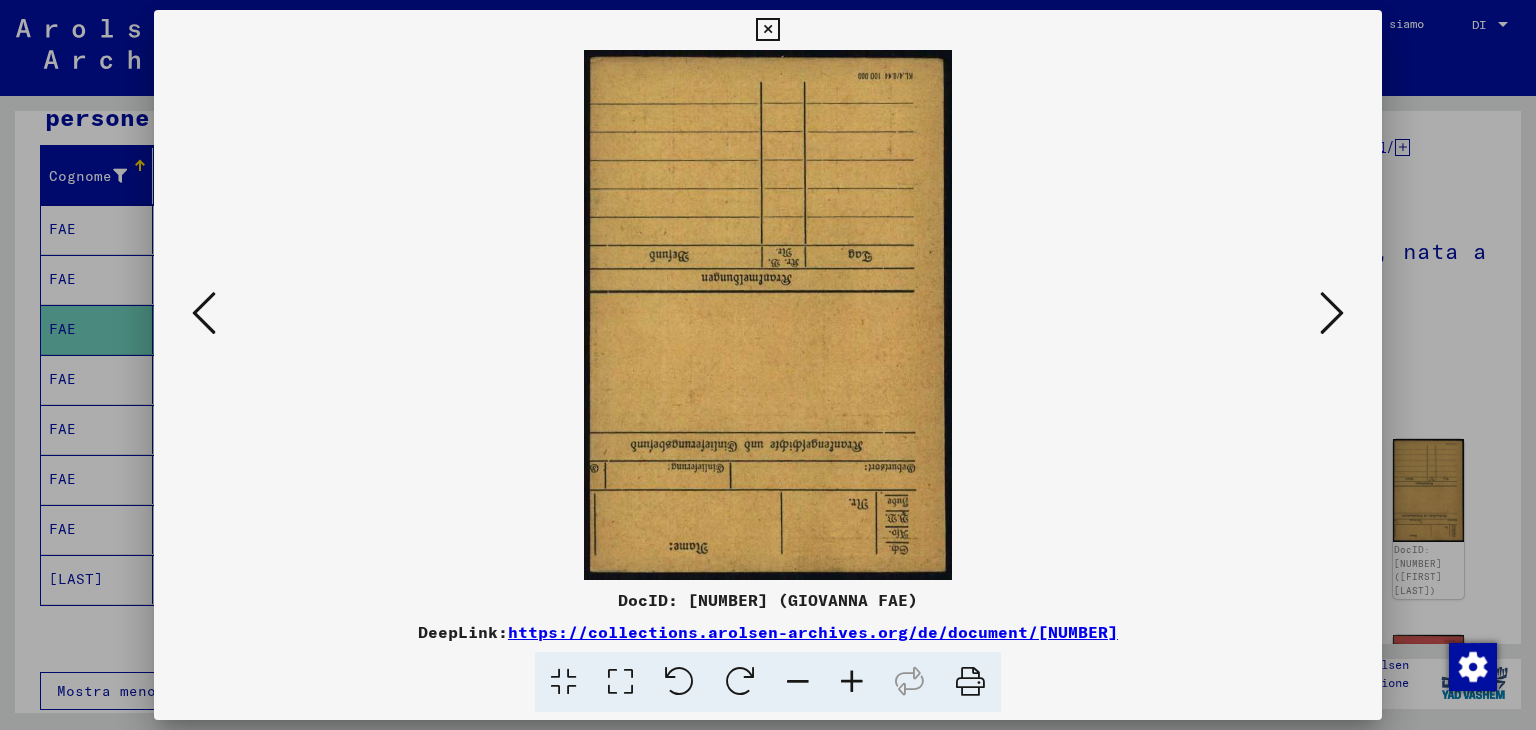 click at bounding box center (1332, 313) 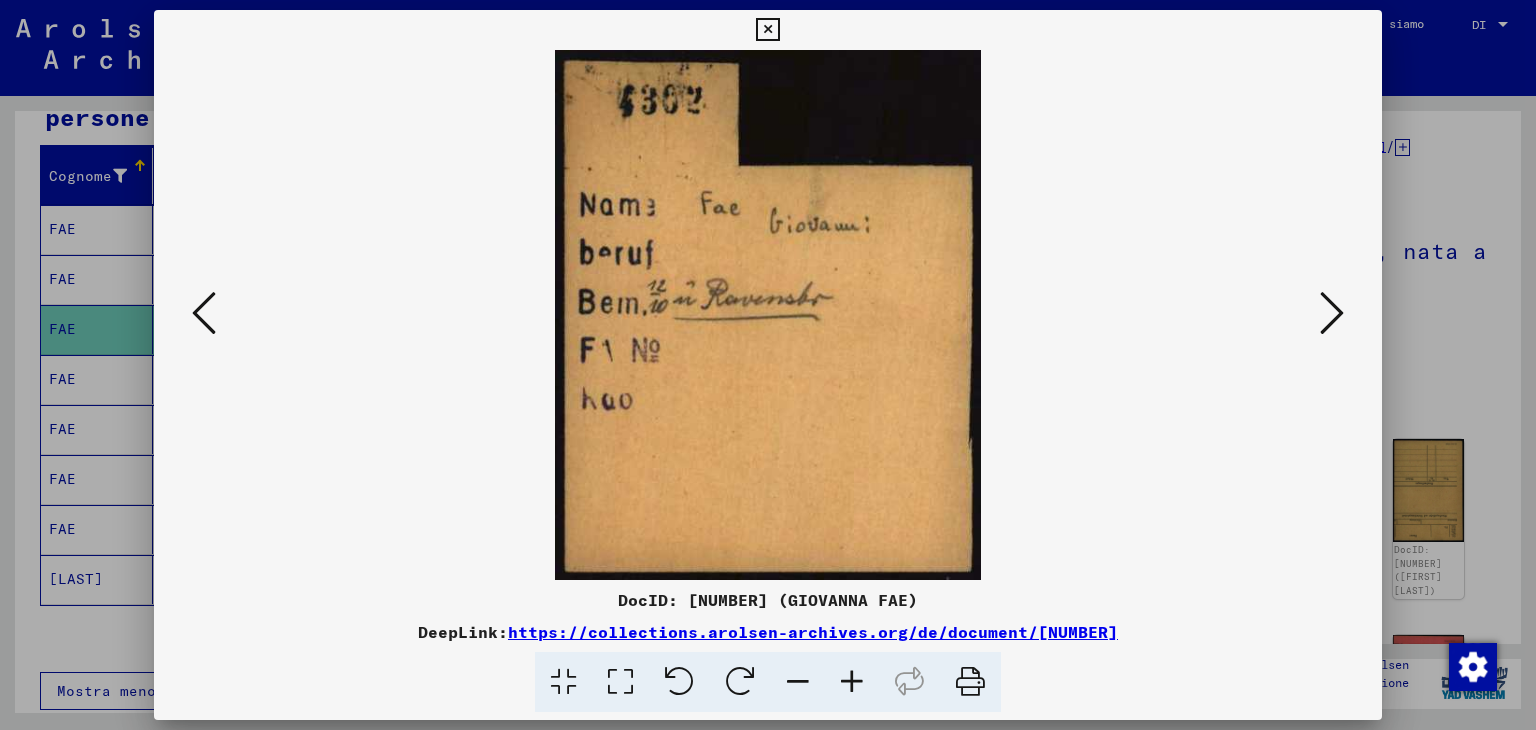 click at bounding box center [1332, 313] 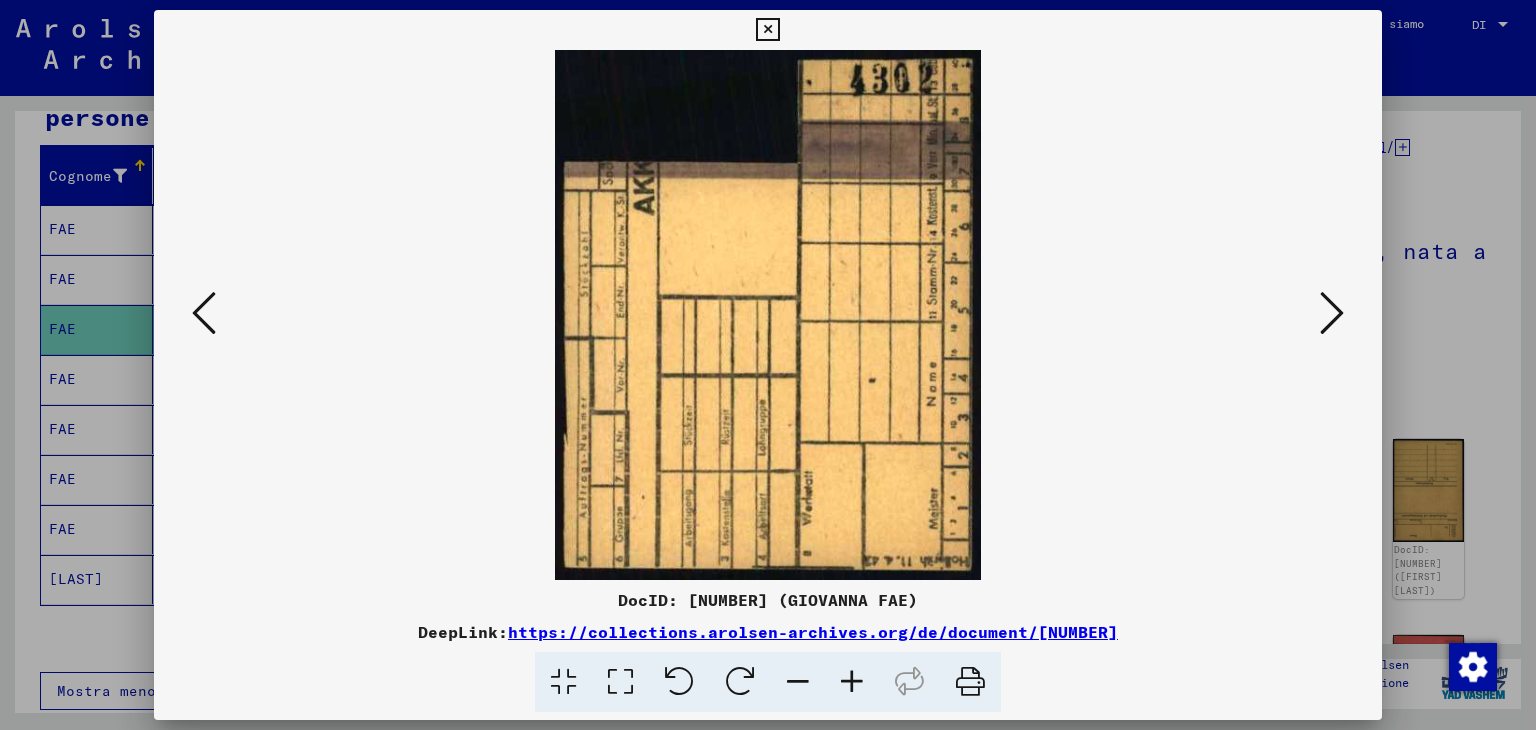 click at bounding box center (1332, 313) 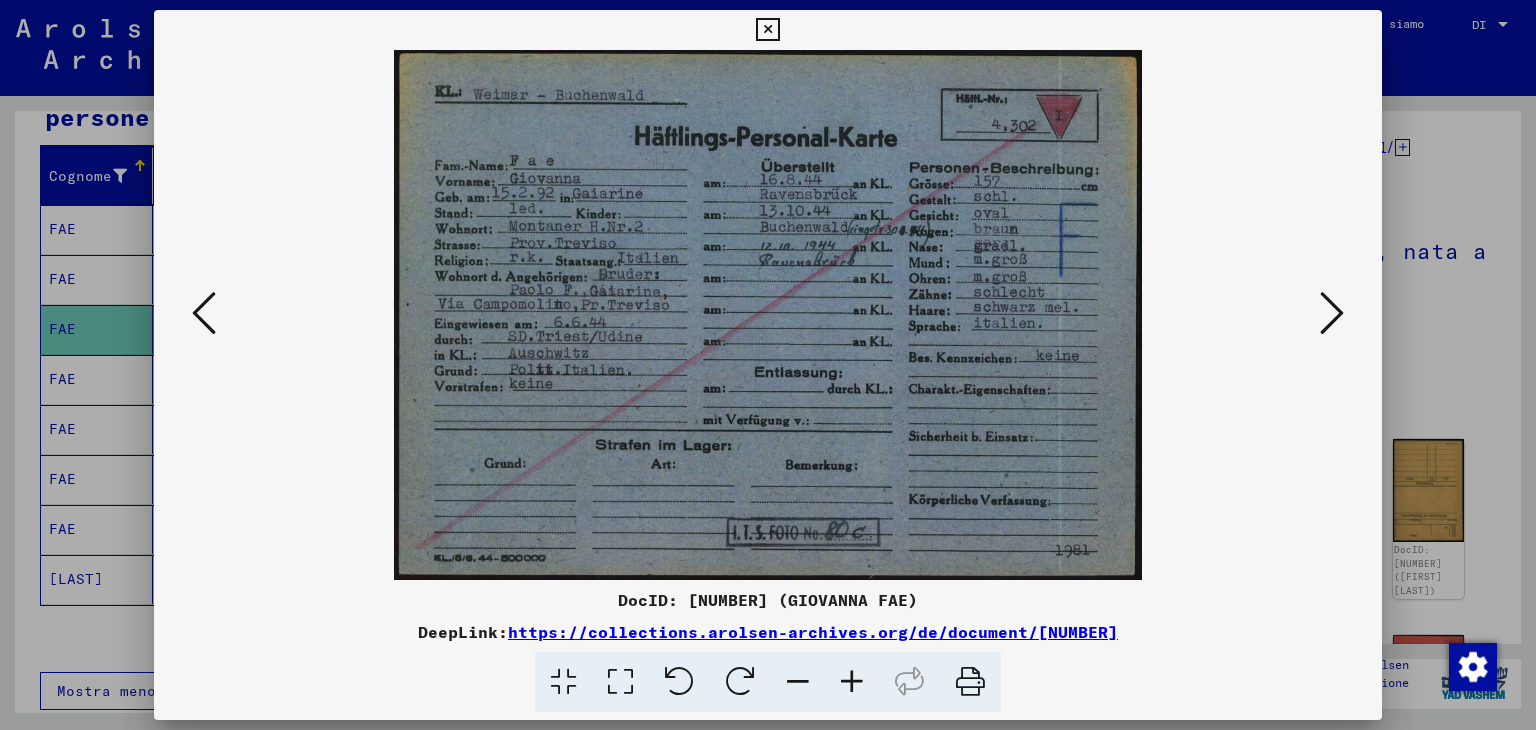 click at bounding box center [1332, 313] 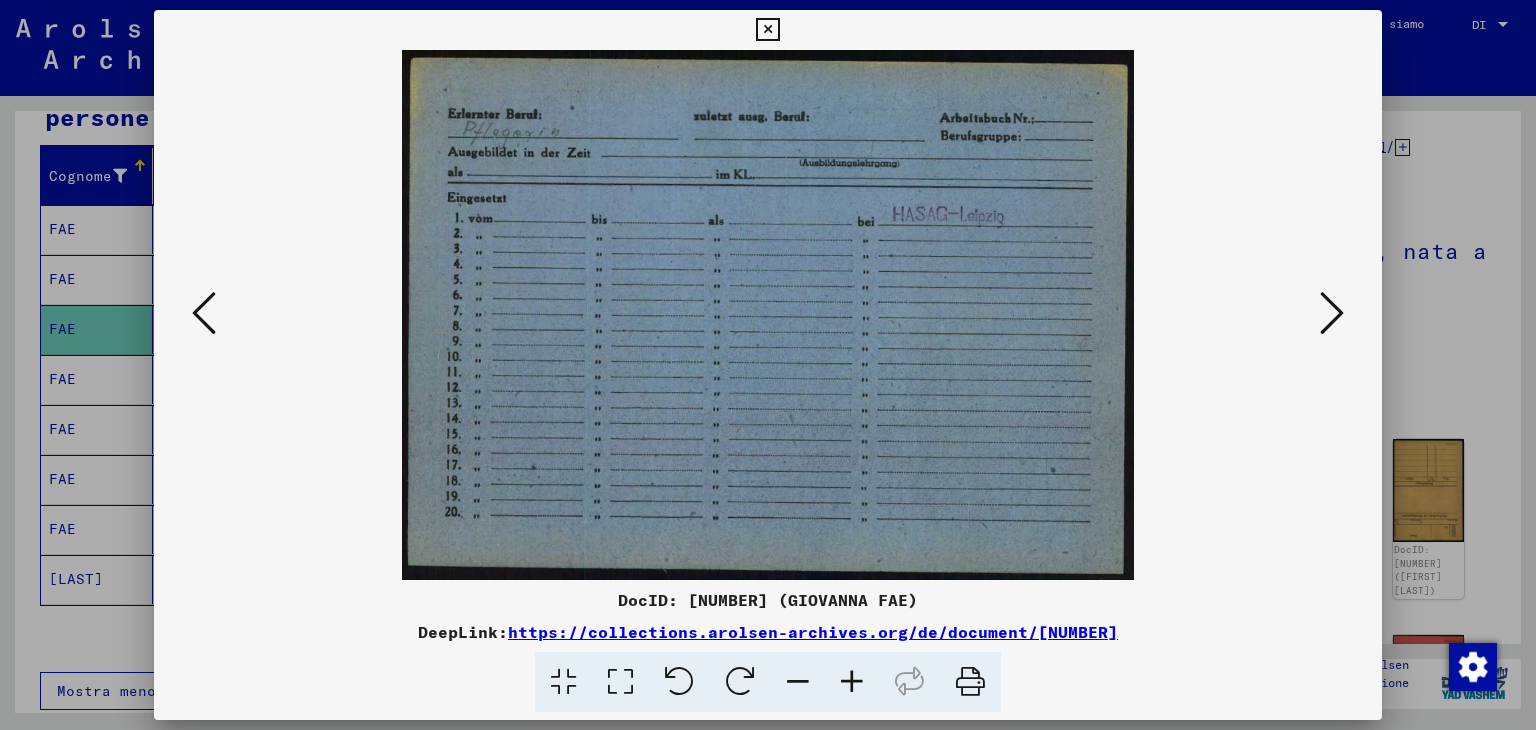 click at bounding box center [1332, 313] 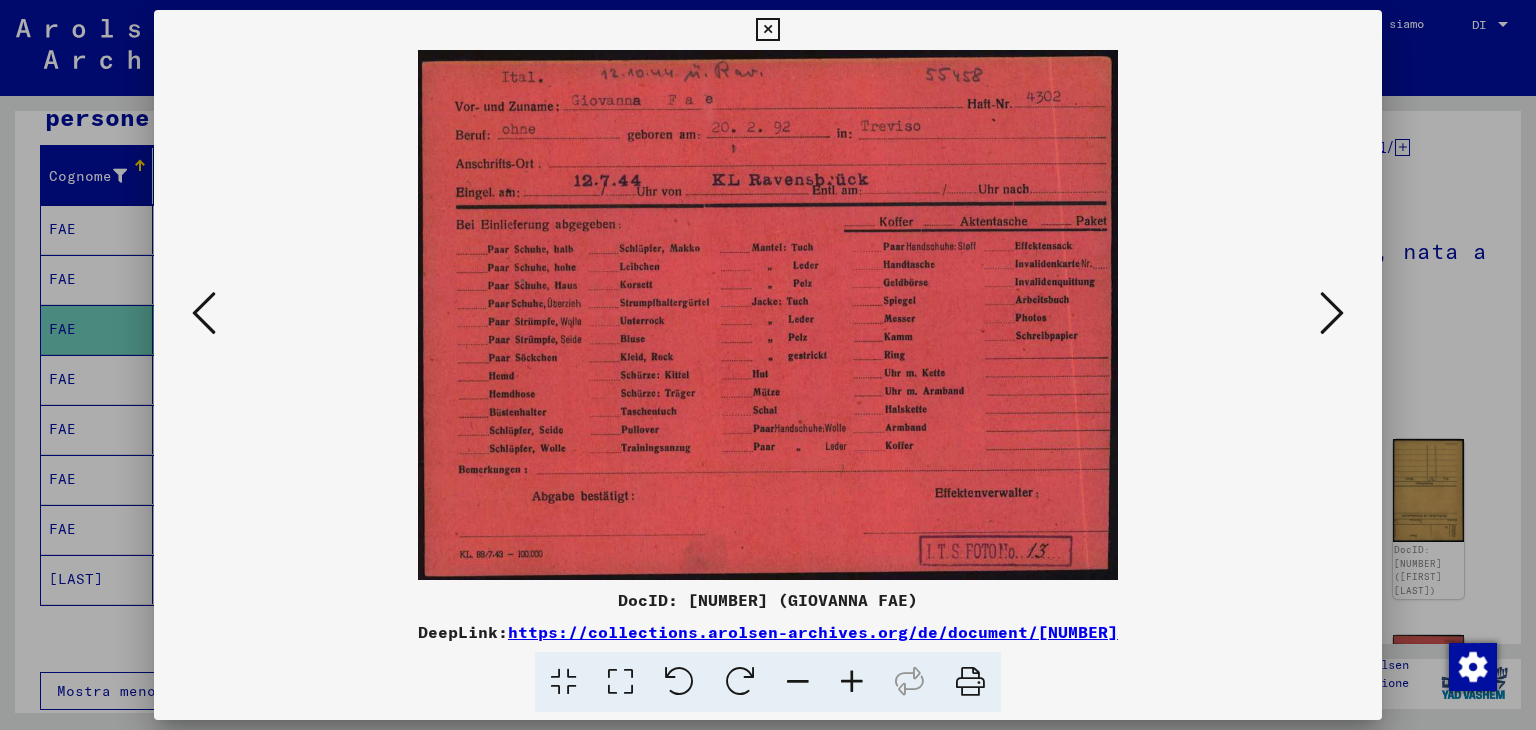 click at bounding box center [767, 30] 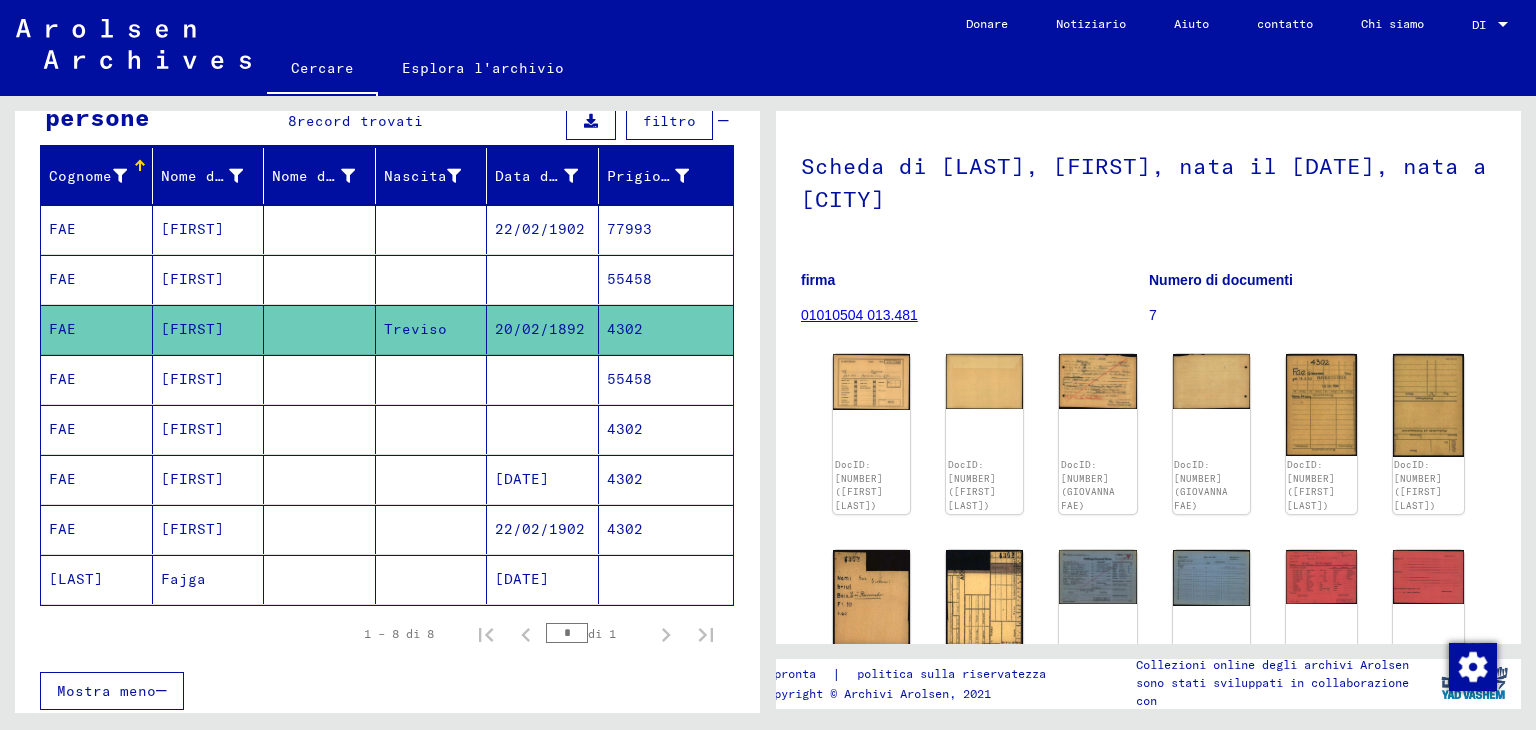 scroll, scrollTop: 120, scrollLeft: 0, axis: vertical 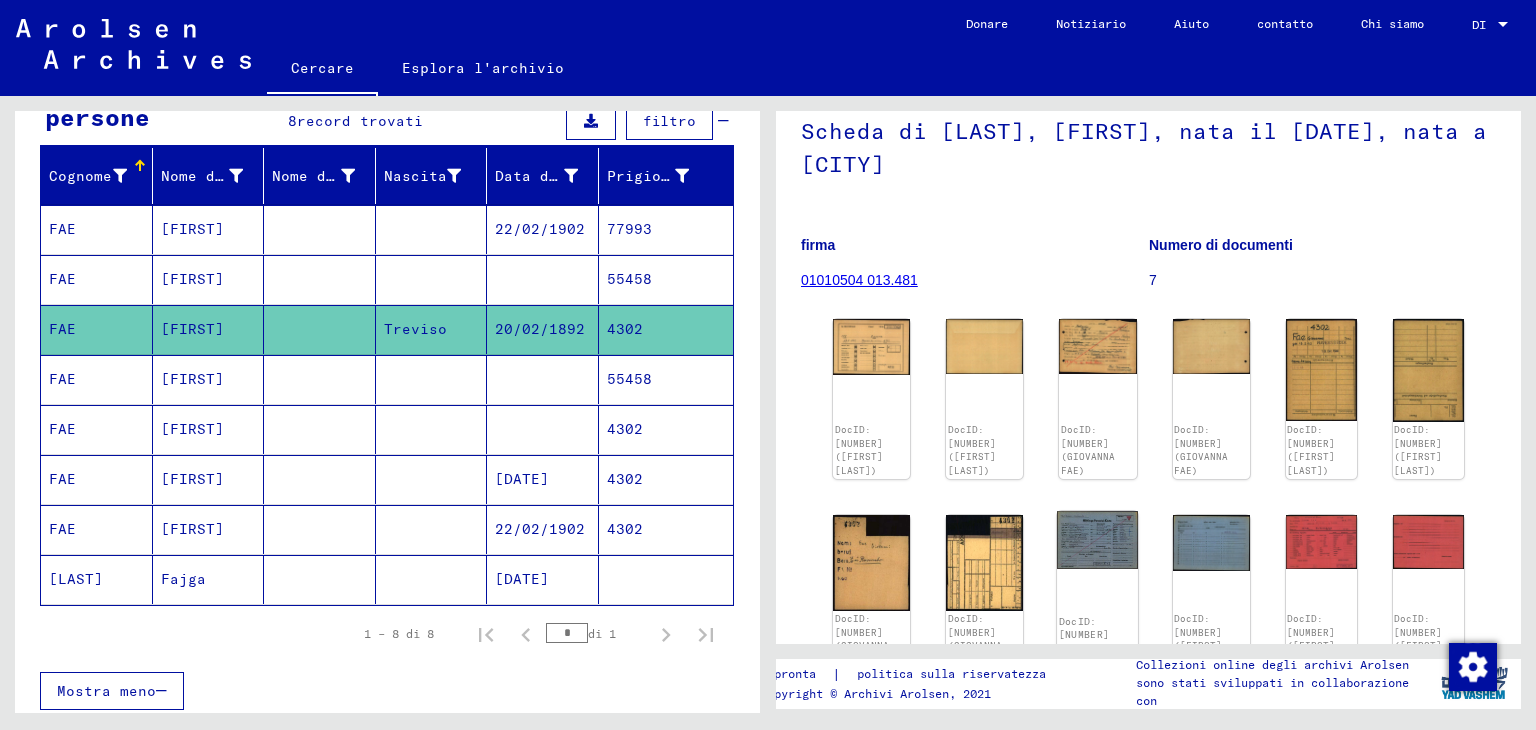 click 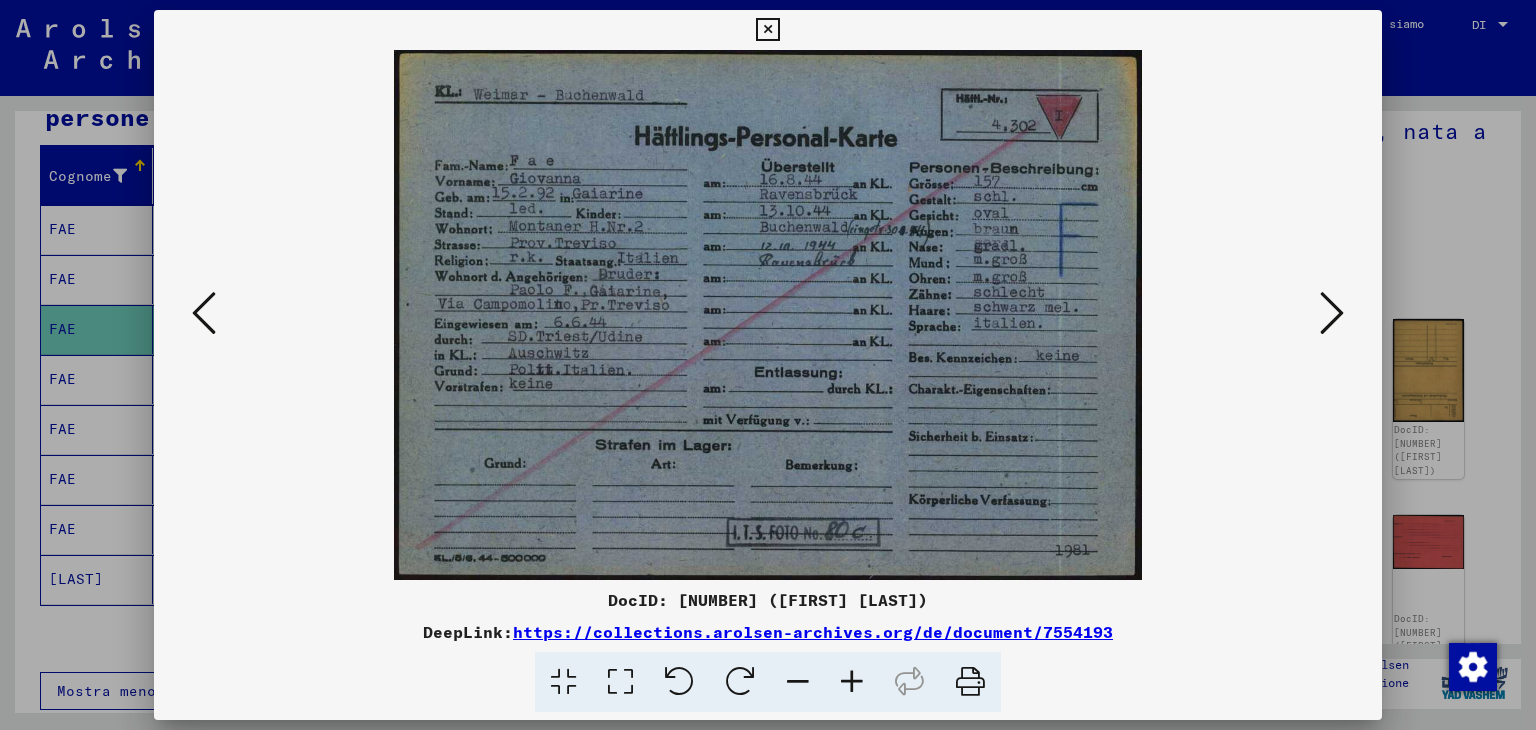 click at bounding box center [1332, 313] 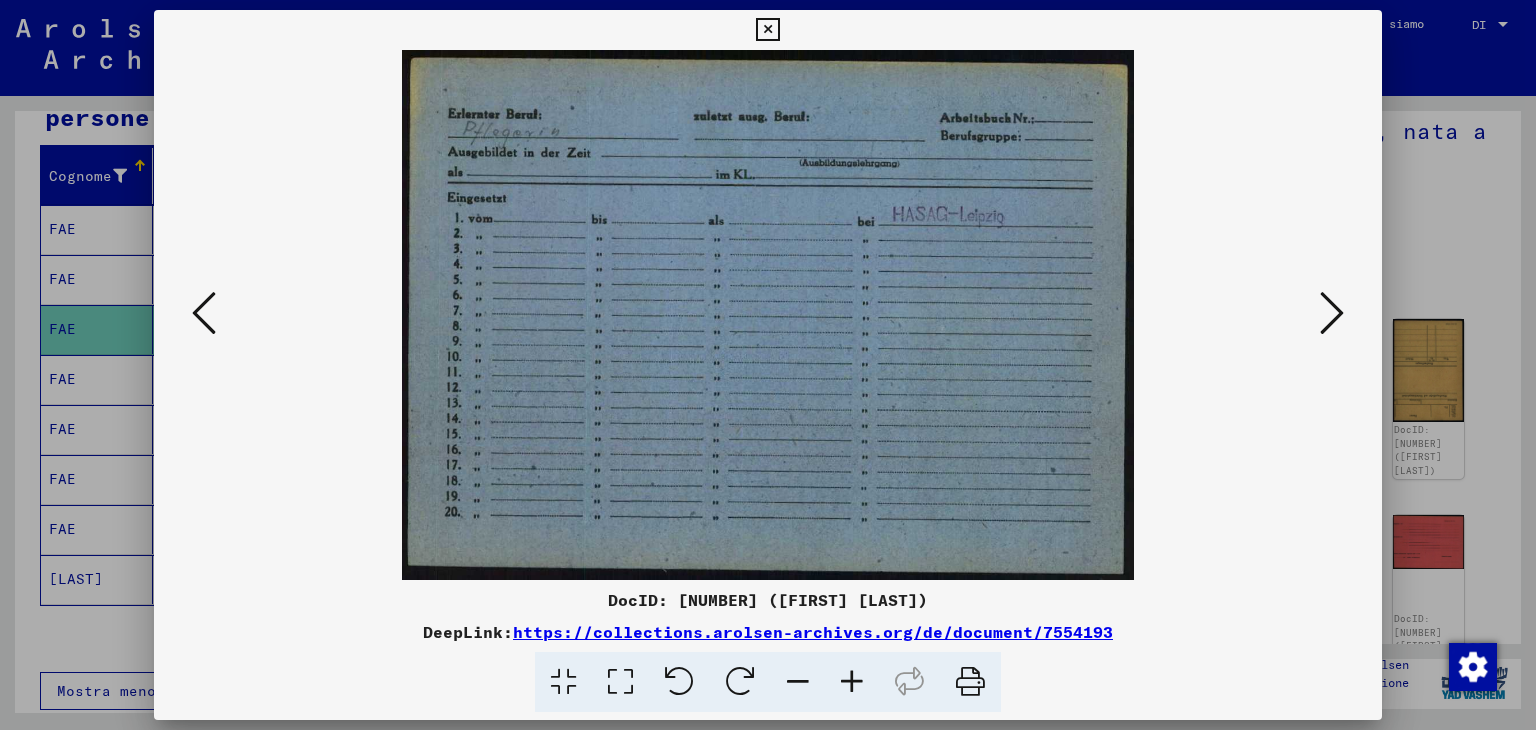 click at bounding box center [1332, 313] 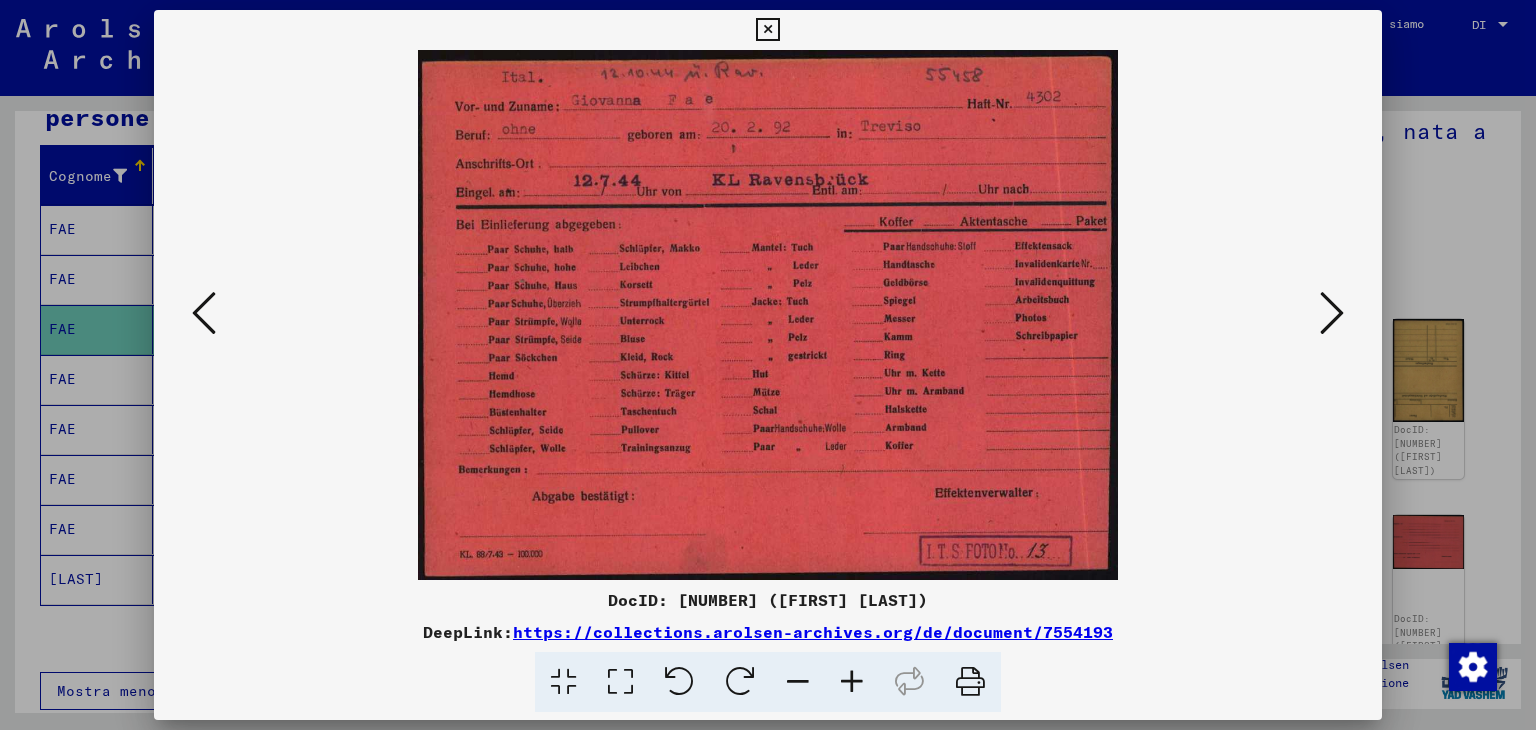 click at bounding box center [1332, 313] 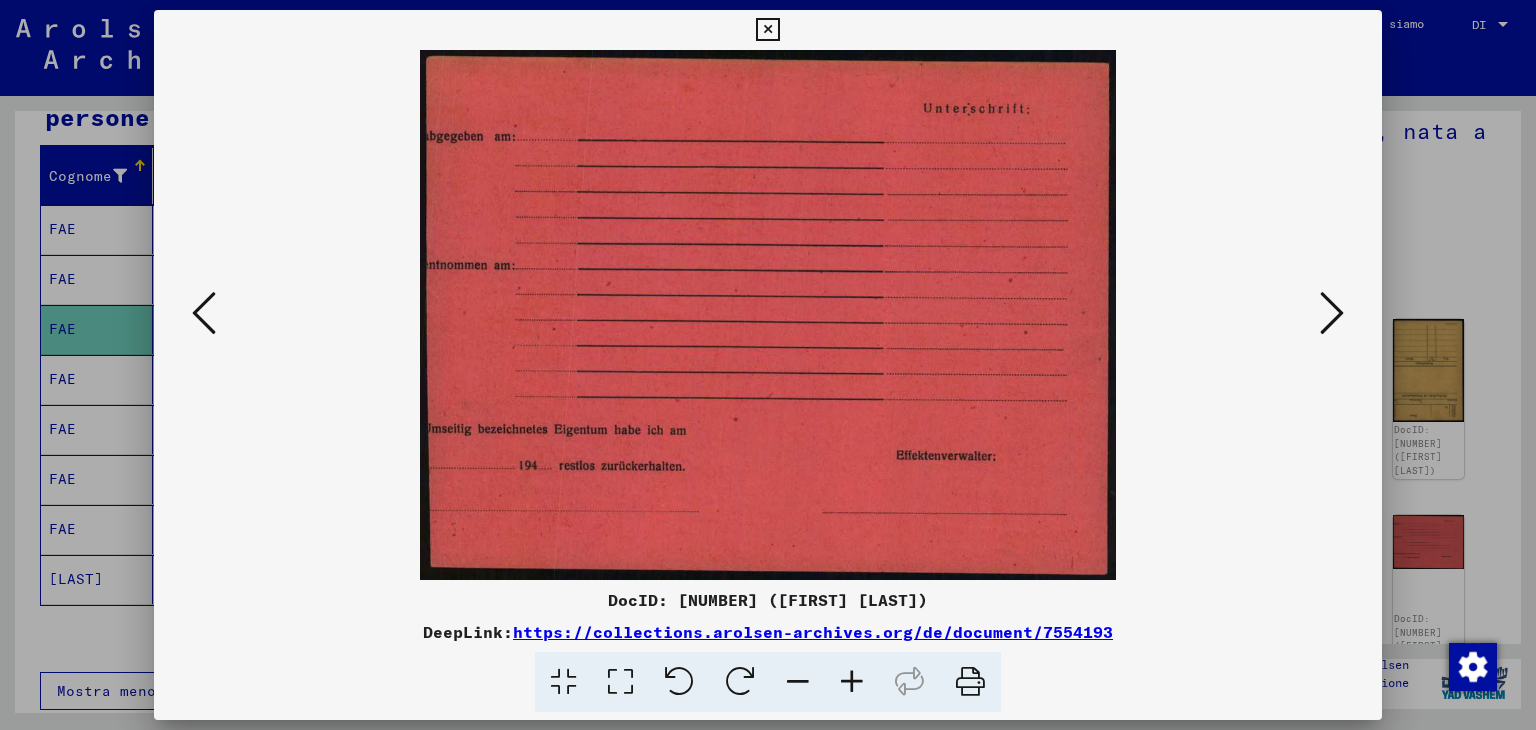 click at bounding box center (1332, 313) 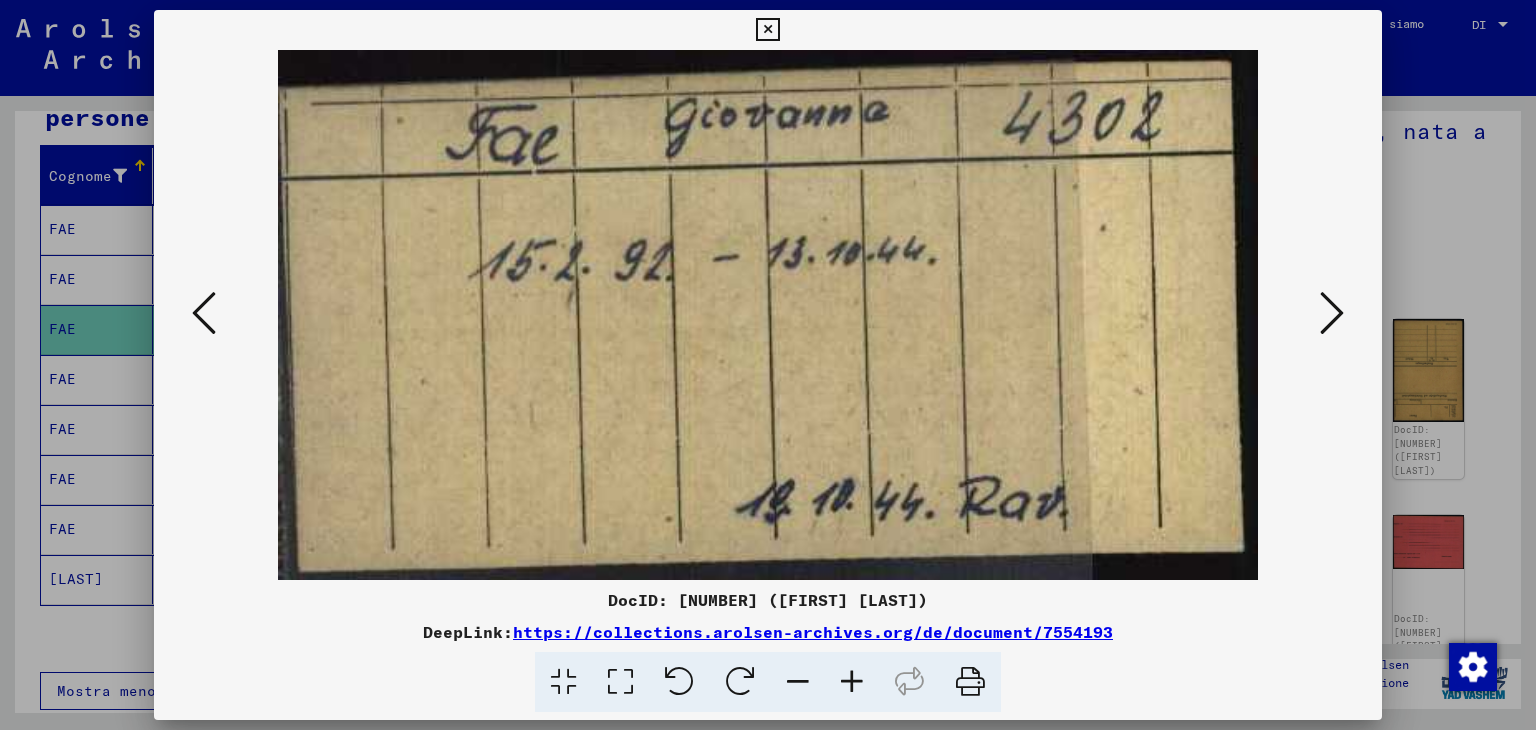 type 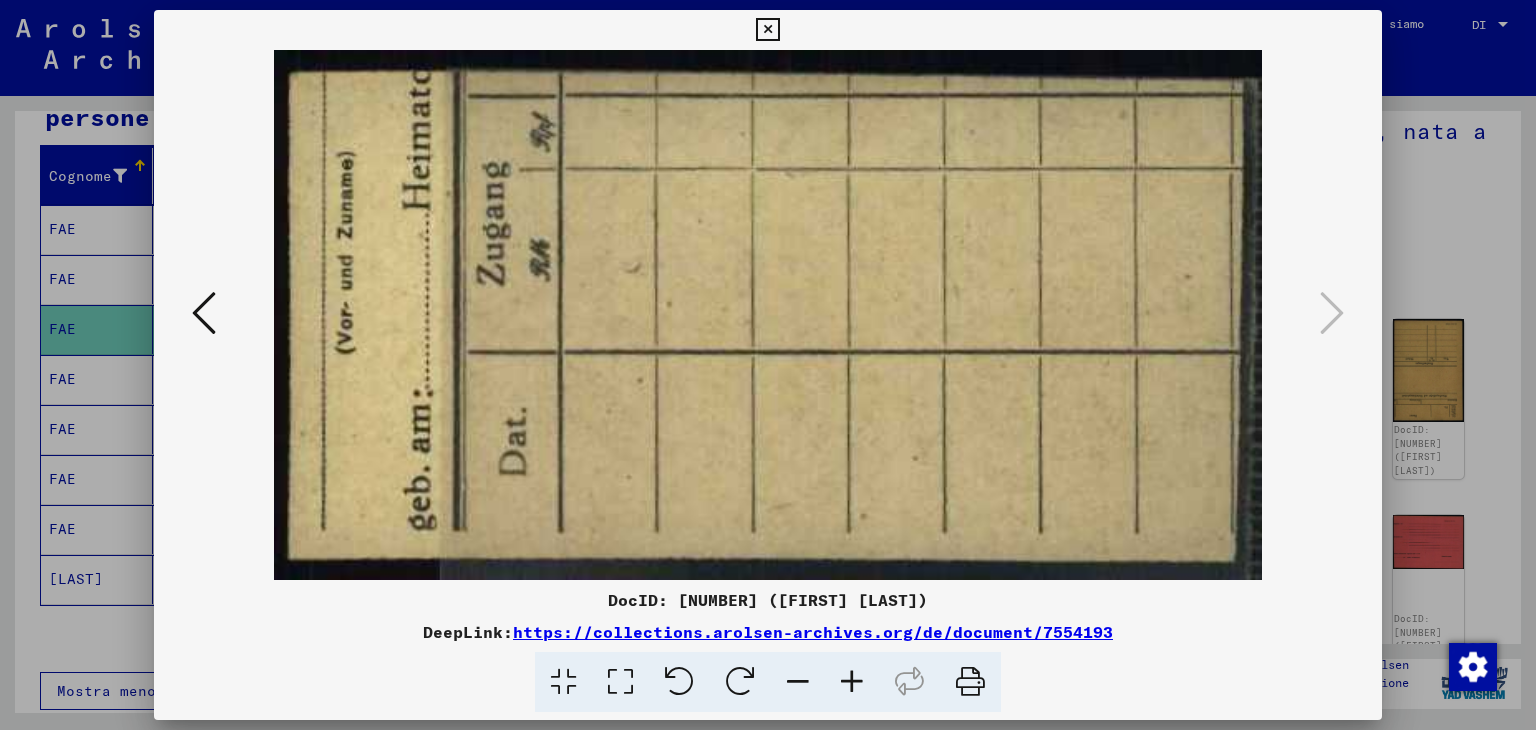 click at bounding box center (767, 30) 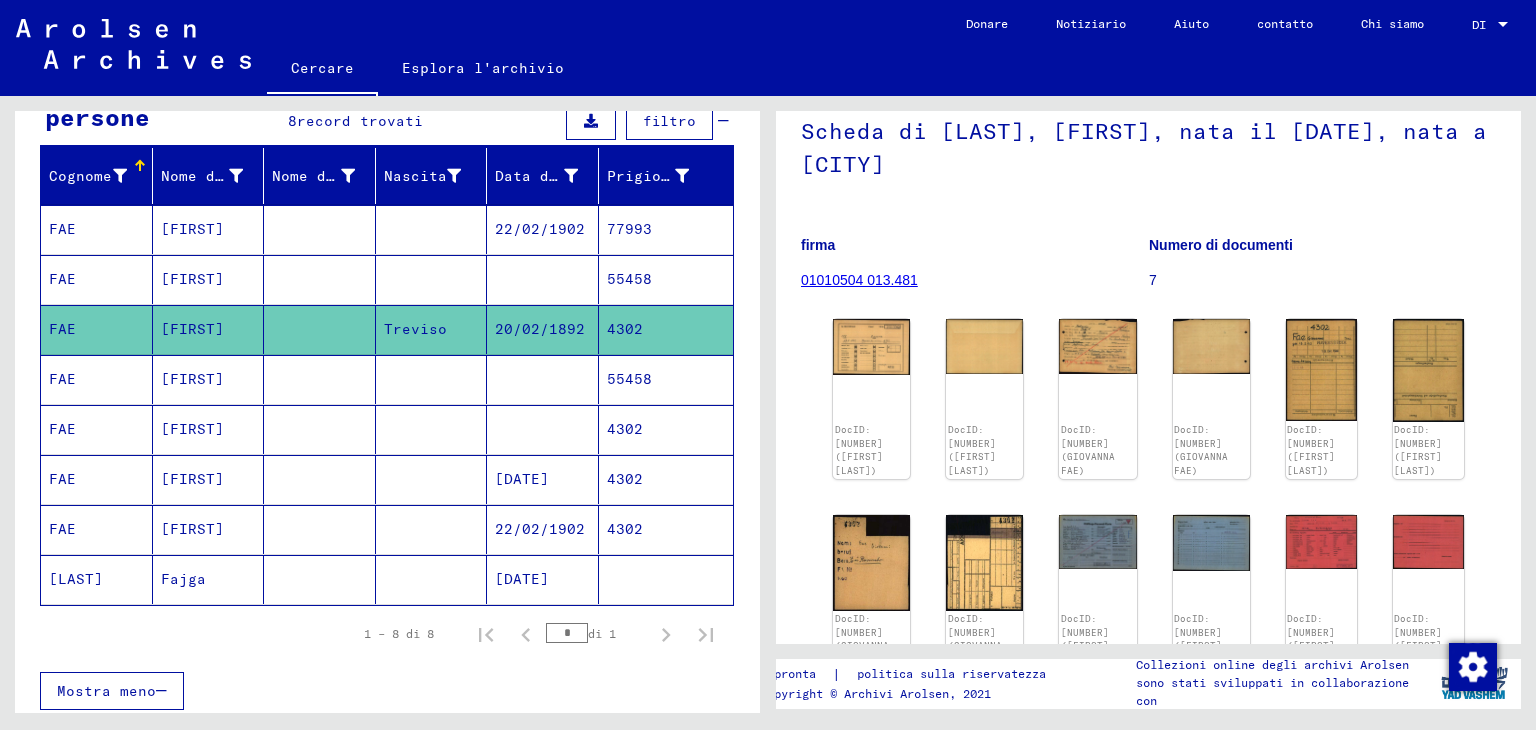 click on "55458" at bounding box center (666, 429) 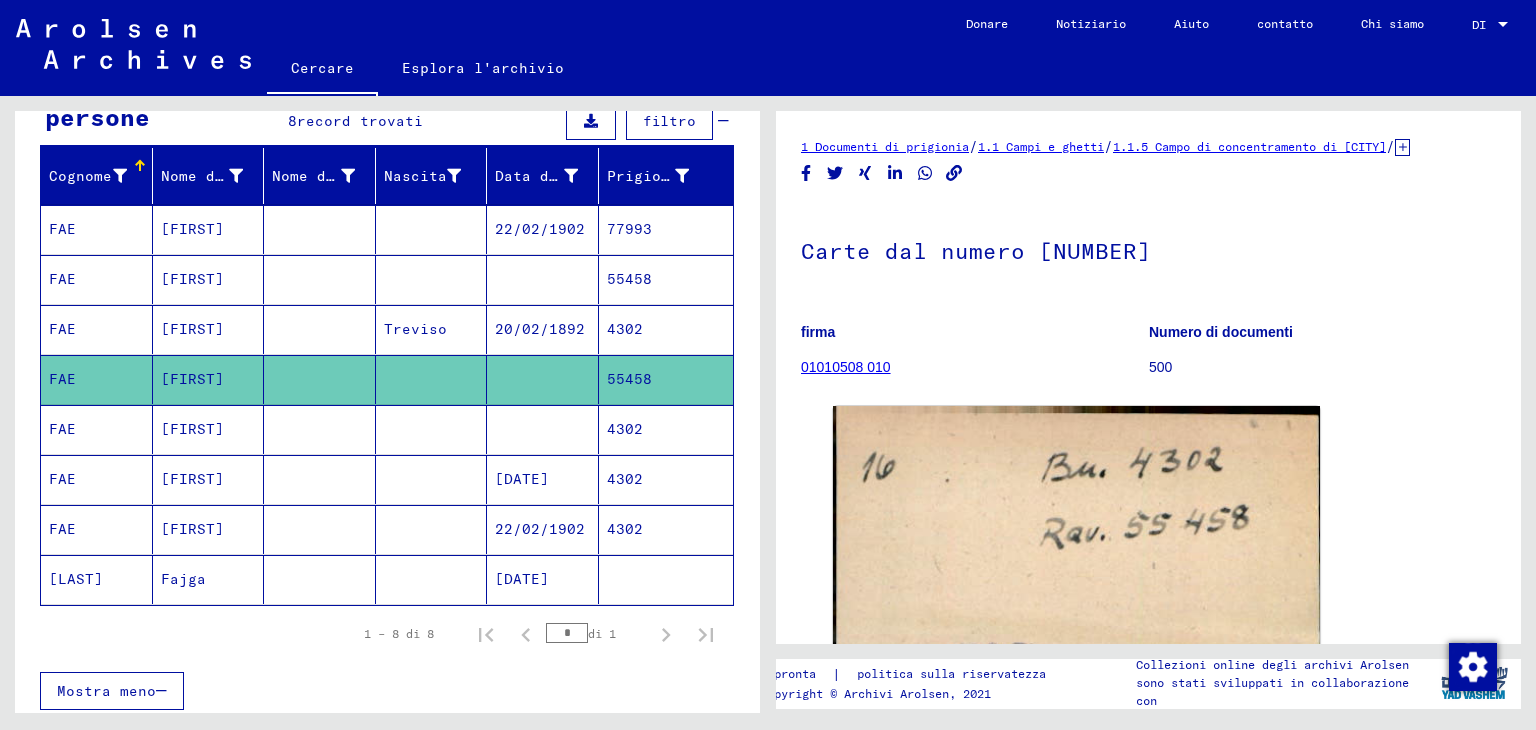 click on "4302" at bounding box center (666, 479) 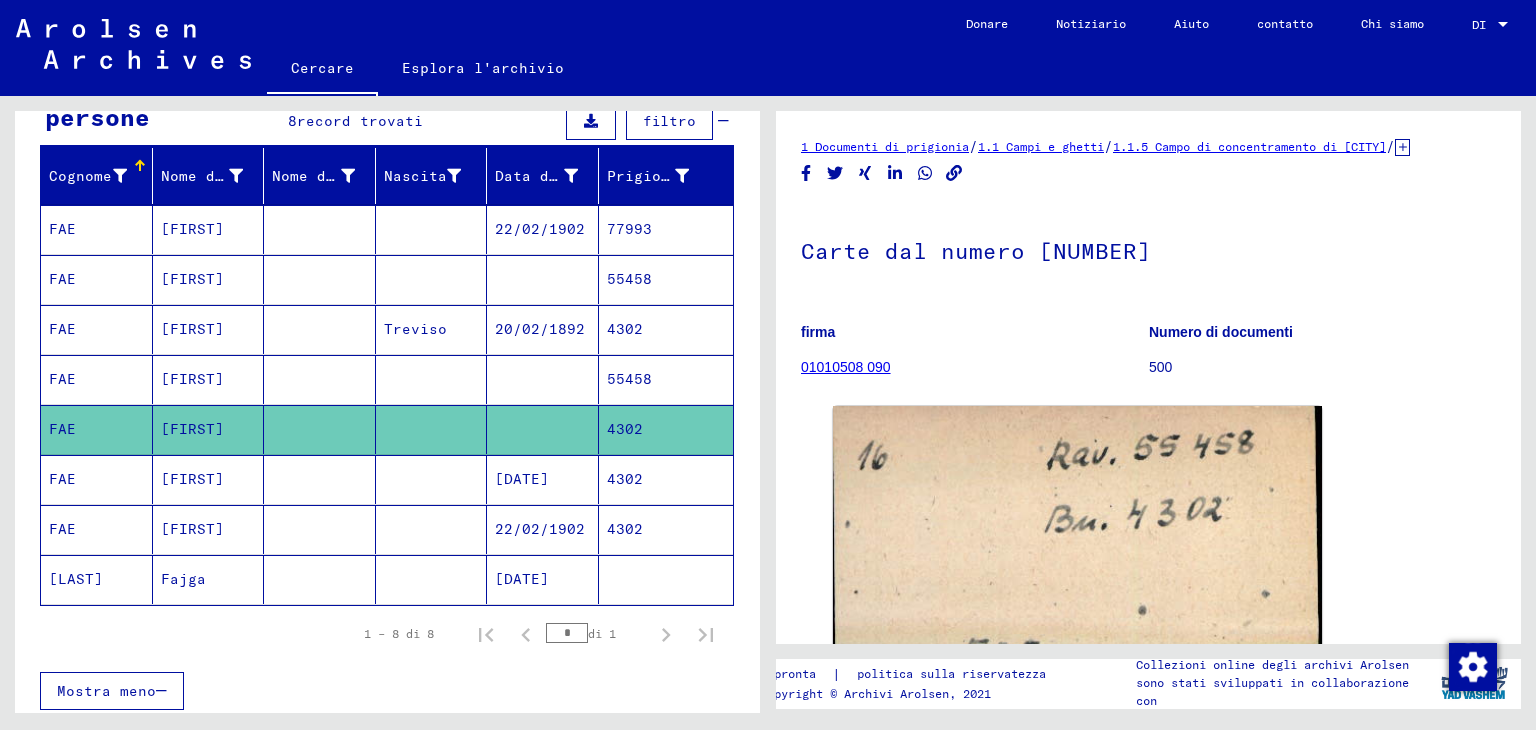 click on "01010508 090" 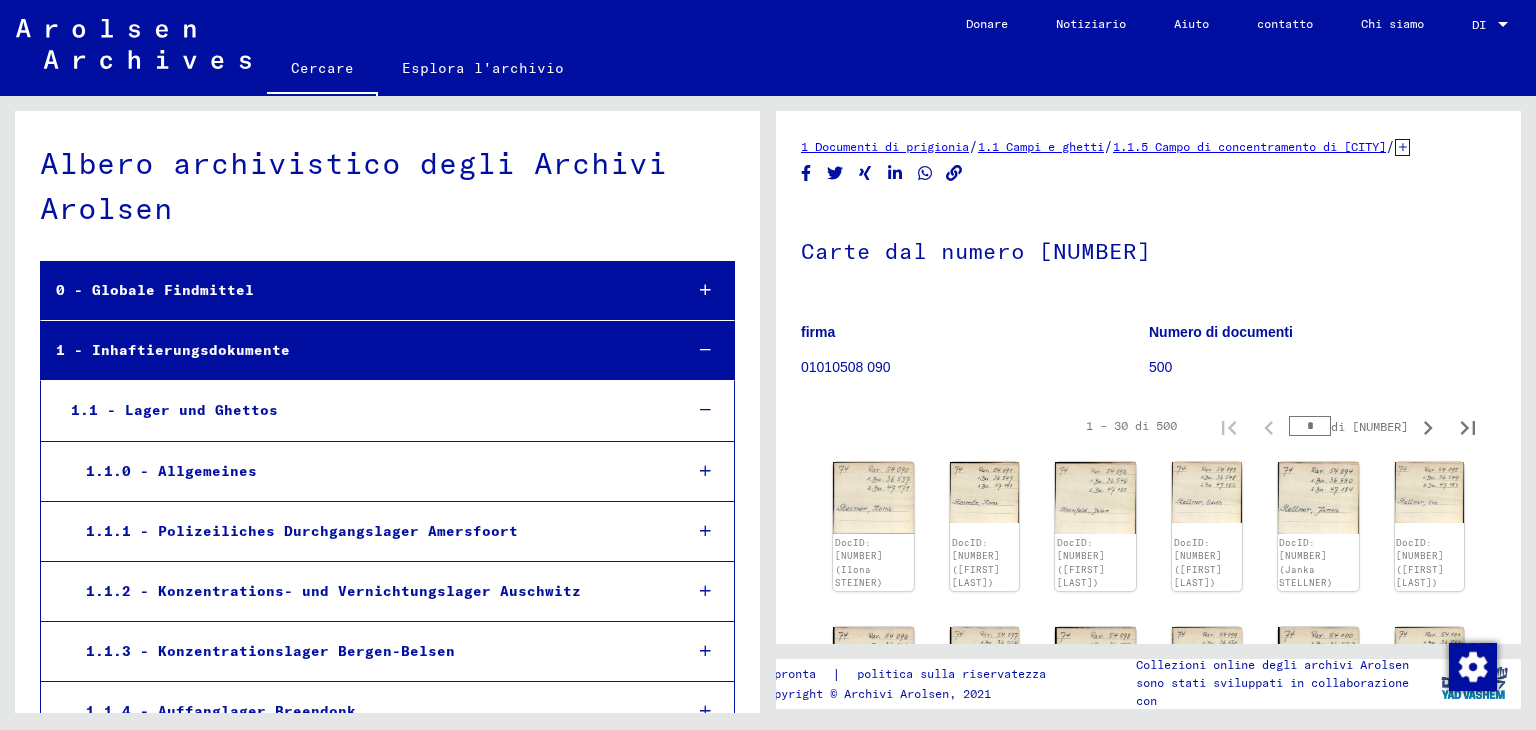 scroll, scrollTop: 9542, scrollLeft: 0, axis: vertical 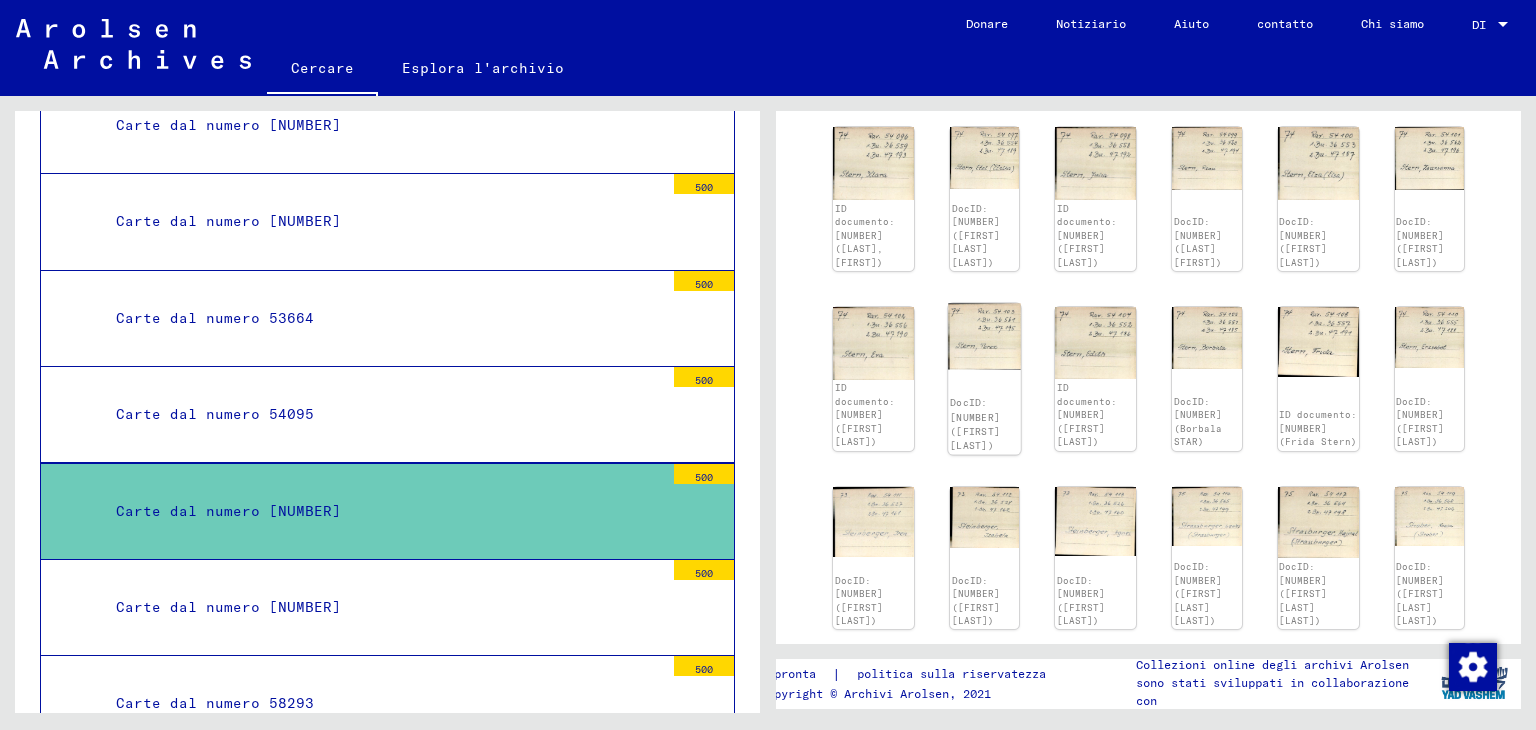 click 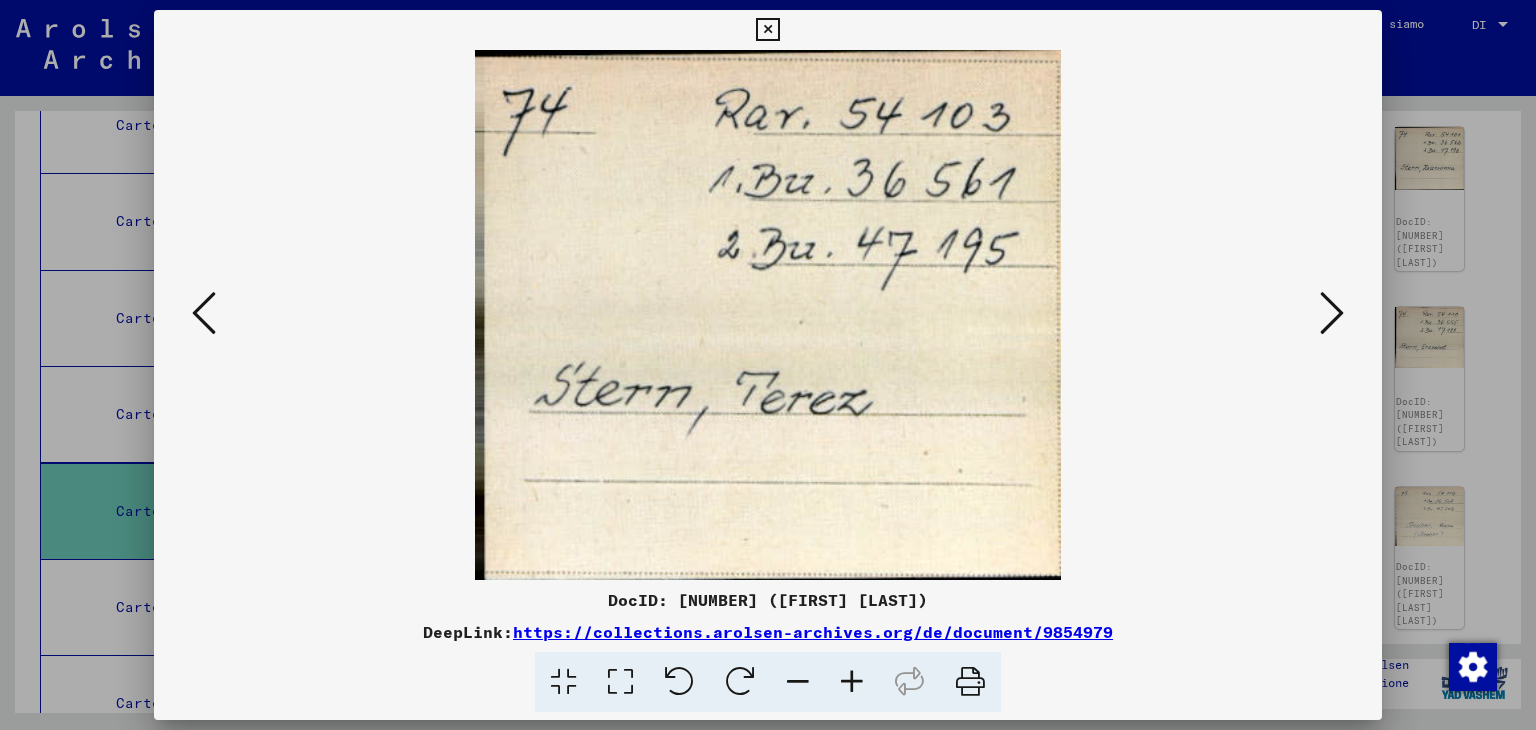 click at bounding box center [767, 30] 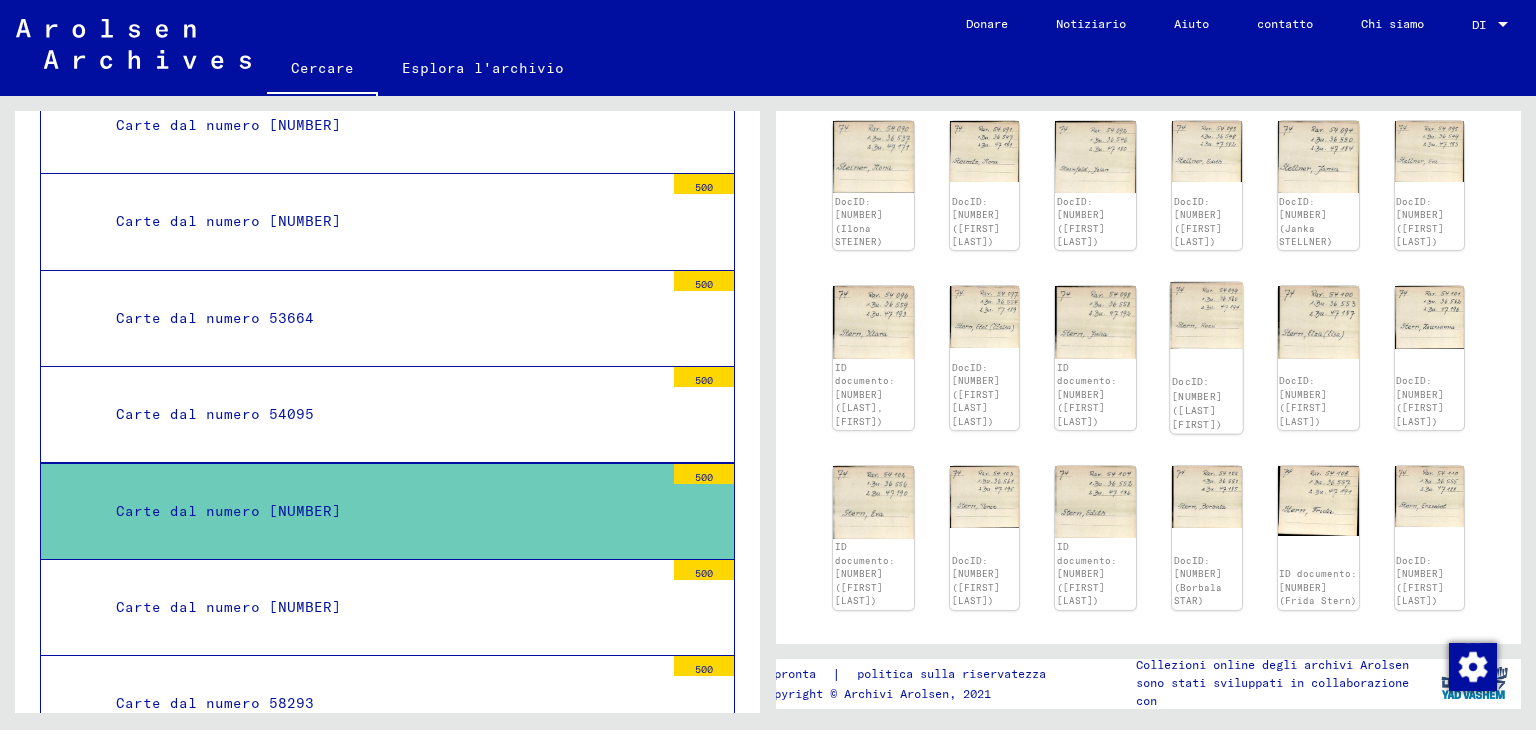 scroll, scrollTop: 0, scrollLeft: 0, axis: both 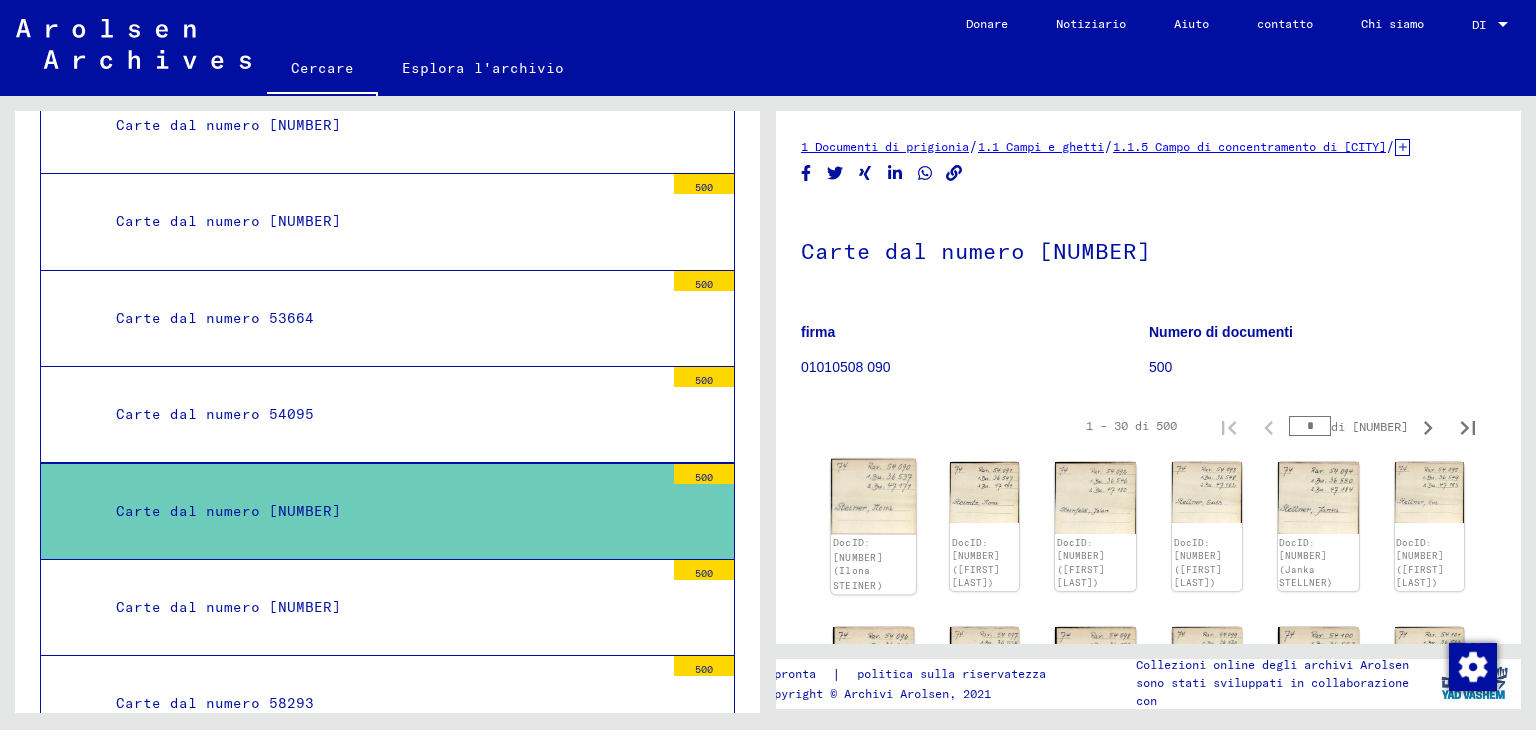 click 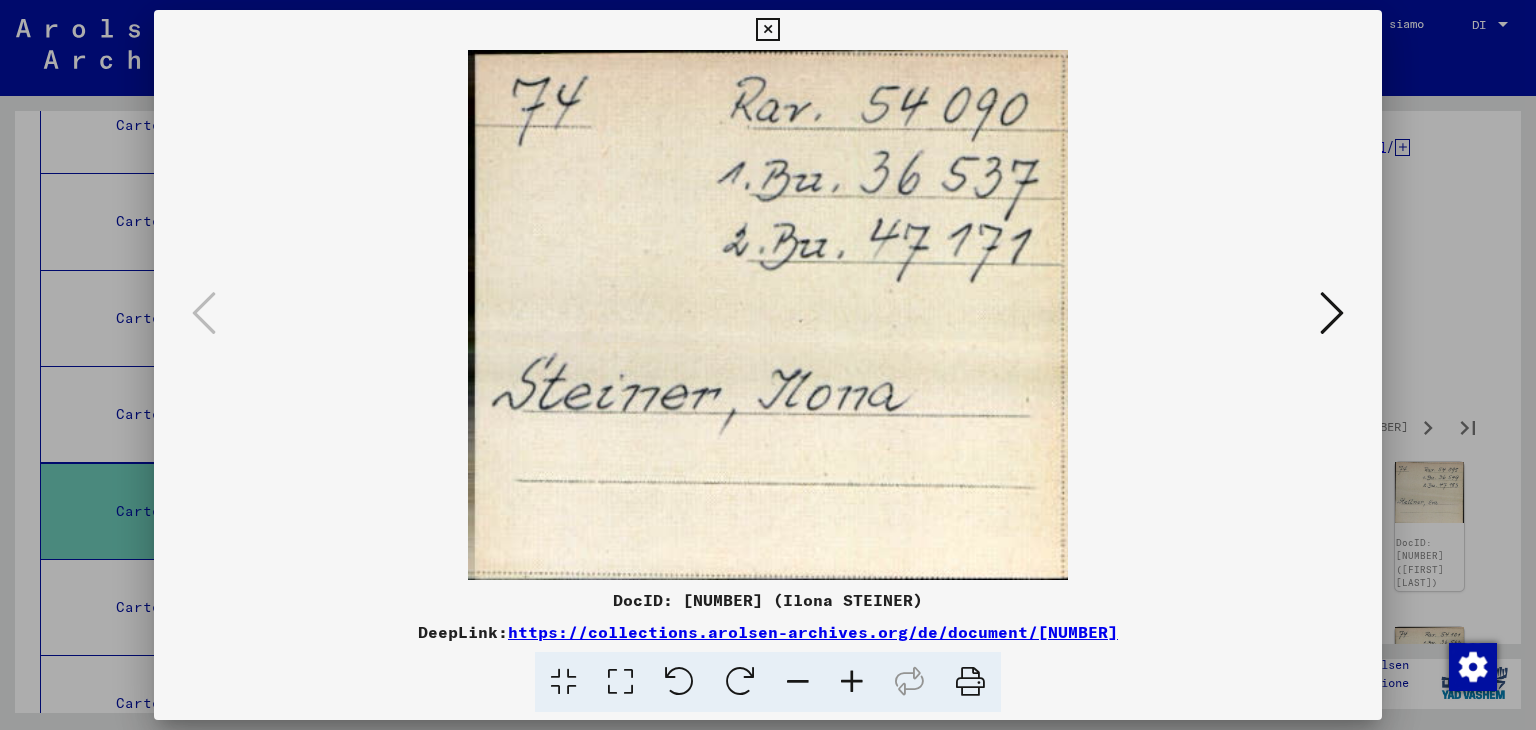 click at bounding box center (767, 30) 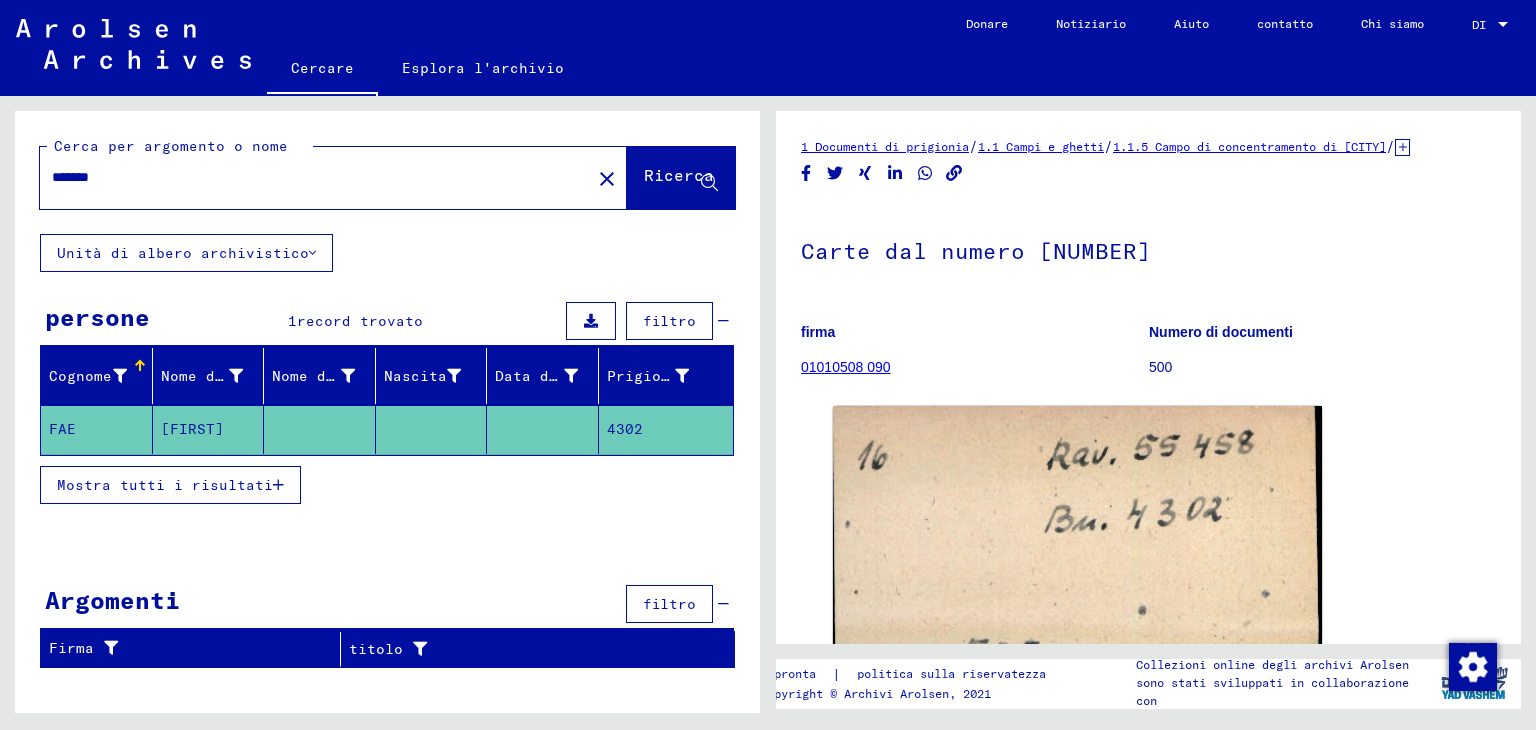 click on "01010508 090" 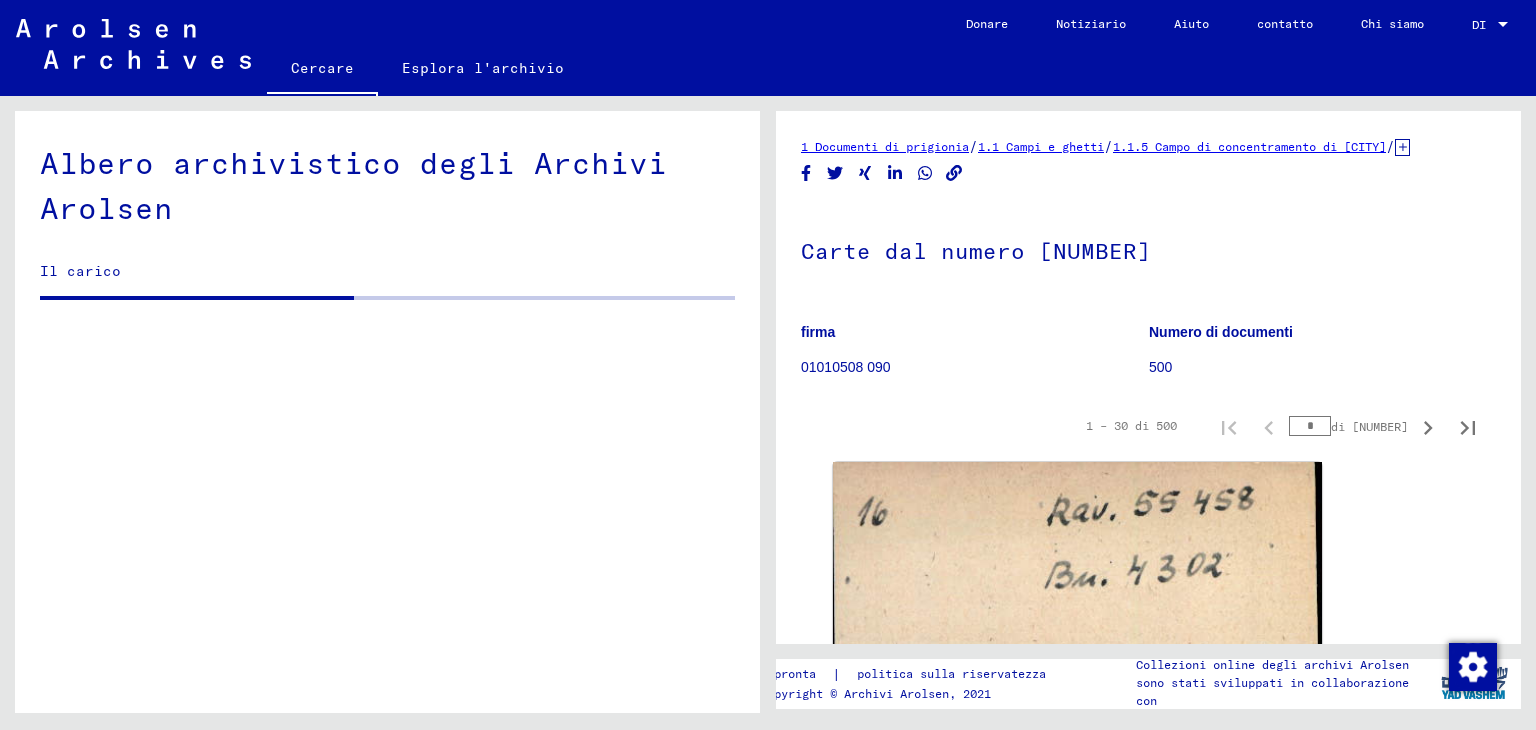 scroll, scrollTop: 9542, scrollLeft: 0, axis: vertical 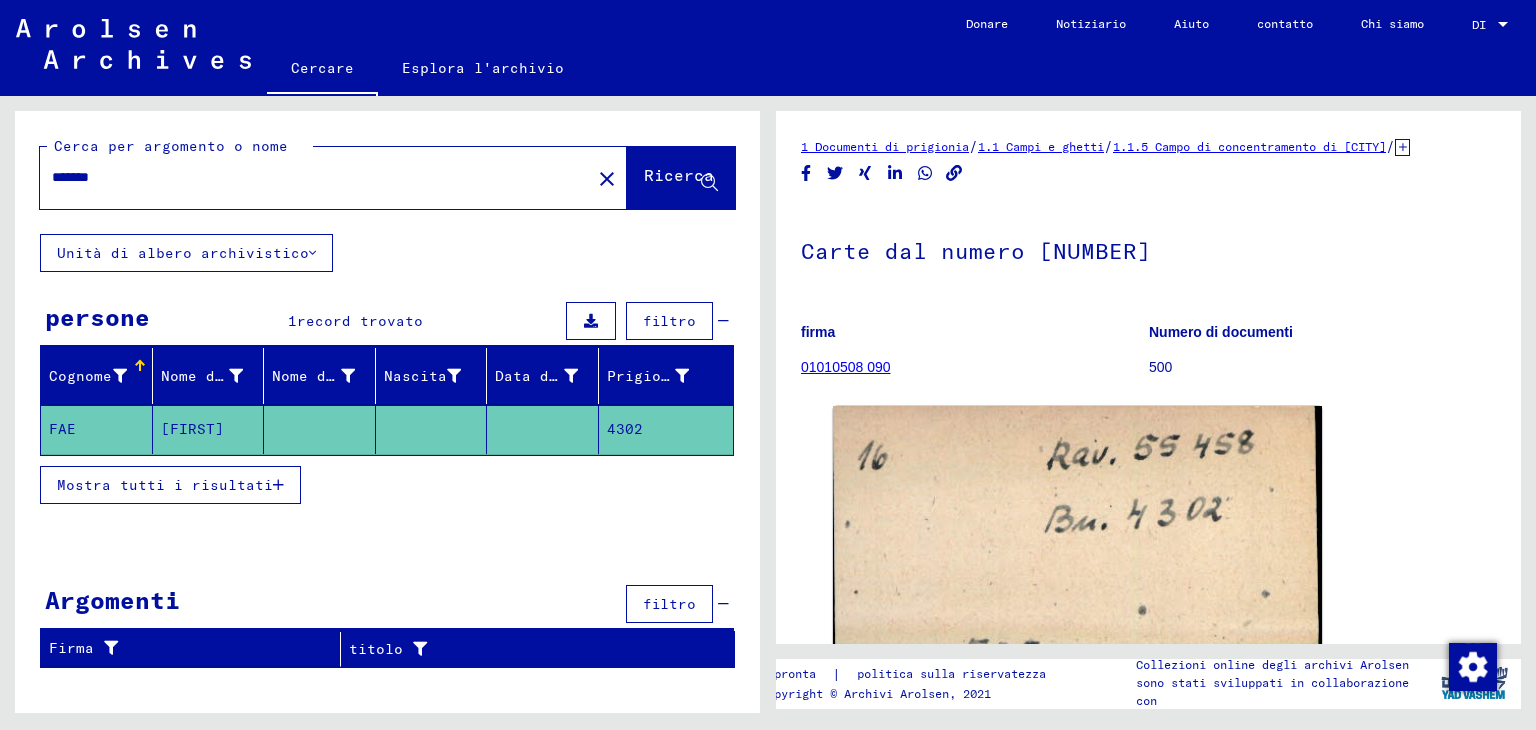 click on "Mostra tutti i risultati" at bounding box center (165, 485) 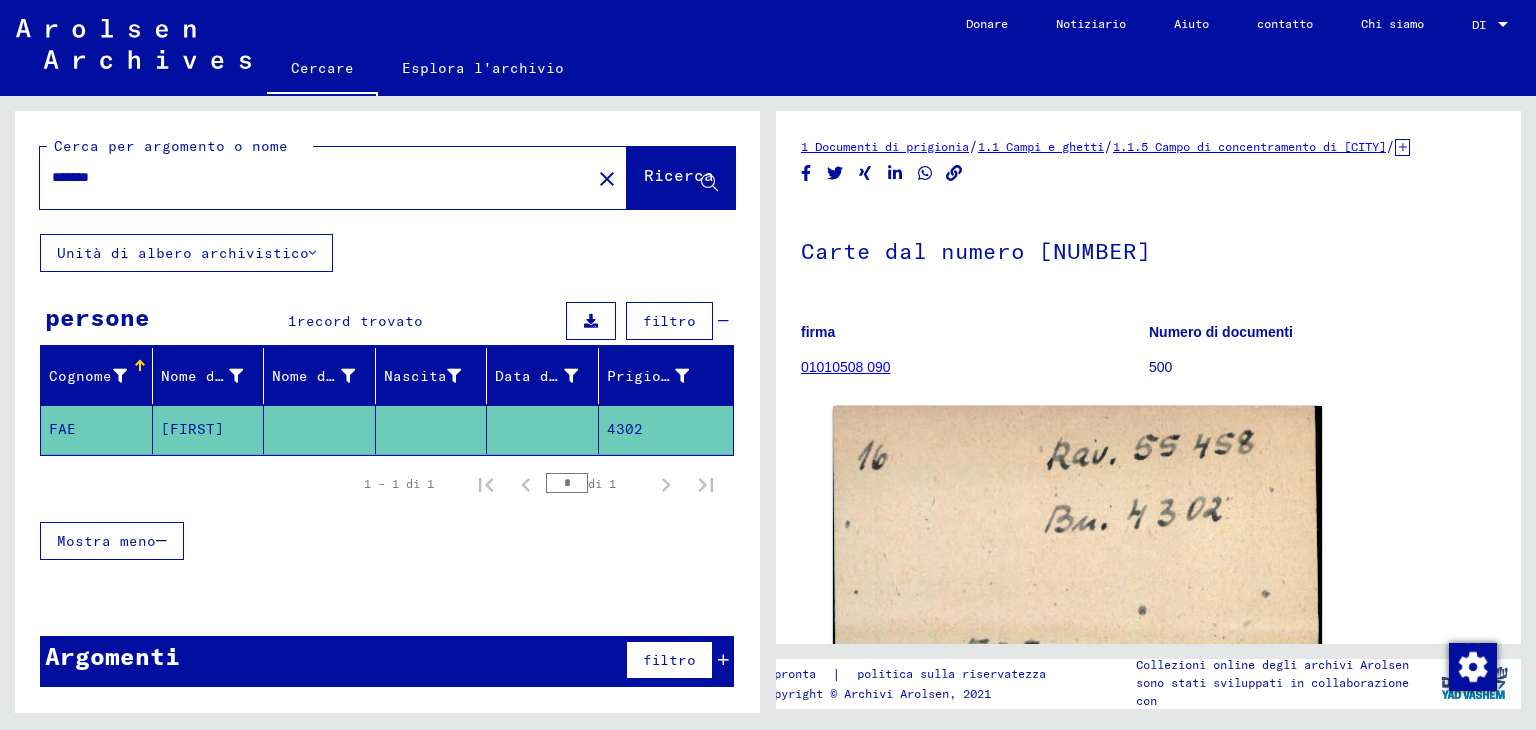type on "**********" 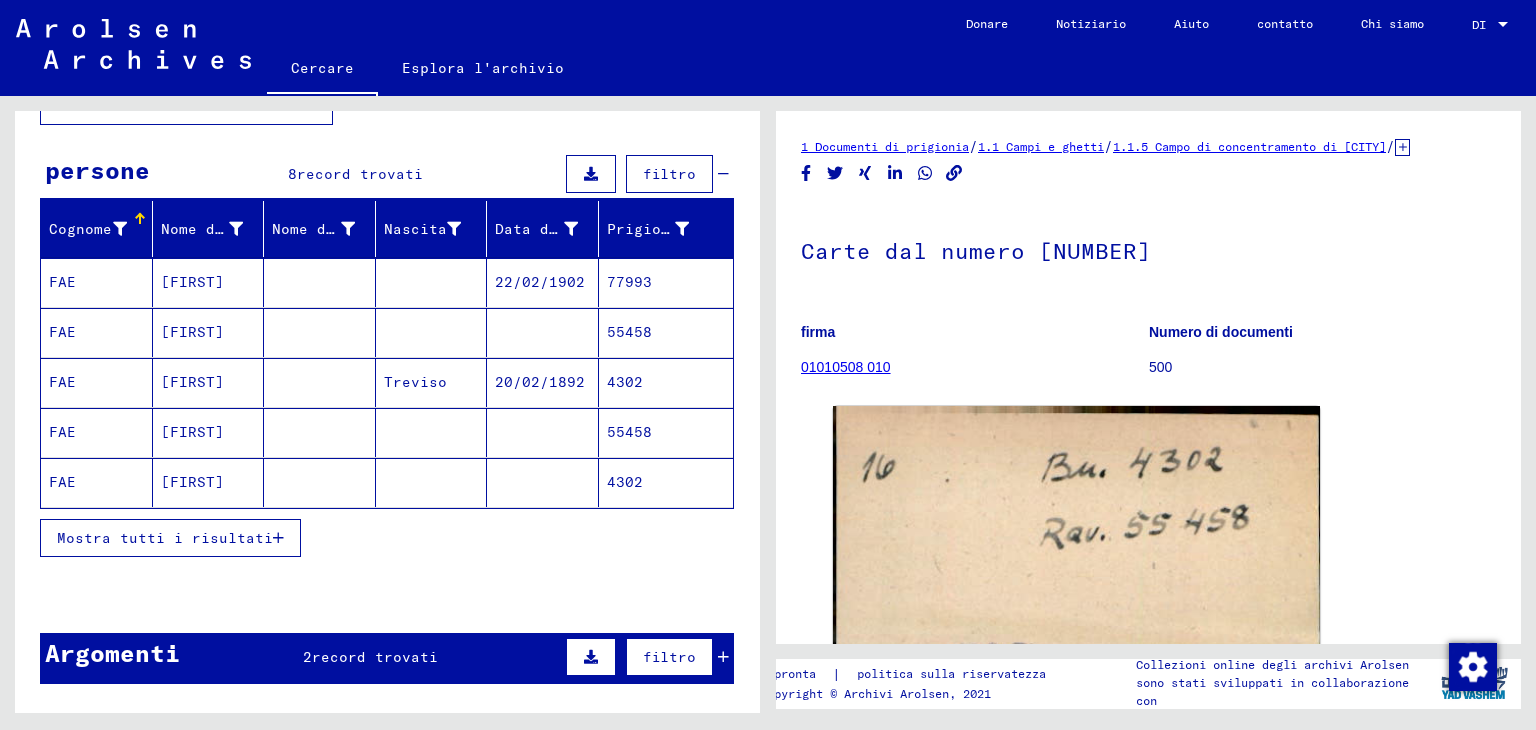 scroll, scrollTop: 150, scrollLeft: 0, axis: vertical 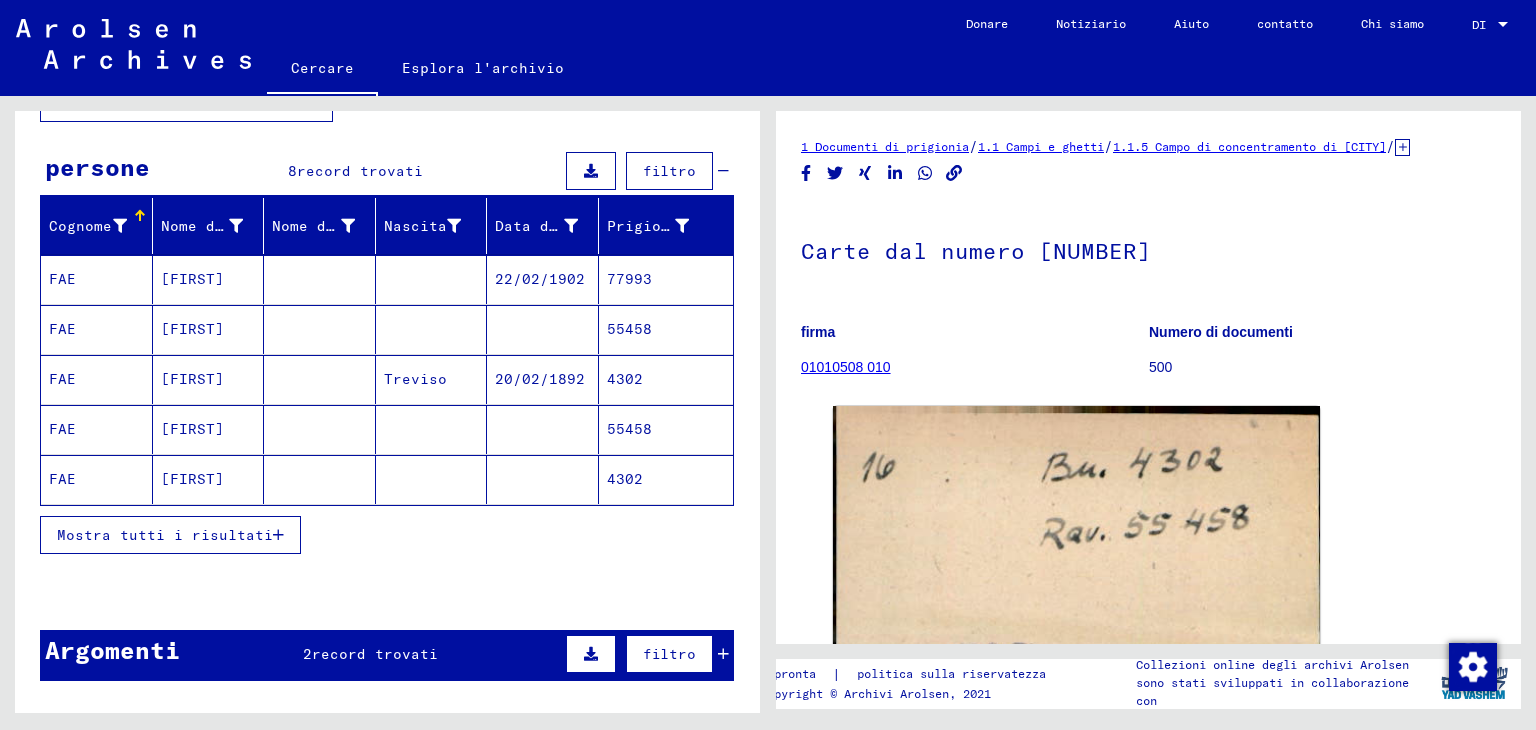 click on "Mostra tutti i risultati" at bounding box center (165, 535) 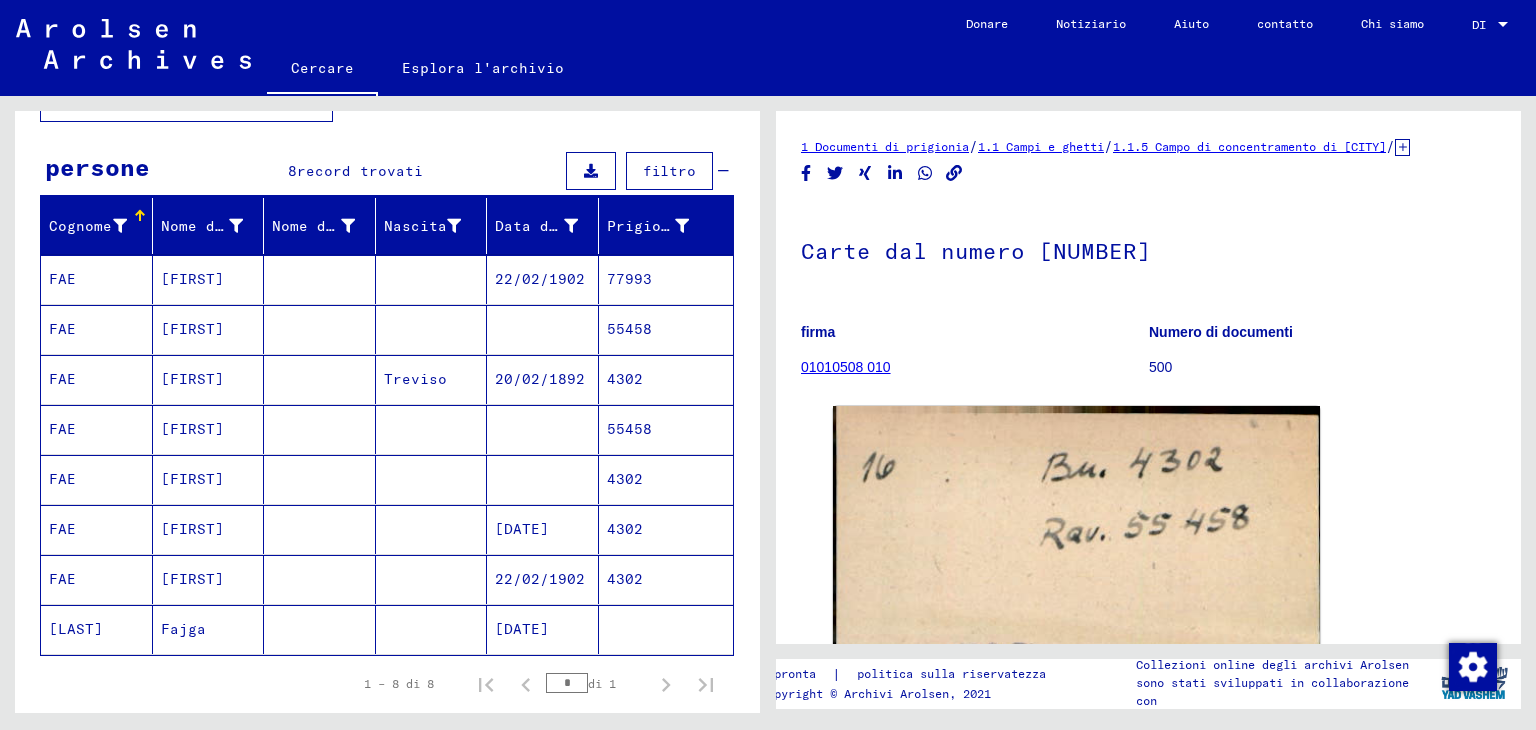 click on "4302" 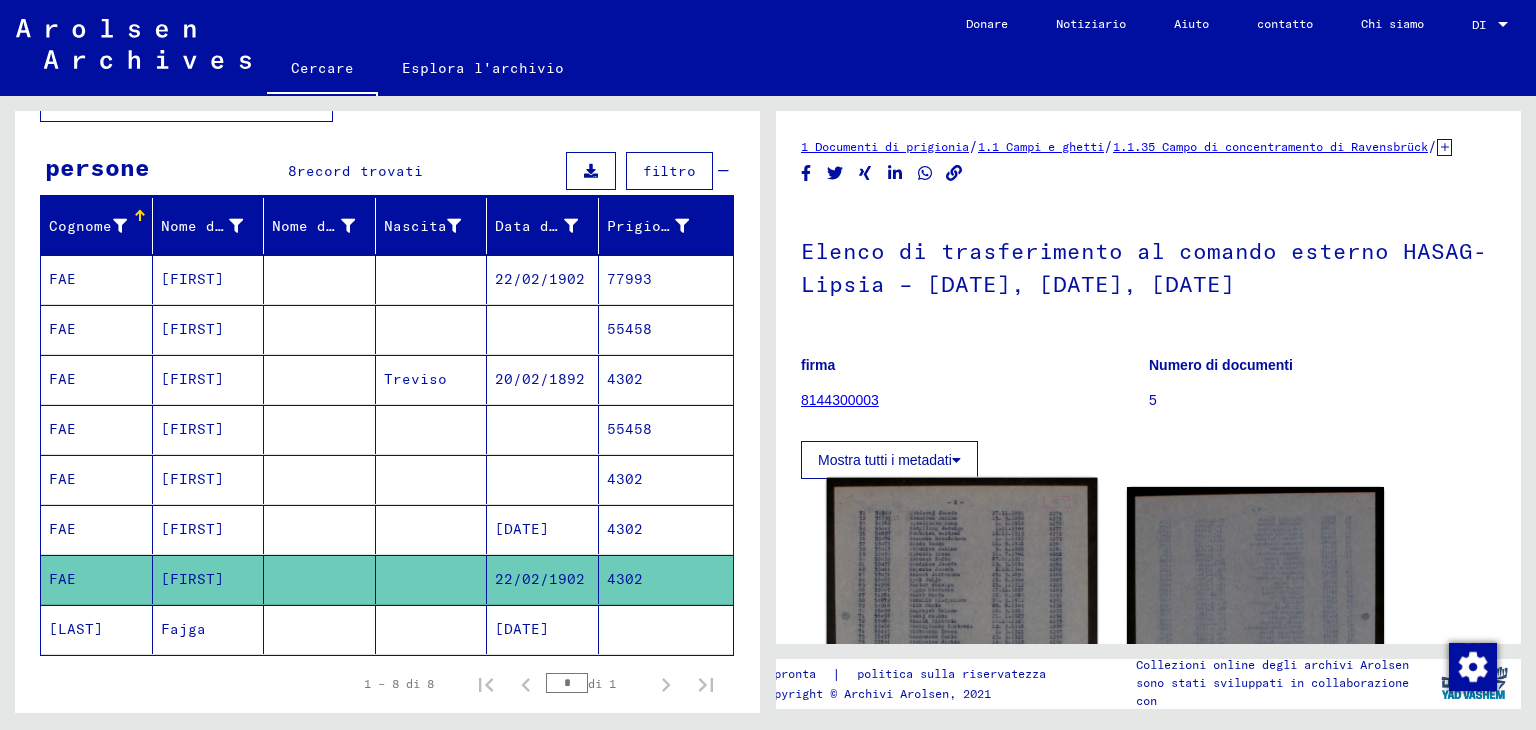 click 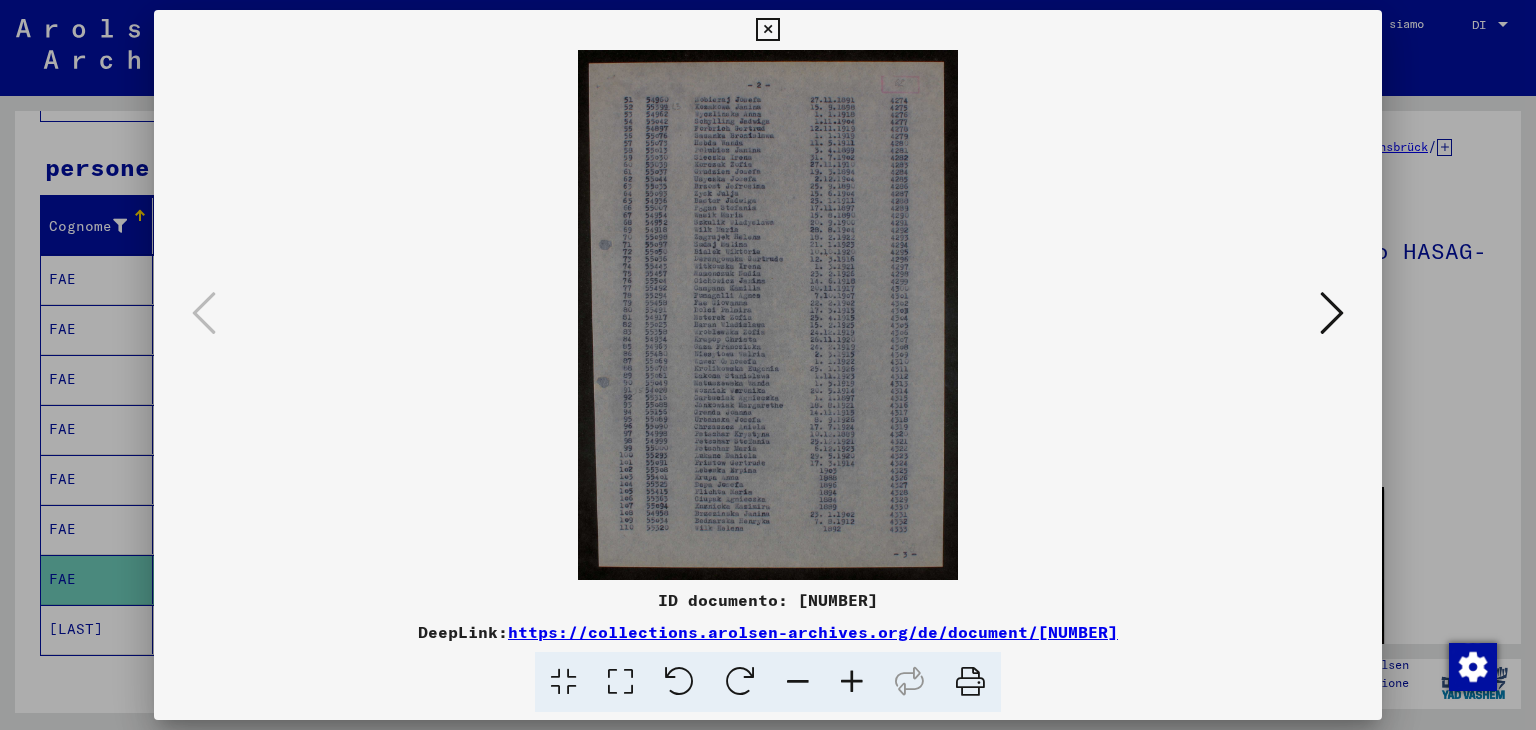 click at bounding box center (852, 682) 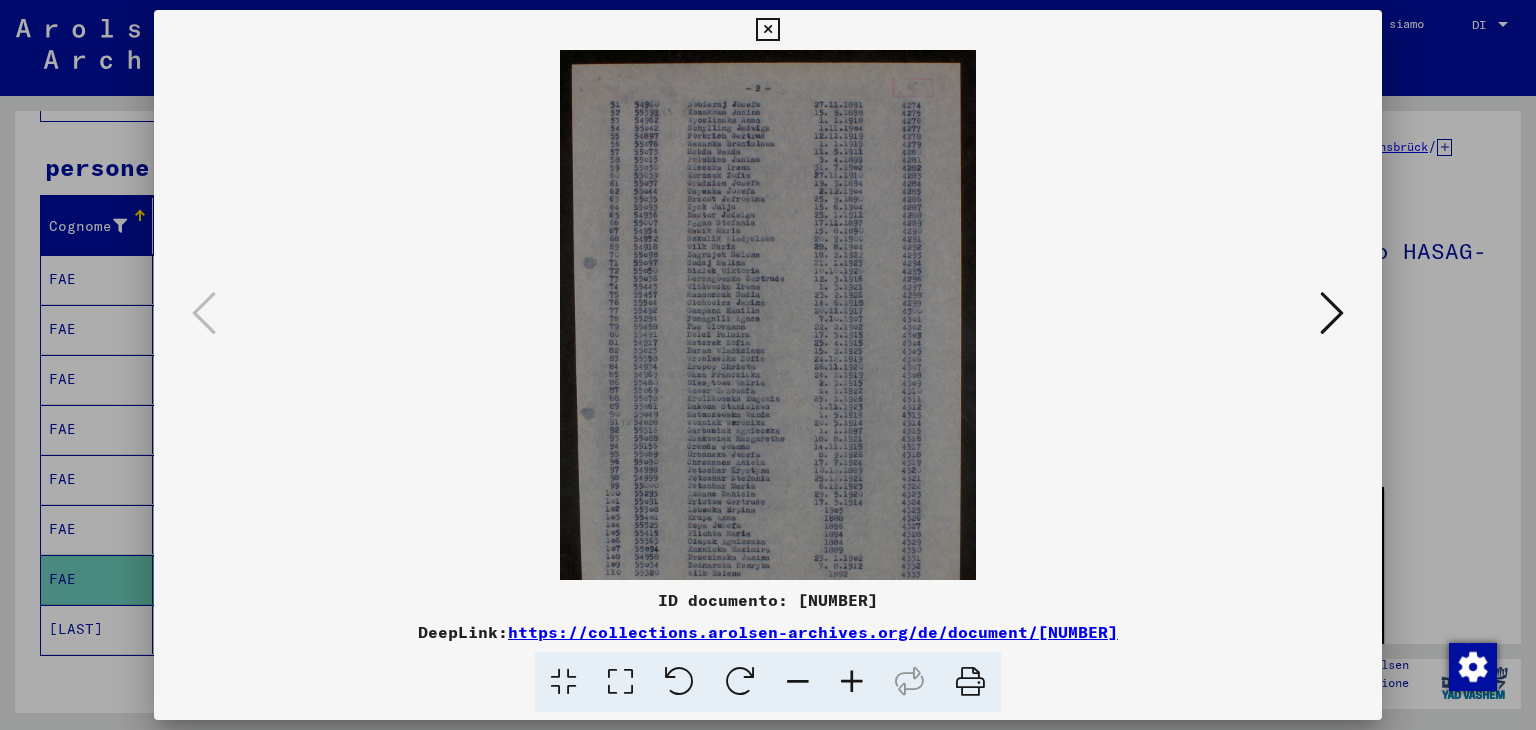 click at bounding box center [852, 682] 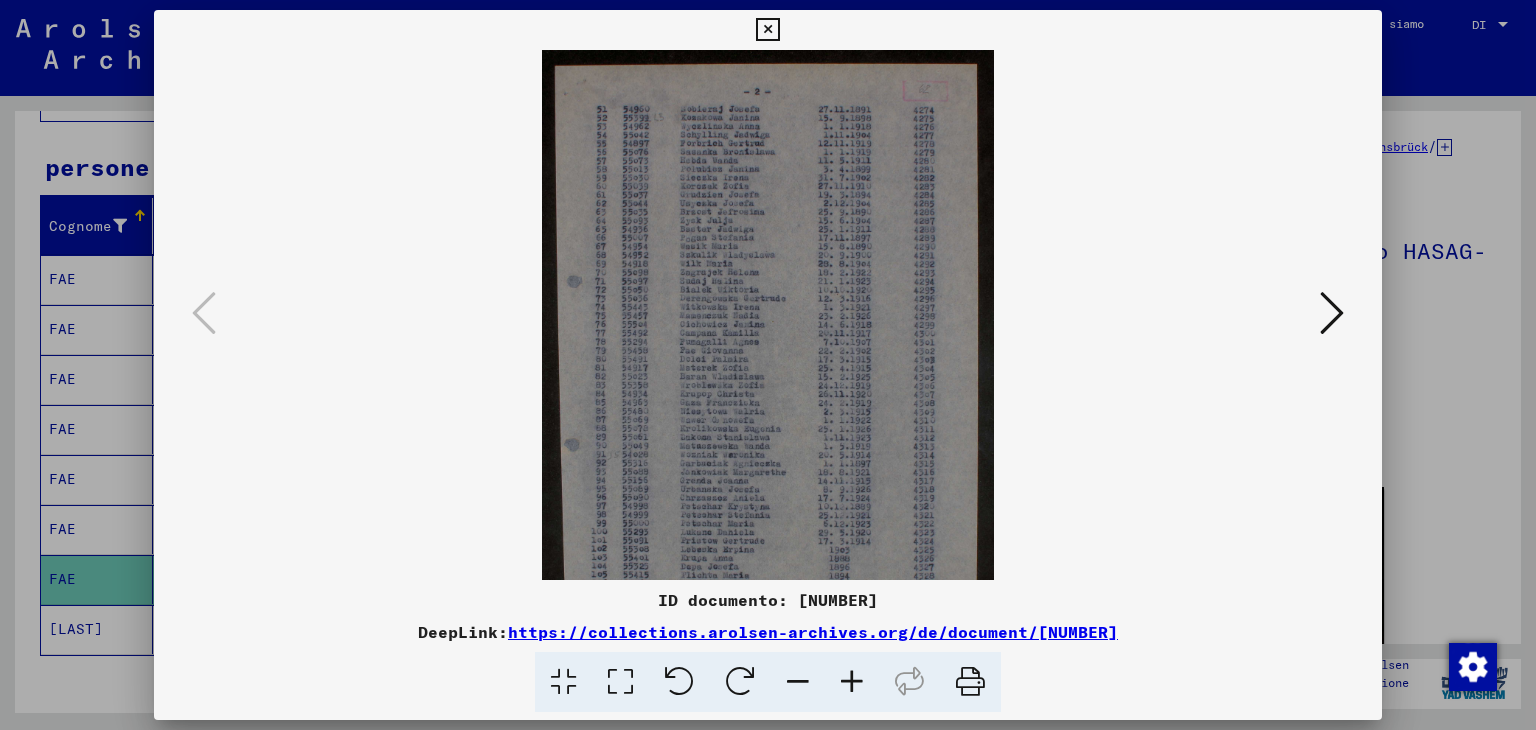 click at bounding box center [852, 682] 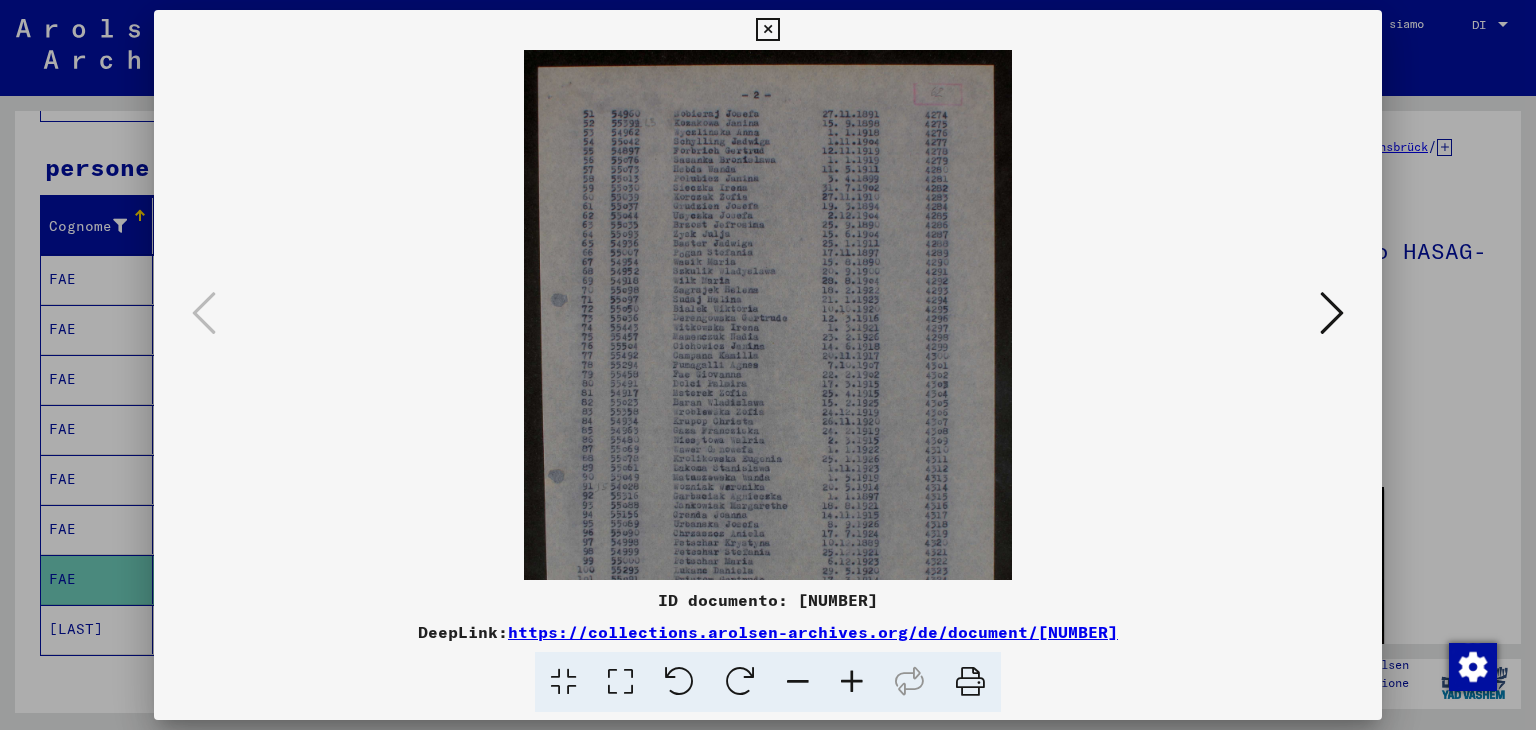 click at bounding box center (852, 682) 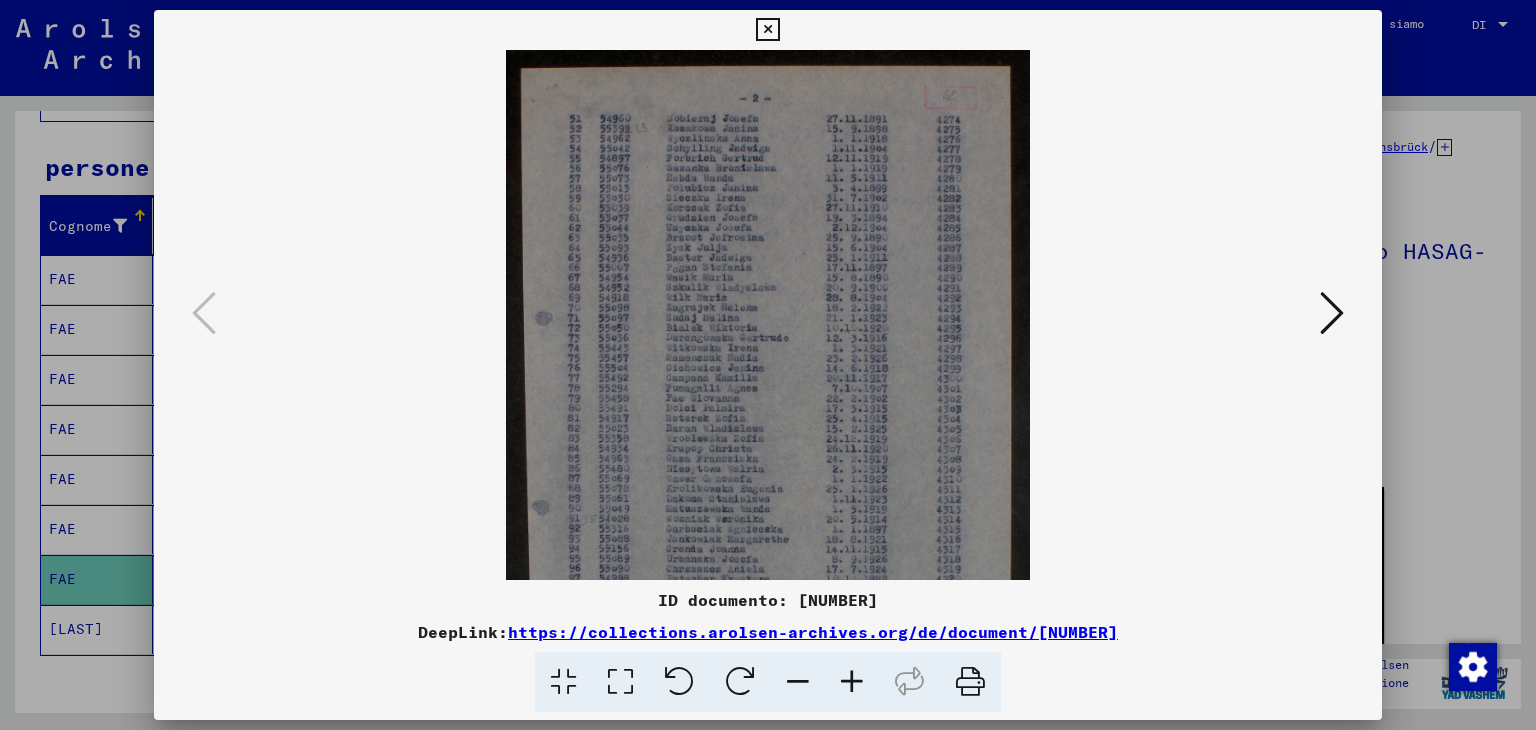 click at bounding box center (852, 682) 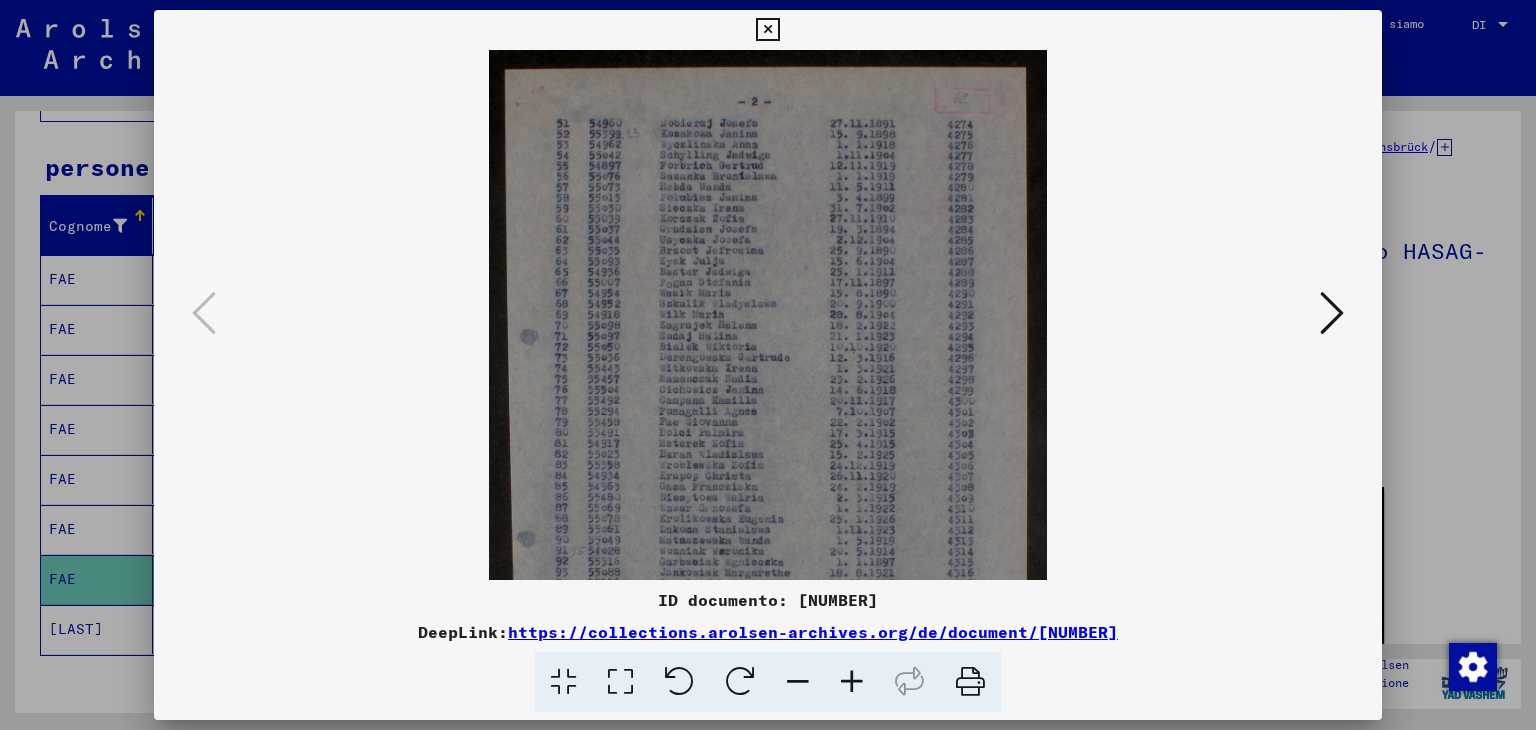 click at bounding box center [852, 682] 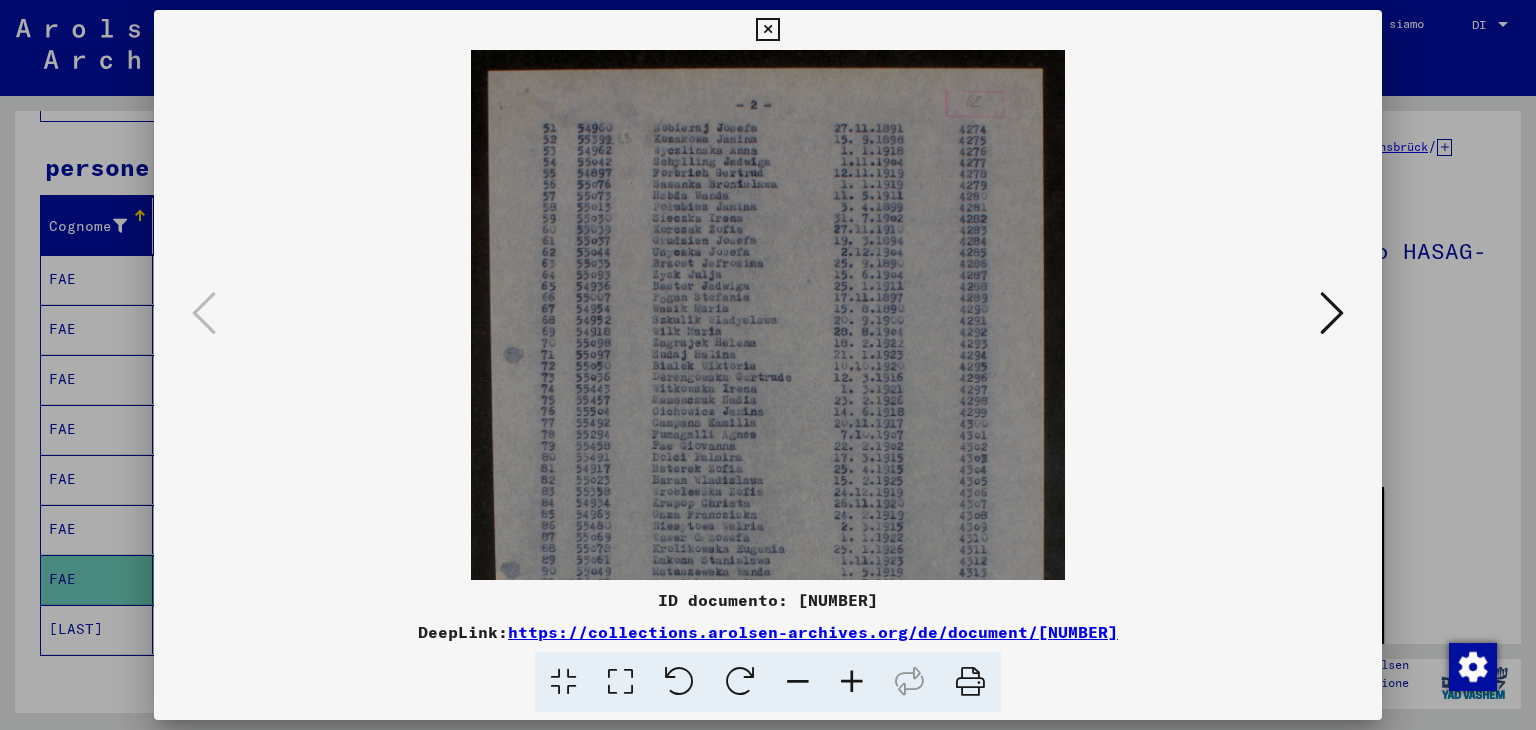 click at bounding box center (852, 682) 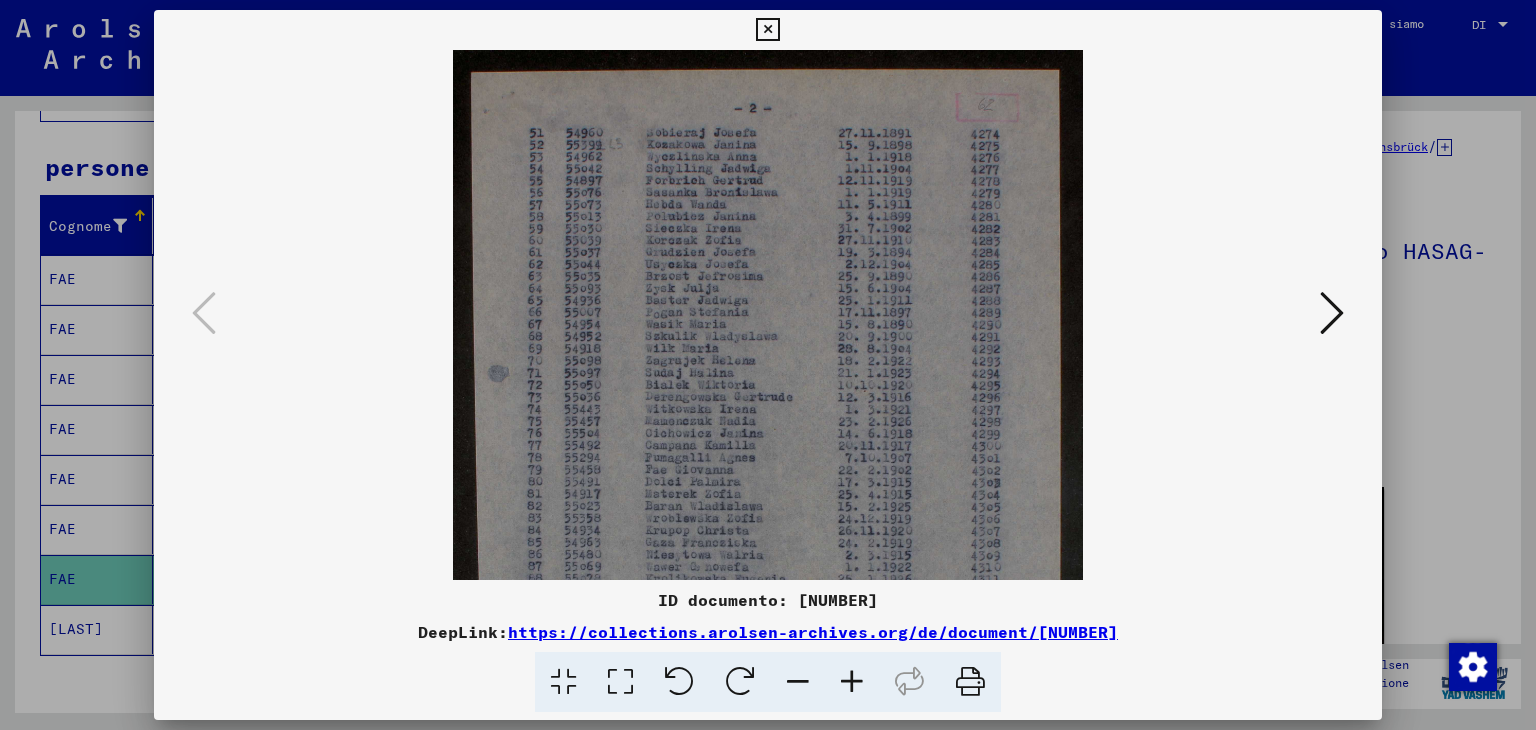 click at bounding box center (852, 682) 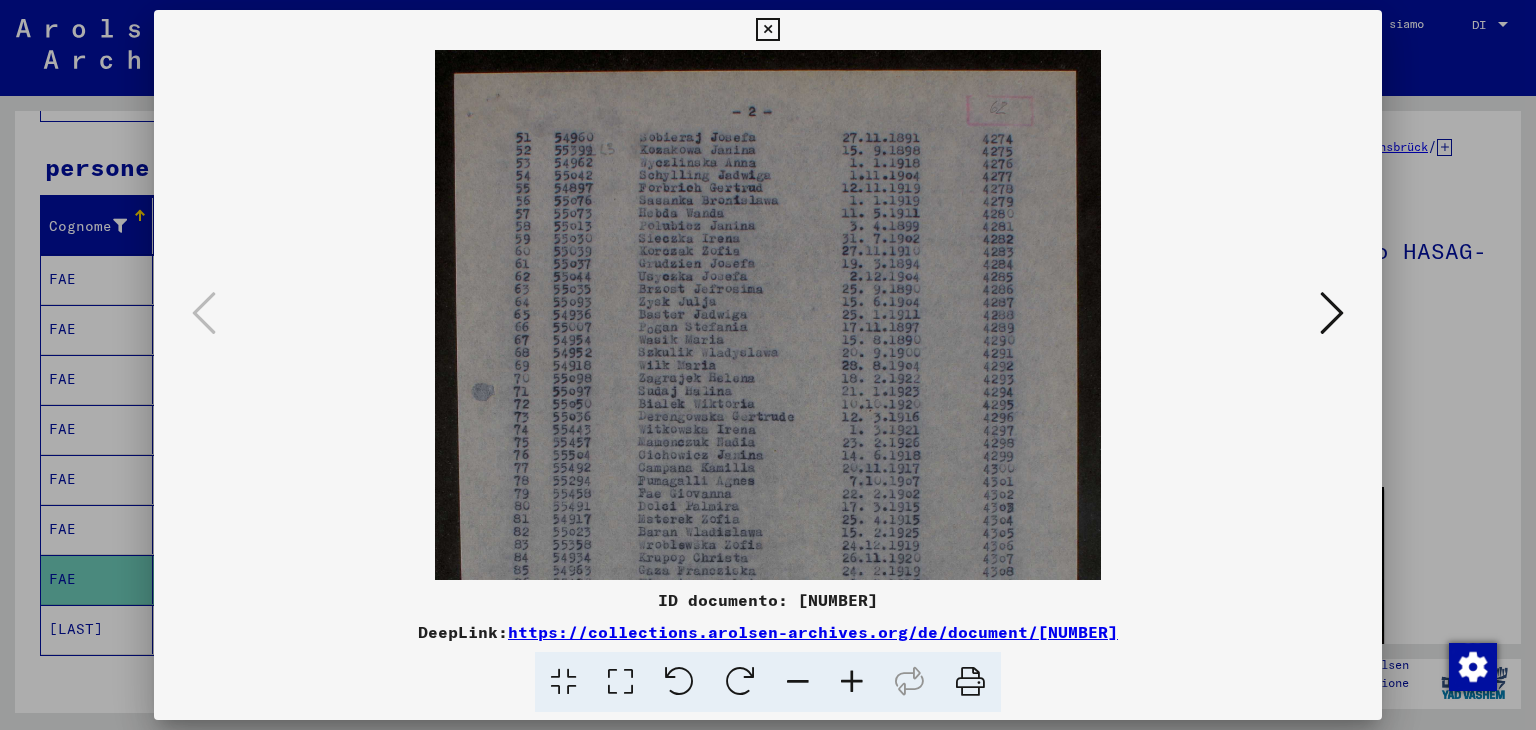 click at bounding box center [852, 682] 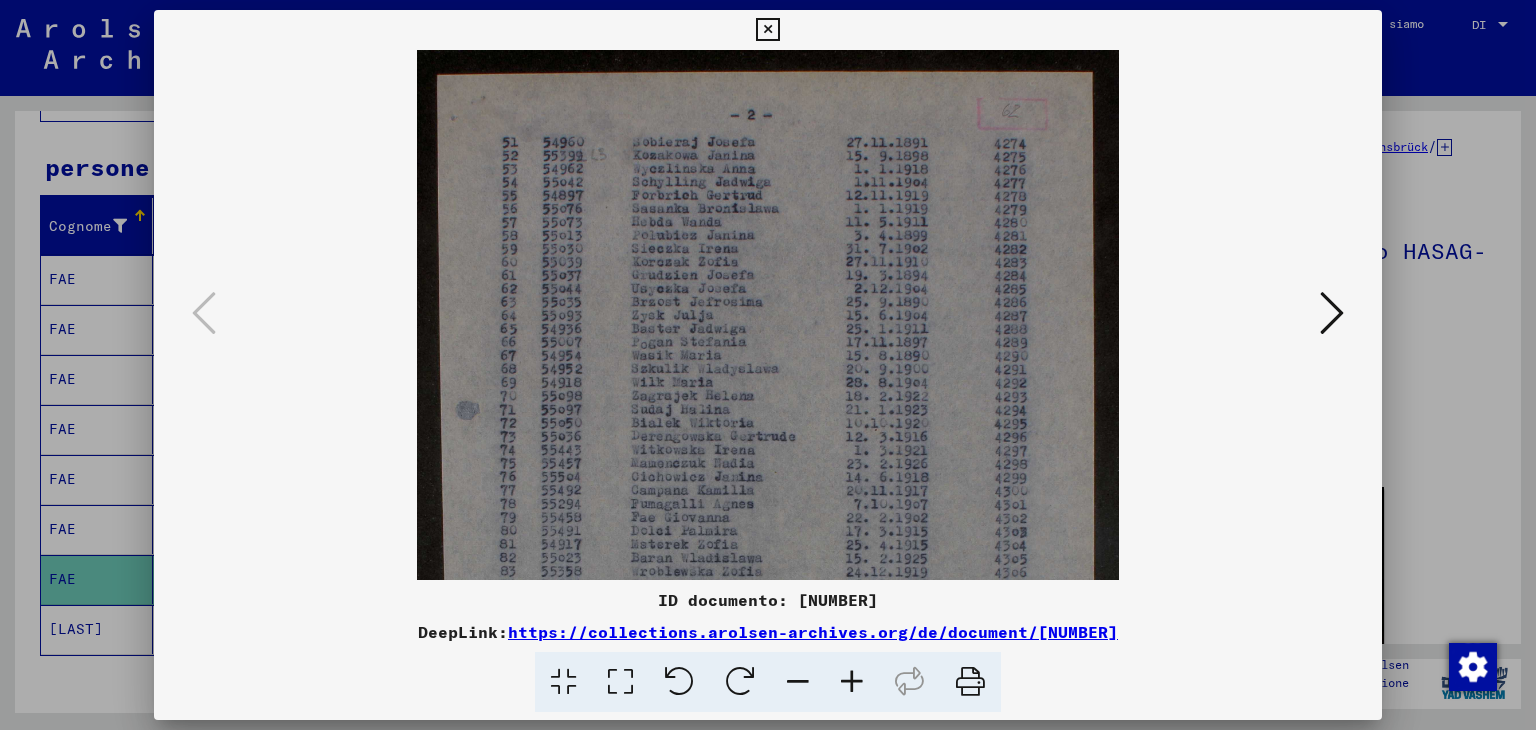 click at bounding box center (852, 682) 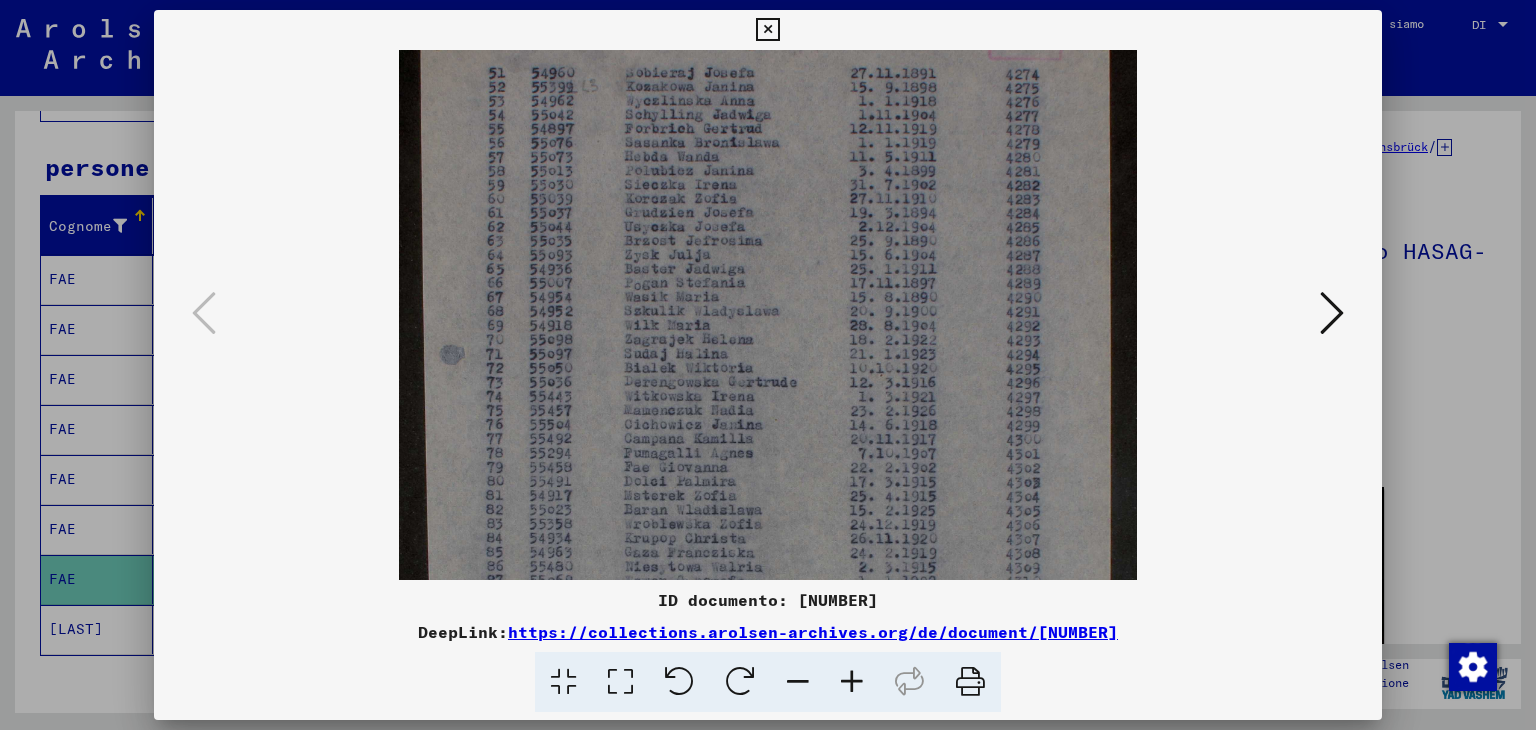 scroll, scrollTop: 126, scrollLeft: 0, axis: vertical 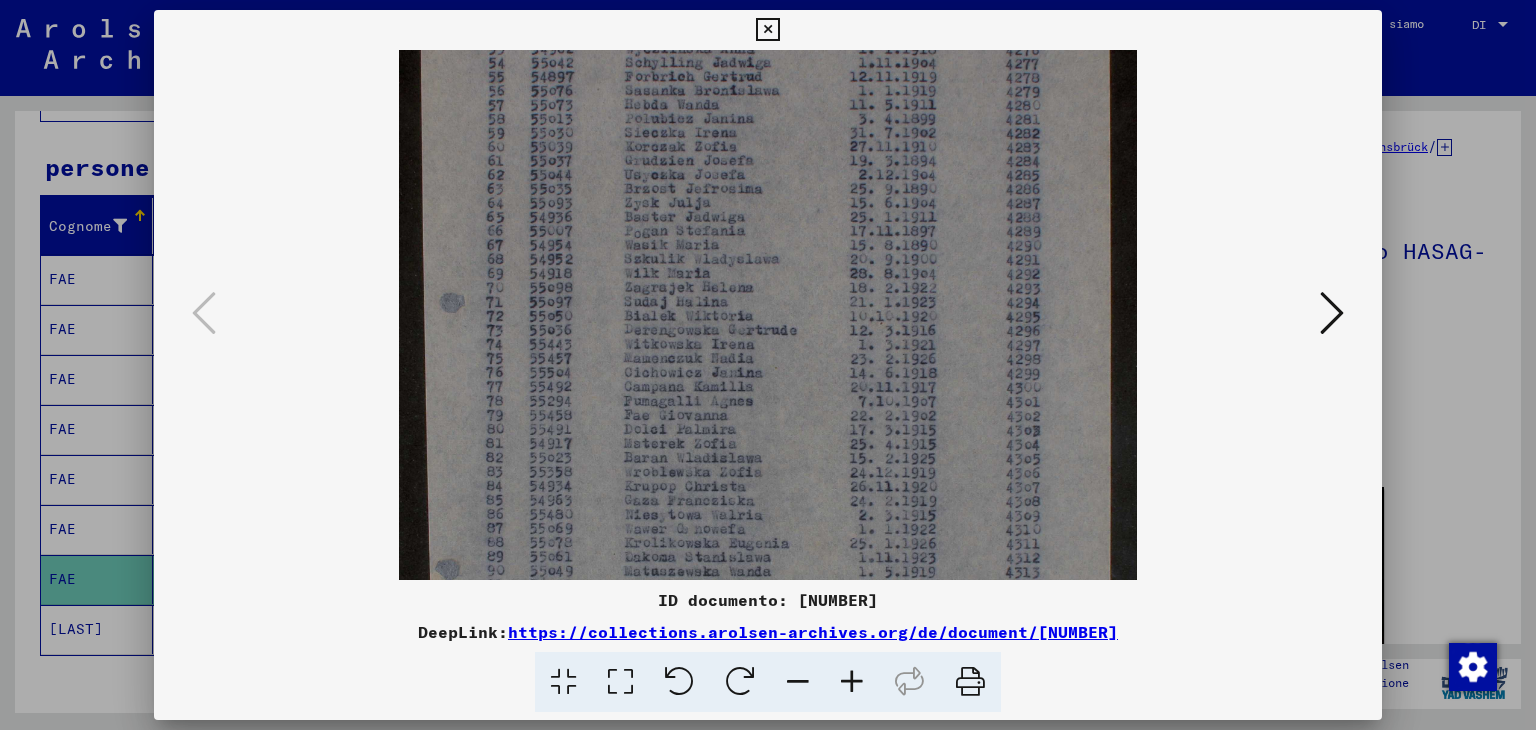 drag, startPoint x: 684, startPoint y: 554, endPoint x: 678, endPoint y: 429, distance: 125.14392 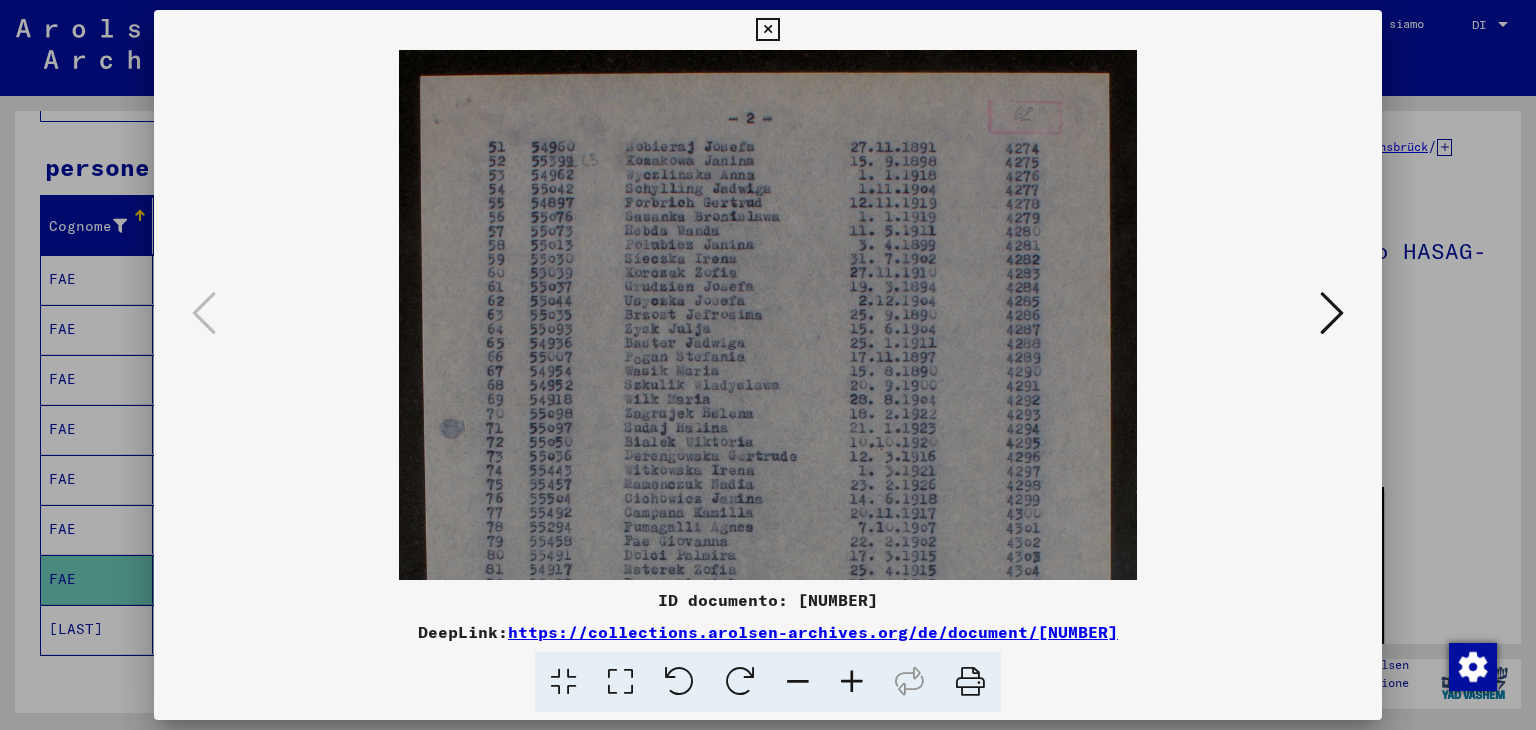 drag, startPoint x: 913, startPoint y: 240, endPoint x: 753, endPoint y: 536, distance: 336.47586 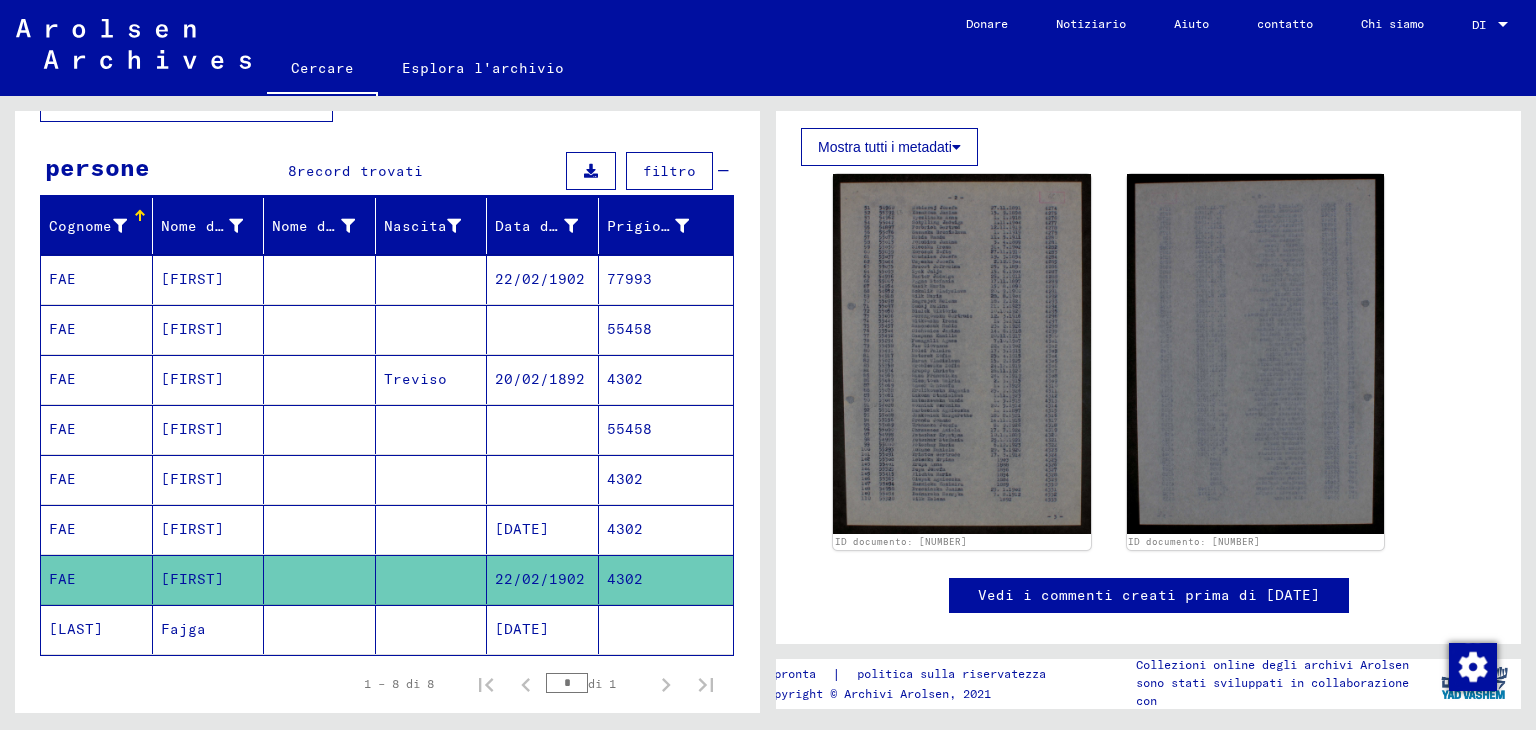 scroll, scrollTop: 400, scrollLeft: 0, axis: vertical 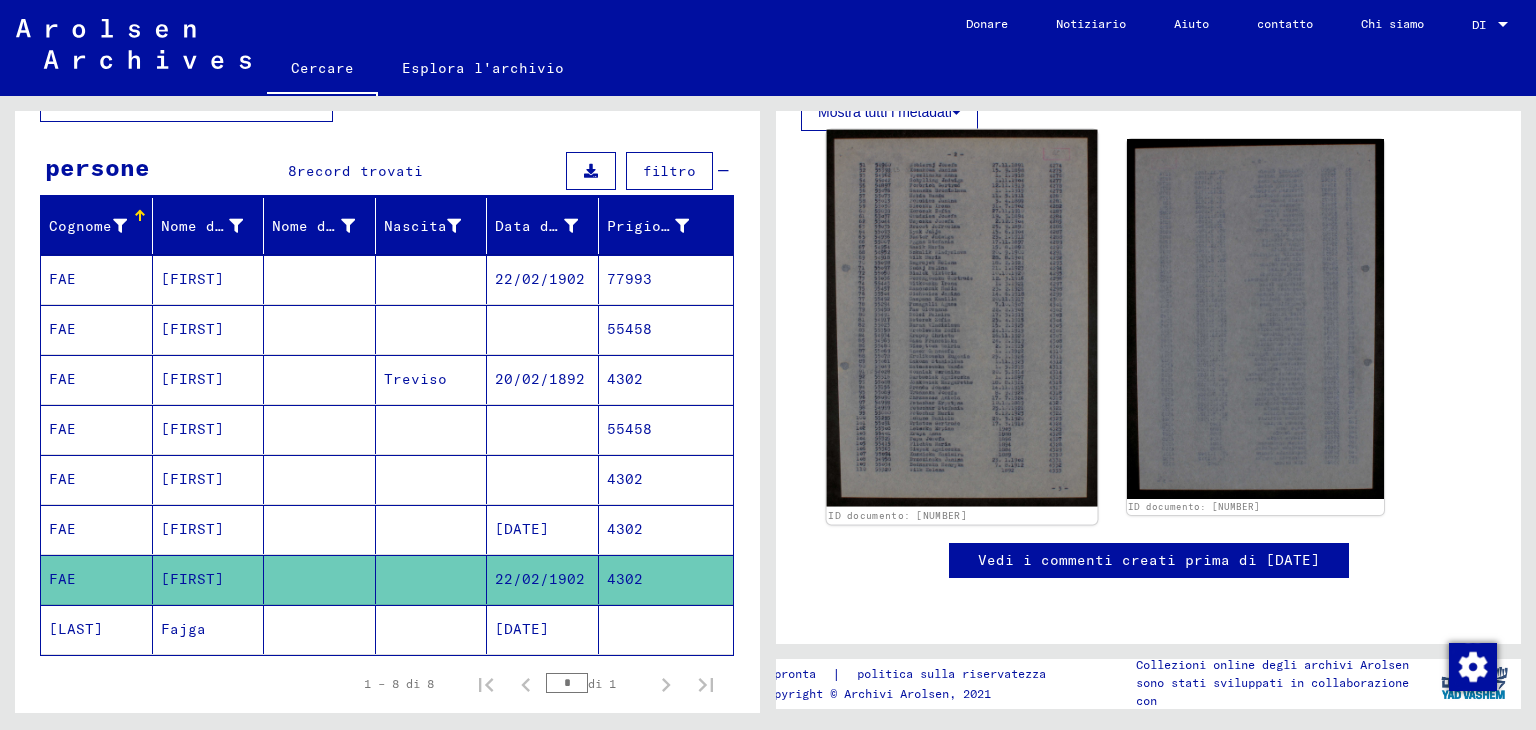 click 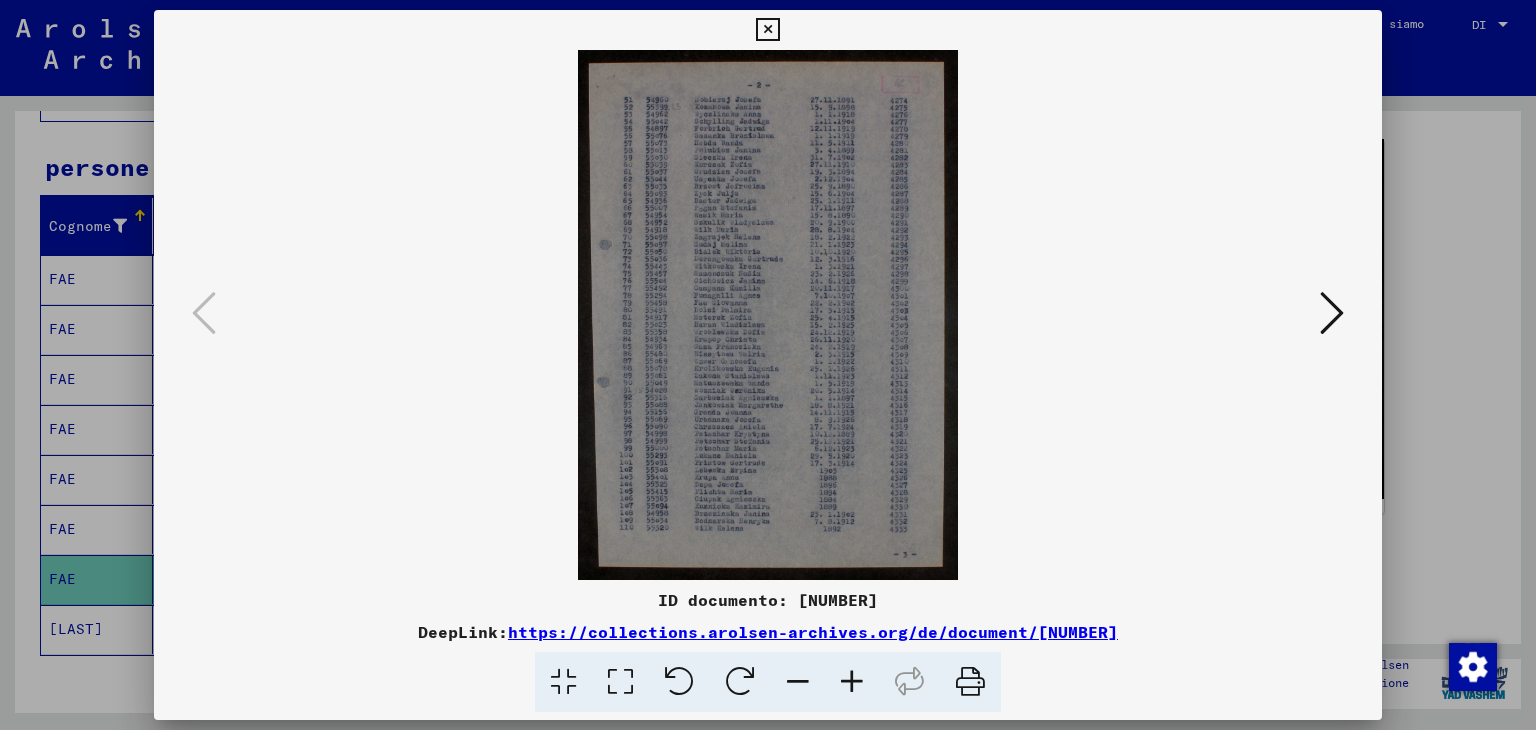 click at bounding box center [767, 30] 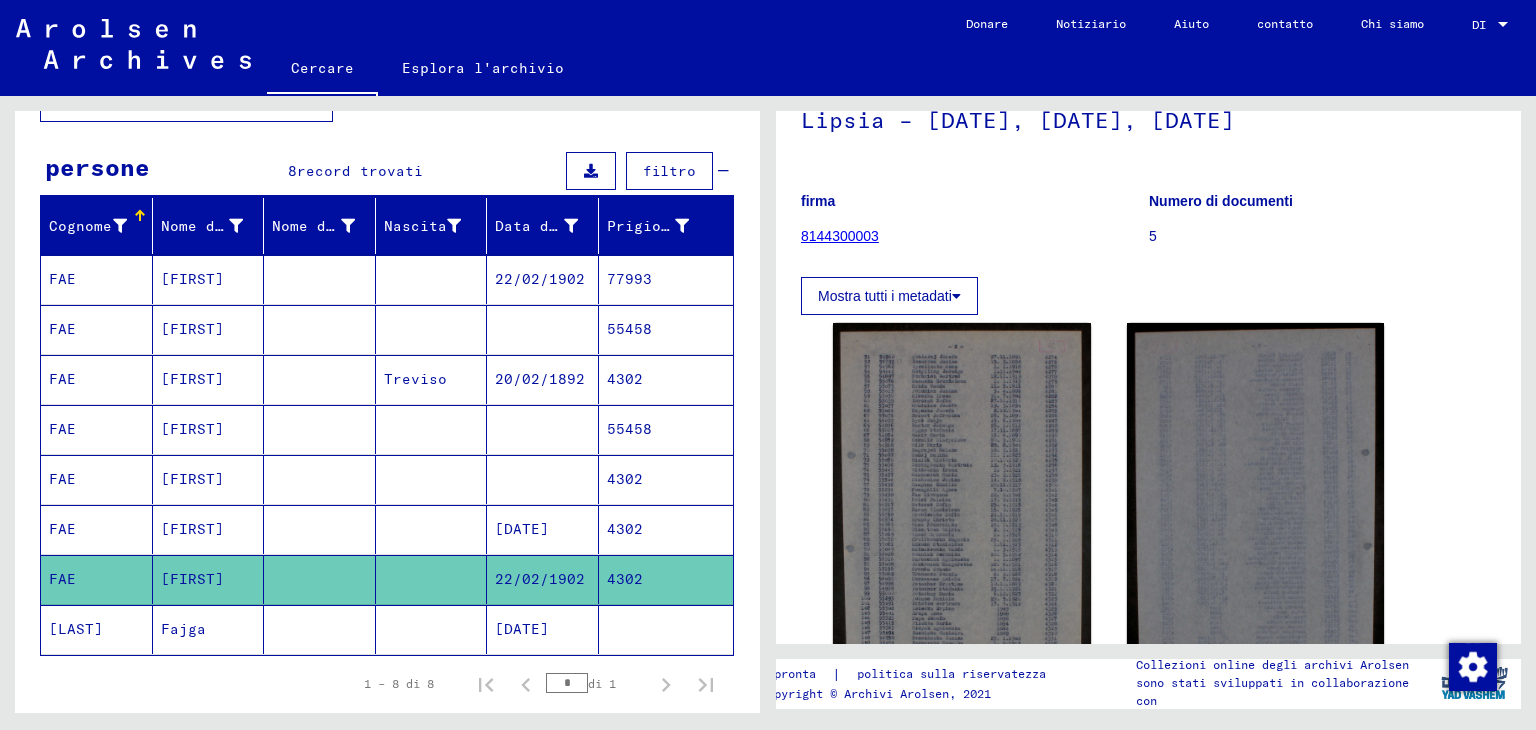scroll, scrollTop: 100, scrollLeft: 0, axis: vertical 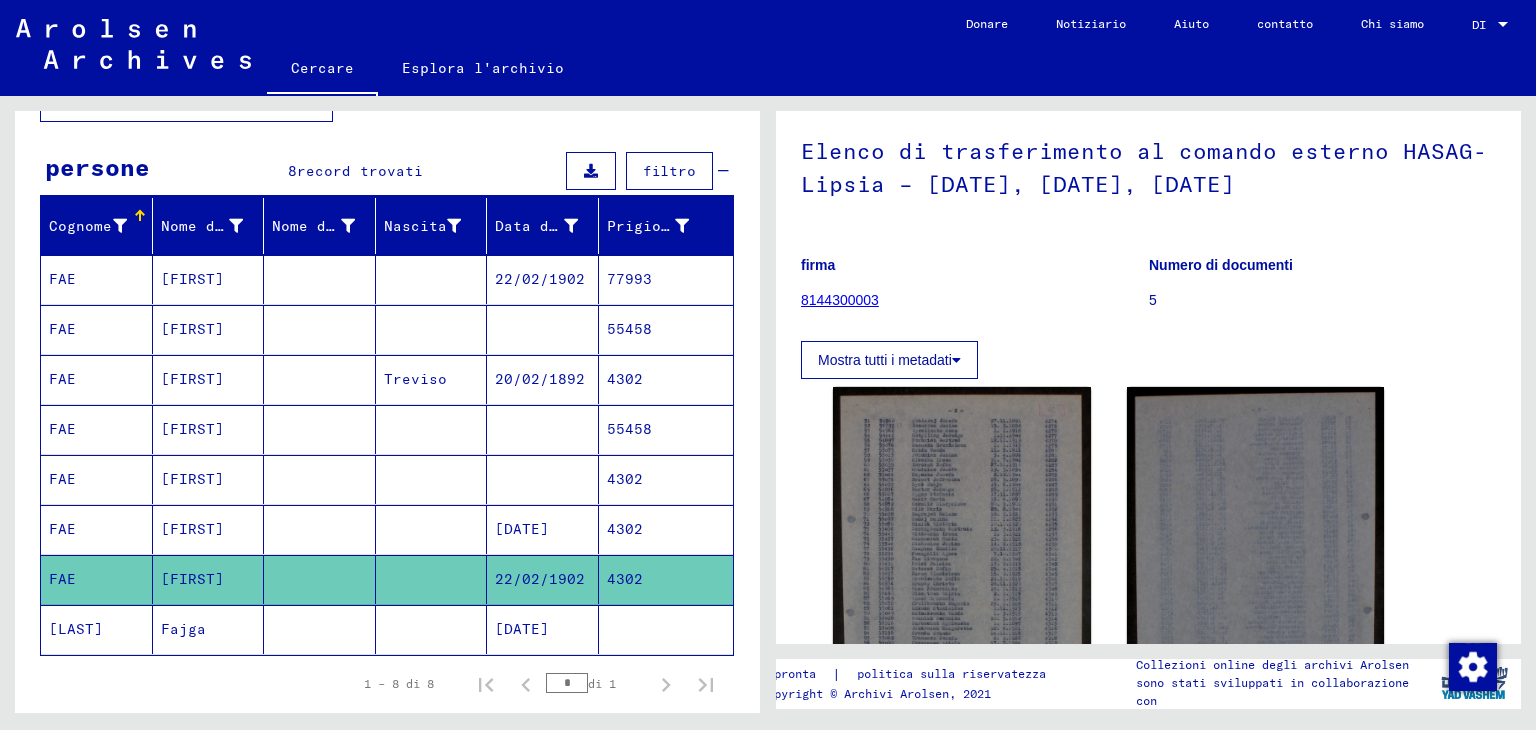 click on "4302" at bounding box center [666, 579] 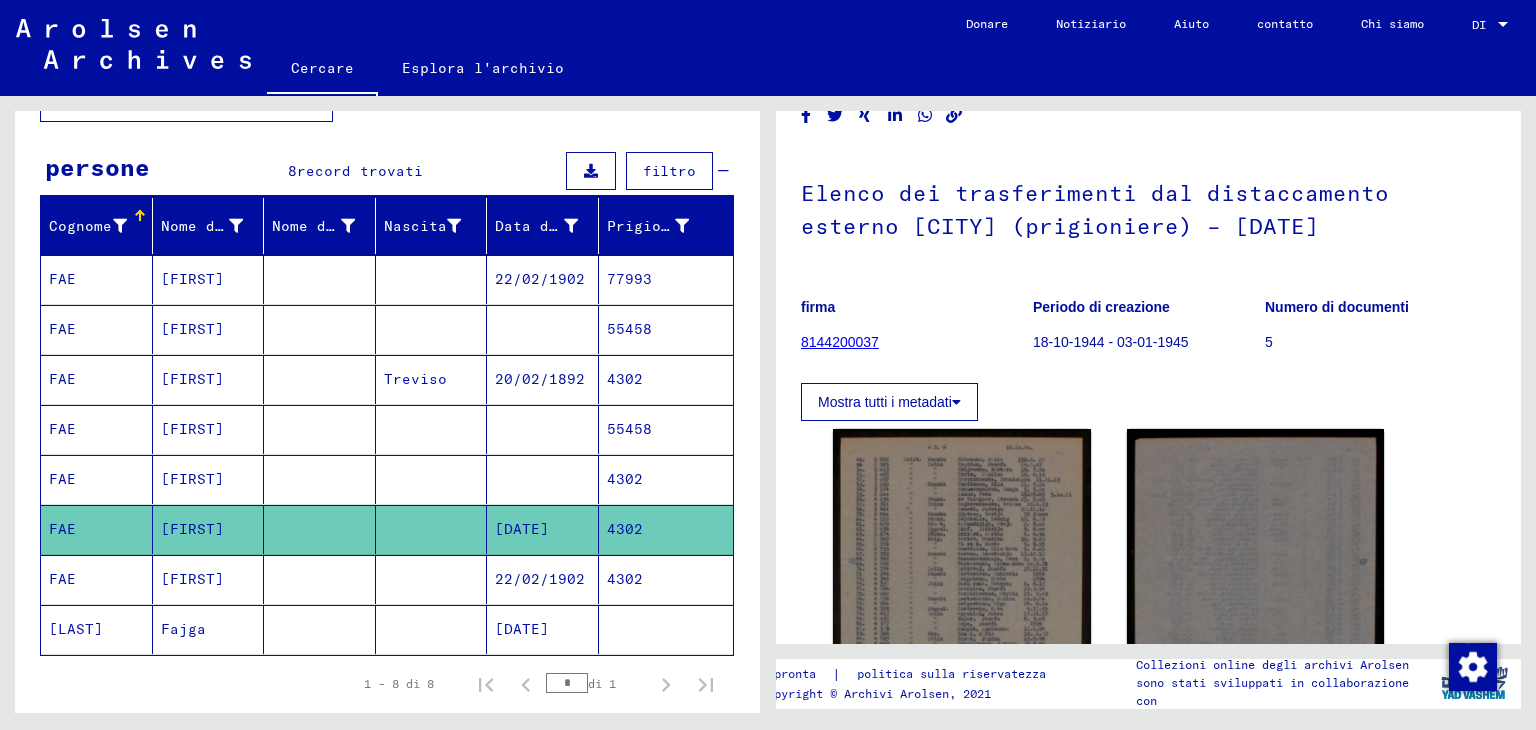 scroll, scrollTop: 0, scrollLeft: 0, axis: both 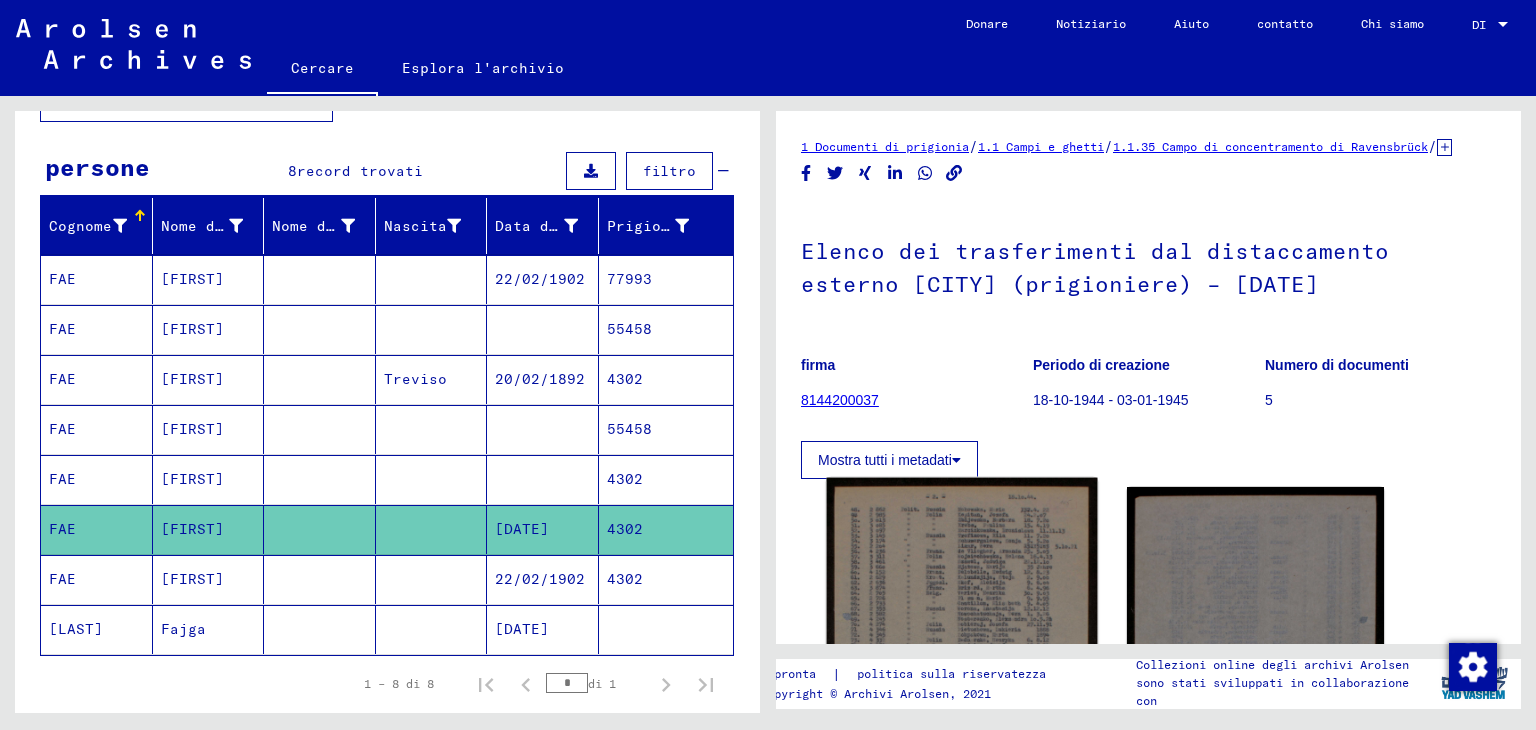 click 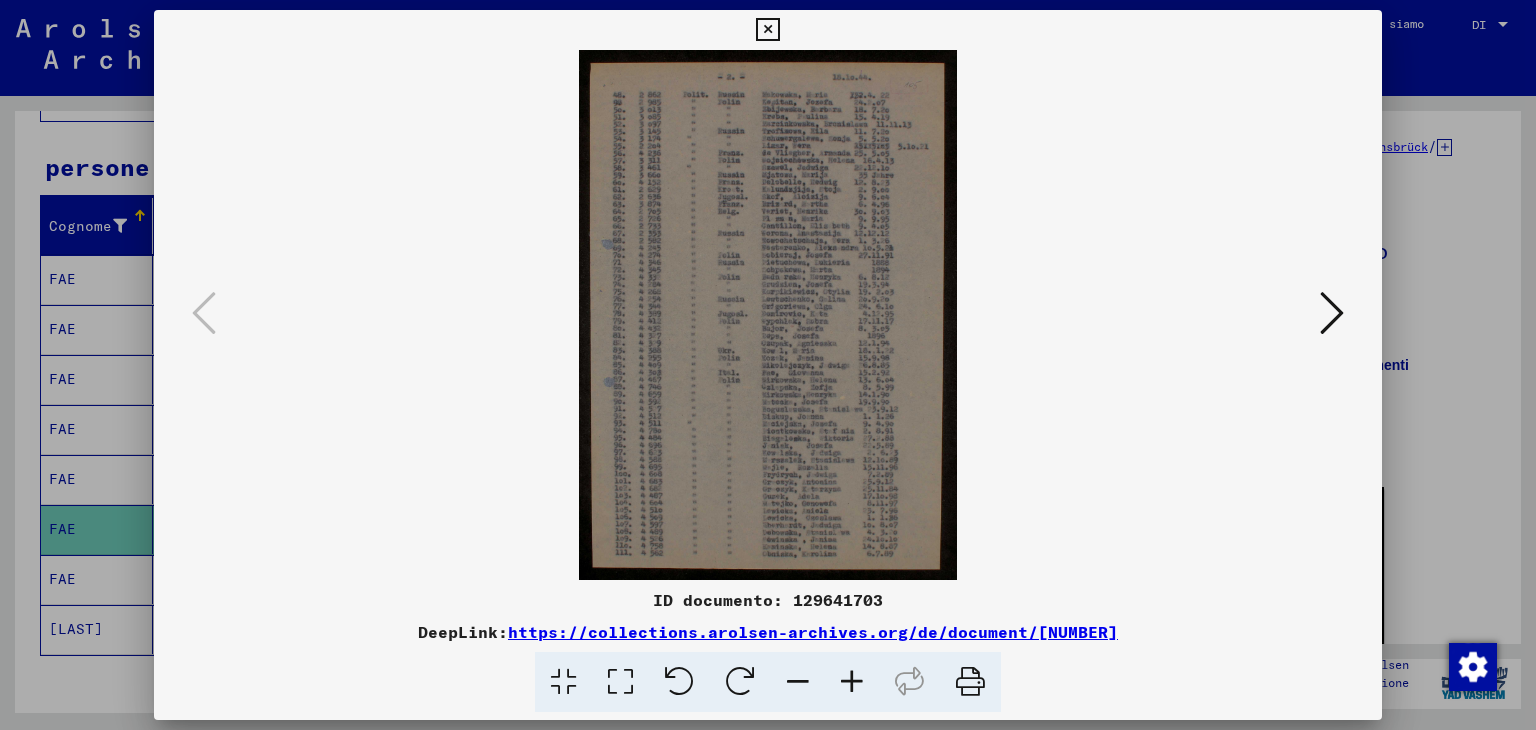 click at bounding box center [767, 30] 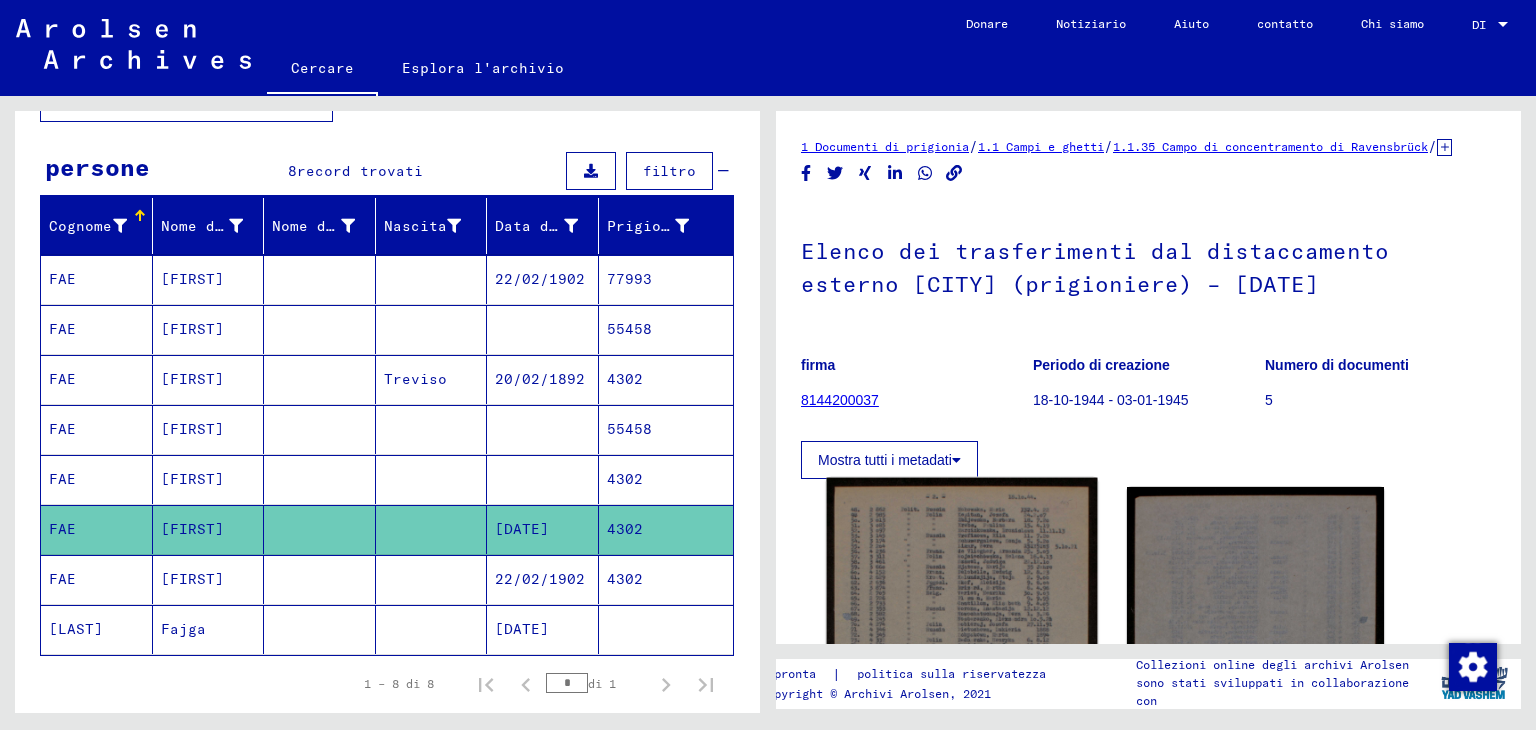 click 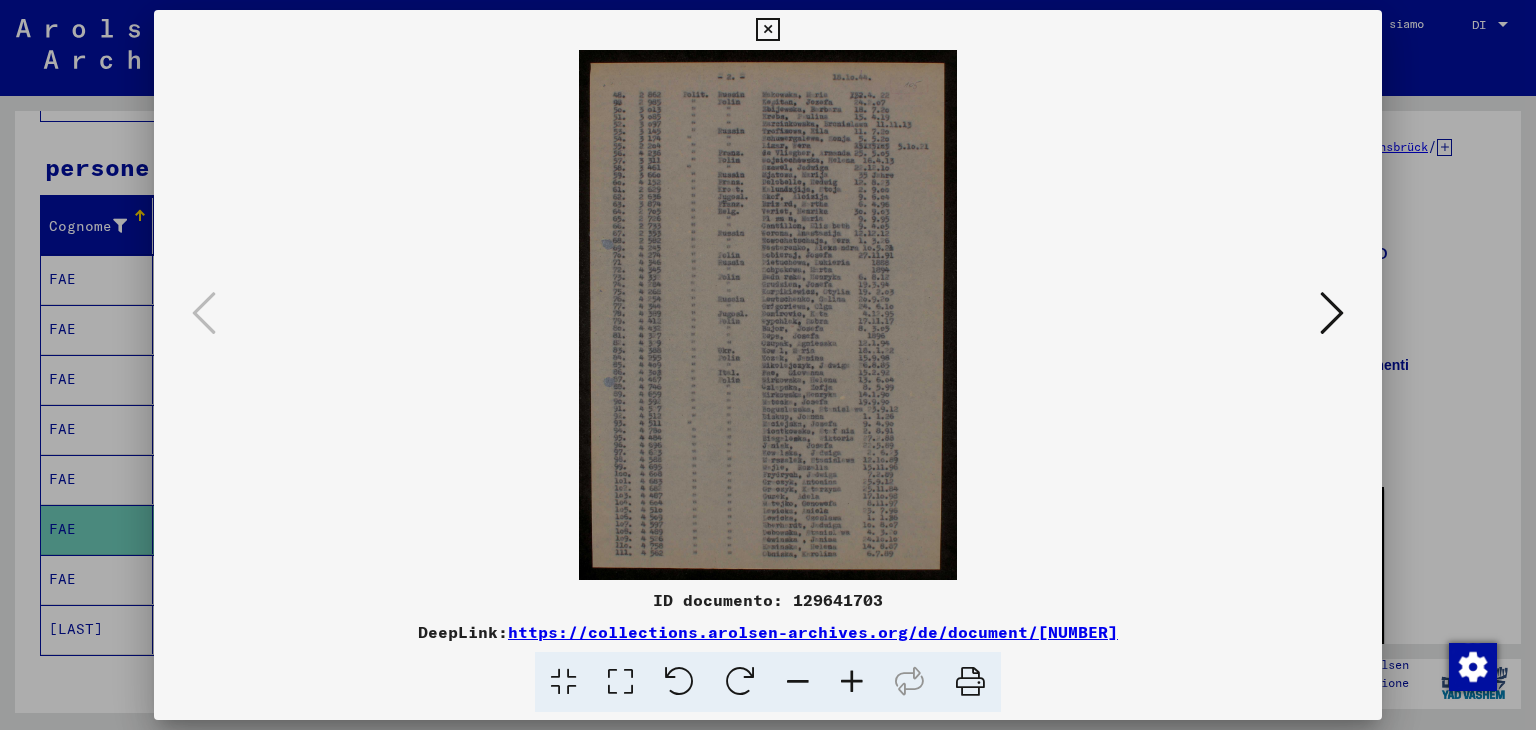 click at bounding box center (852, 682) 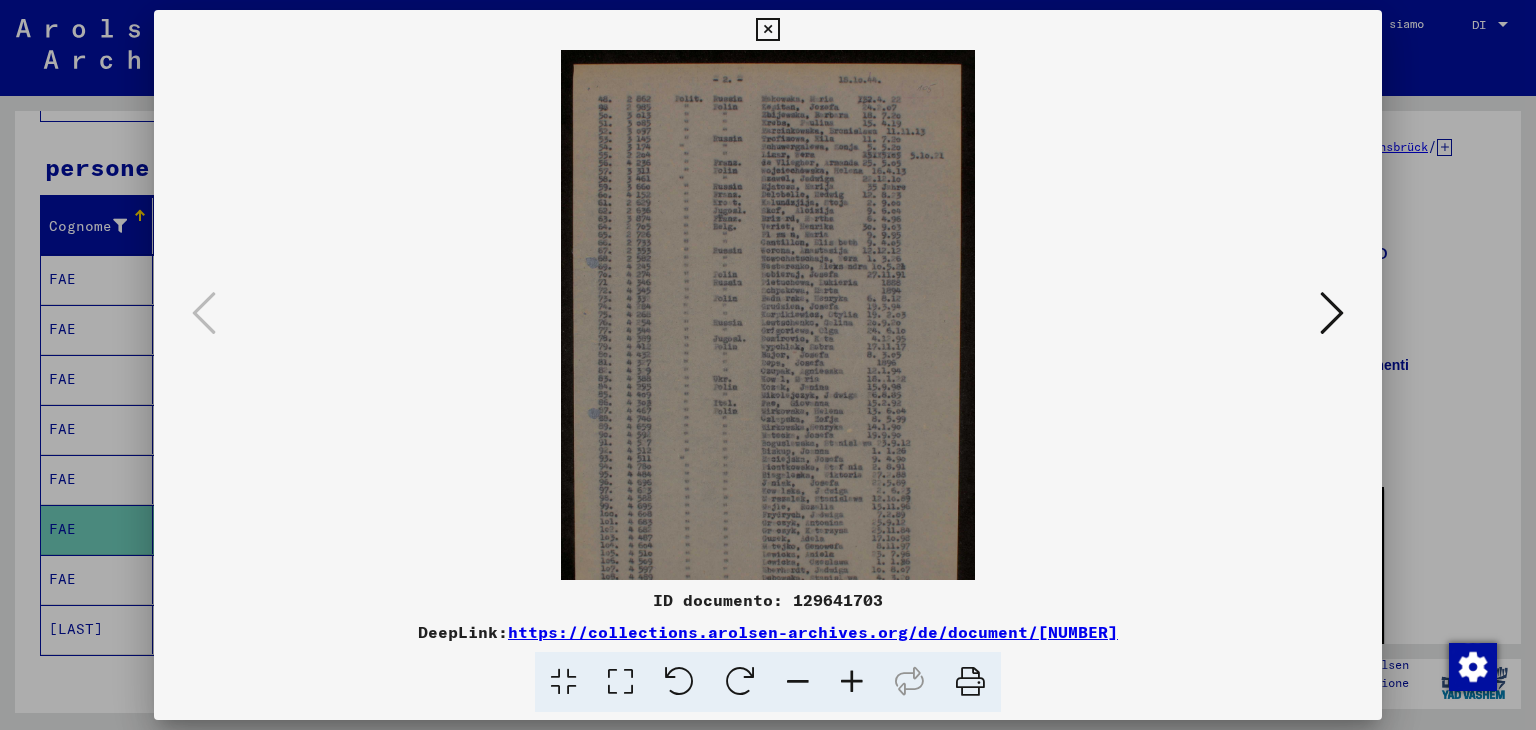 click at bounding box center [852, 682] 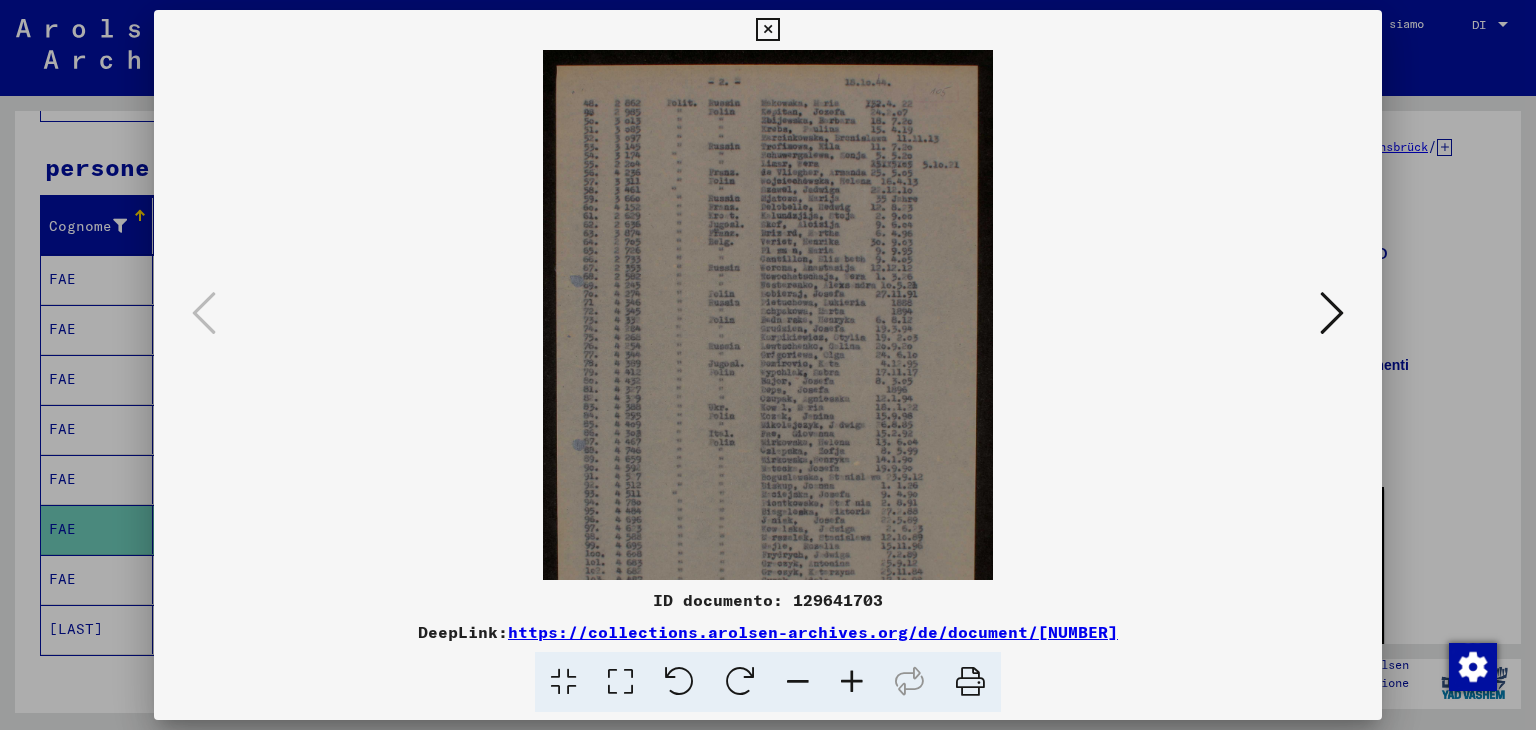click at bounding box center (852, 682) 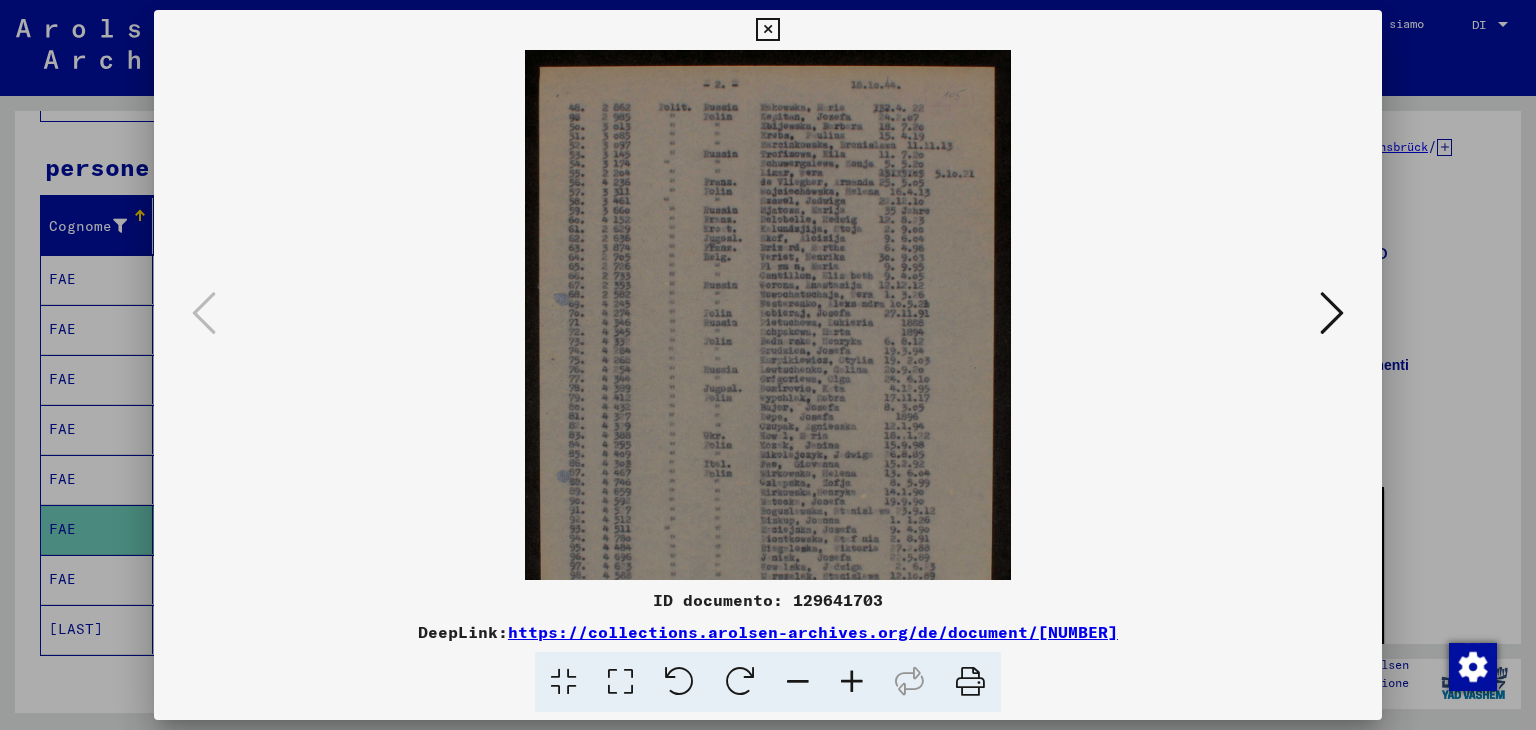 click at bounding box center [852, 682] 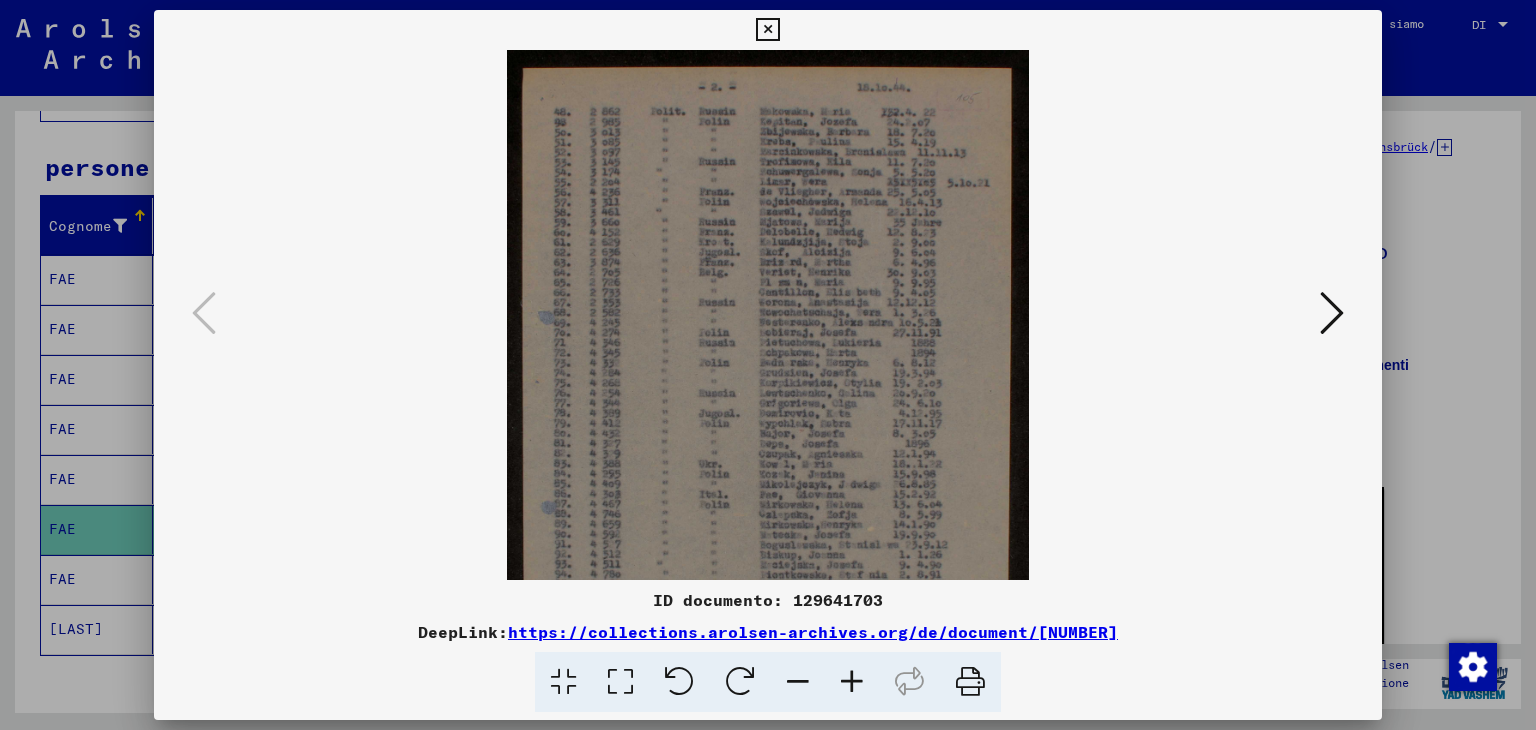 click at bounding box center [852, 682] 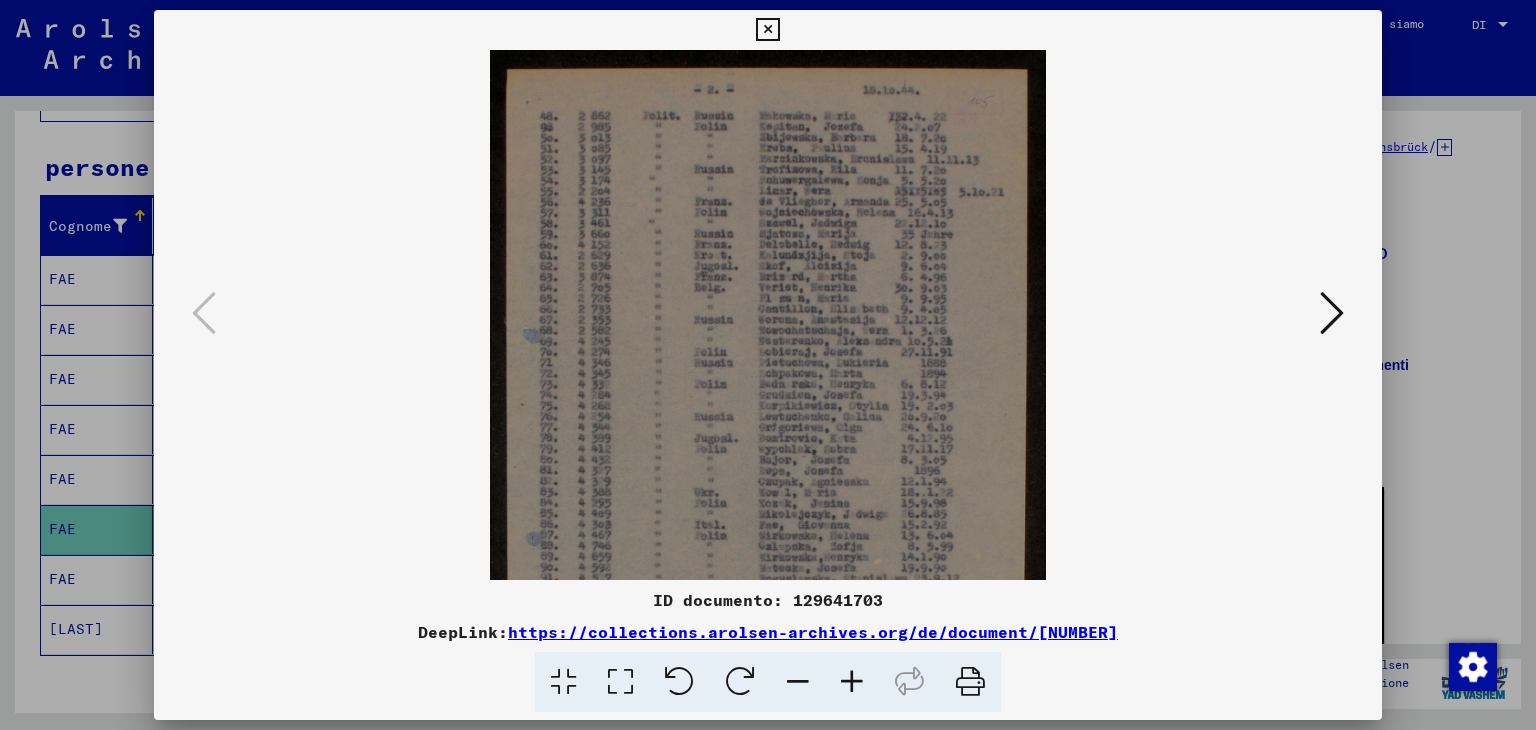 click at bounding box center (852, 682) 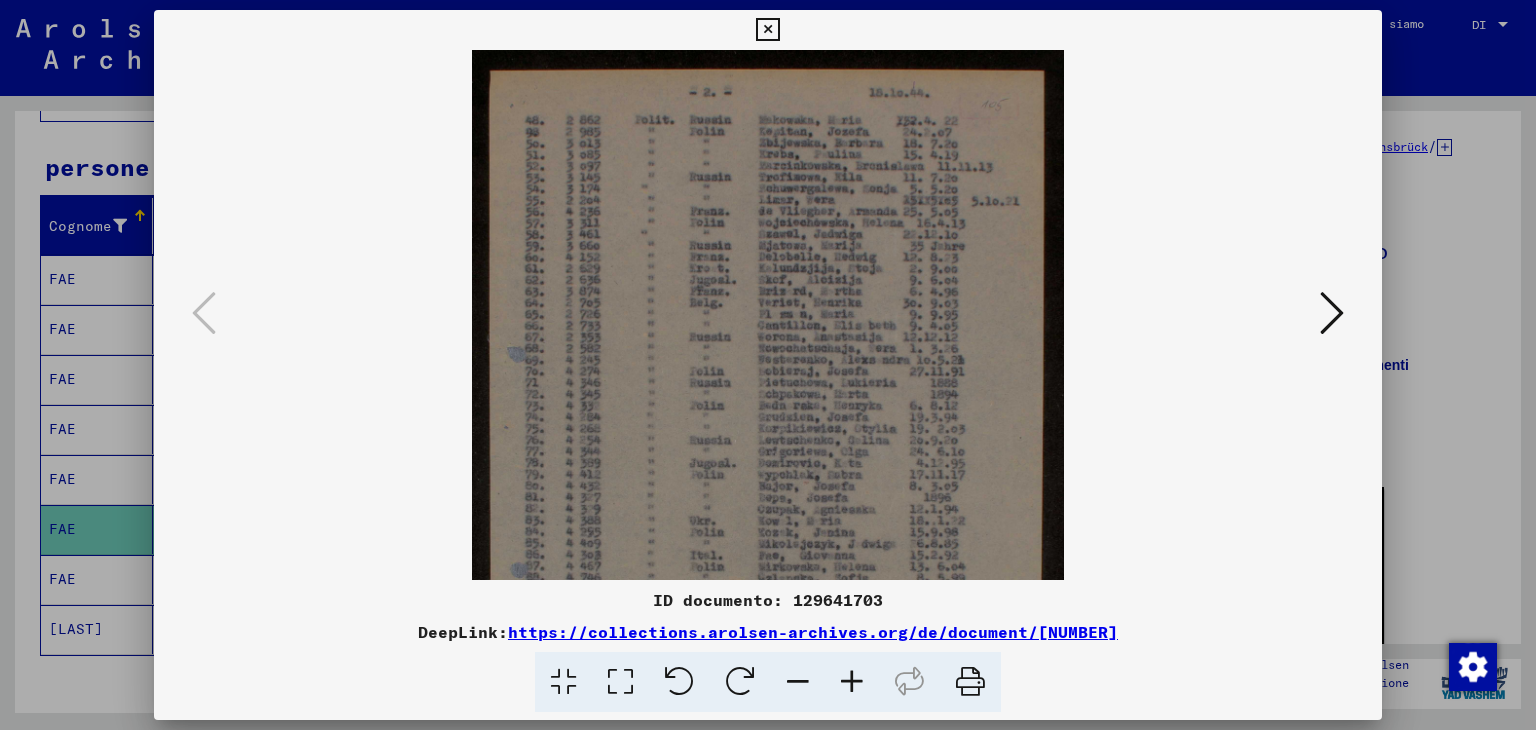click at bounding box center (852, 682) 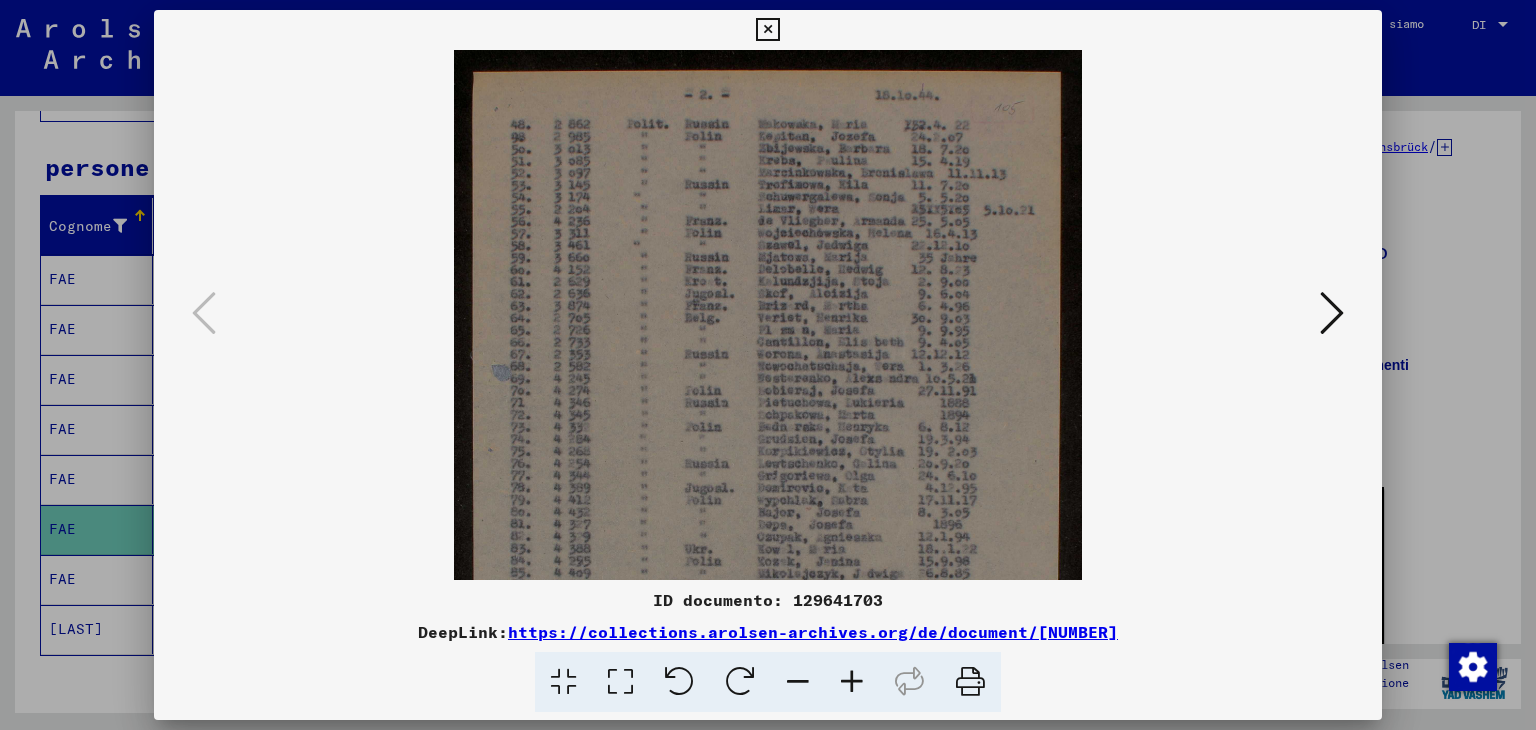 click at bounding box center (852, 682) 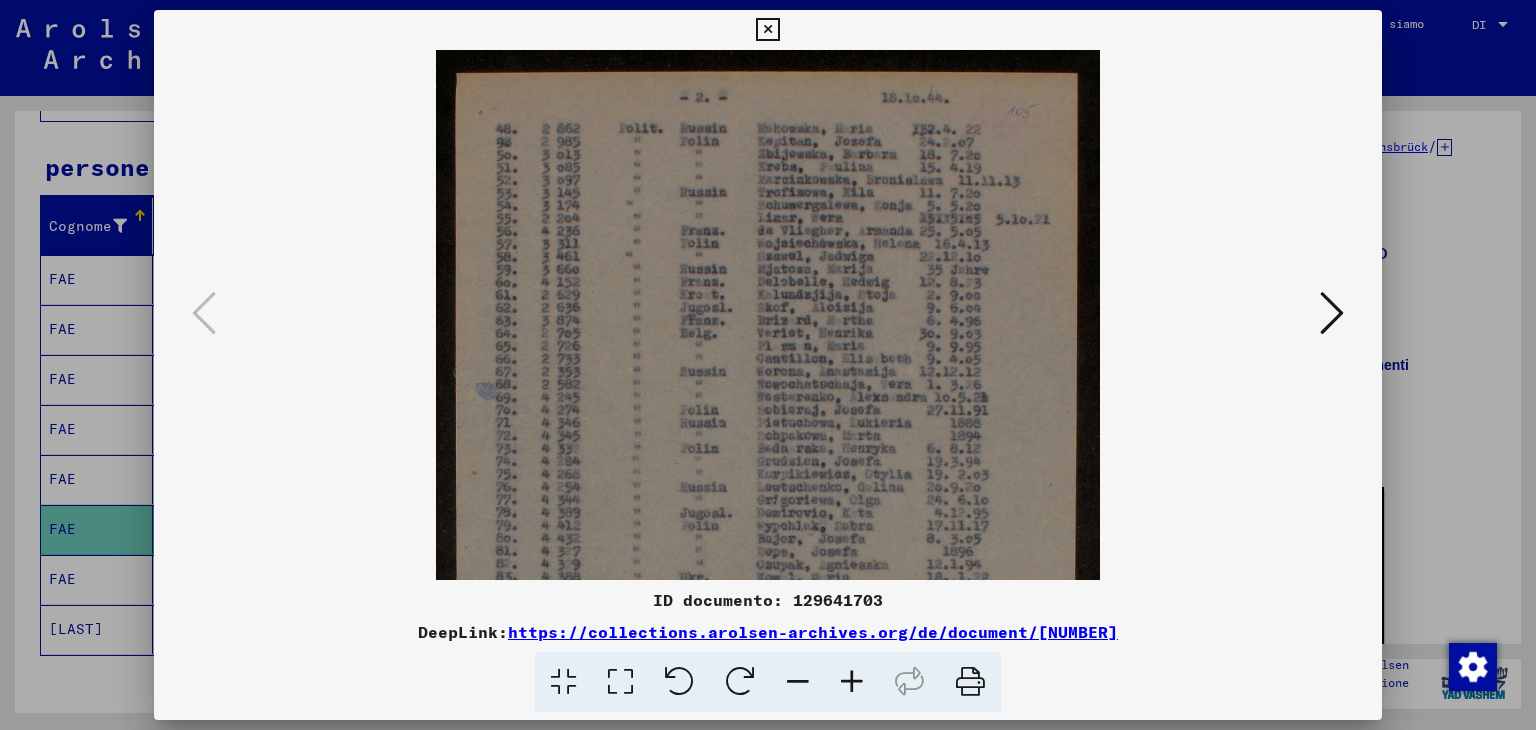 click at bounding box center [852, 682] 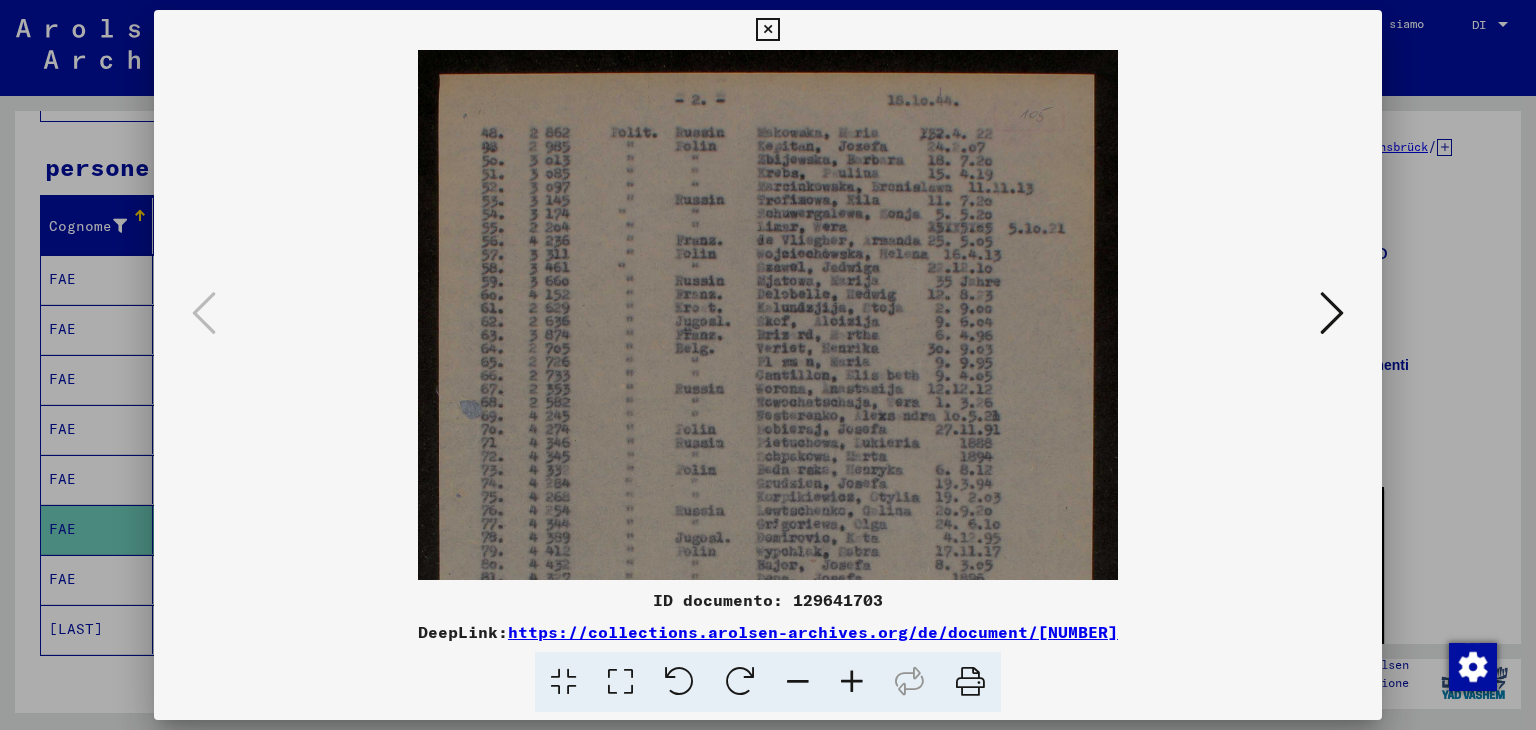 click at bounding box center [852, 682] 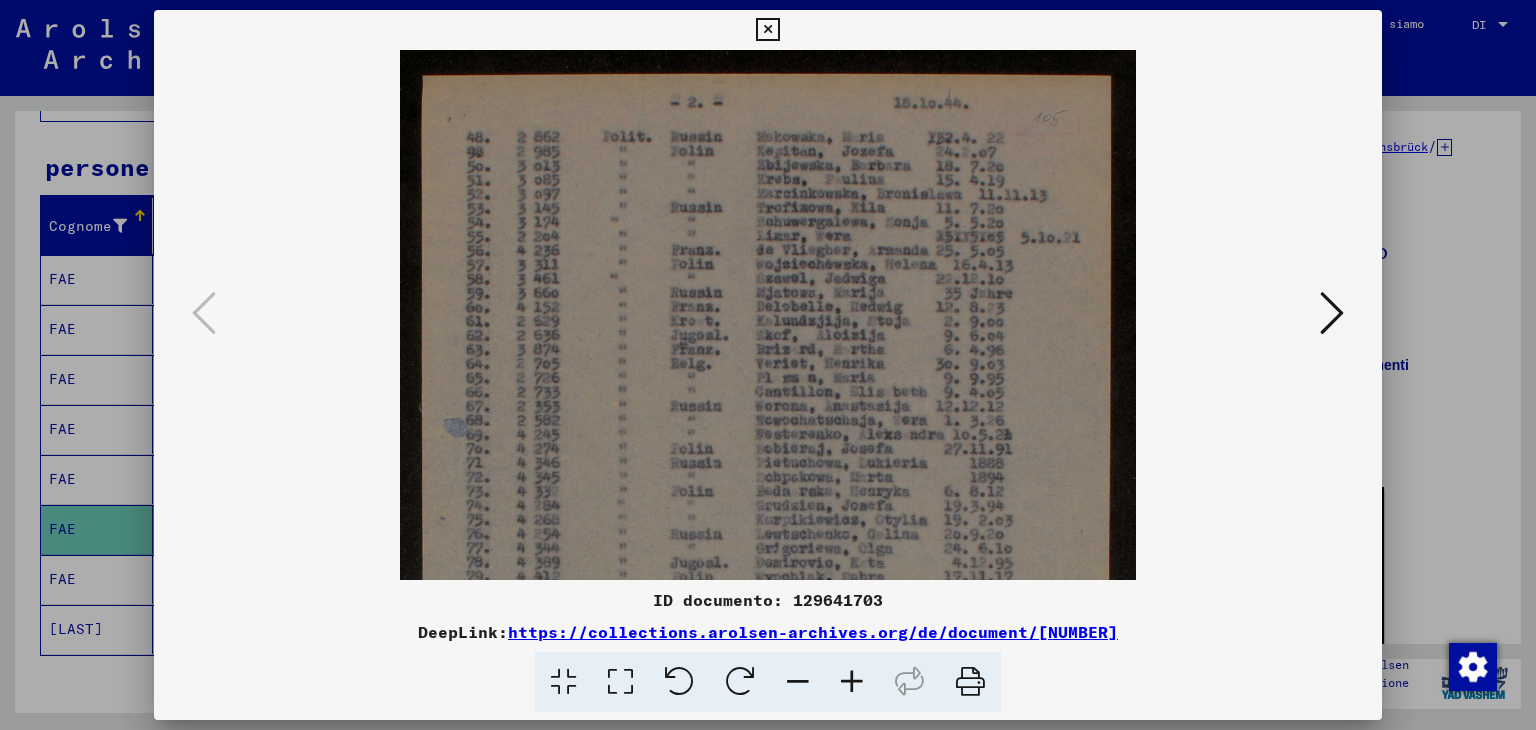 click at bounding box center [852, 682] 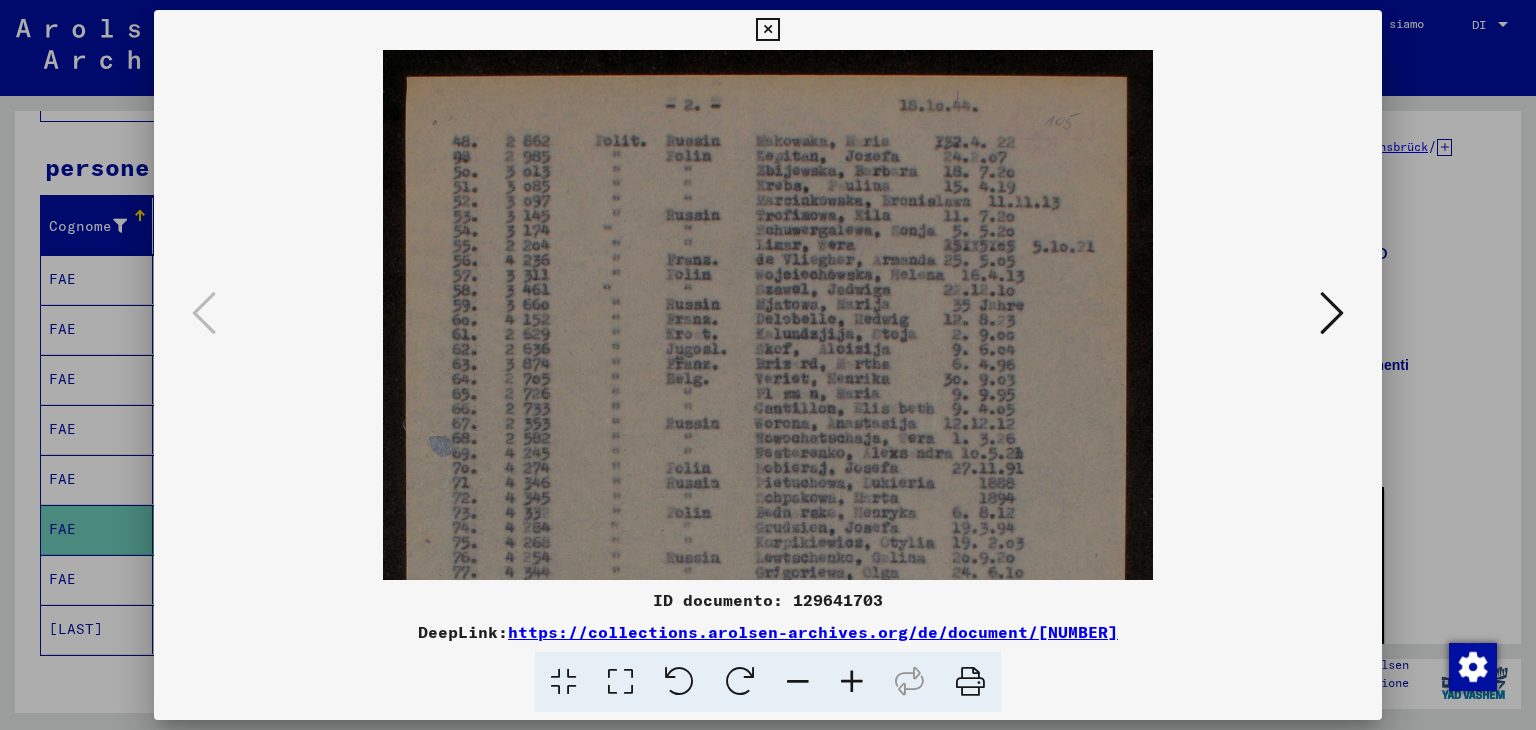 click at bounding box center [852, 682] 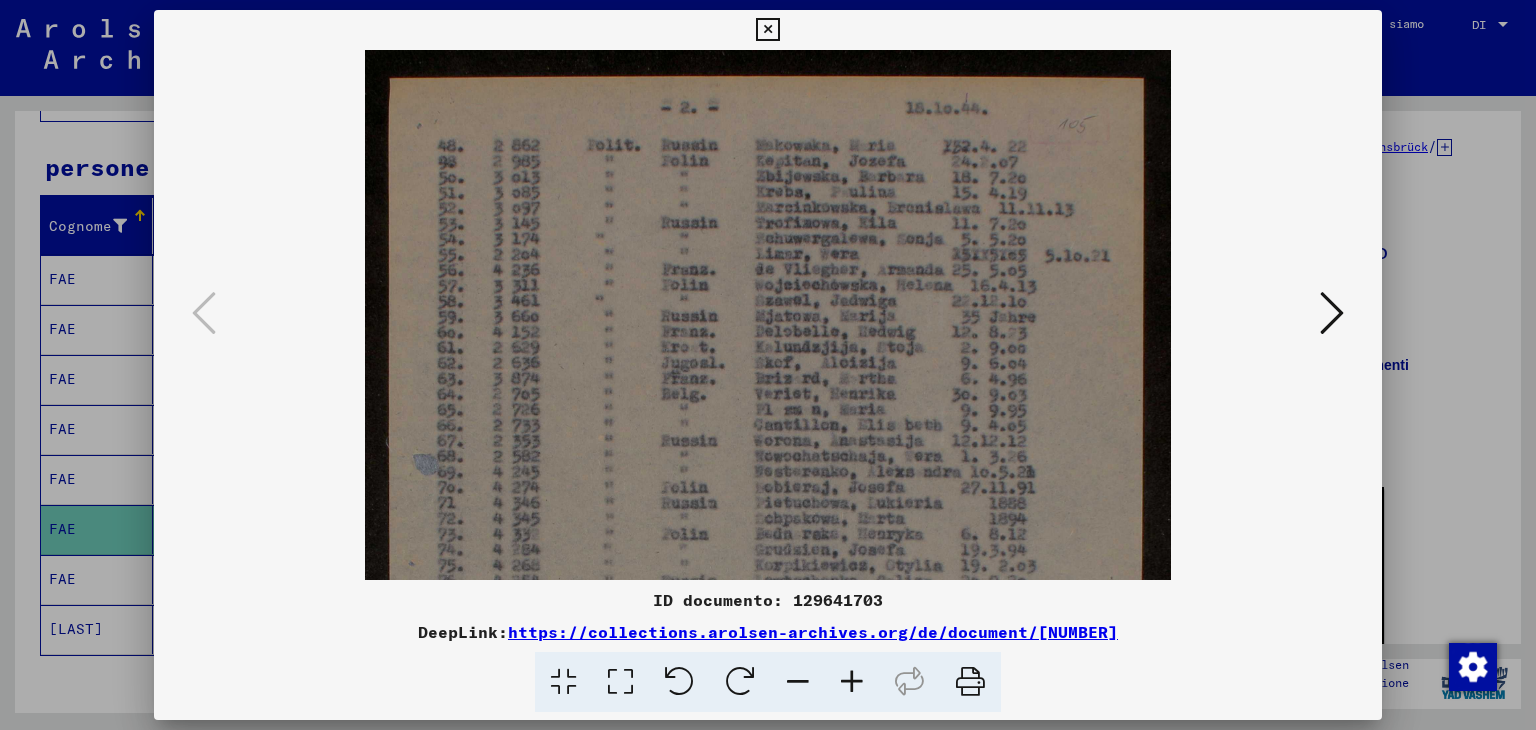 drag, startPoint x: 856, startPoint y: 684, endPoint x: 840, endPoint y: 687, distance: 16.27882 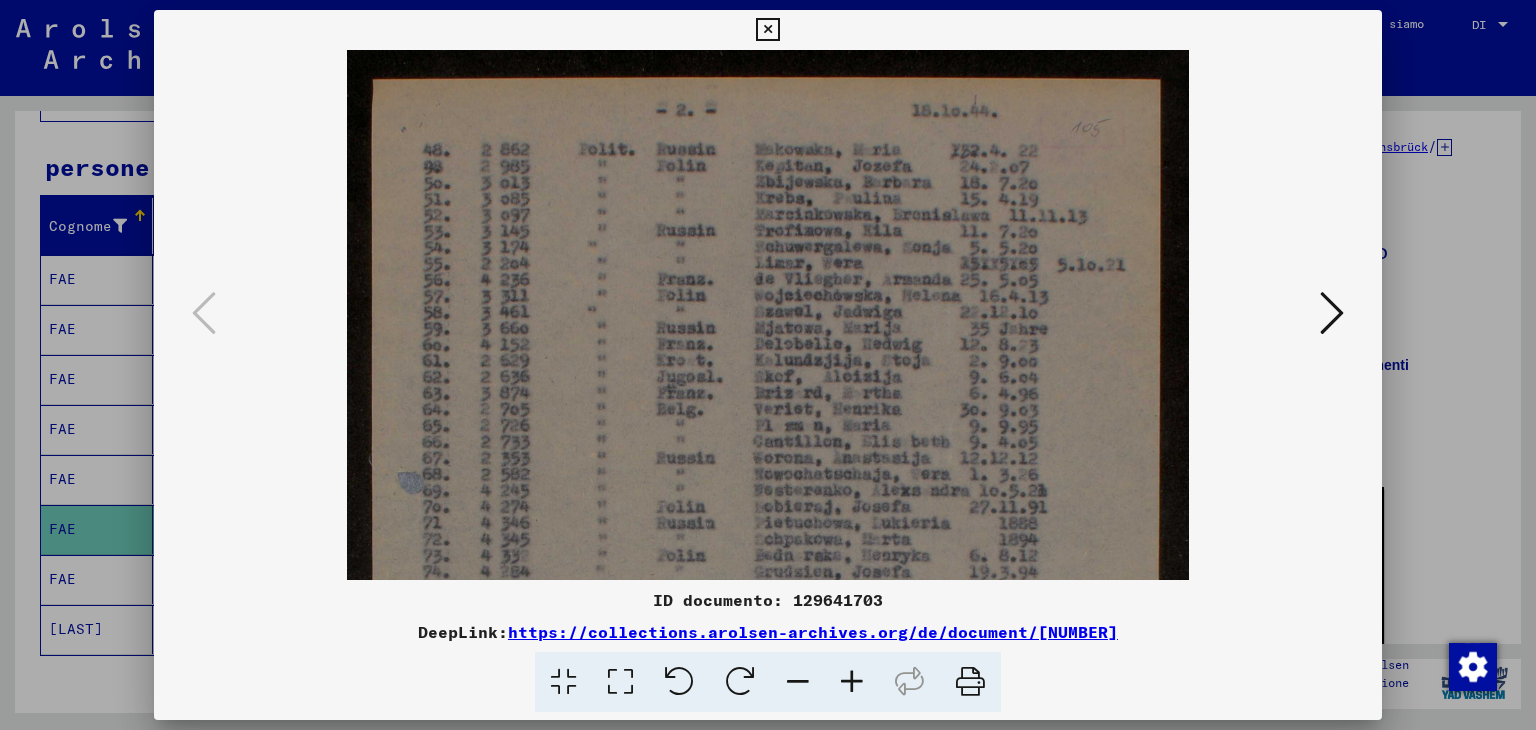 click at bounding box center (852, 682) 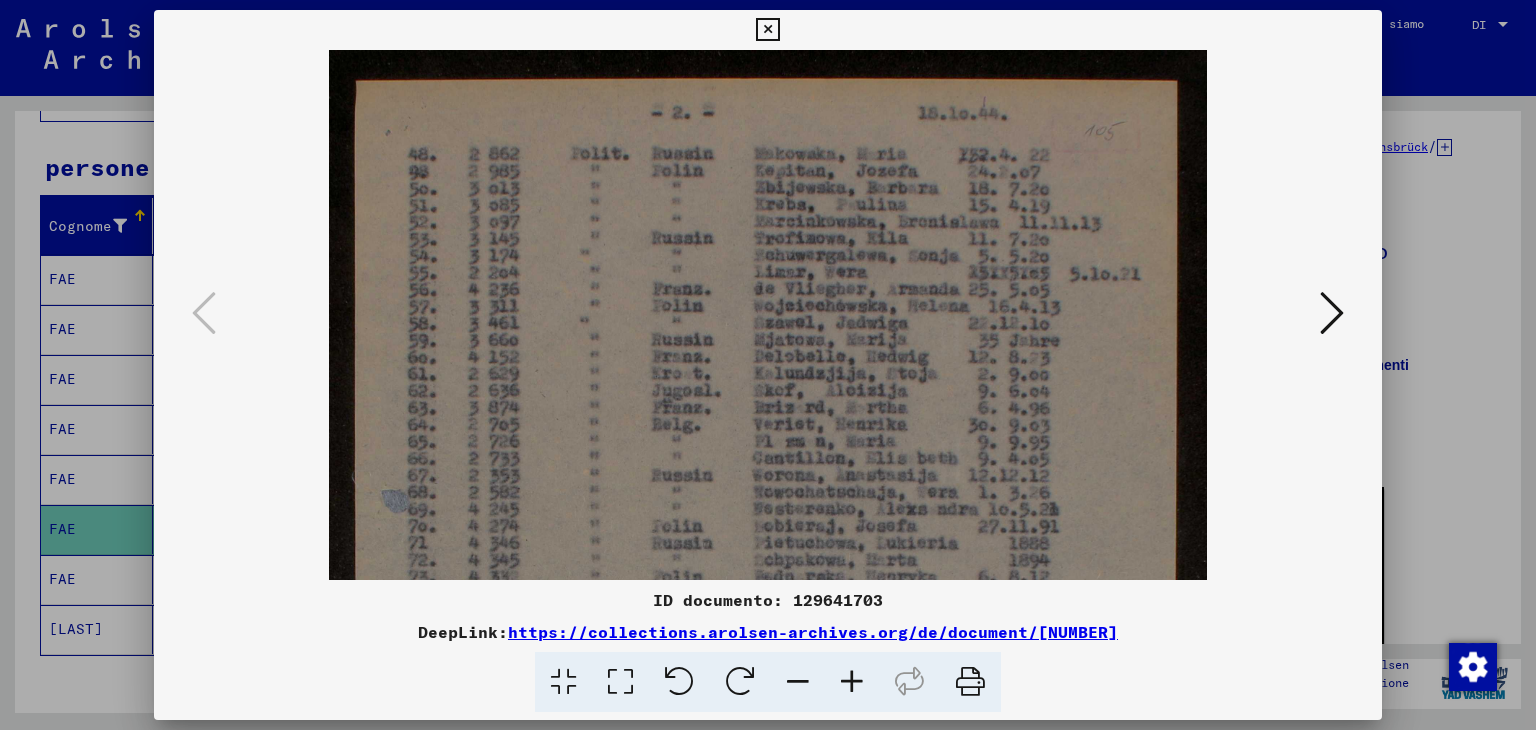 click at bounding box center [852, 682] 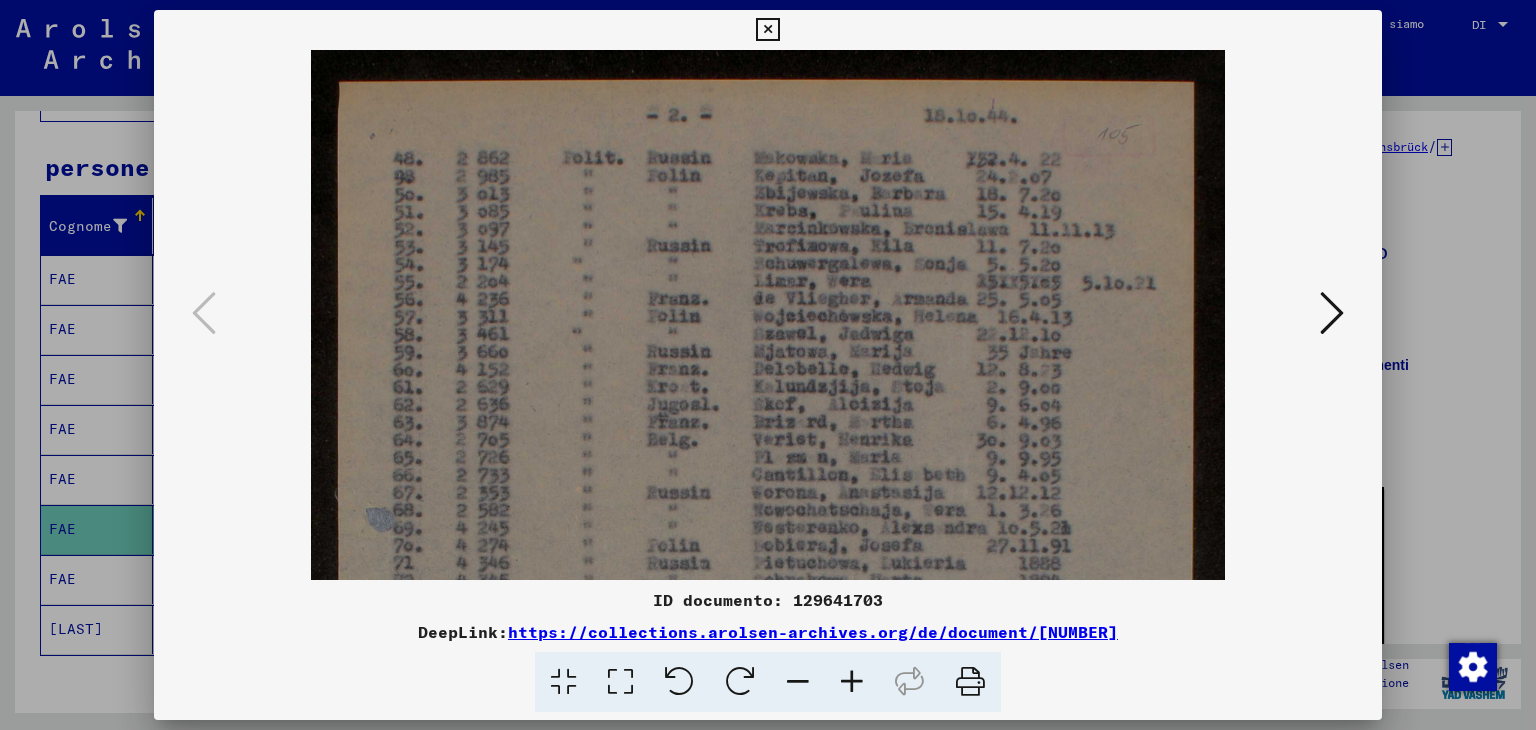 click at bounding box center [852, 682] 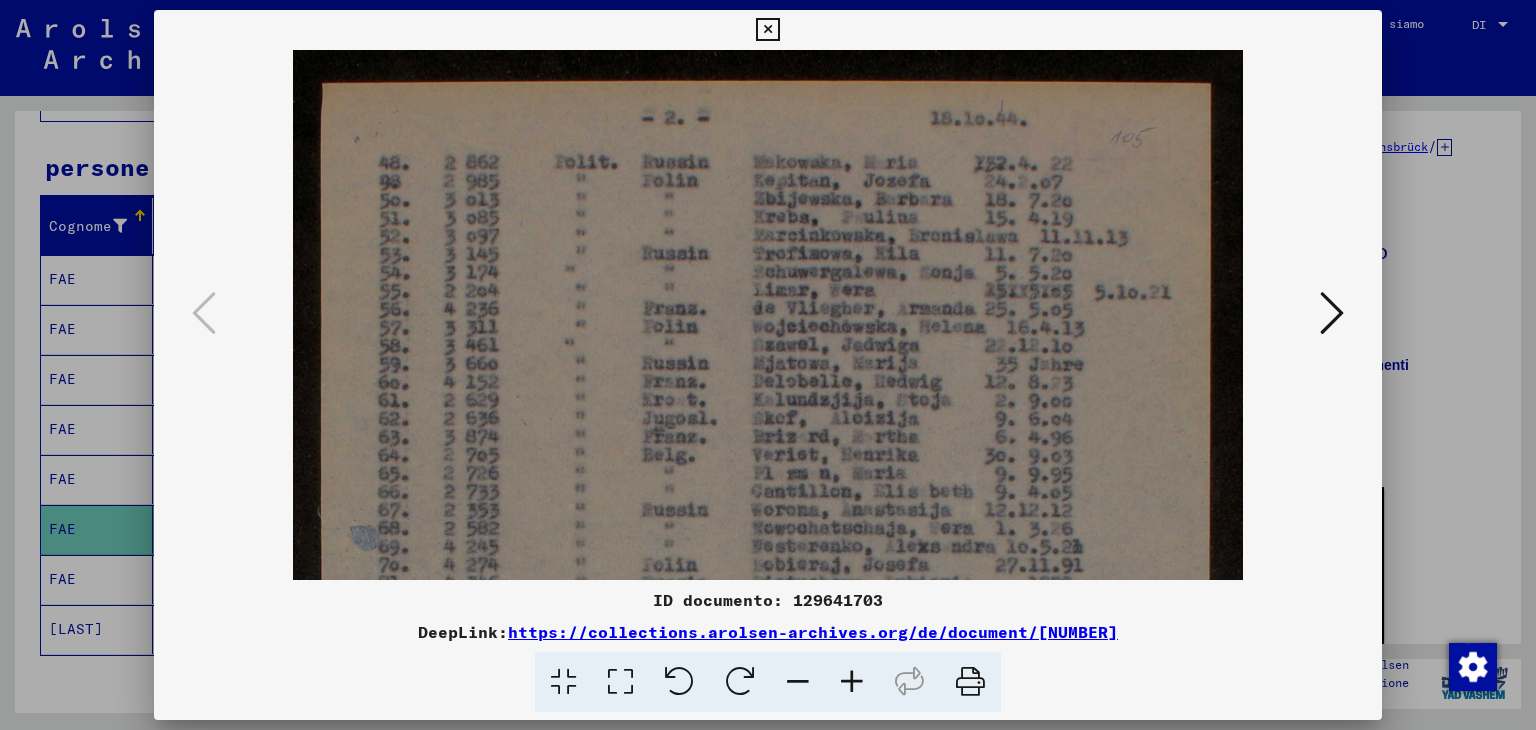click at bounding box center [852, 682] 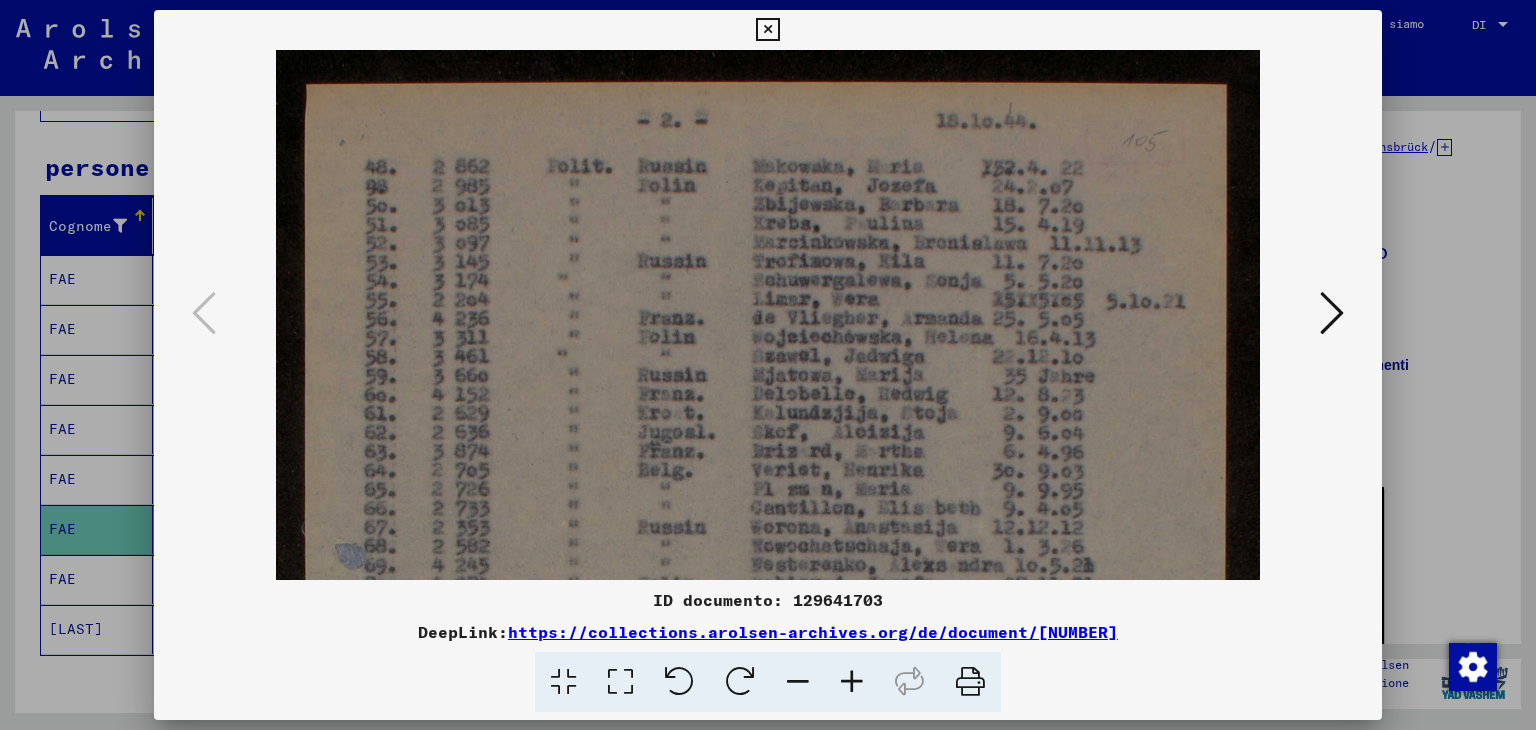 click at bounding box center [852, 682] 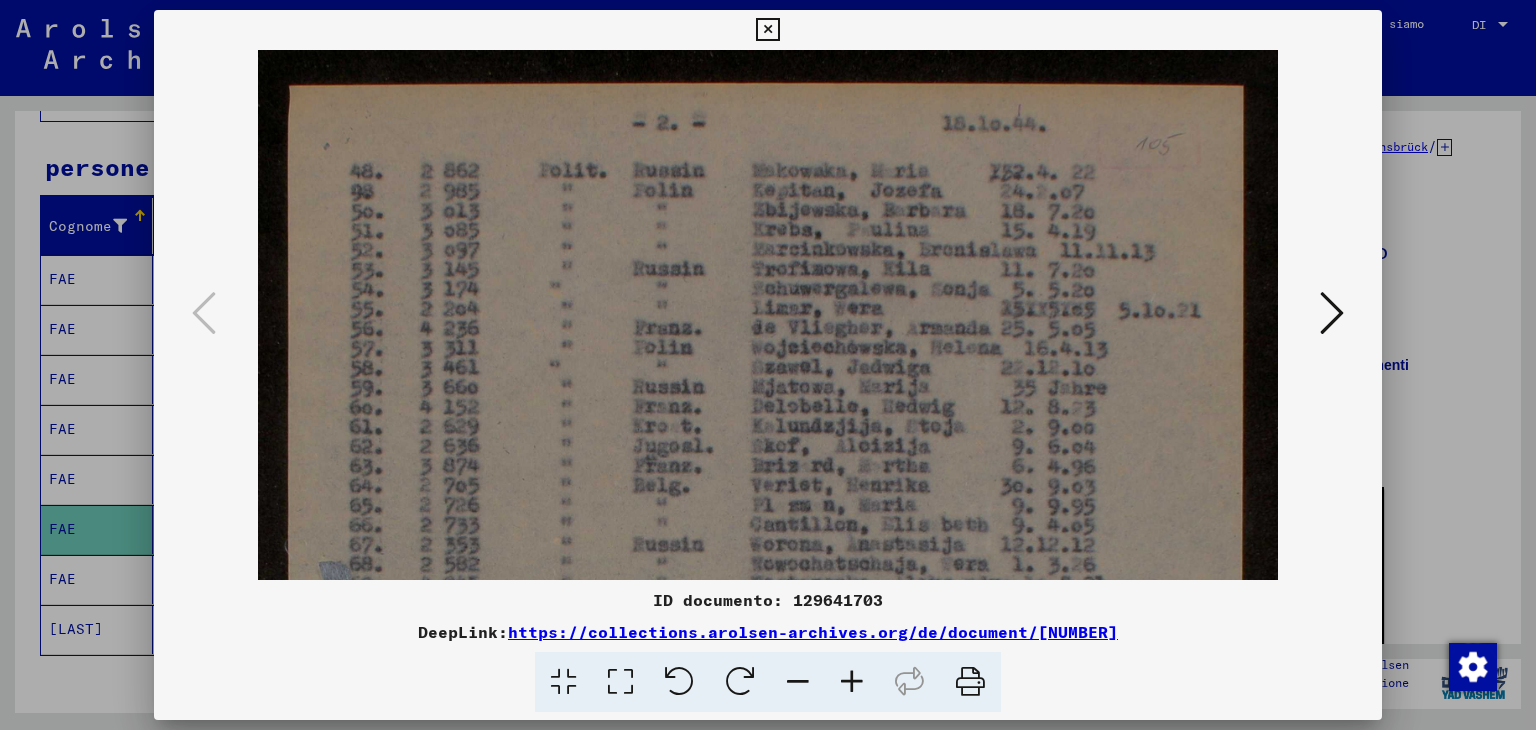 click at bounding box center (852, 682) 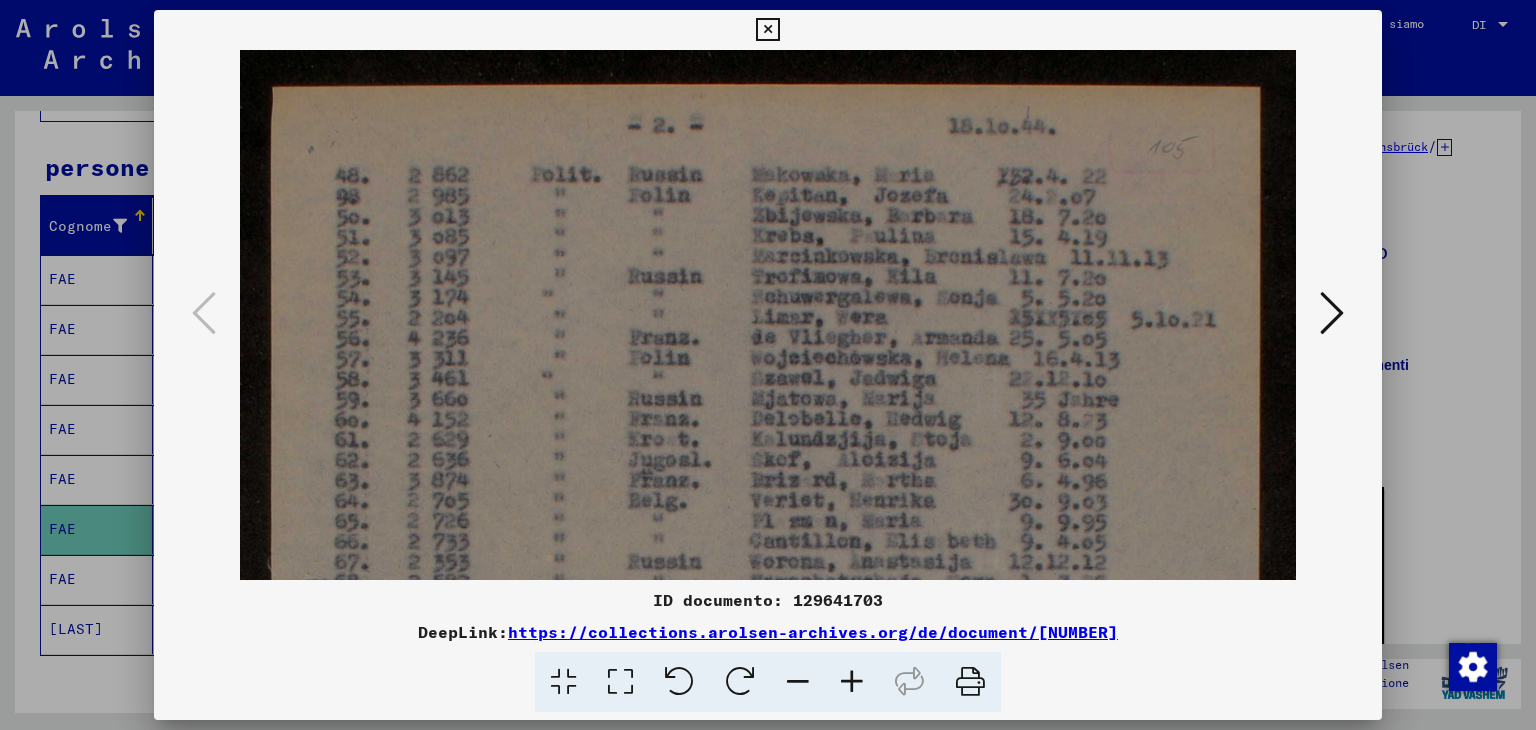 click at bounding box center (852, 682) 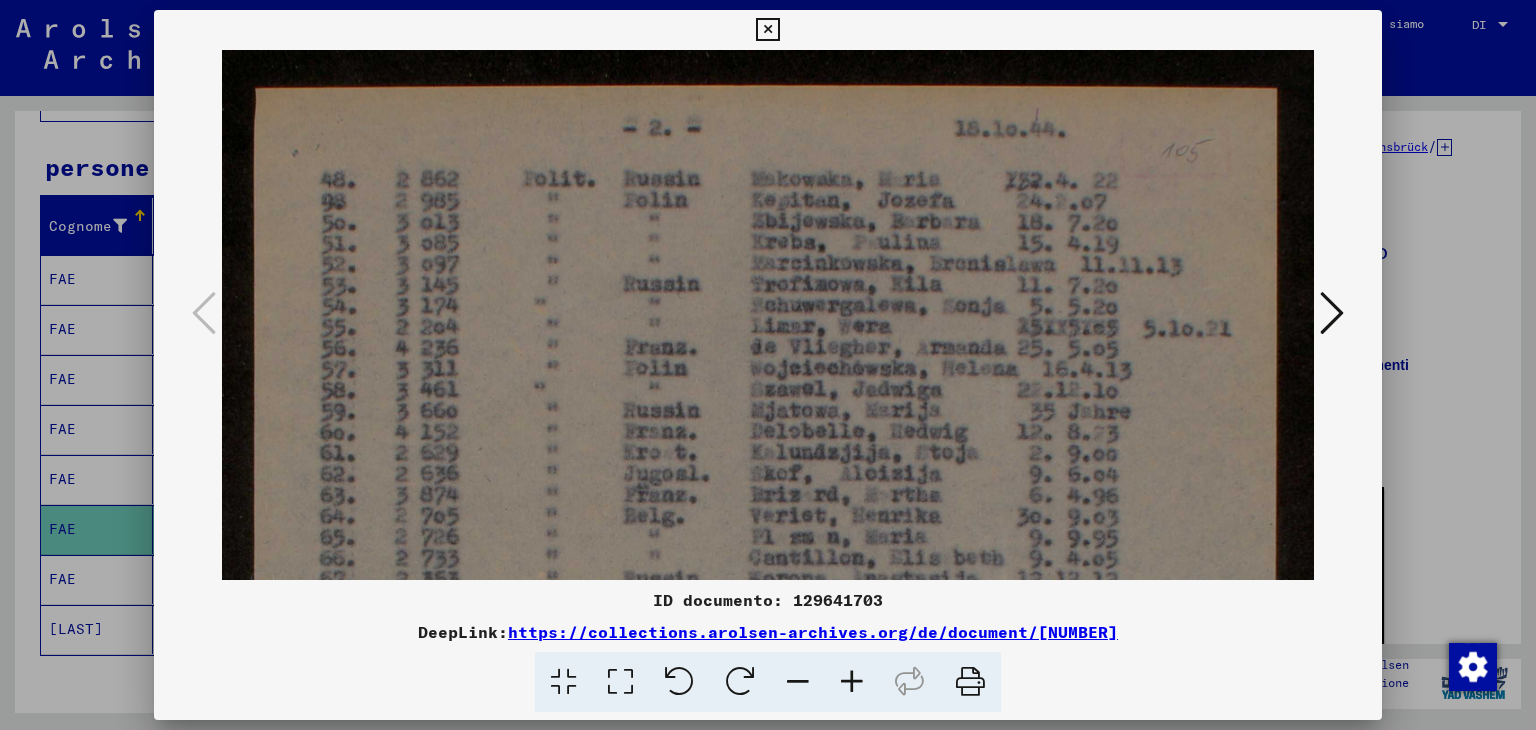 click at bounding box center (852, 682) 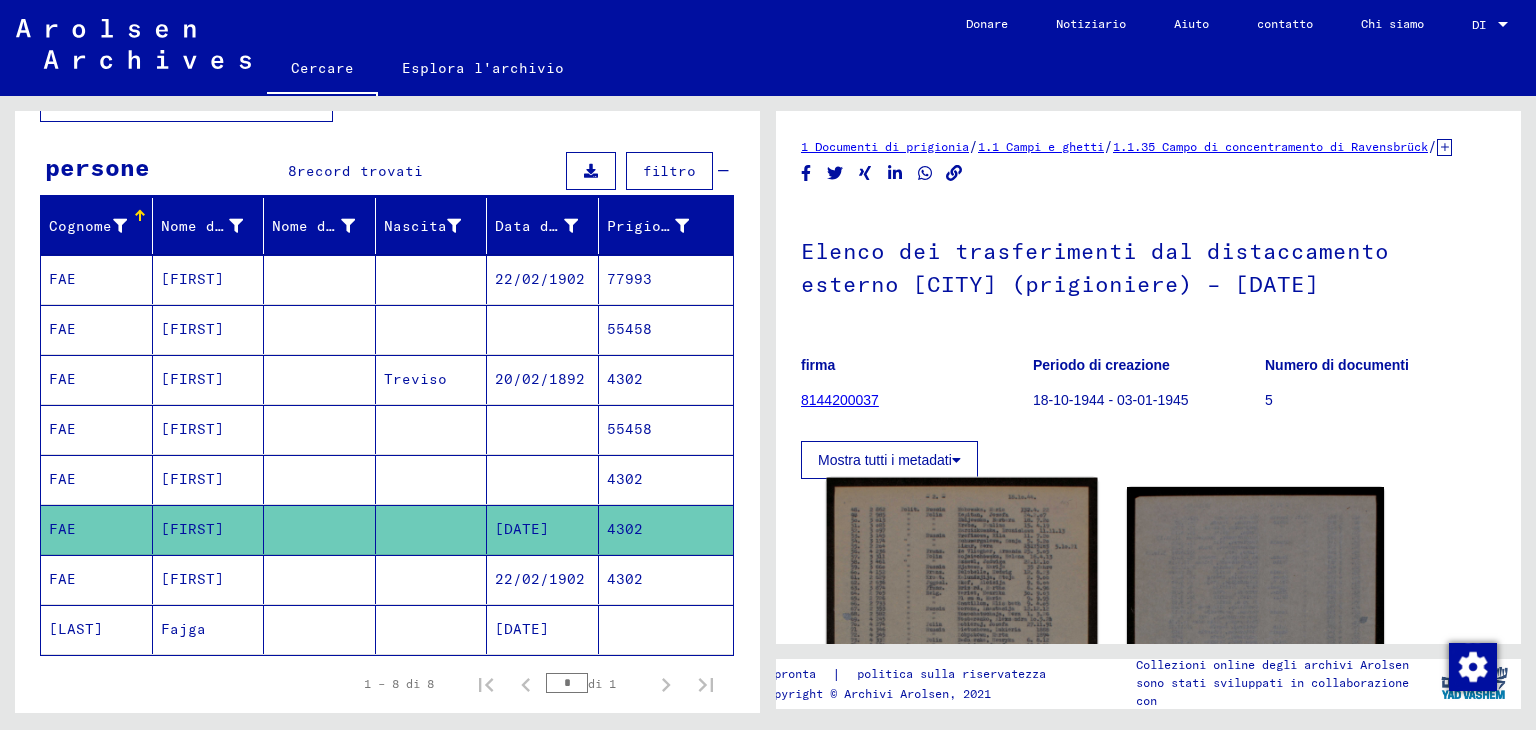 click 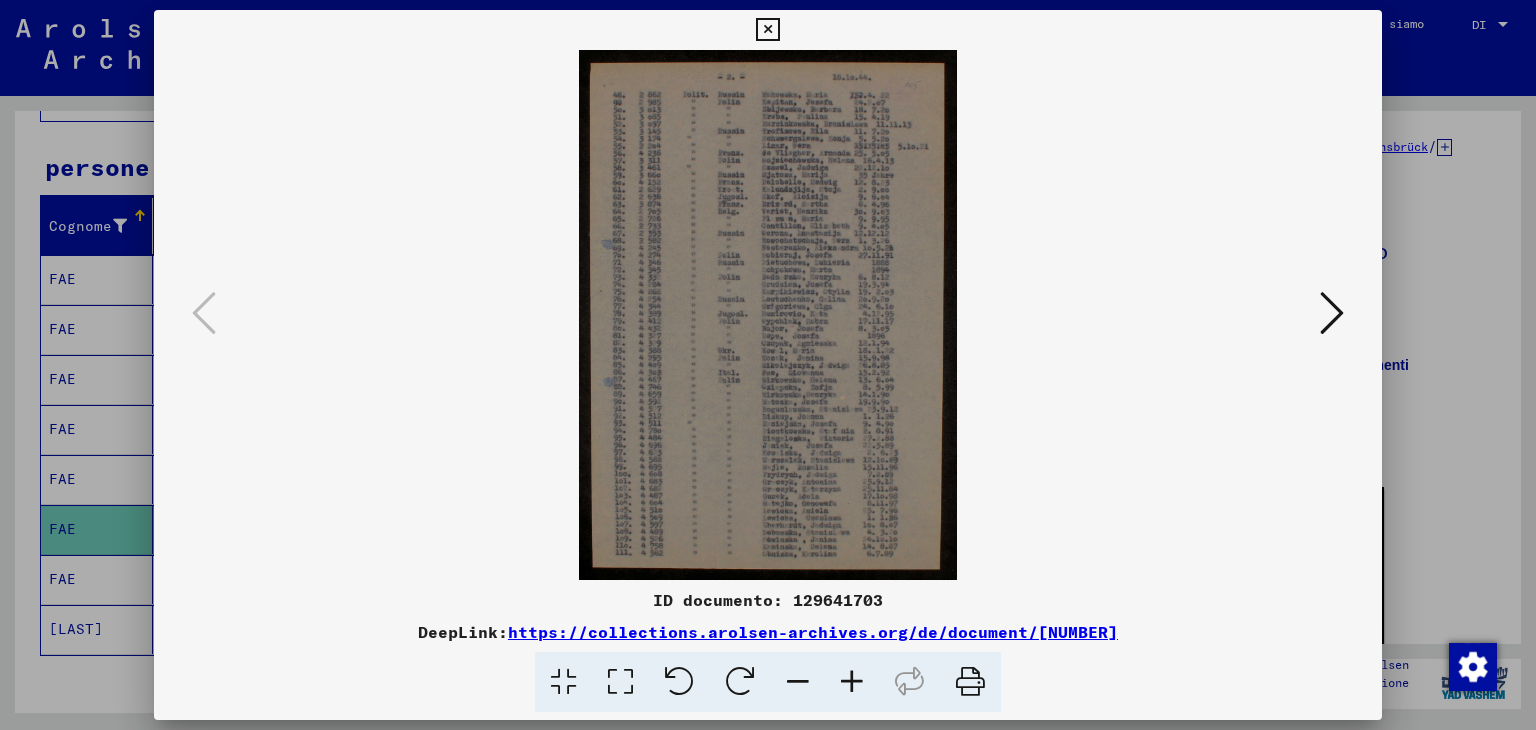click at bounding box center [852, 682] 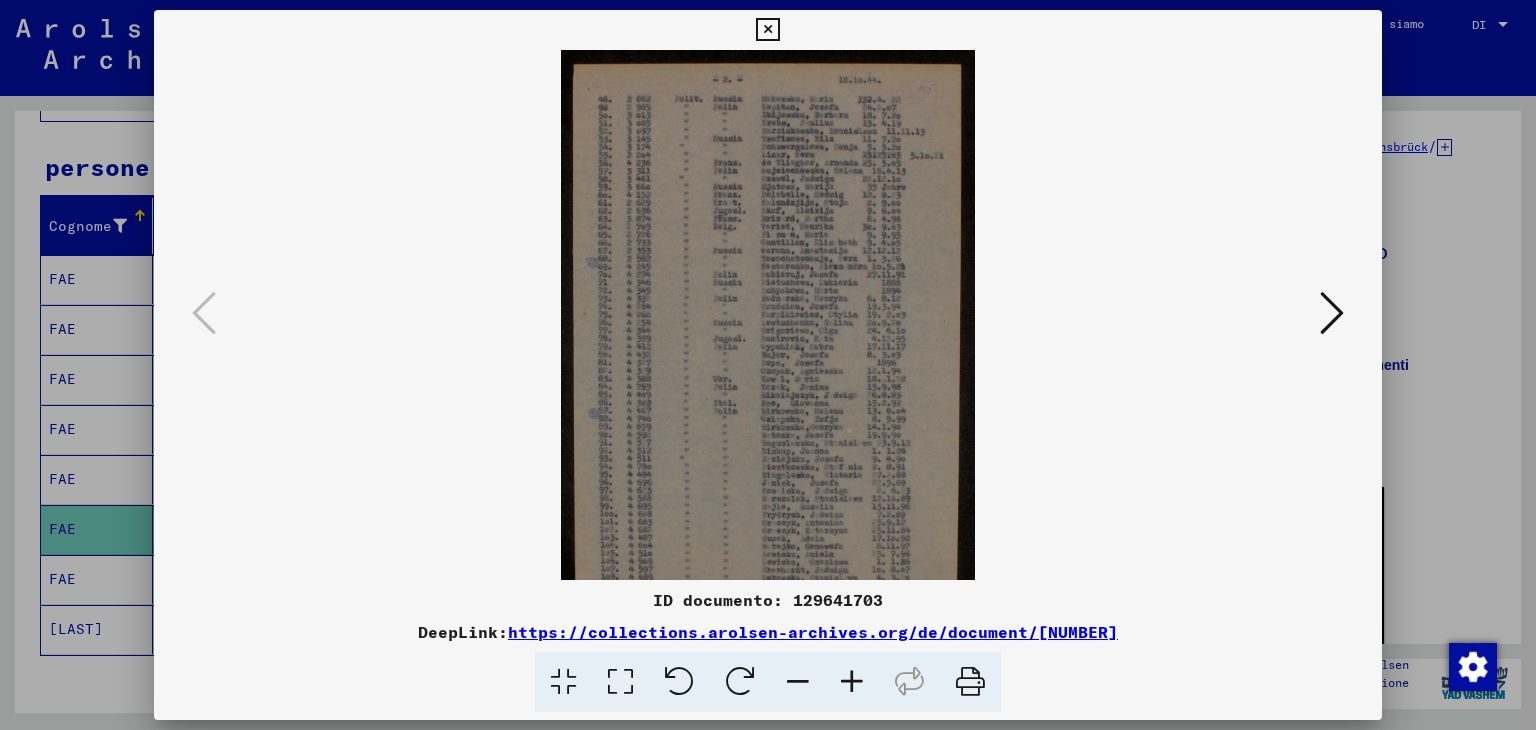 click at bounding box center [852, 682] 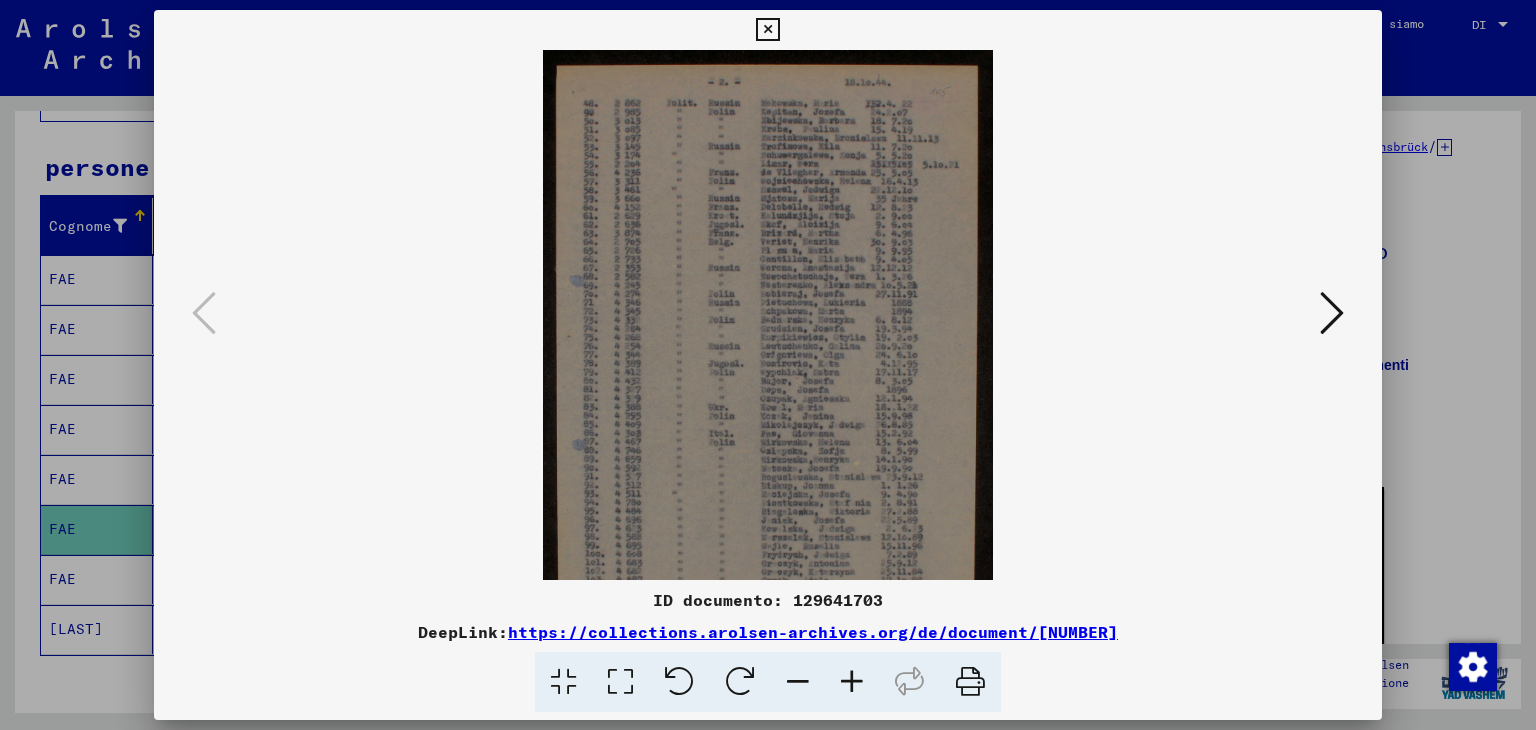 click at bounding box center (852, 682) 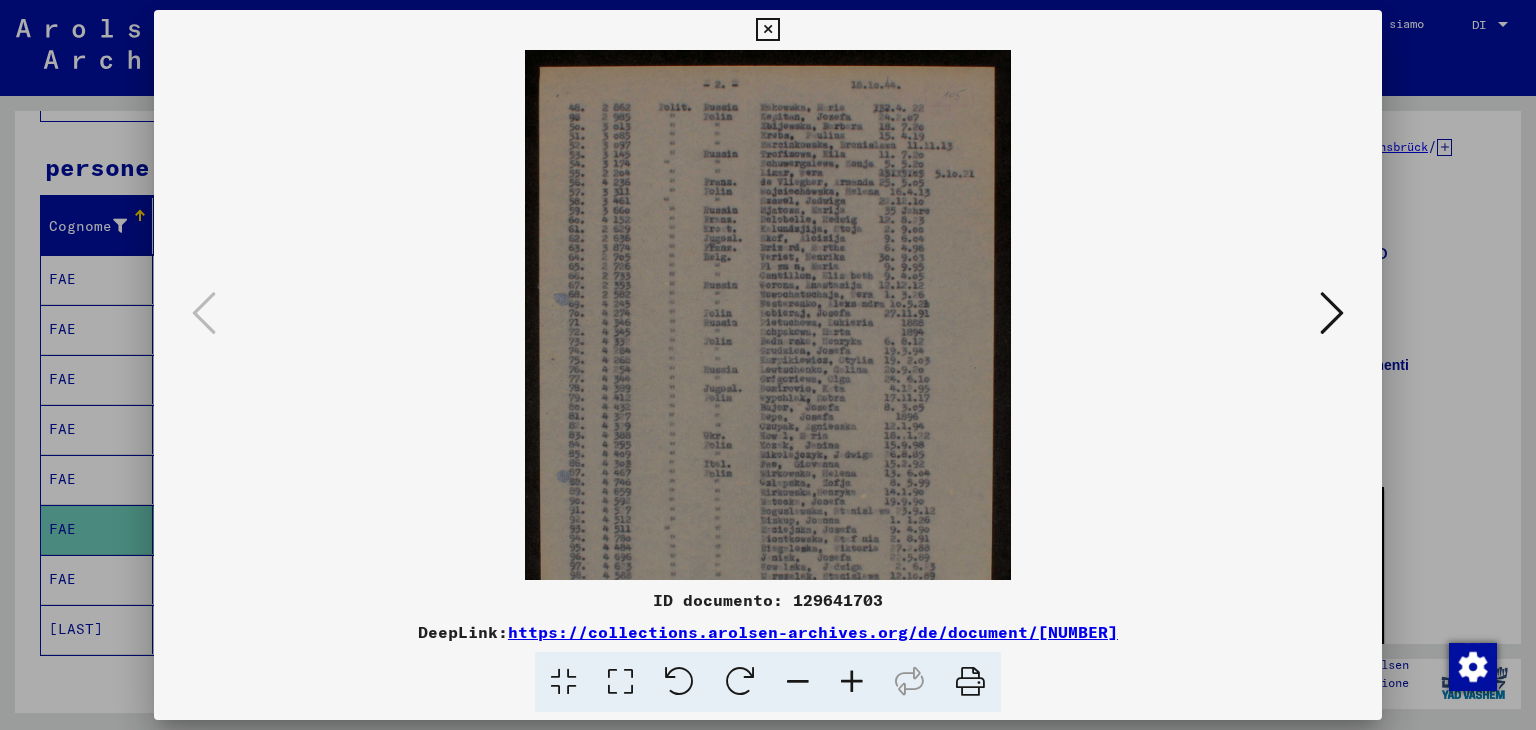 click at bounding box center [852, 682] 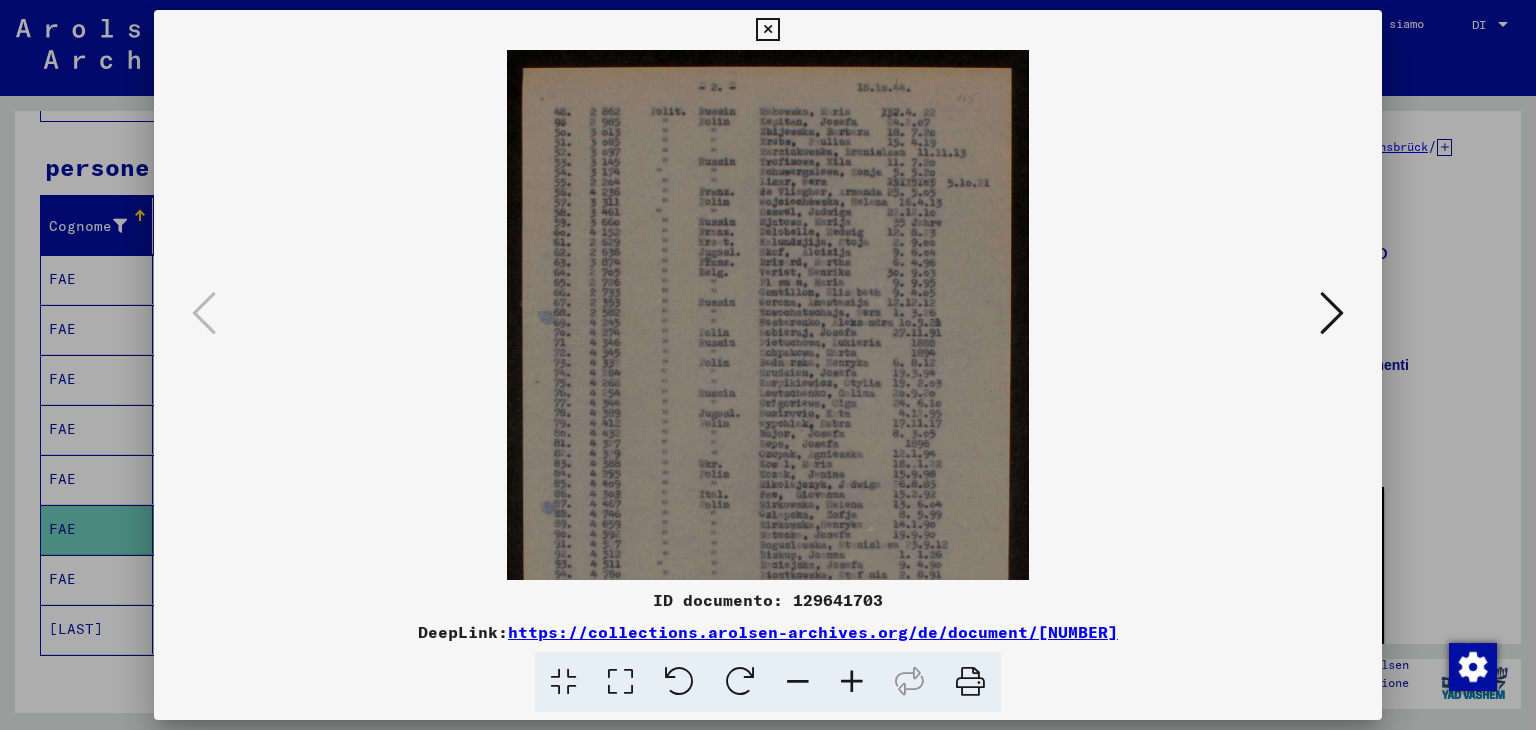 click at bounding box center [852, 682] 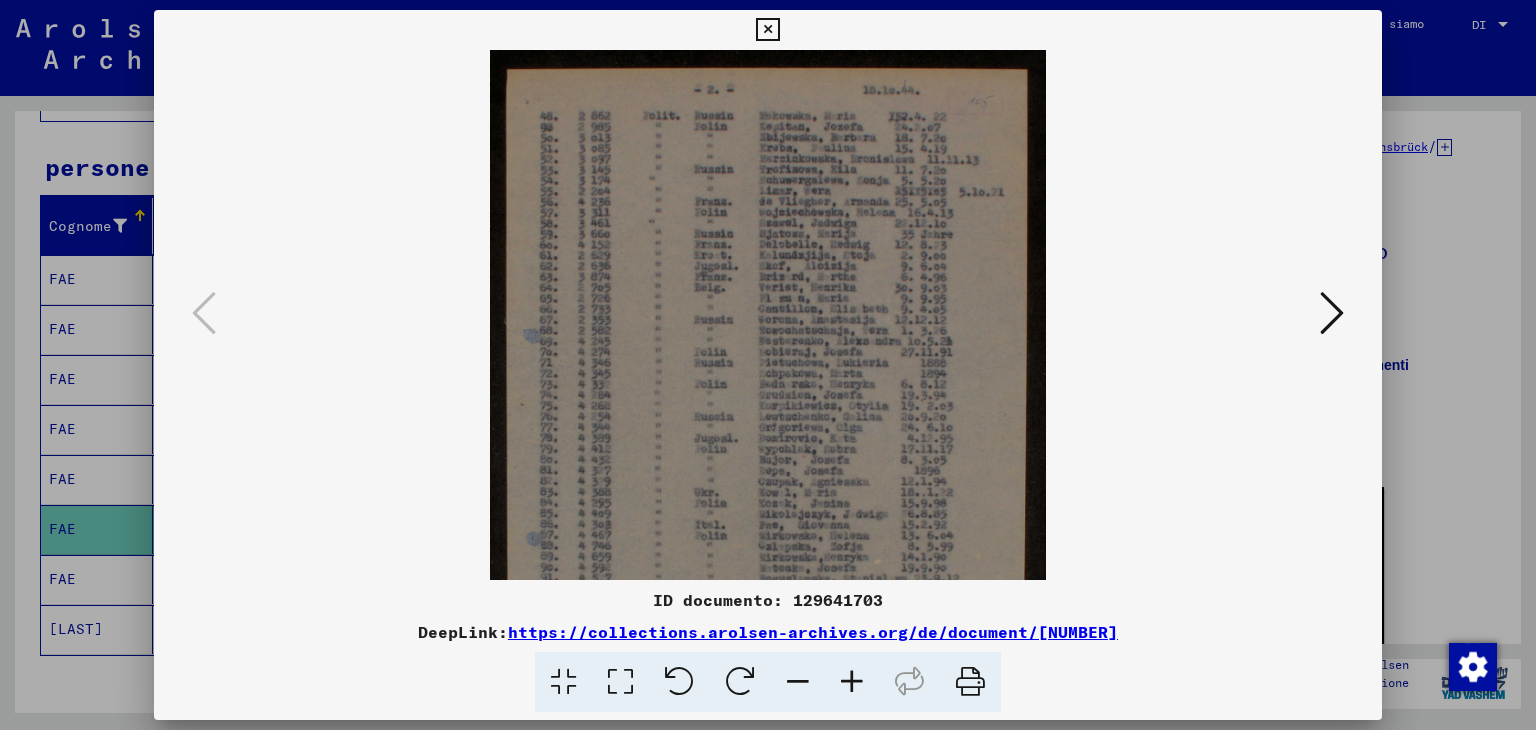click at bounding box center (852, 682) 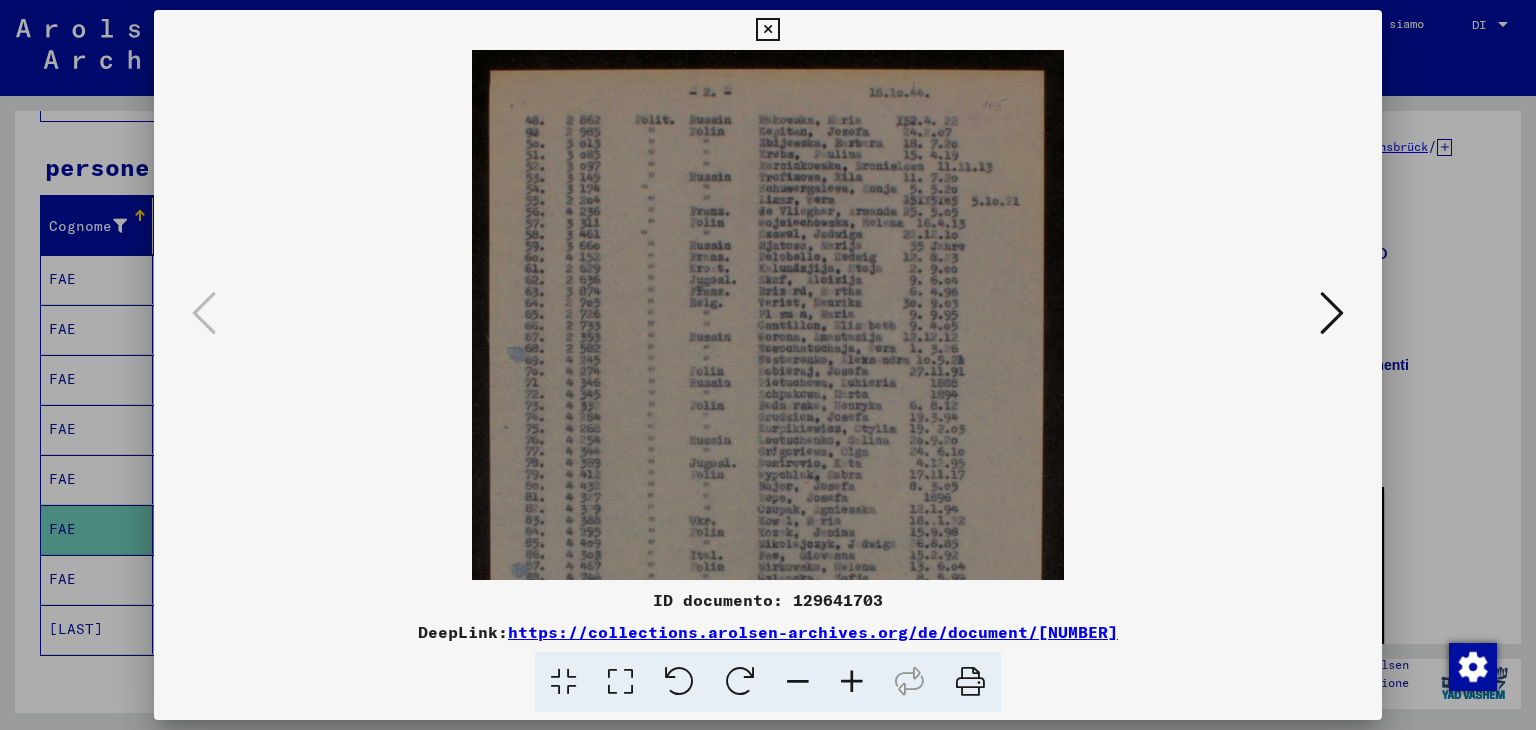 click at bounding box center (852, 682) 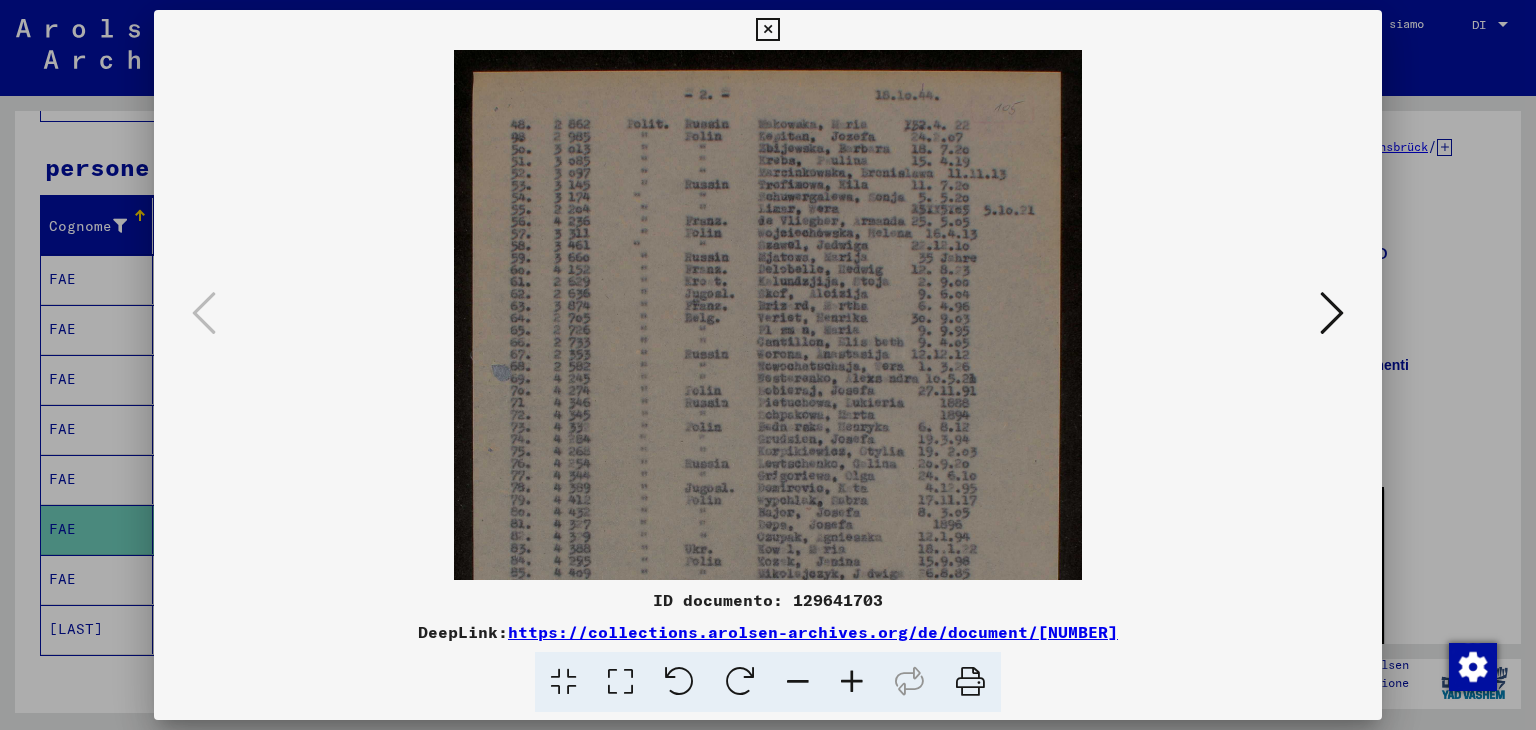 click at bounding box center [852, 682] 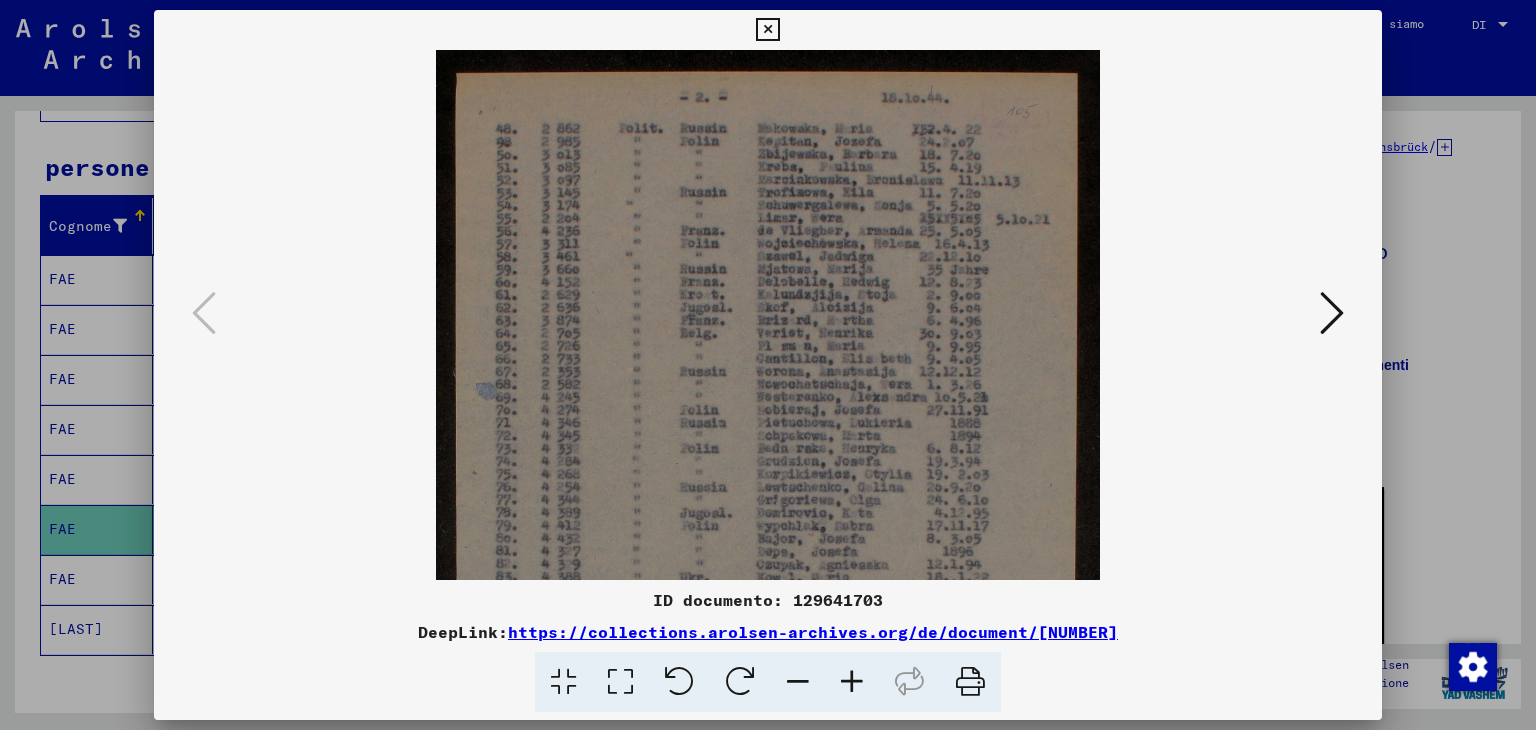 click at bounding box center (852, 682) 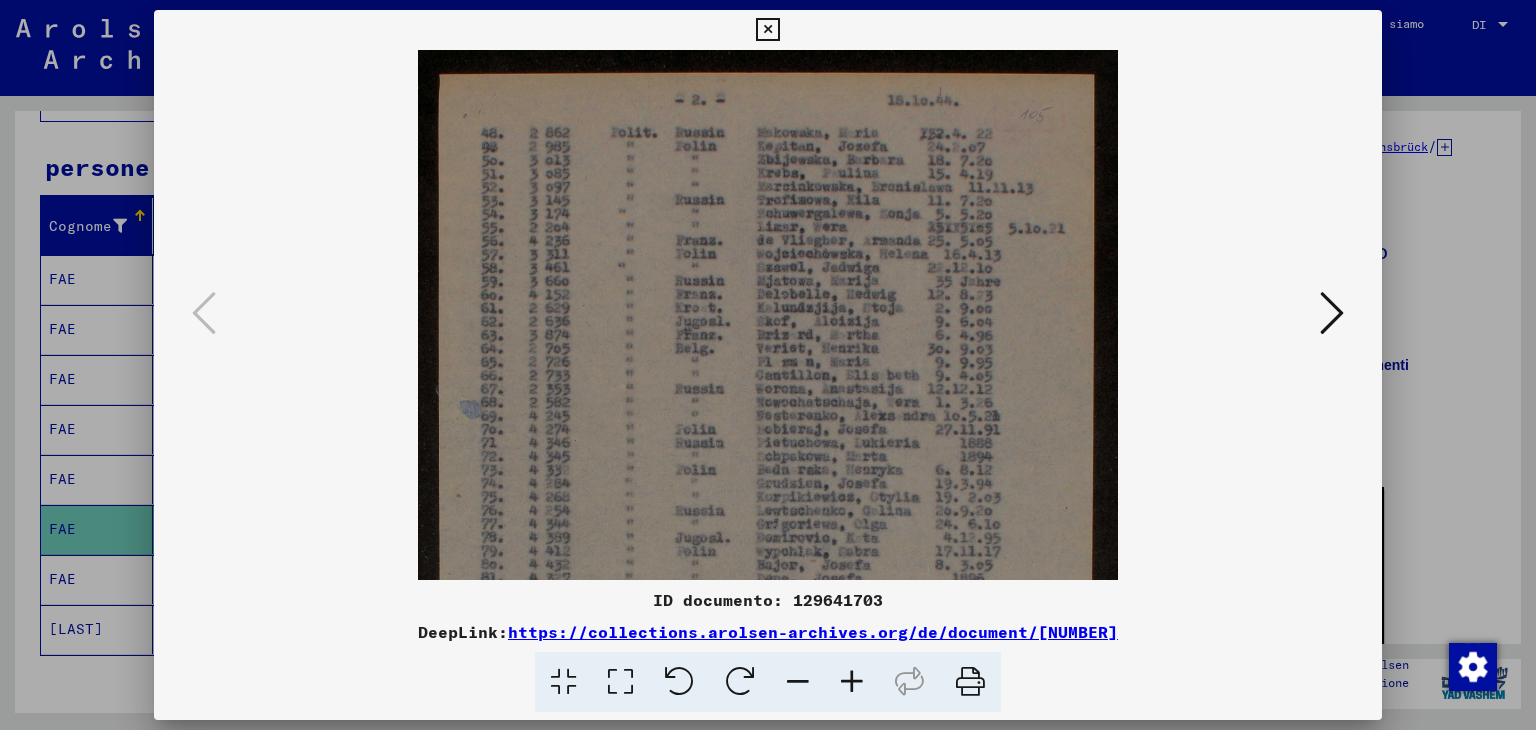 click at bounding box center (852, 682) 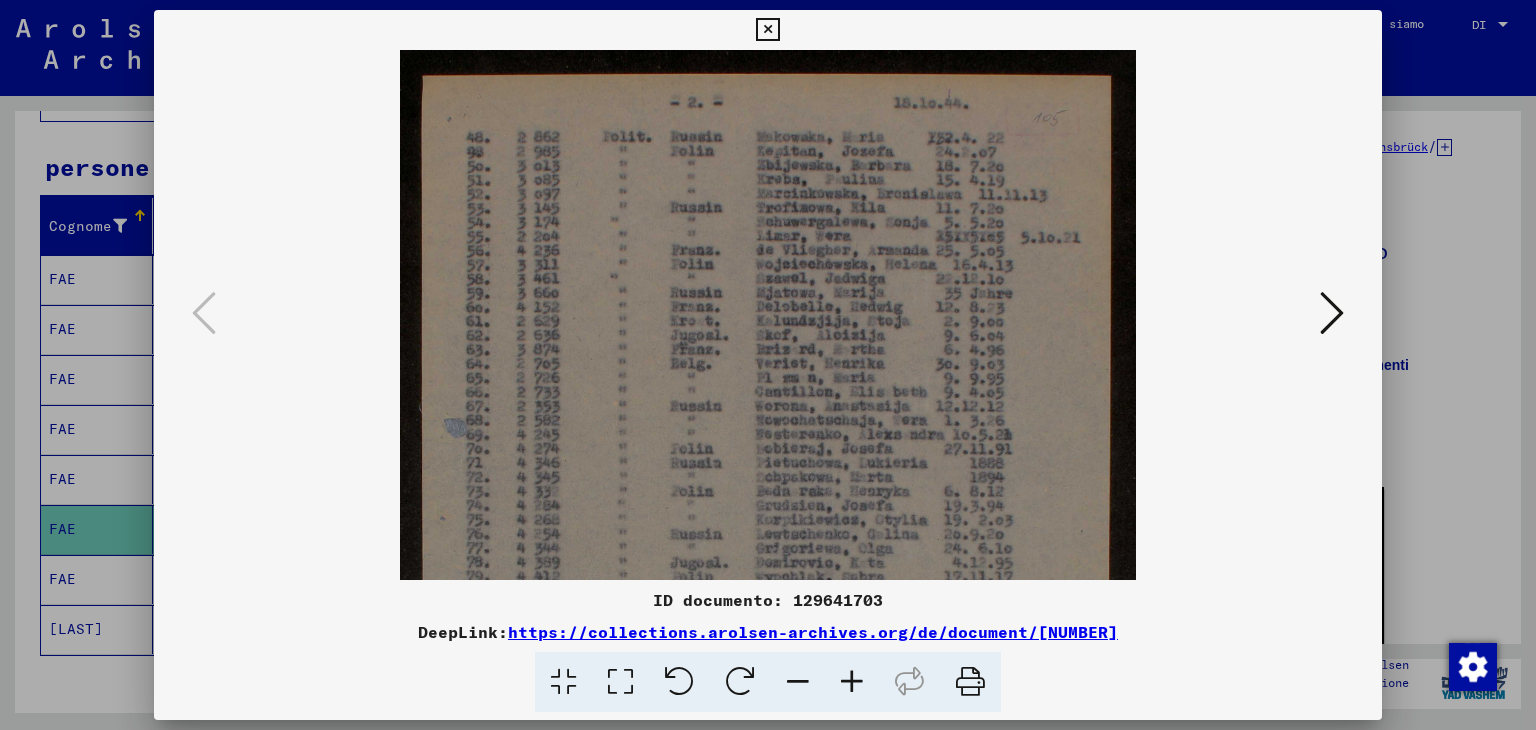 click at bounding box center (852, 682) 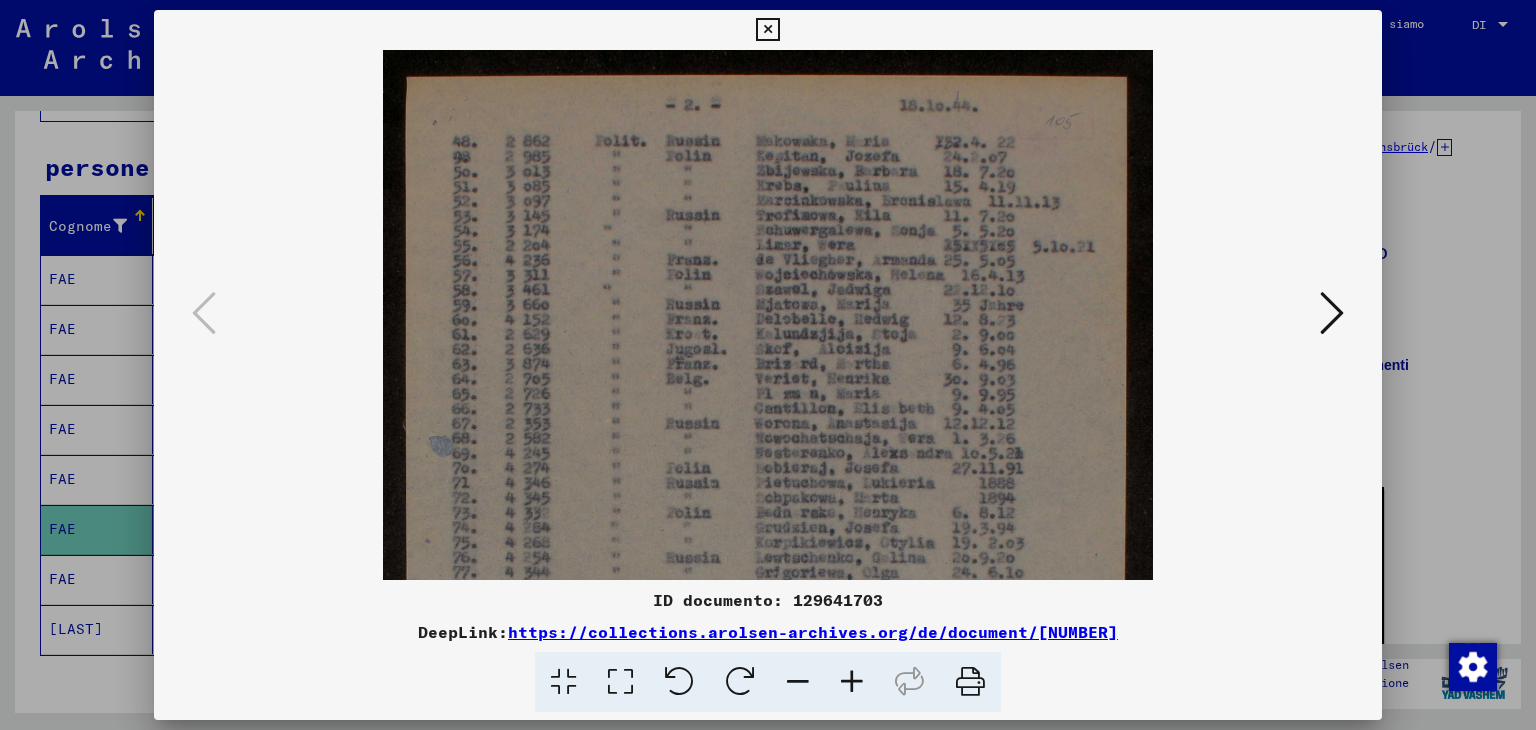 click at bounding box center (852, 682) 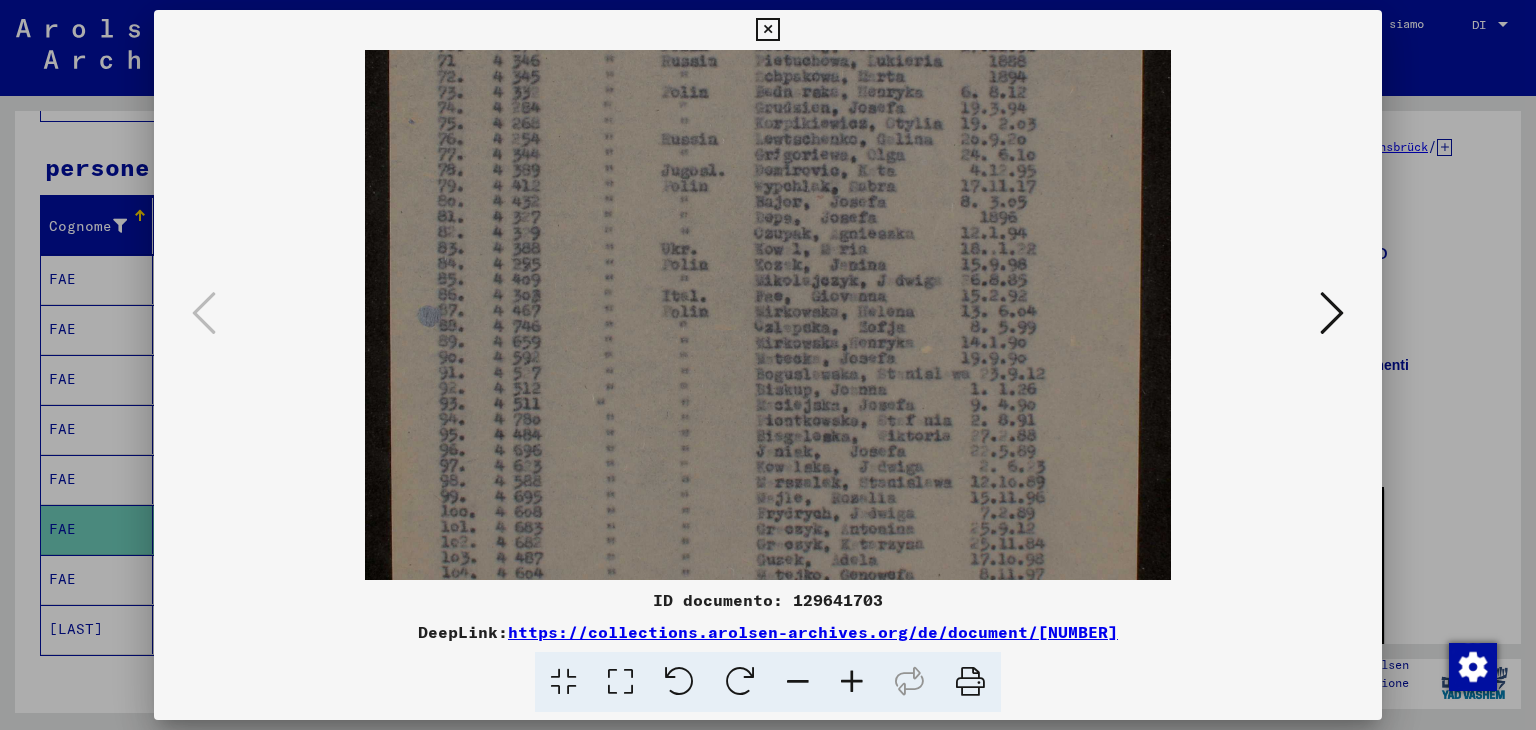 scroll, scrollTop: 475, scrollLeft: 0, axis: vertical 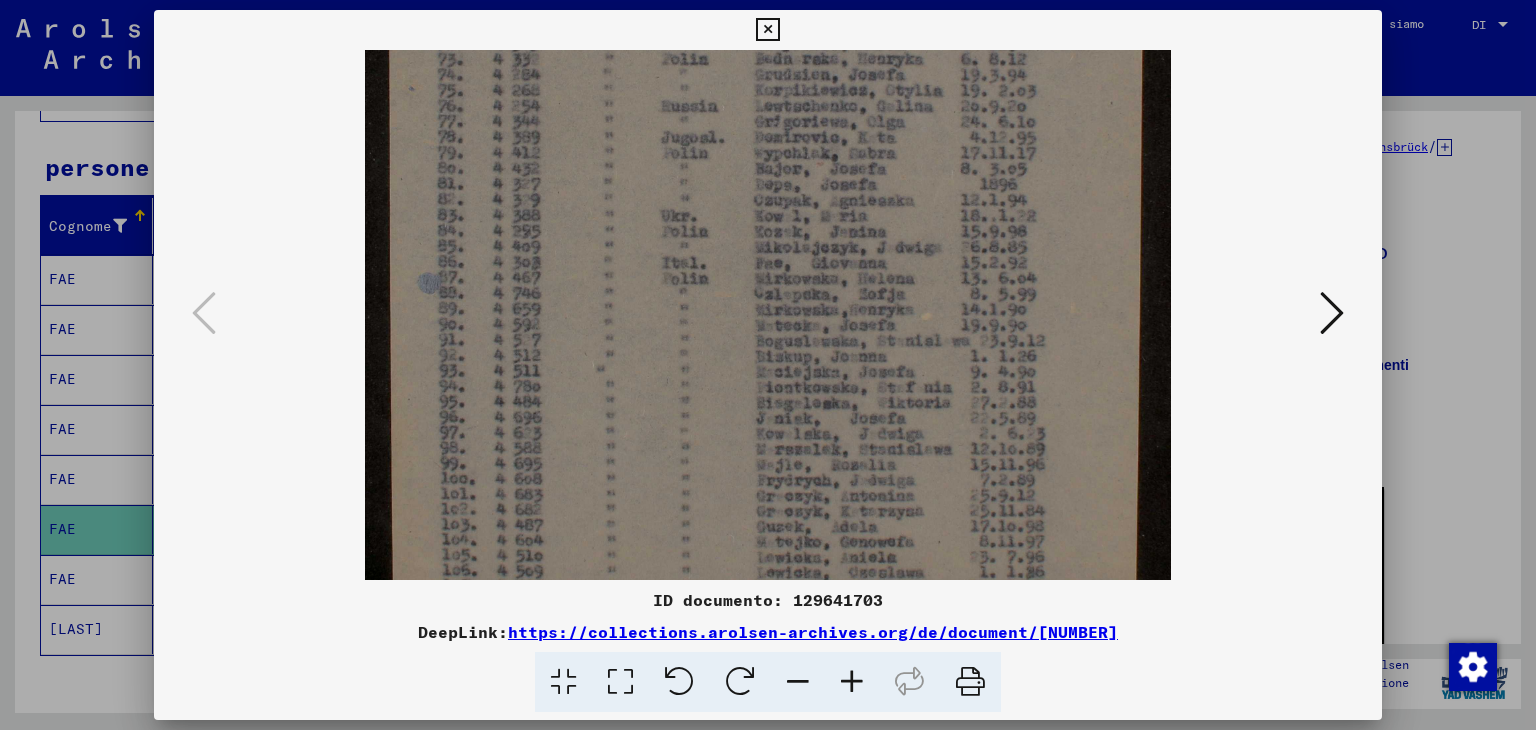 drag, startPoint x: 844, startPoint y: 471, endPoint x: 739, endPoint y: -3, distance: 485.49048 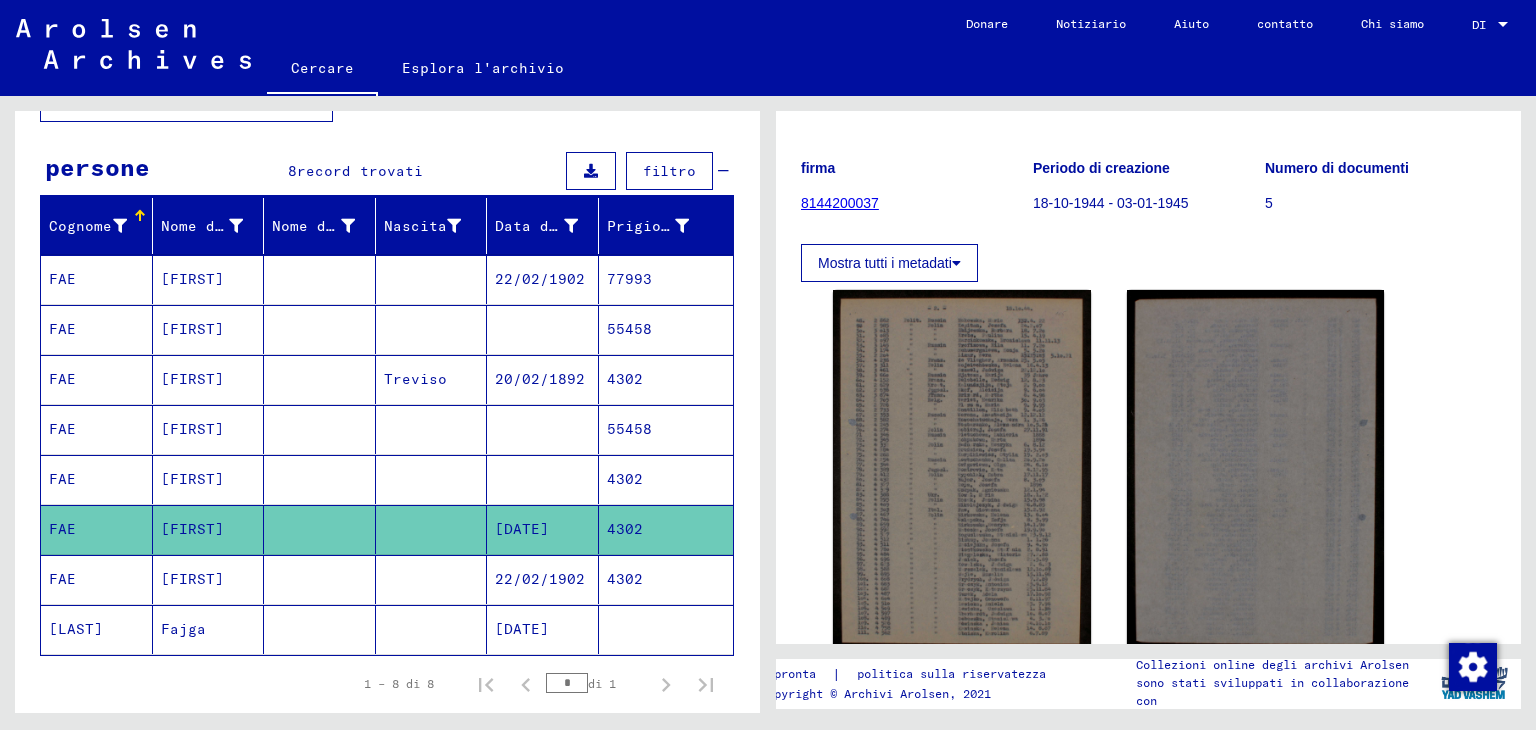 scroll, scrollTop: 200, scrollLeft: 0, axis: vertical 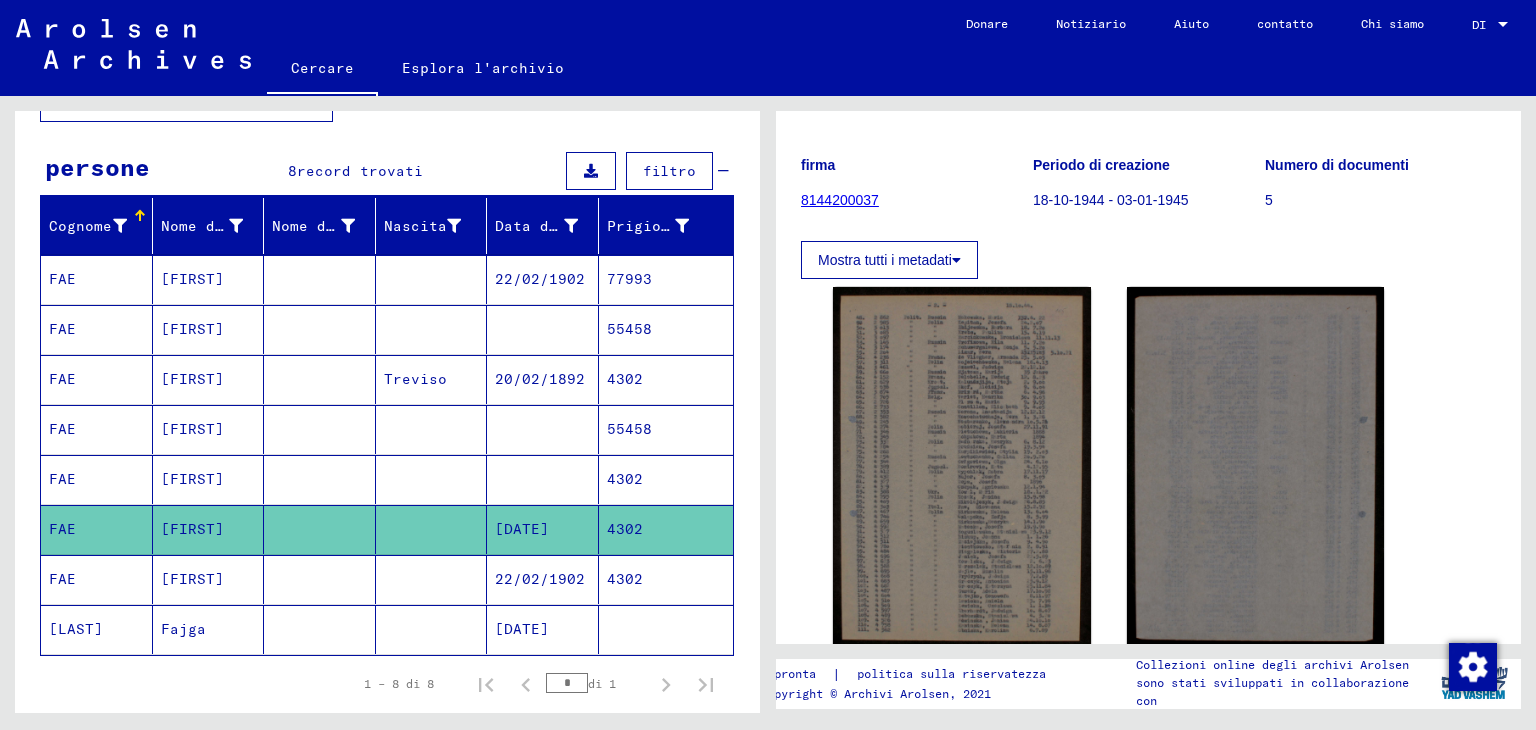 click on "4302" 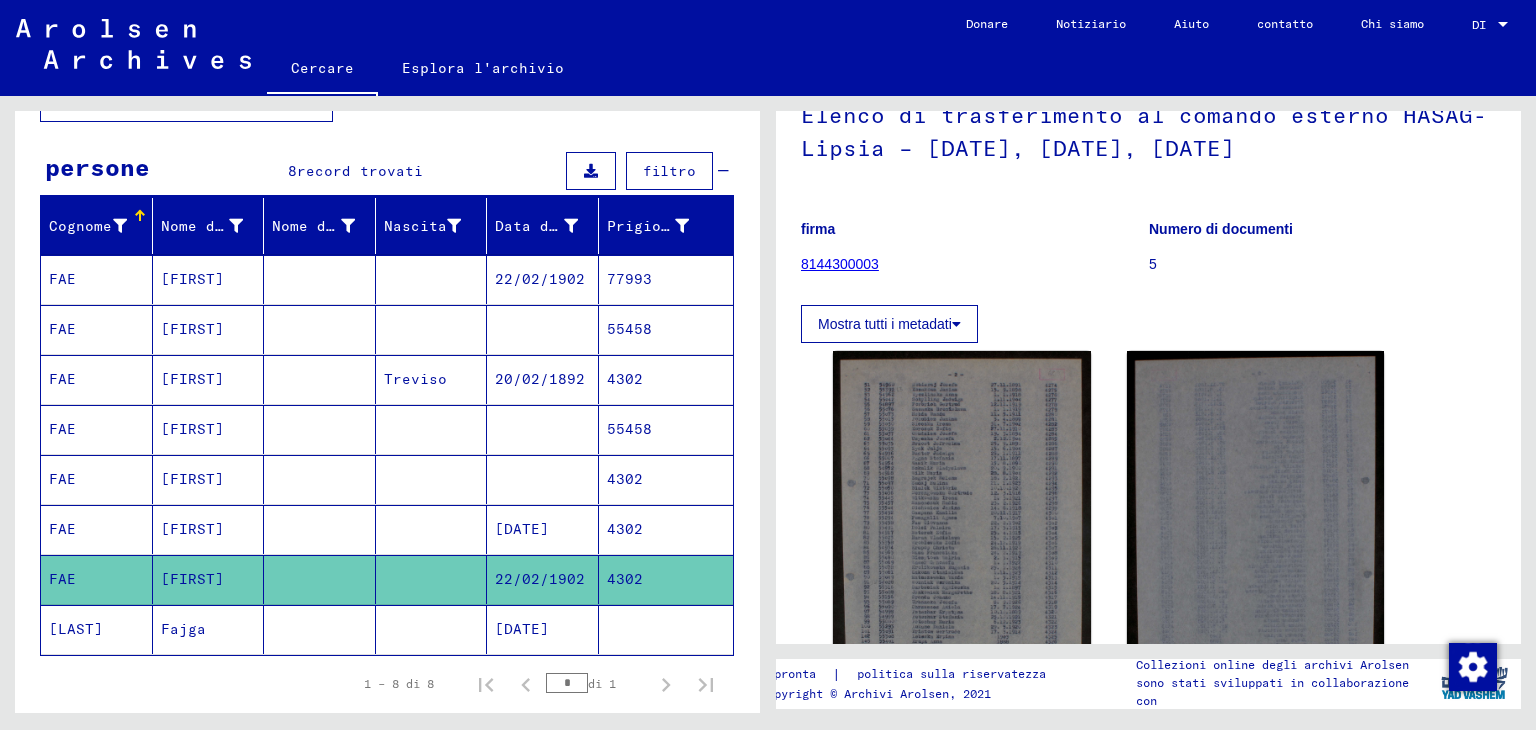 scroll, scrollTop: 200, scrollLeft: 0, axis: vertical 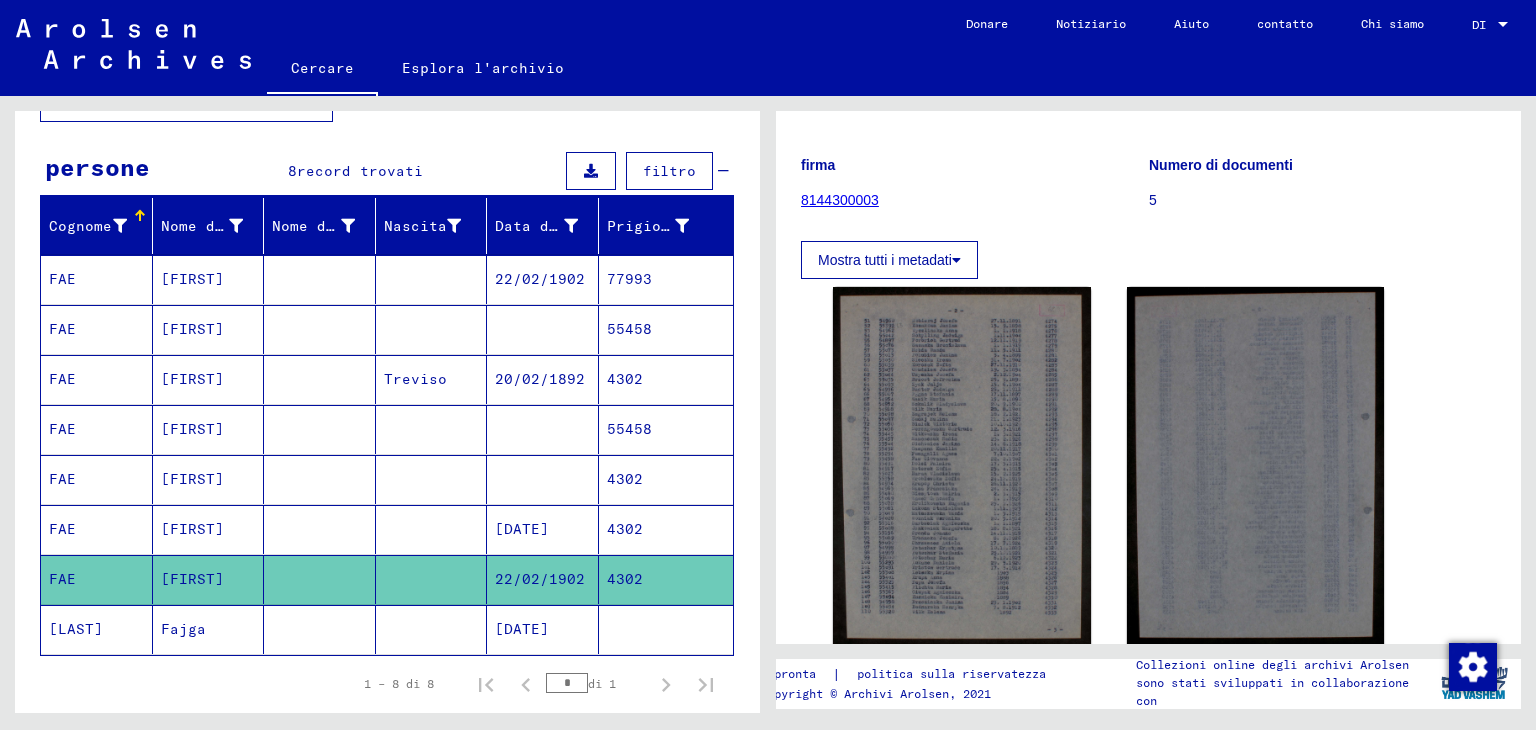 click on "8144300003" 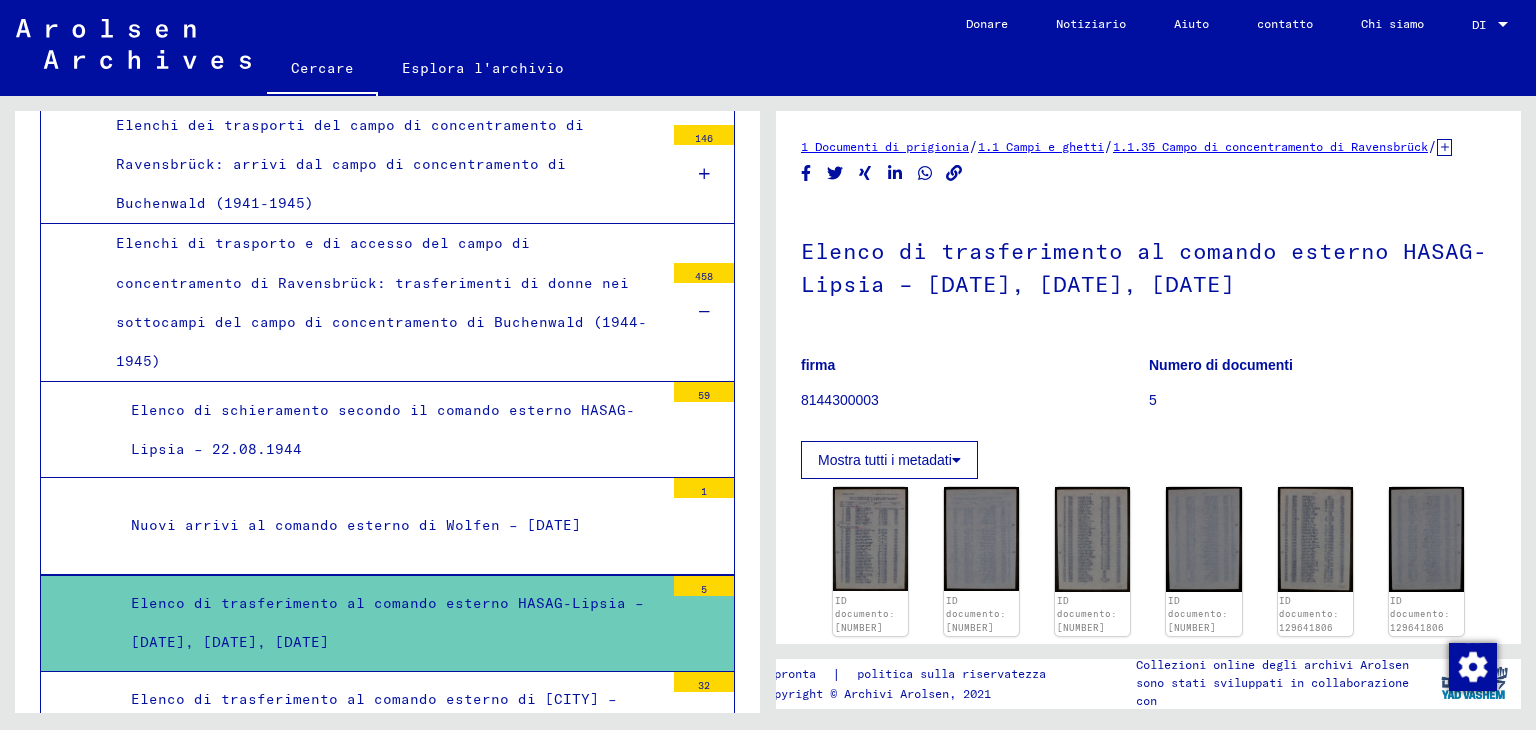 scroll, scrollTop: 3919, scrollLeft: 0, axis: vertical 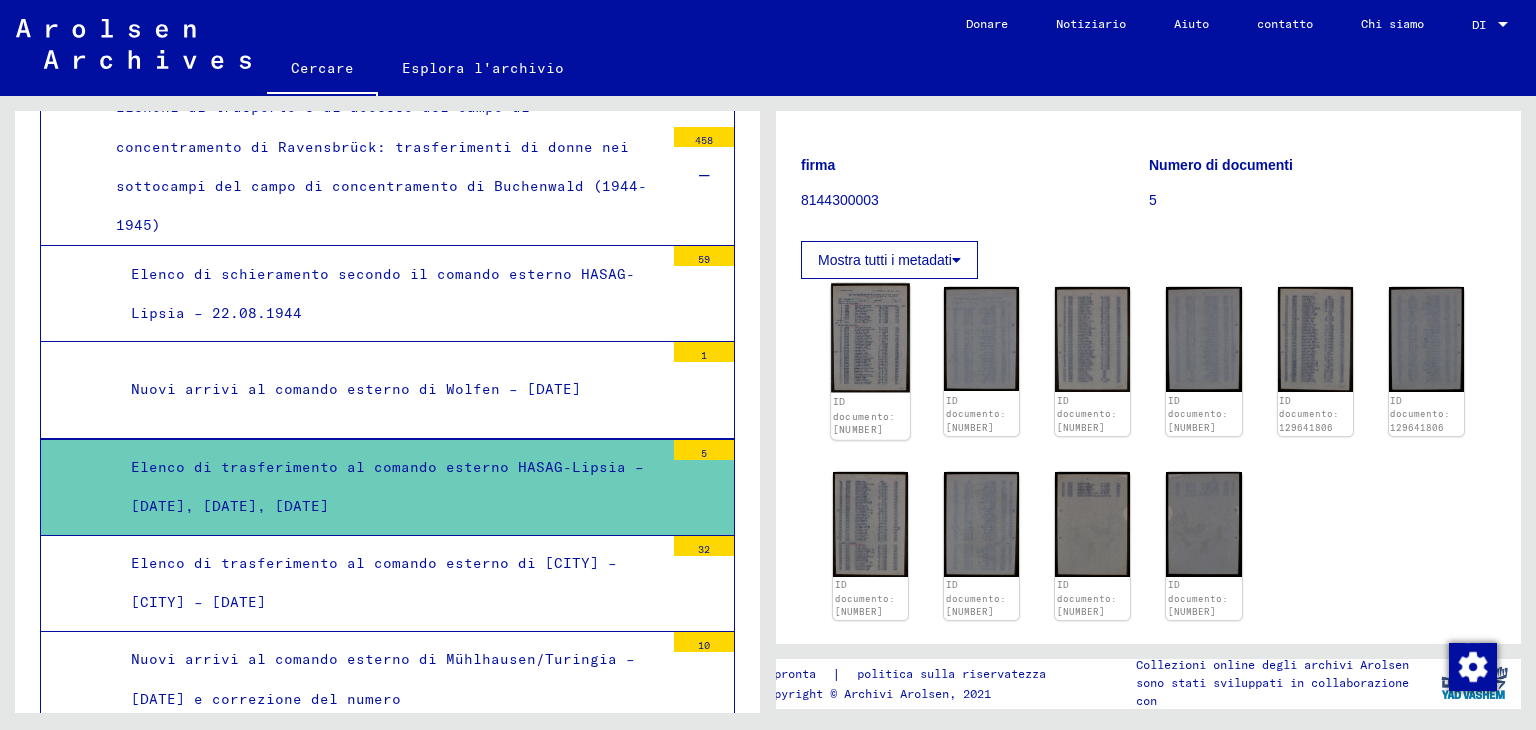 click 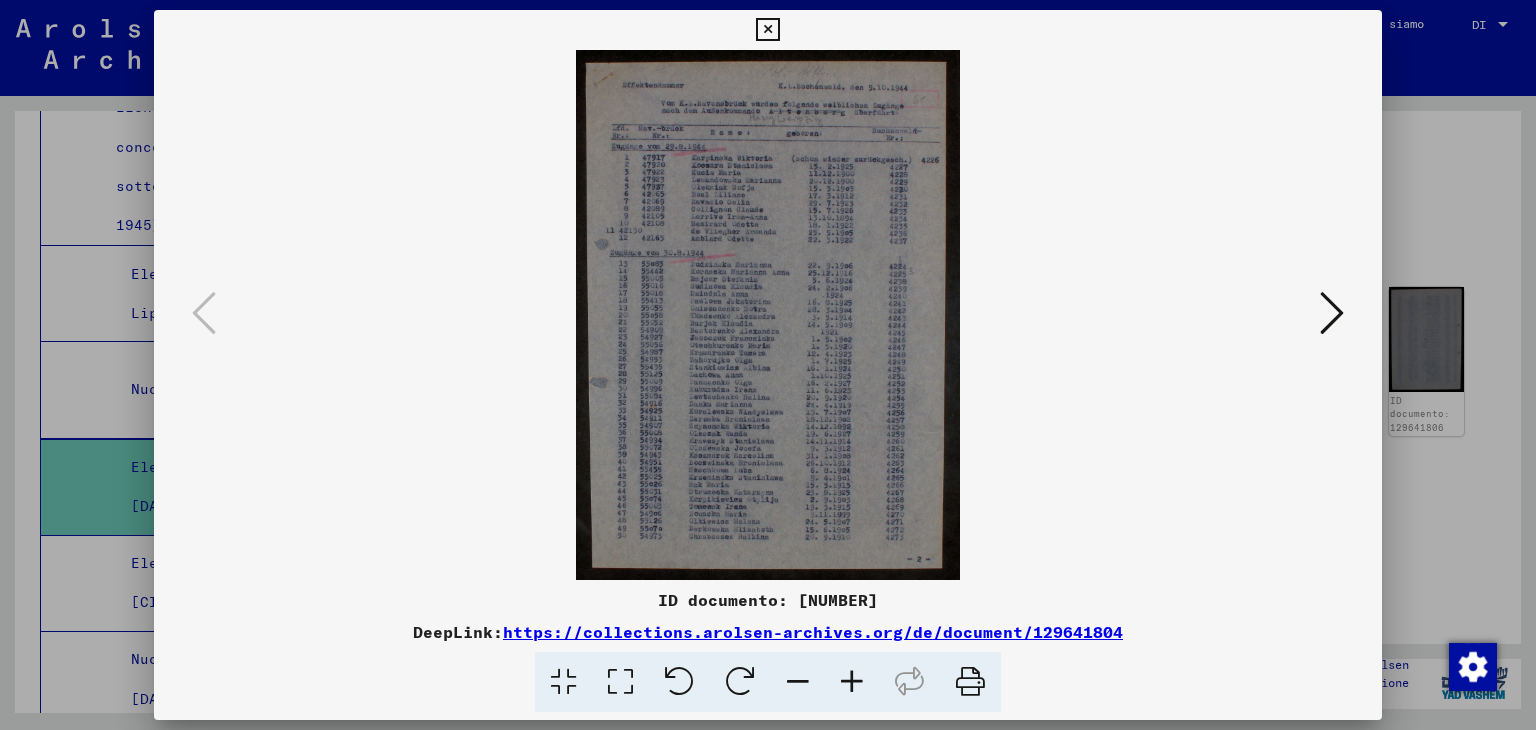 click at bounding box center (852, 682) 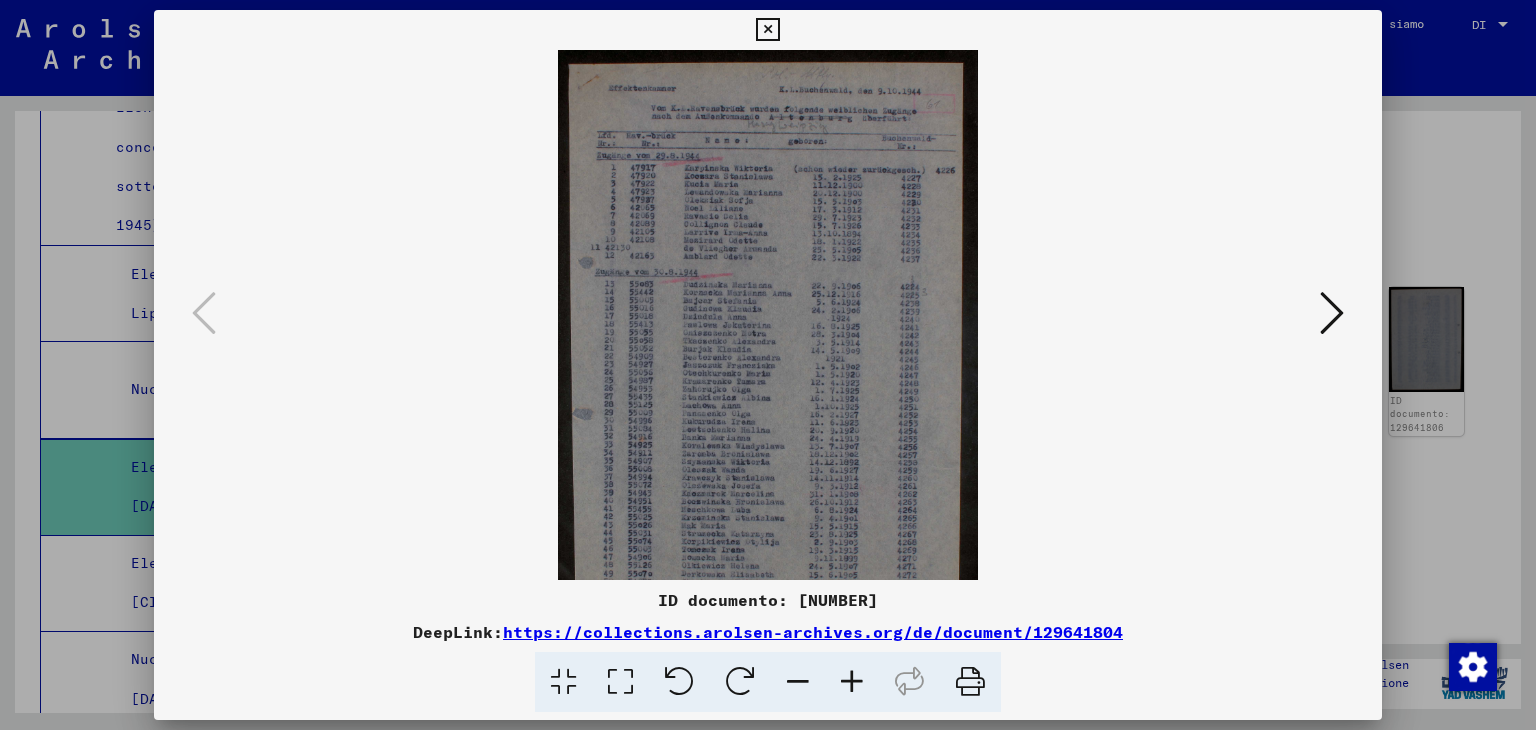 drag, startPoint x: 853, startPoint y: 666, endPoint x: 823, endPoint y: 663, distance: 30.149628 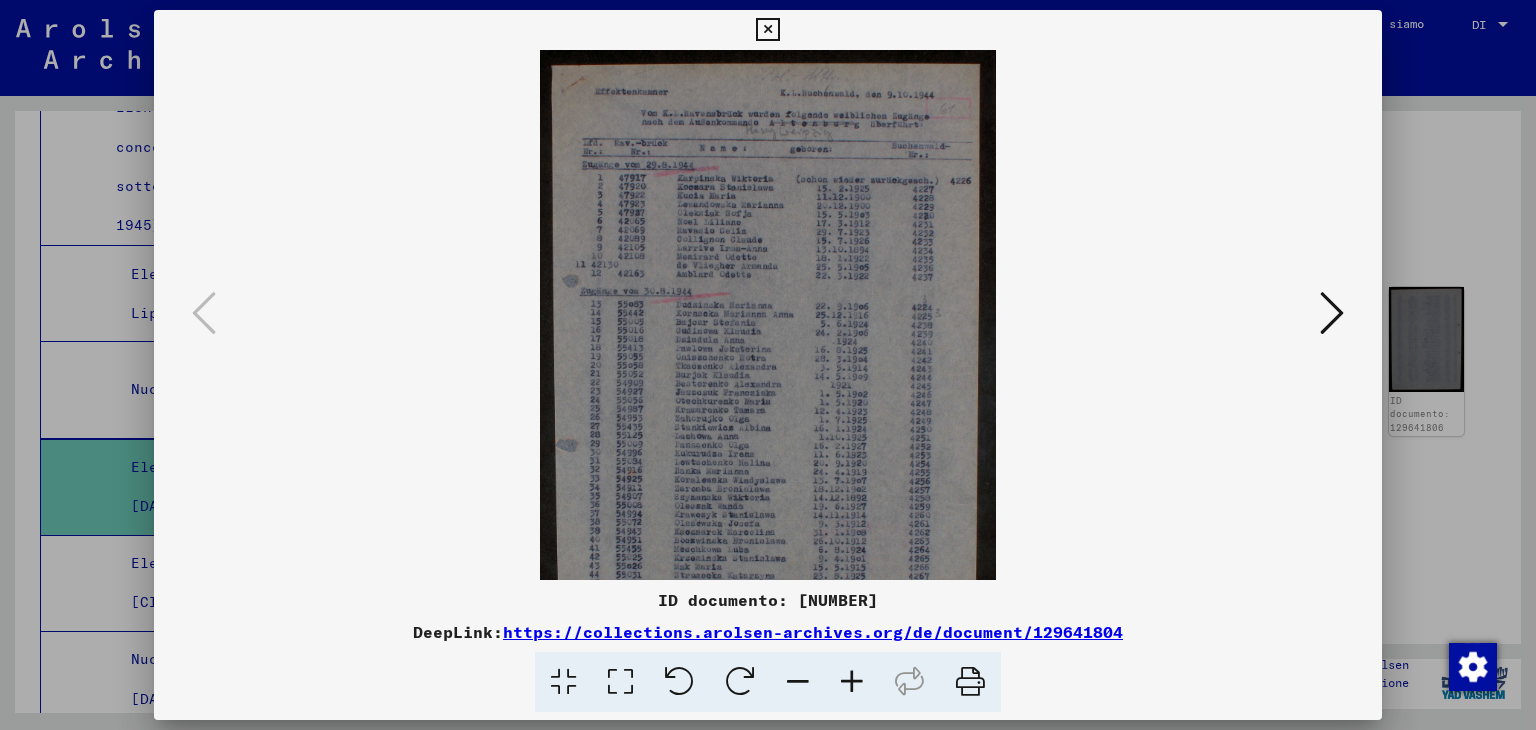 click at bounding box center [852, 682] 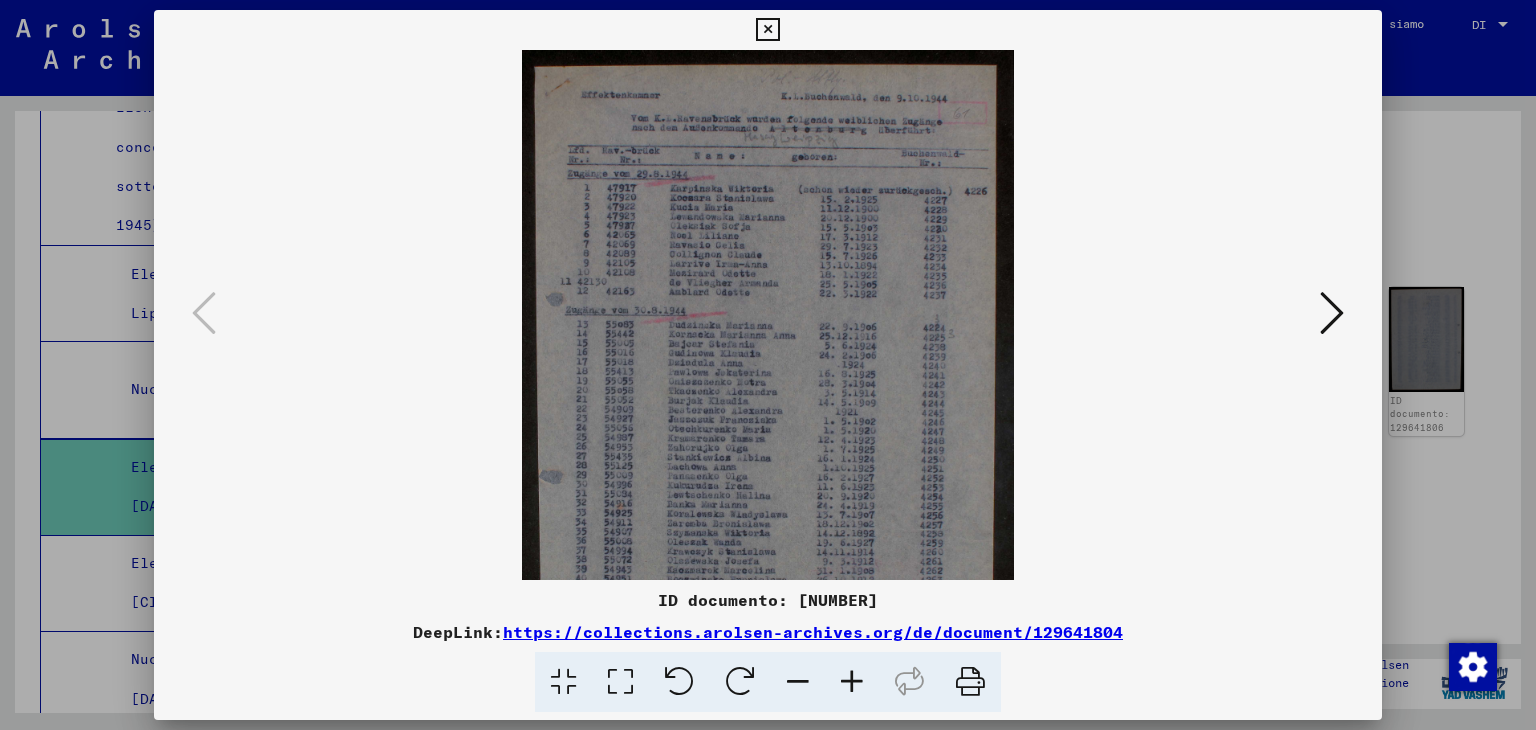 click at bounding box center [852, 682] 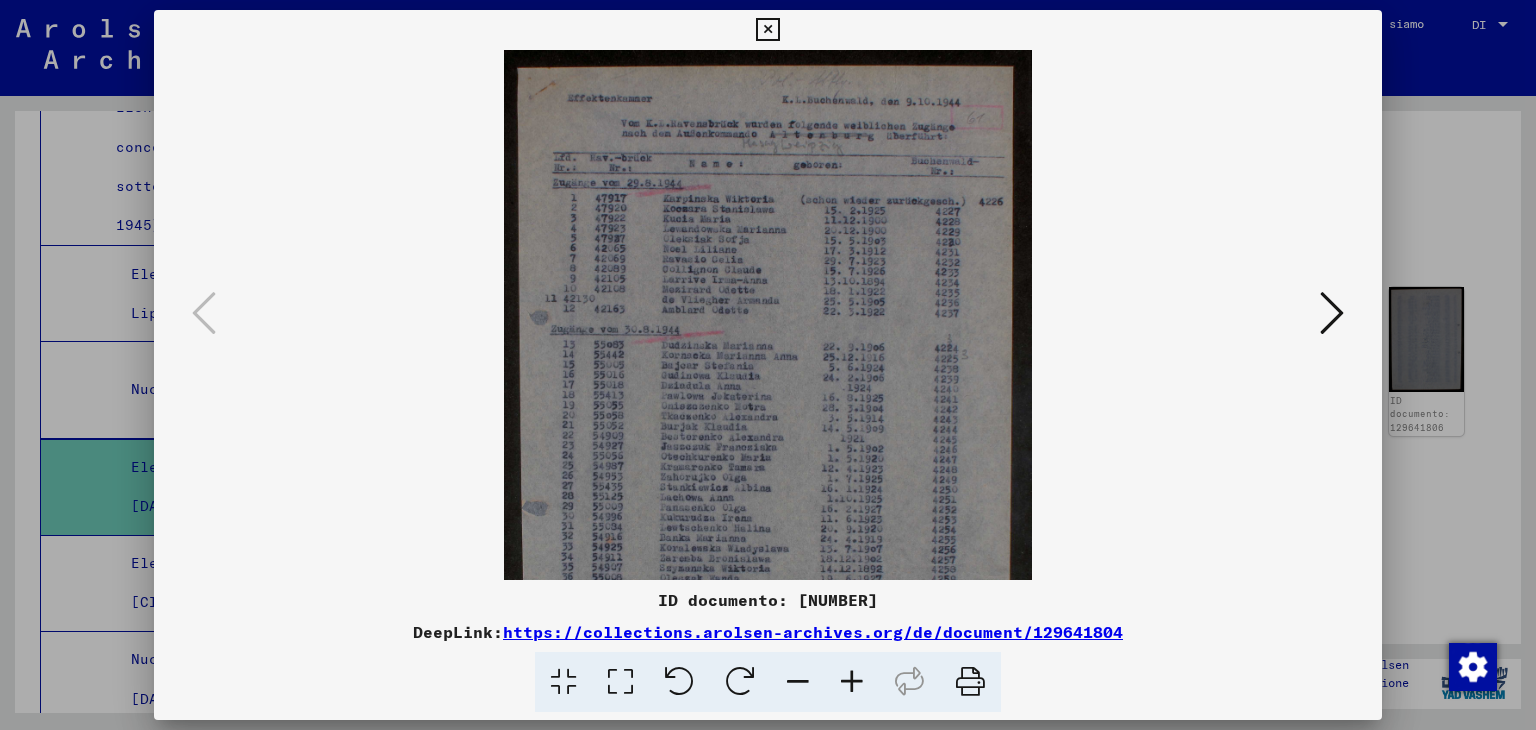 click at bounding box center (852, 682) 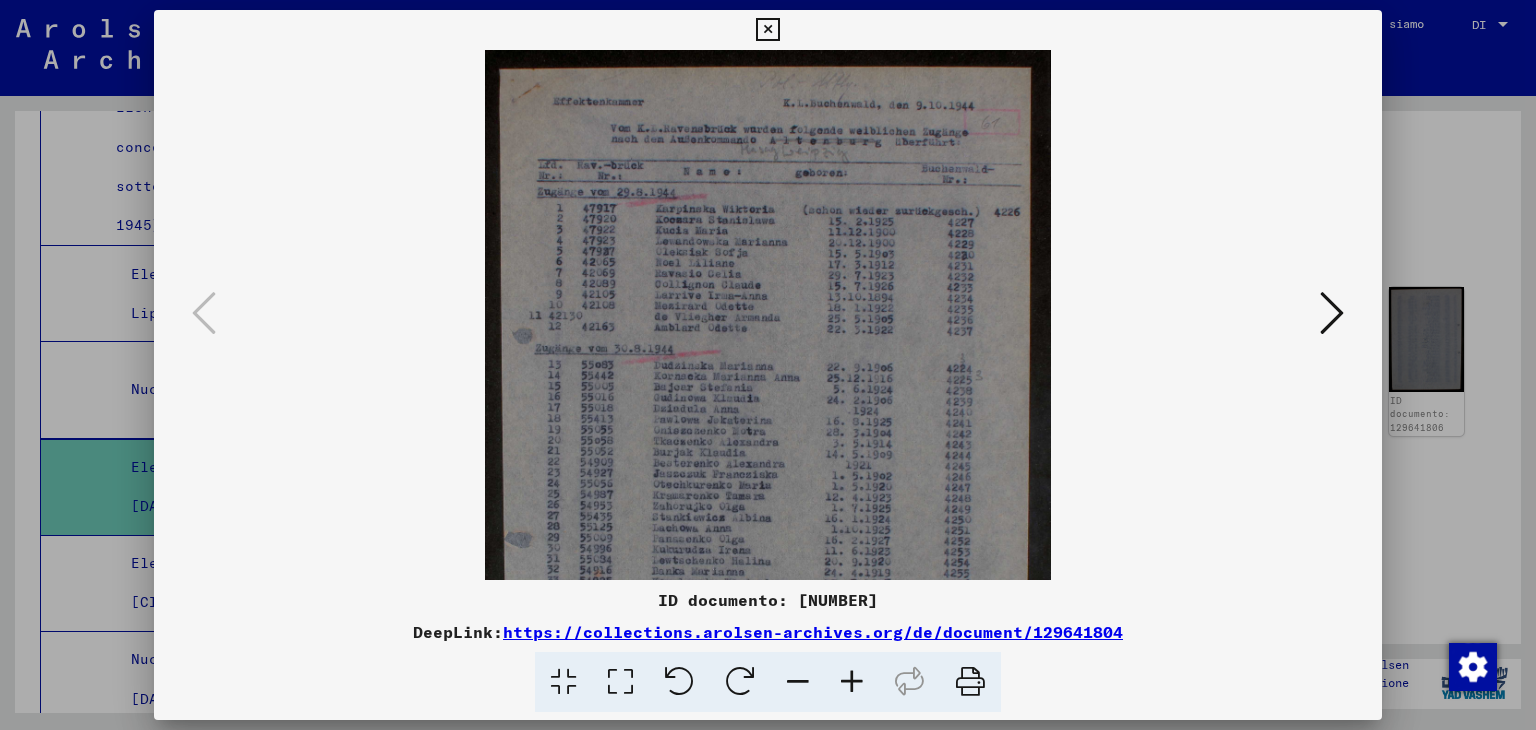 click at bounding box center (852, 682) 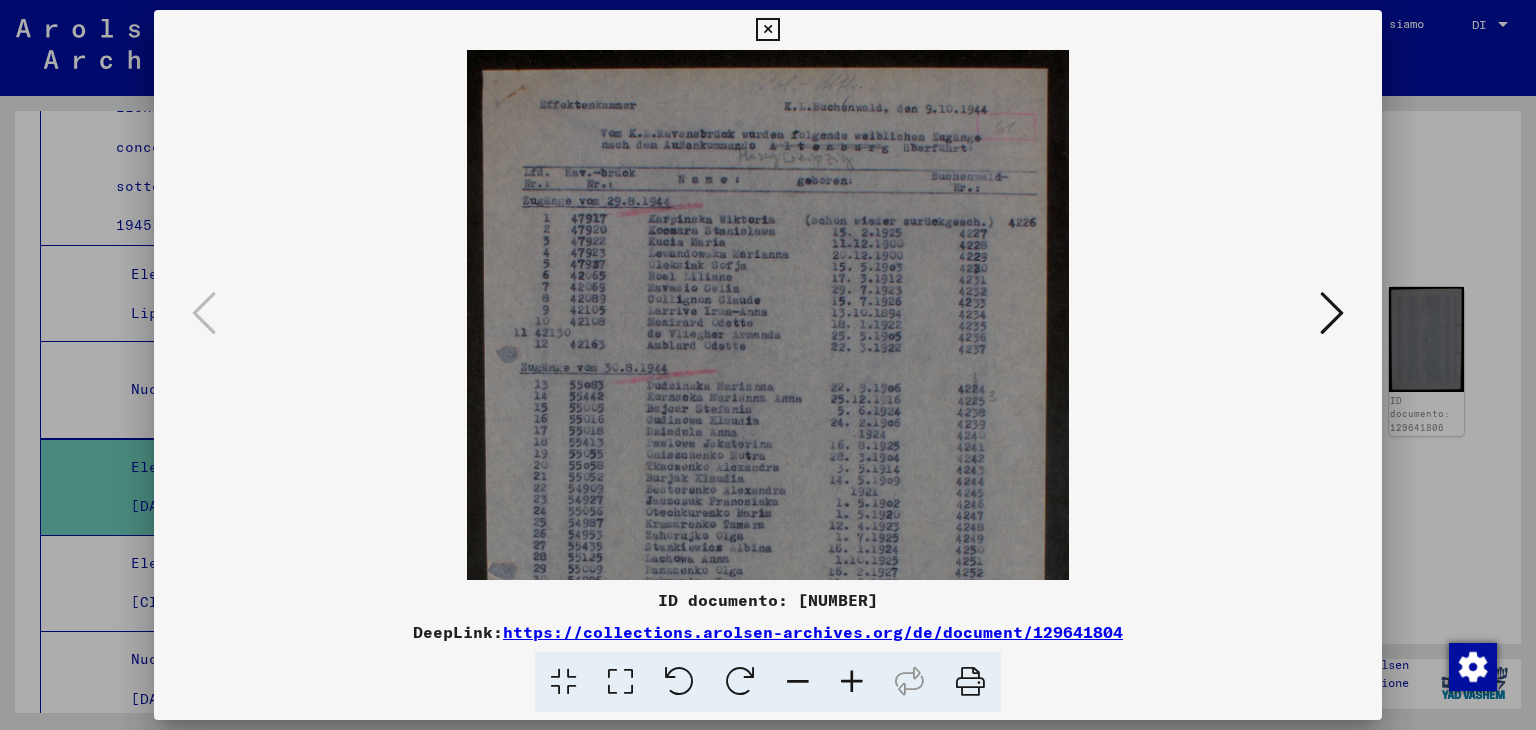 click at bounding box center [852, 682] 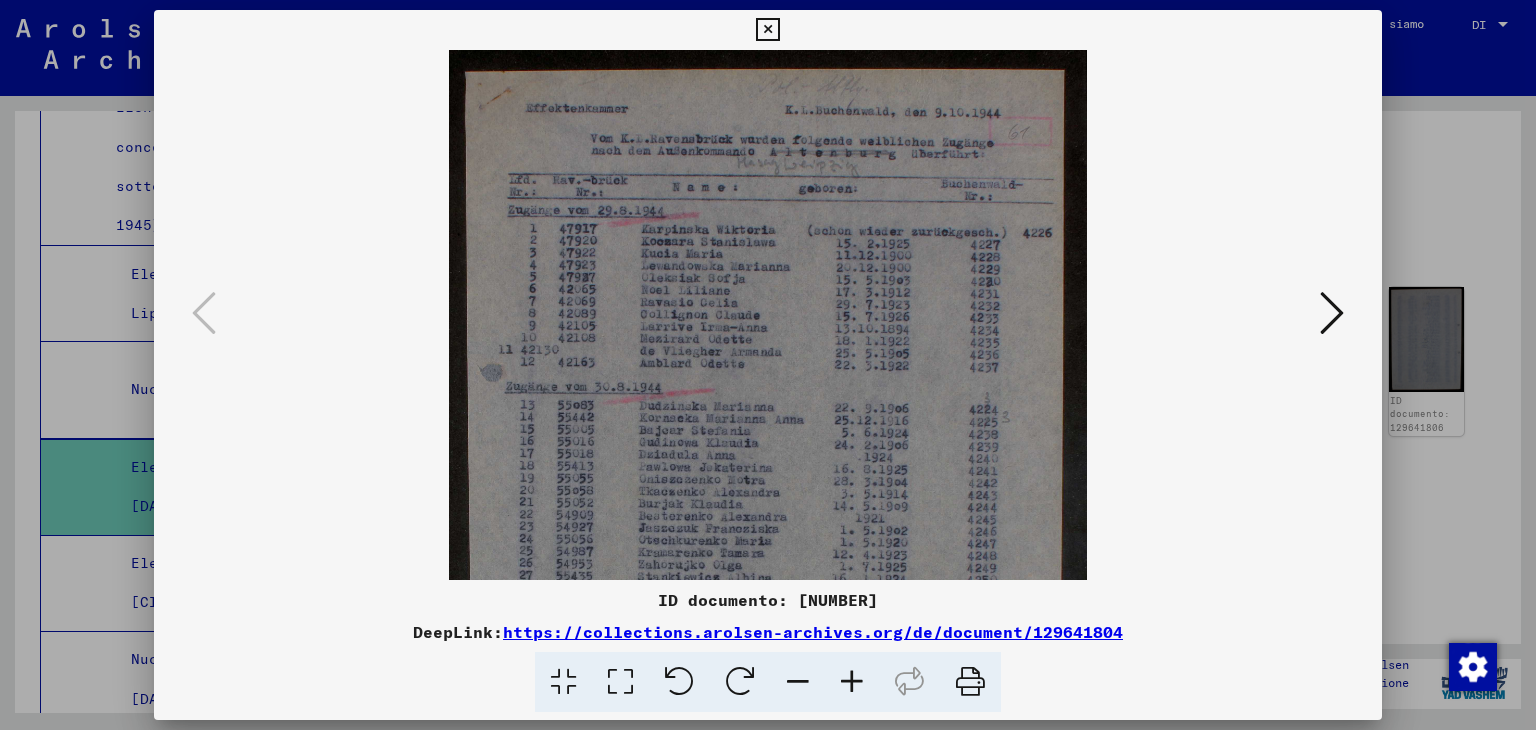 click at bounding box center (852, 682) 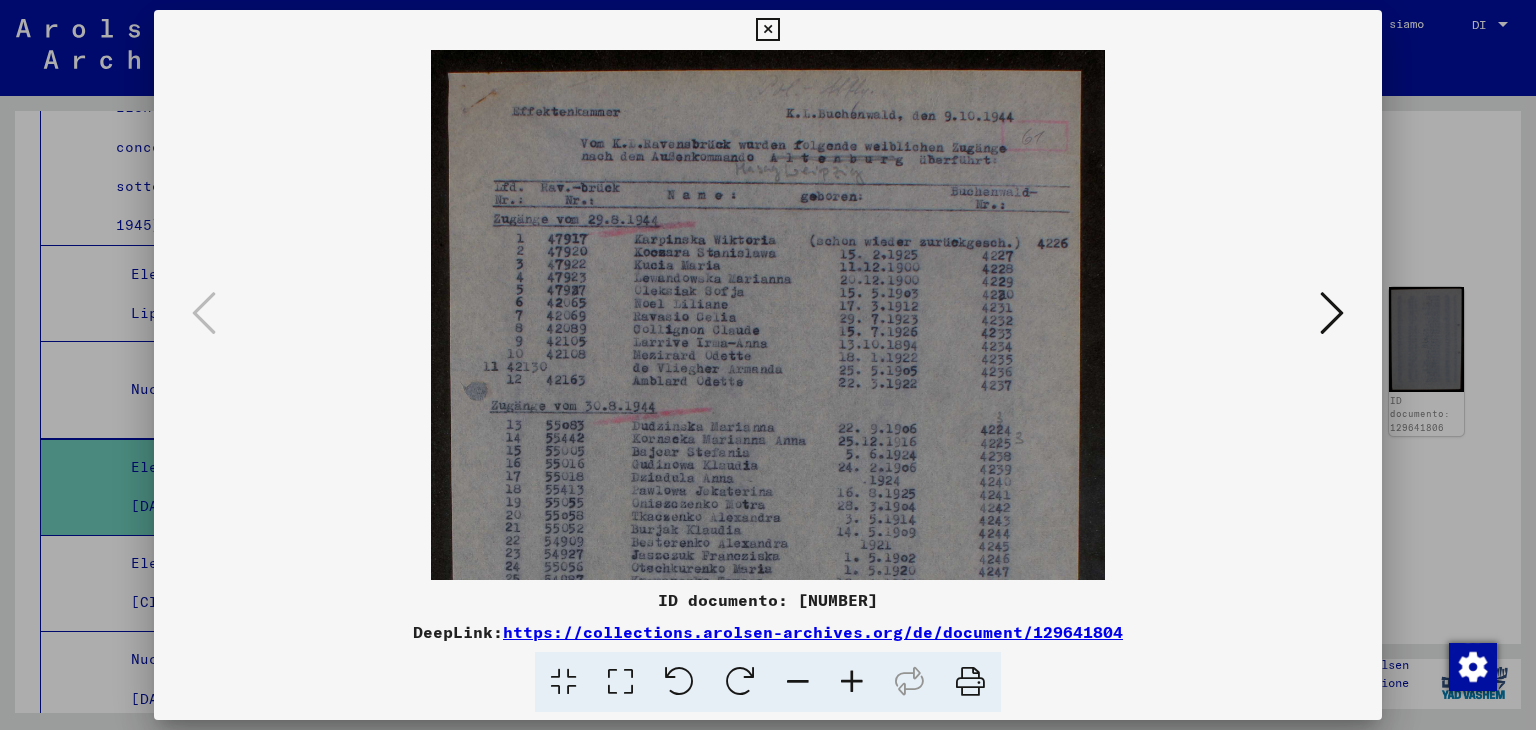 click at bounding box center (852, 682) 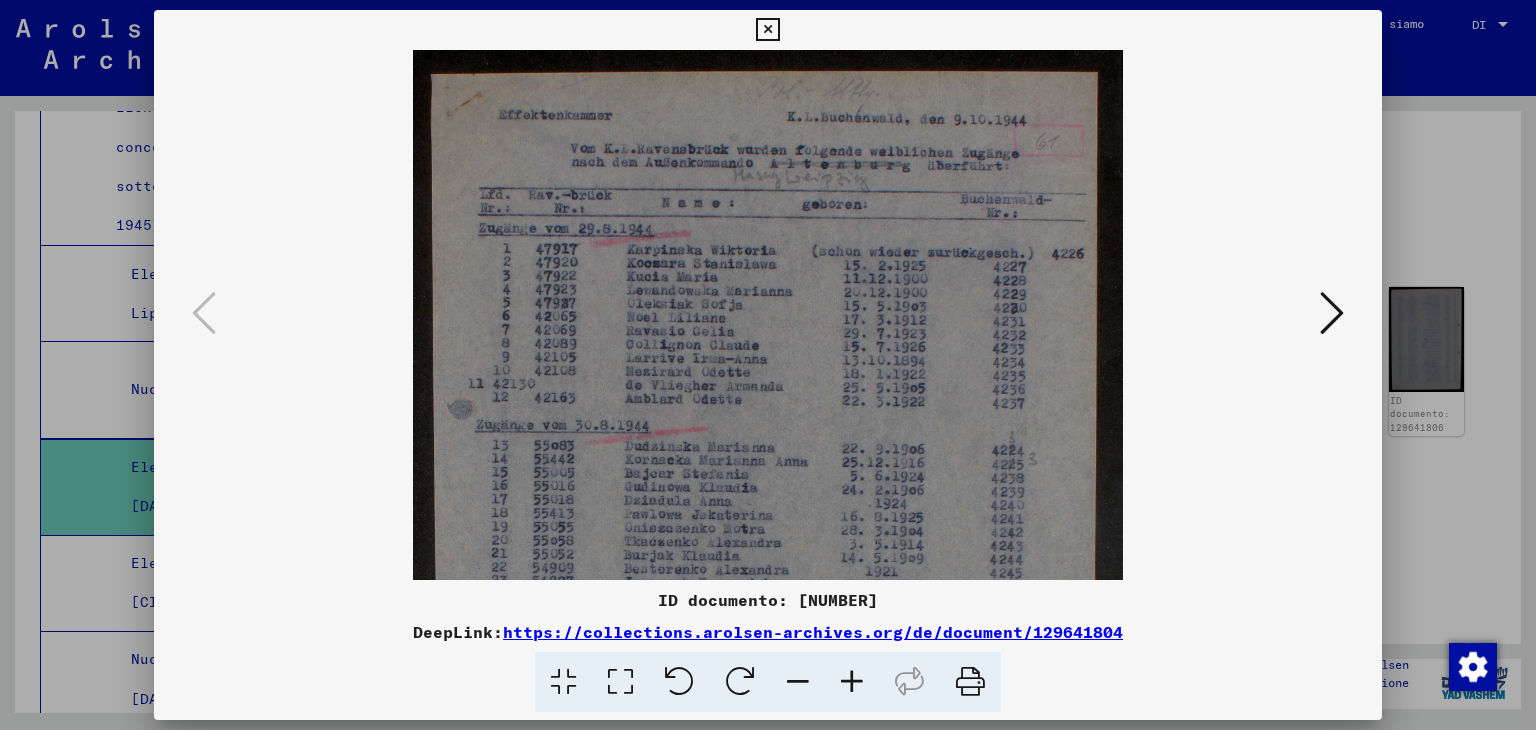 click at bounding box center [852, 682] 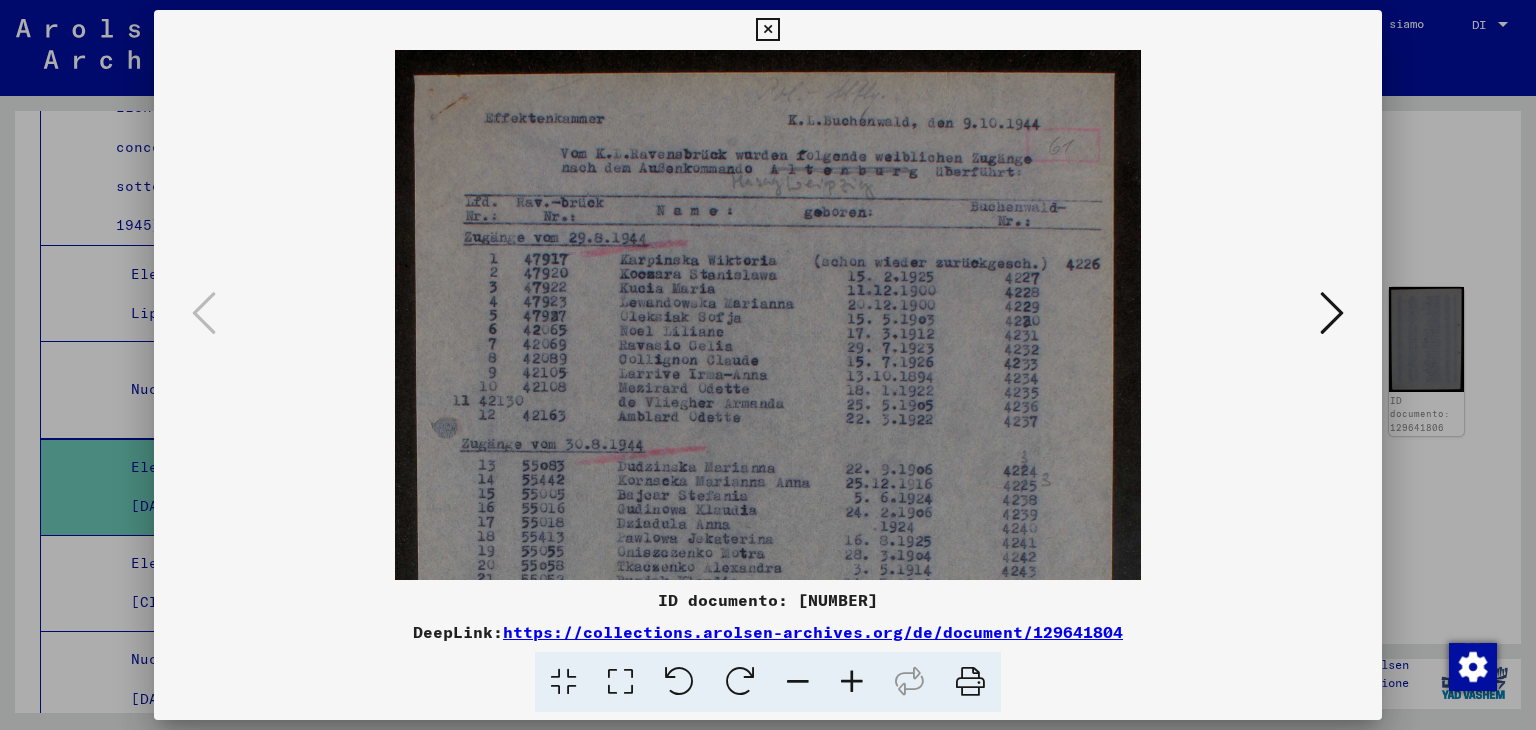 click at bounding box center [852, 682] 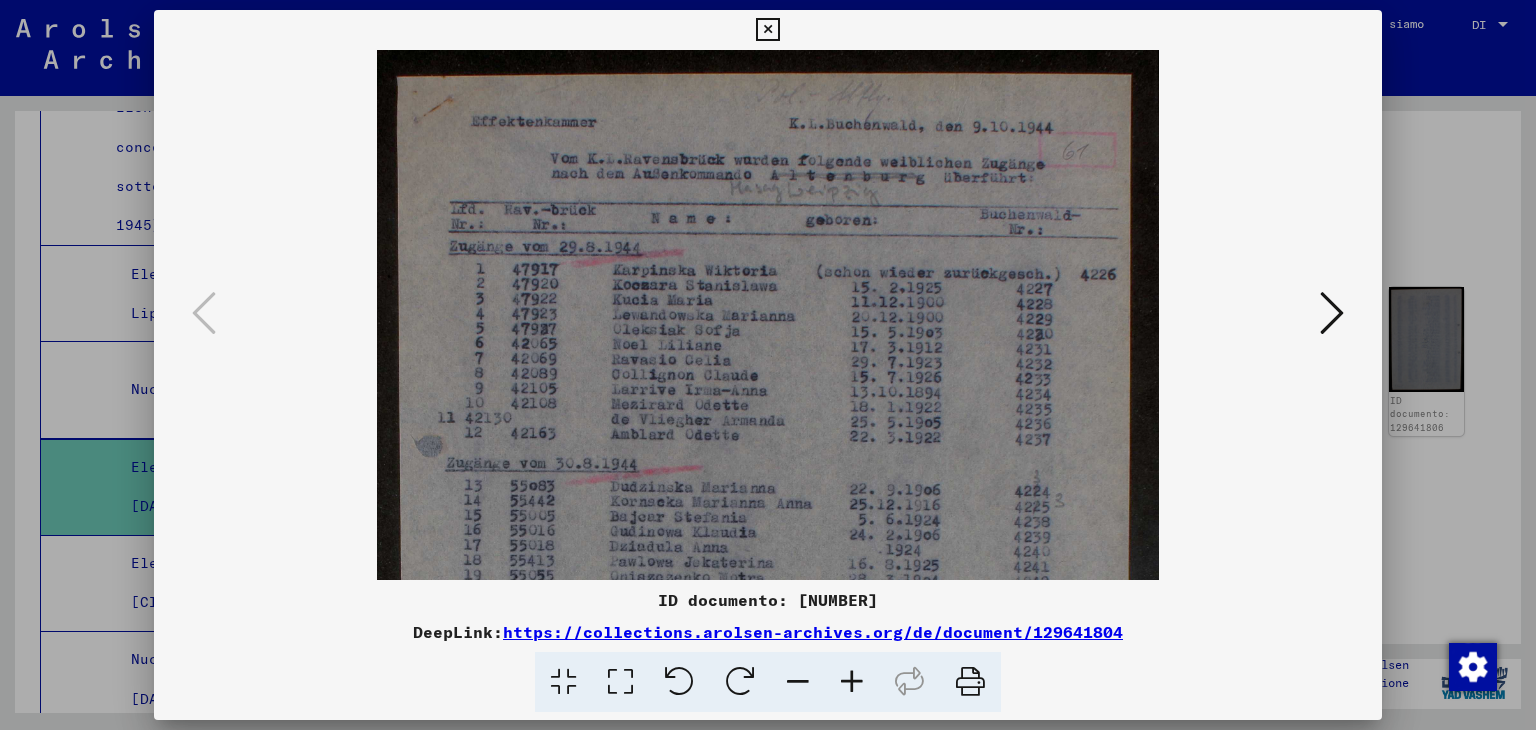 click at bounding box center [798, 682] 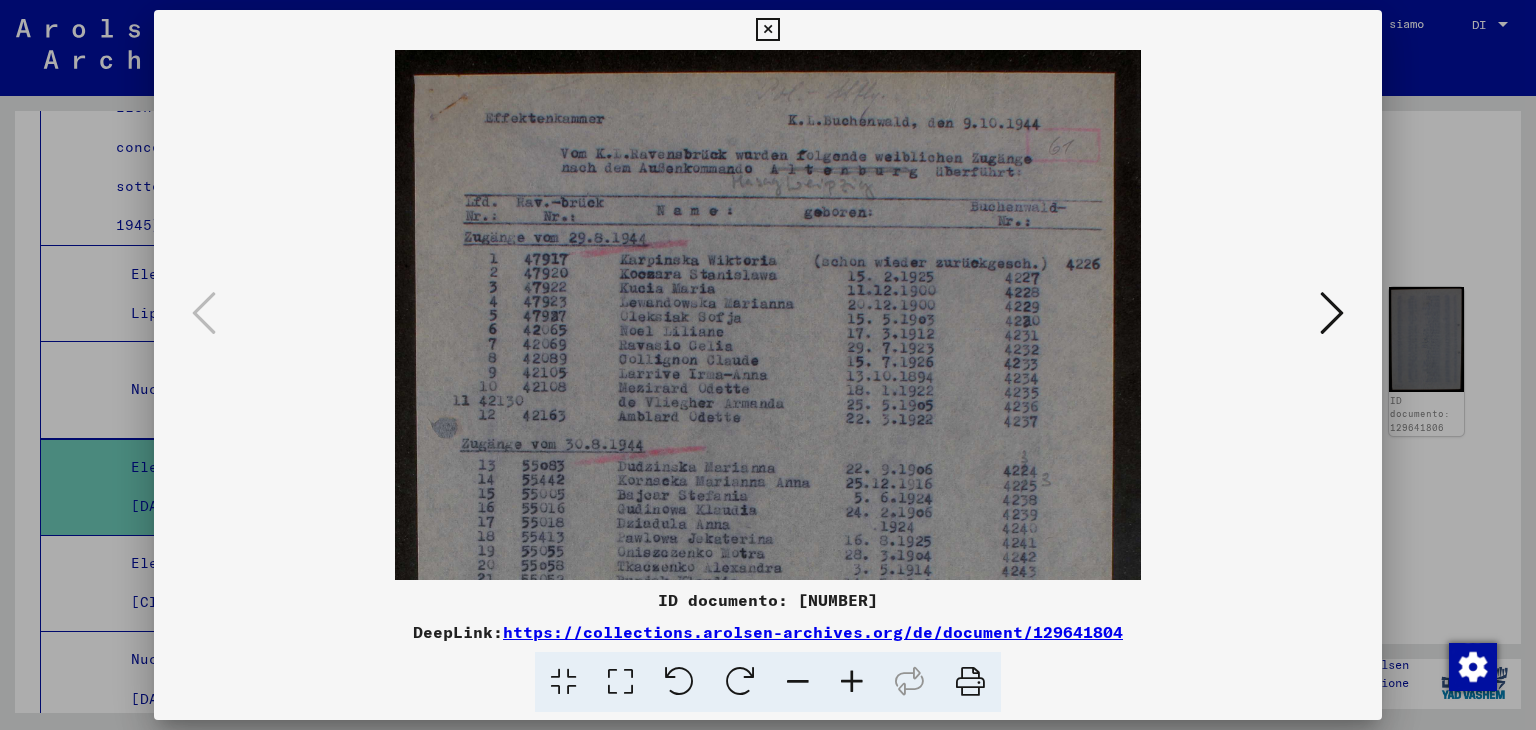 click at bounding box center [798, 682] 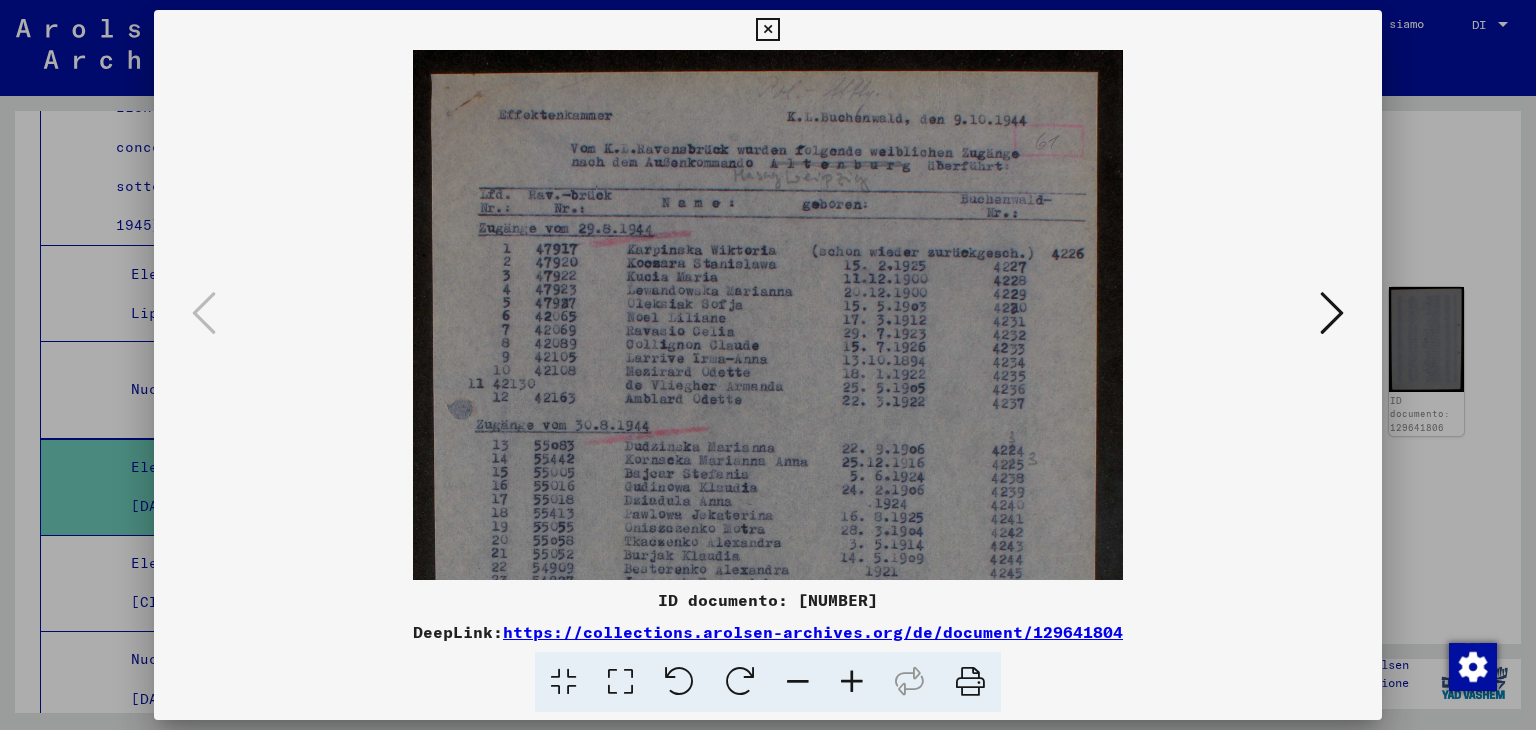 click at bounding box center [852, 682] 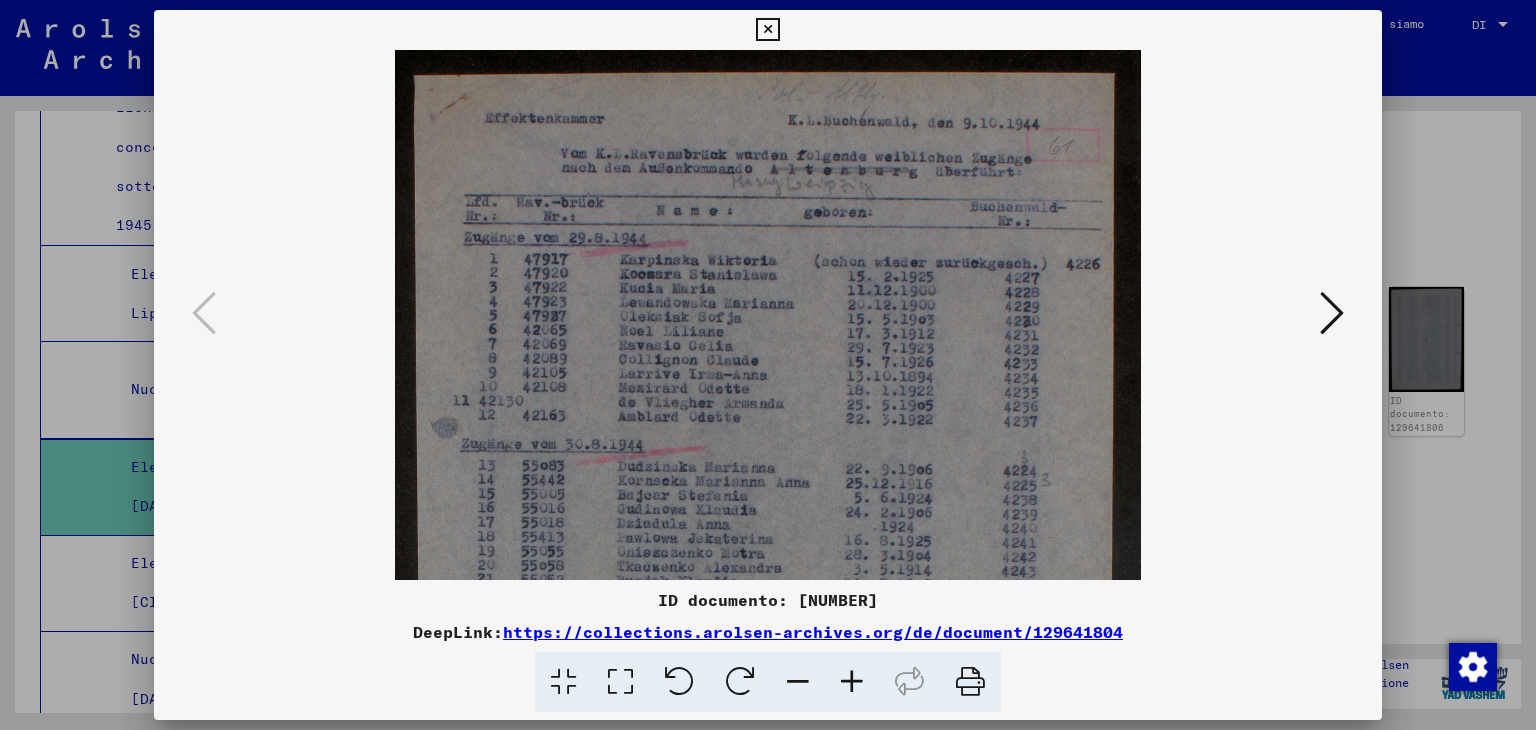click at bounding box center [852, 682] 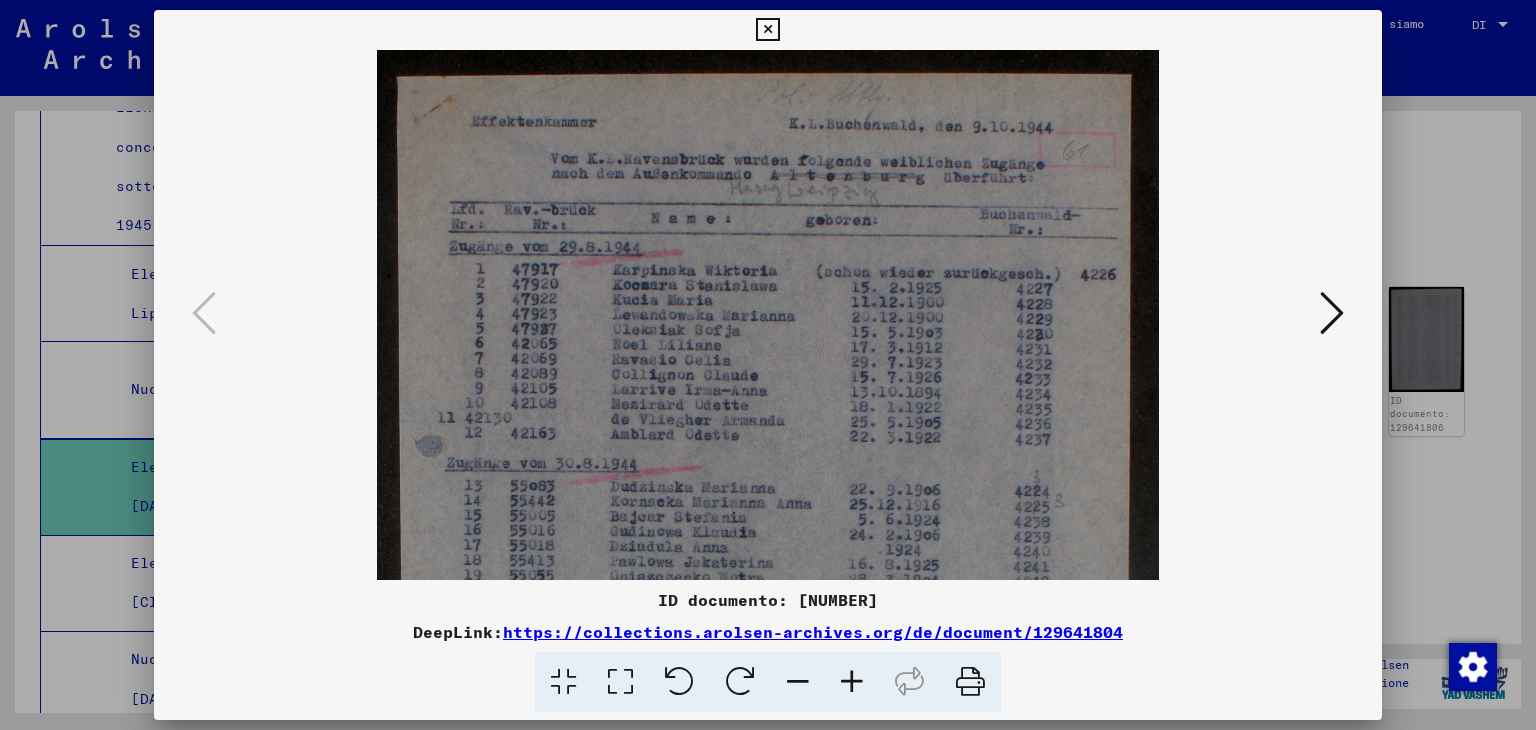 click at bounding box center (852, 682) 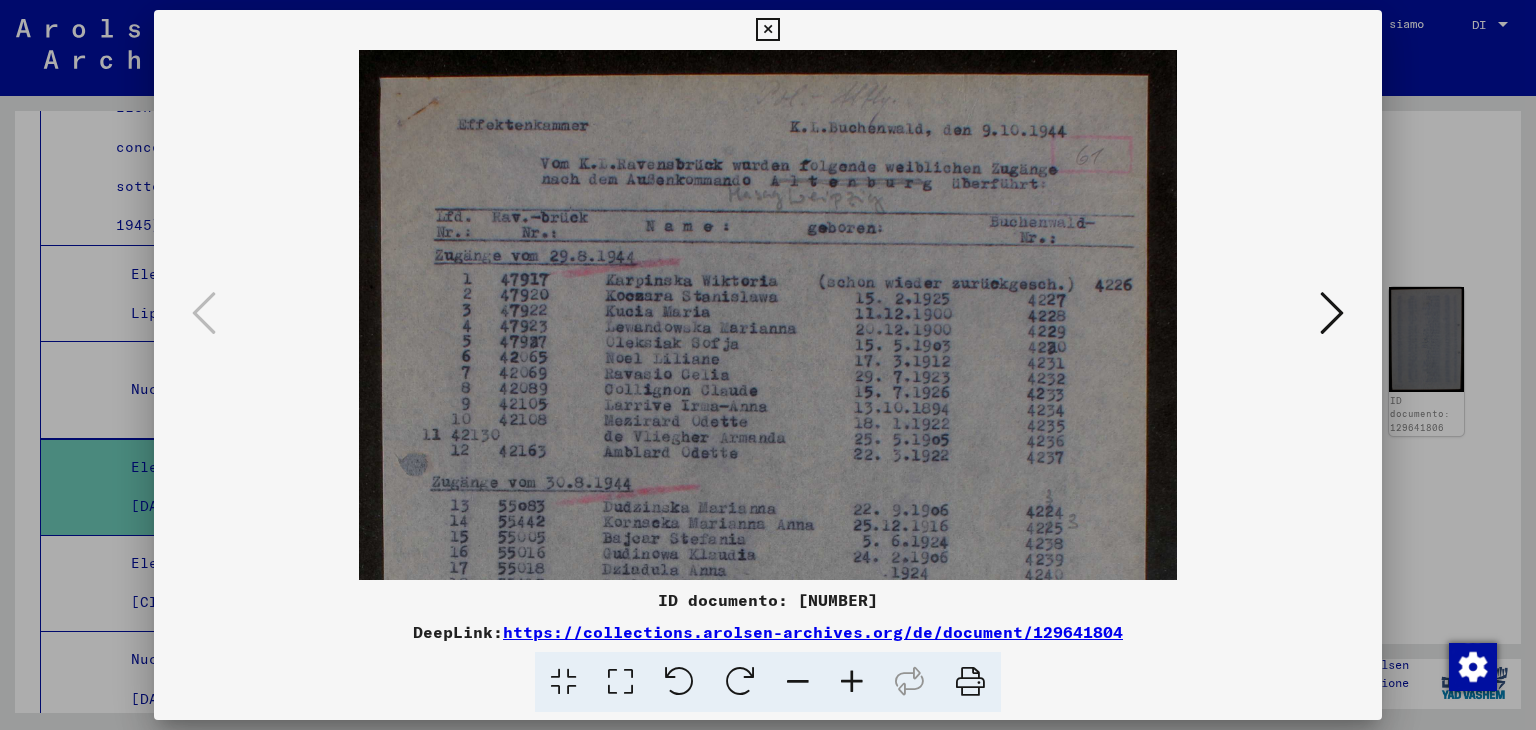 click at bounding box center (852, 682) 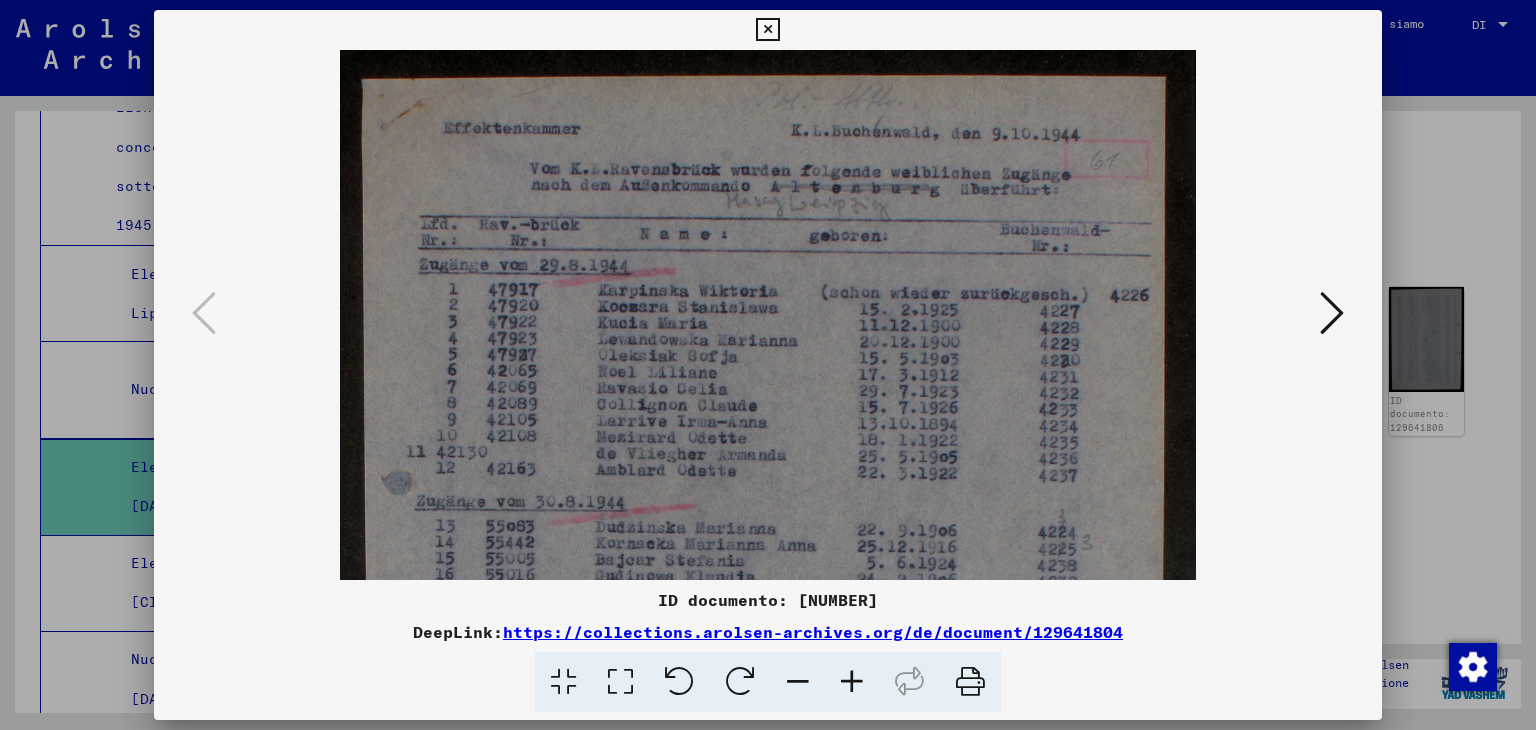 click at bounding box center [852, 682] 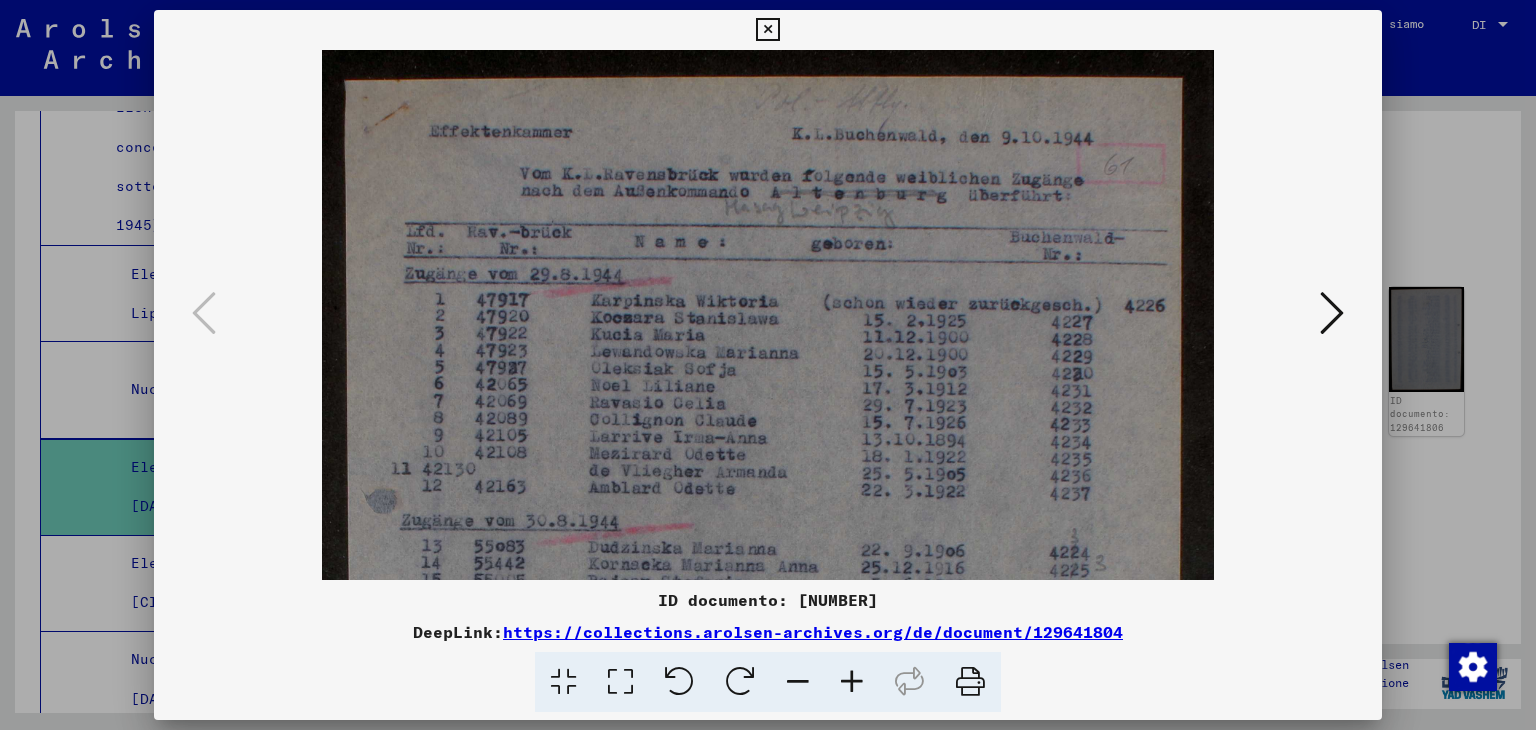 click at bounding box center (852, 682) 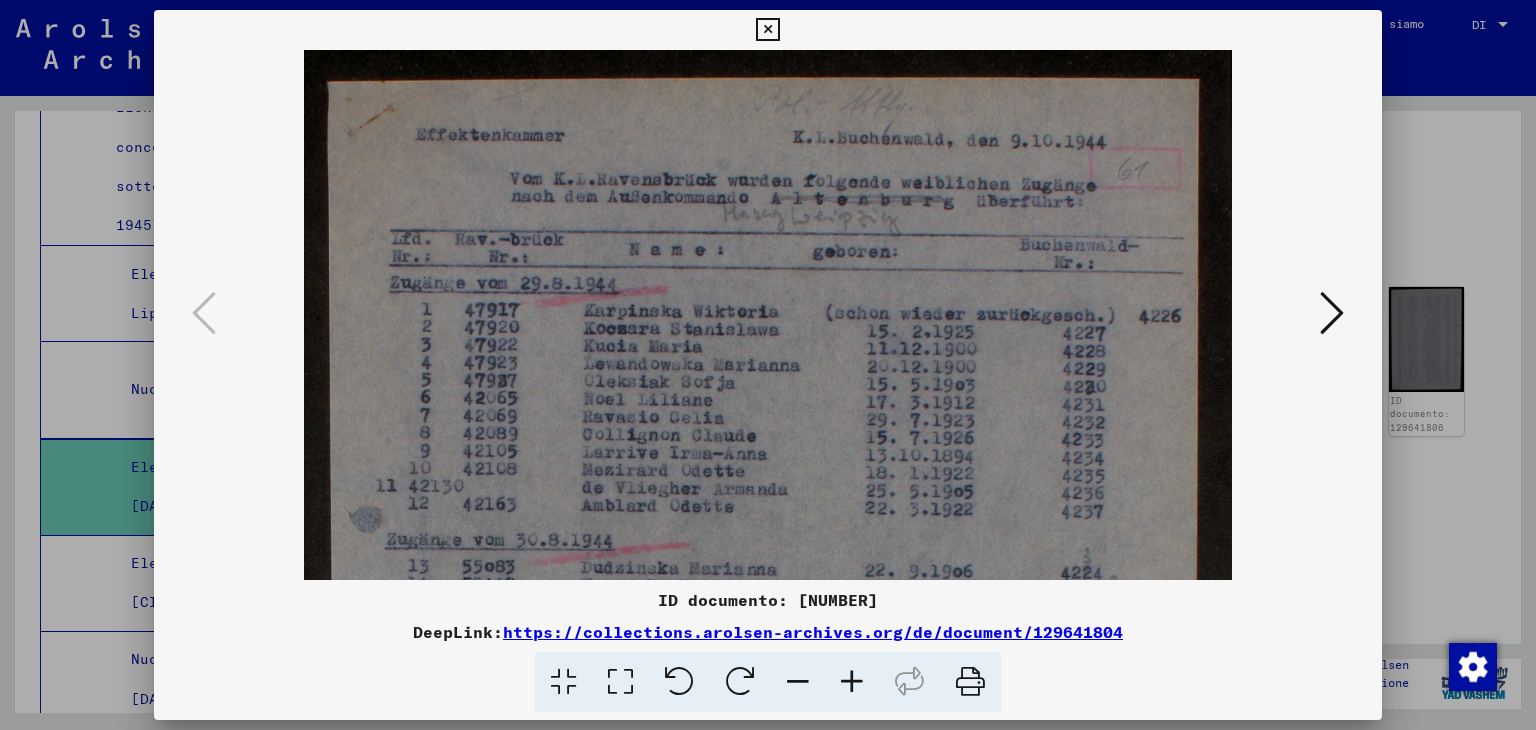 click at bounding box center (767, 30) 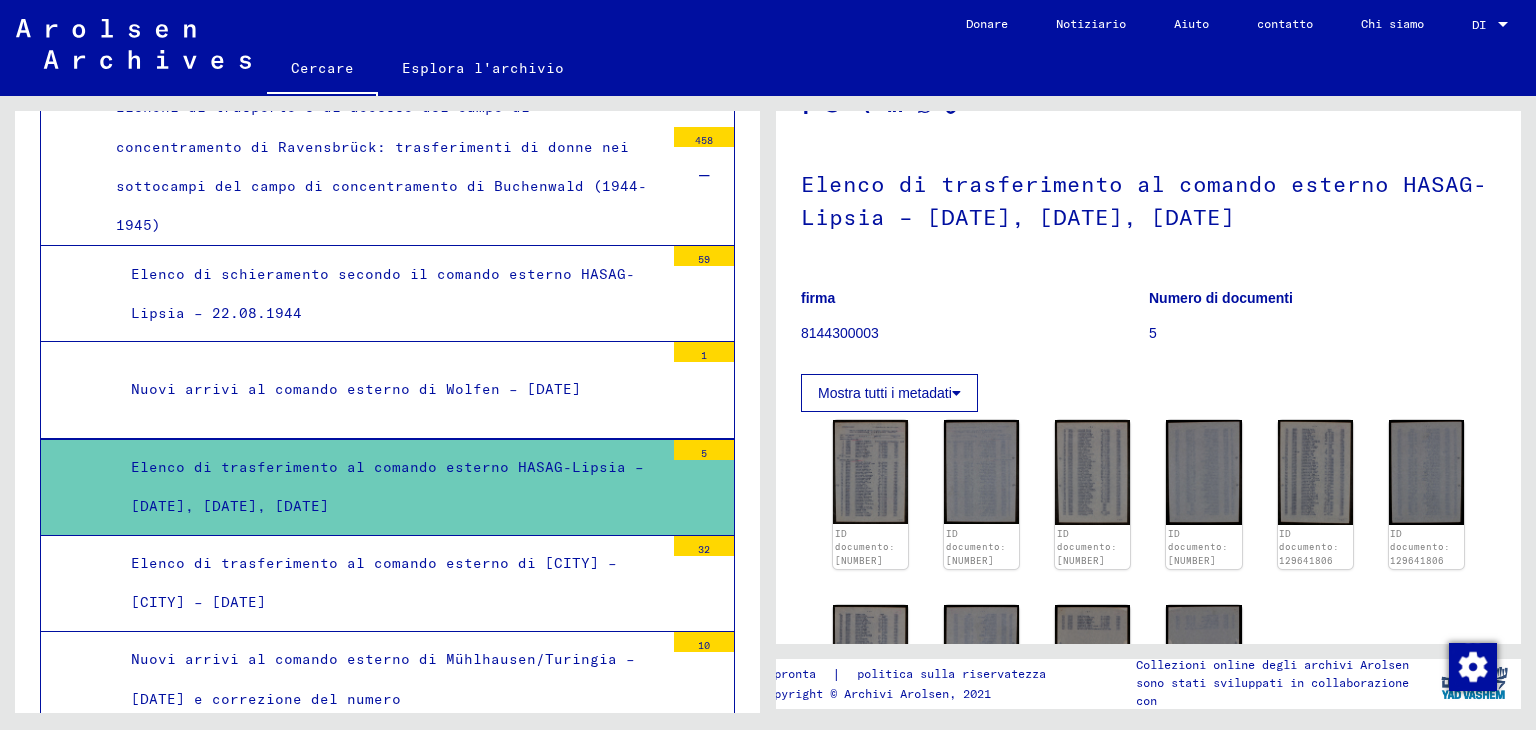 scroll, scrollTop: 100, scrollLeft: 0, axis: vertical 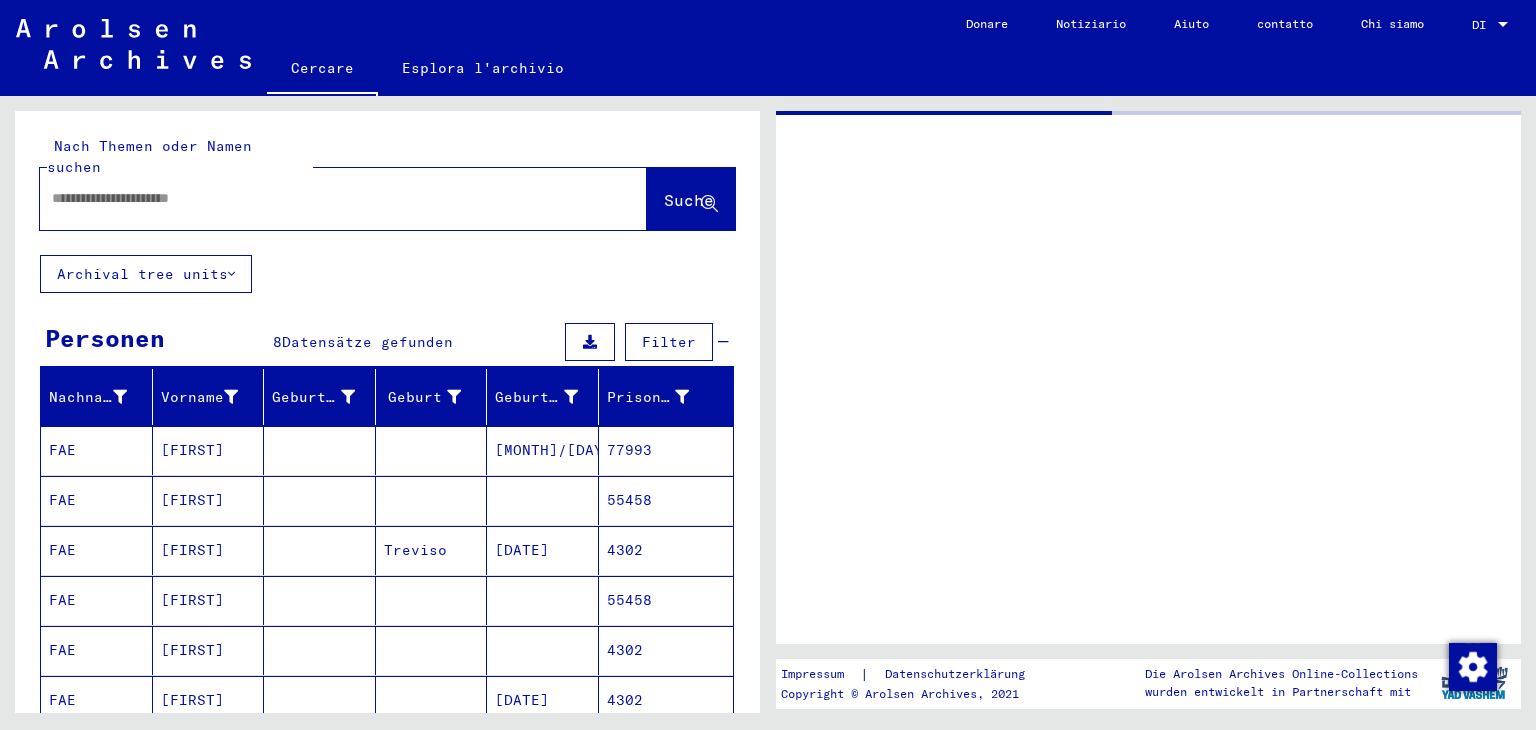 type on "*********" 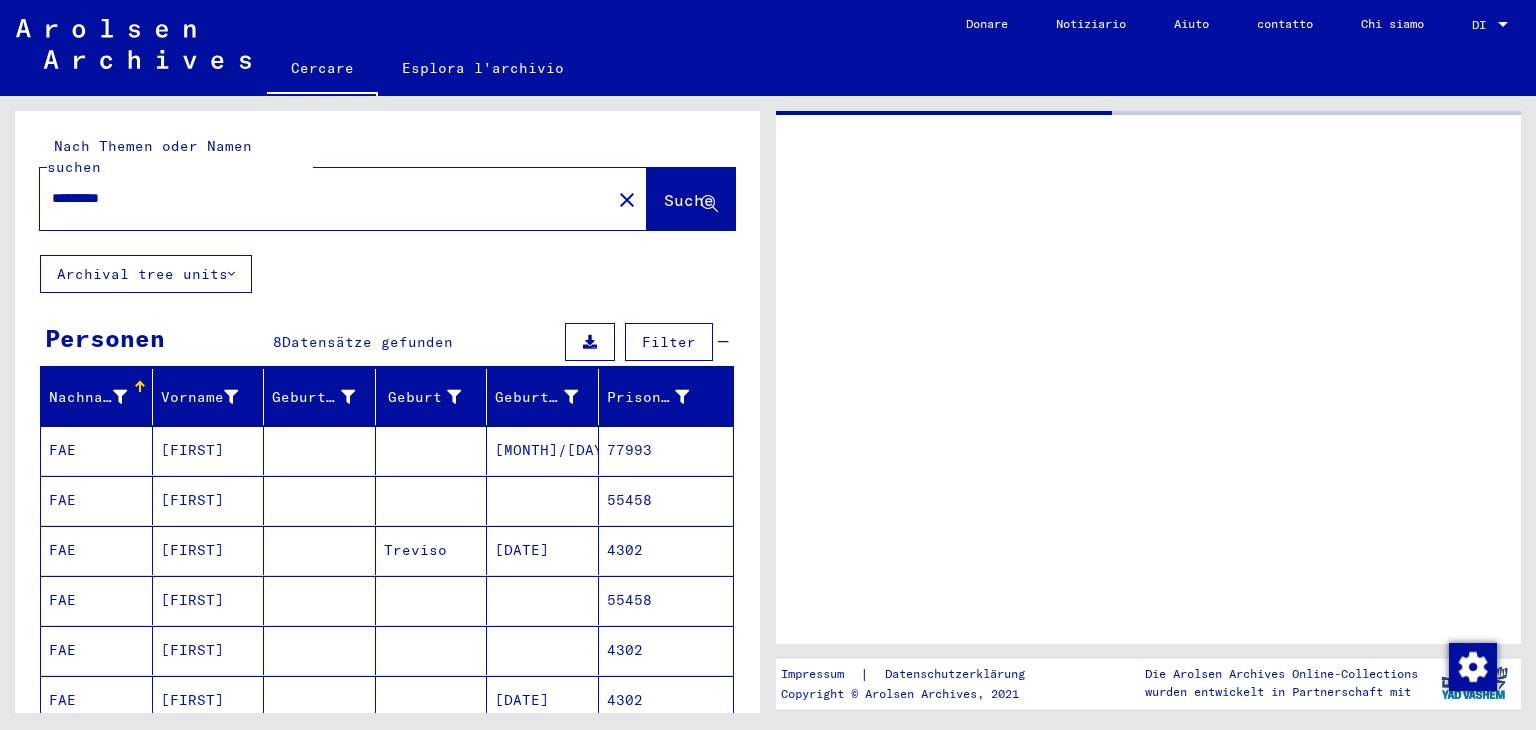 click on "4302" at bounding box center (666, 750) 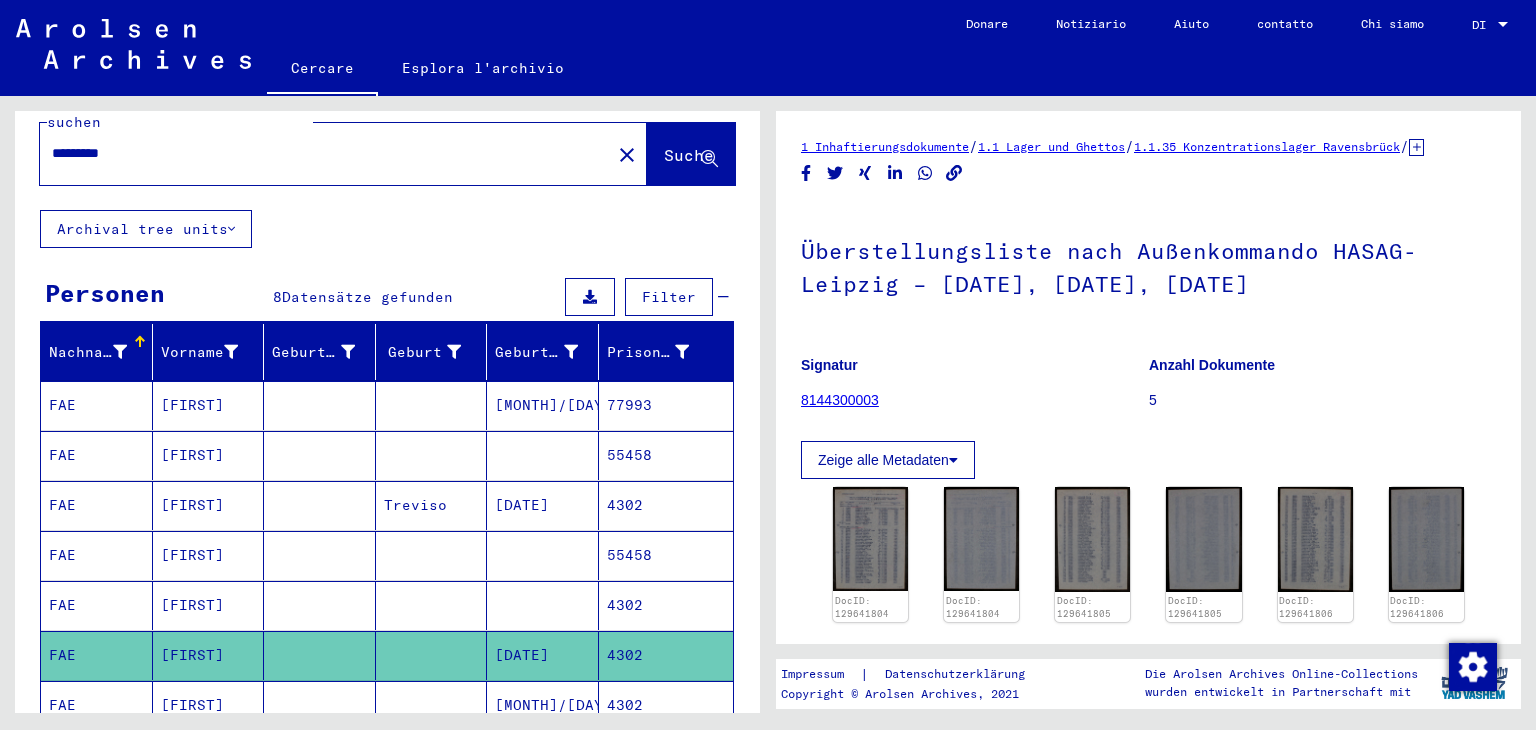 scroll, scrollTop: 52, scrollLeft: 0, axis: vertical 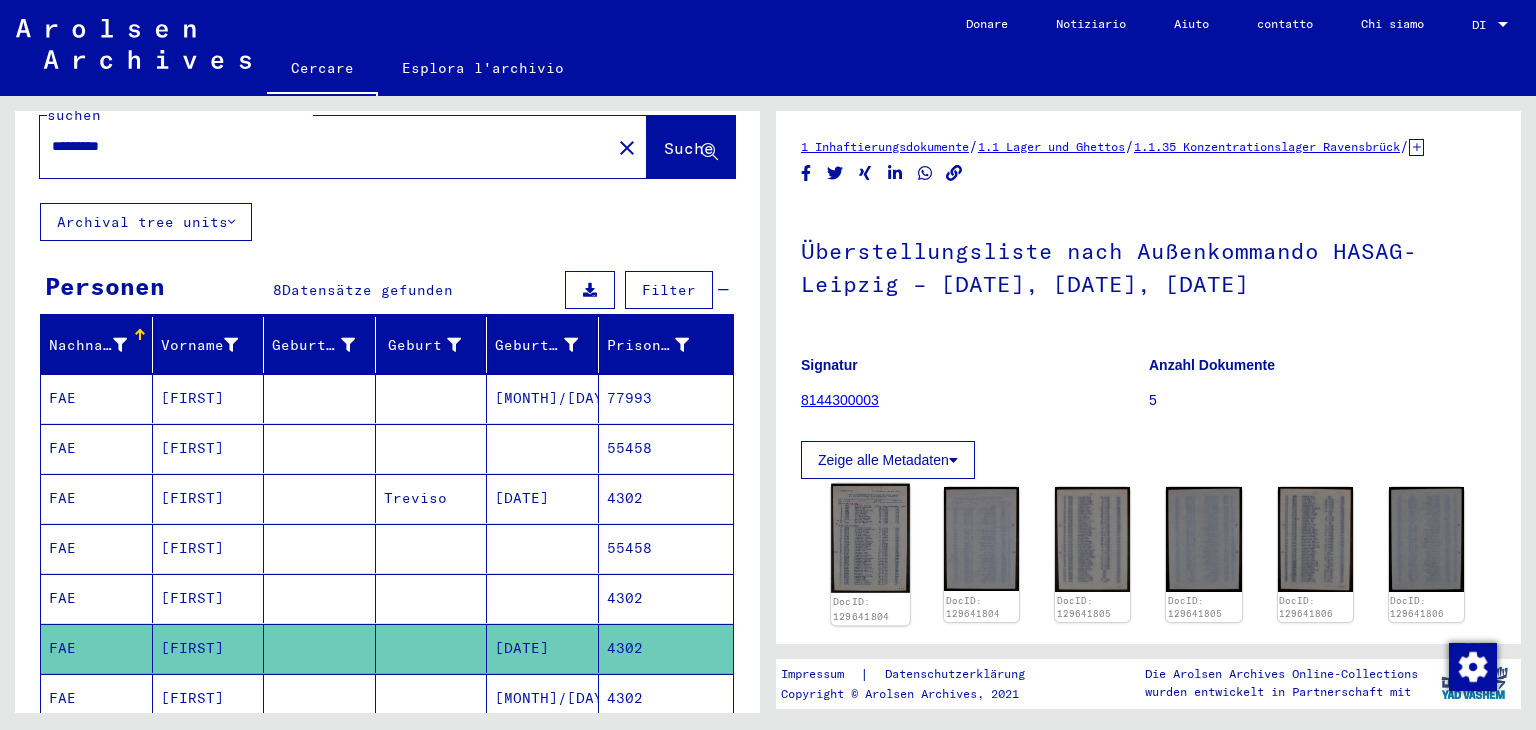 click 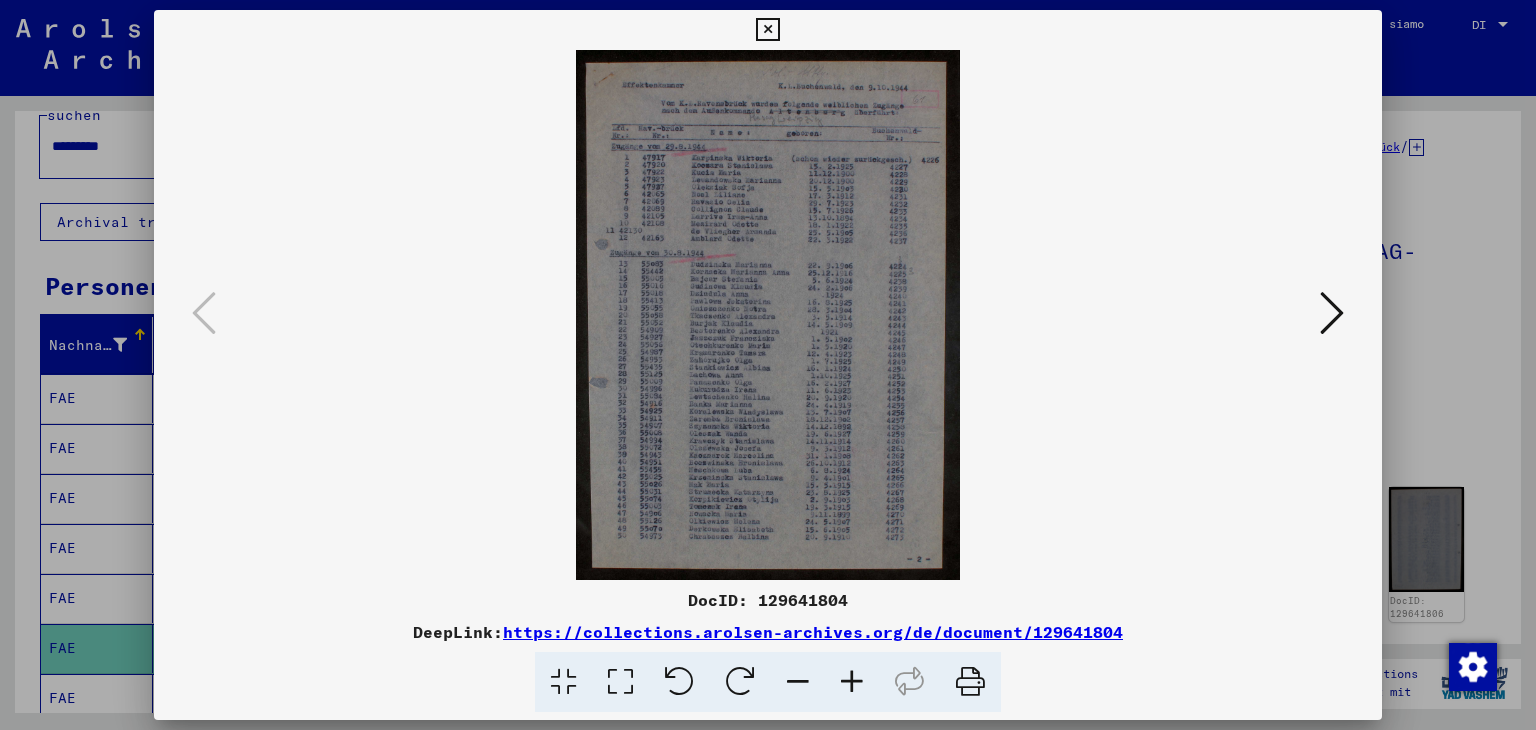 click at bounding box center [852, 682] 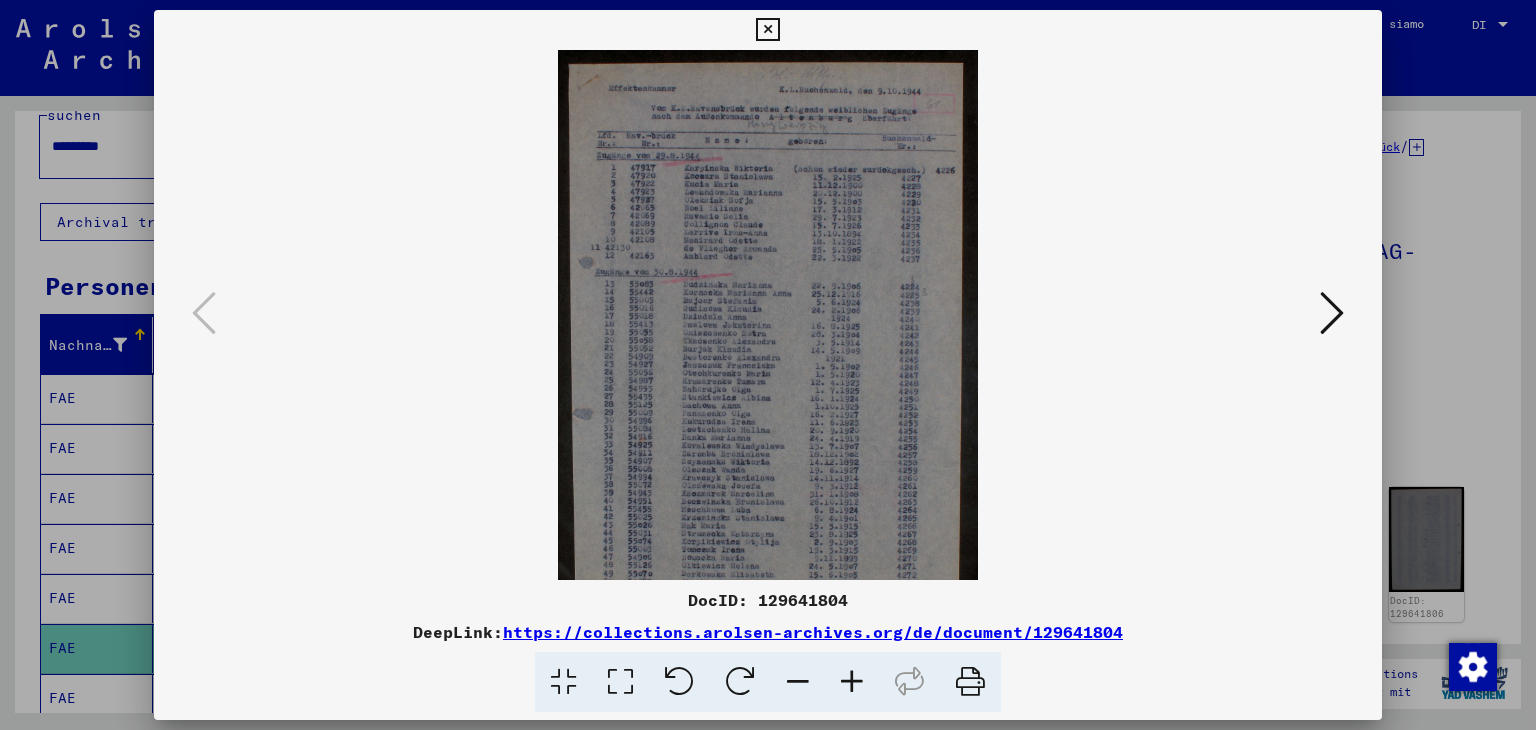click at bounding box center (852, 682) 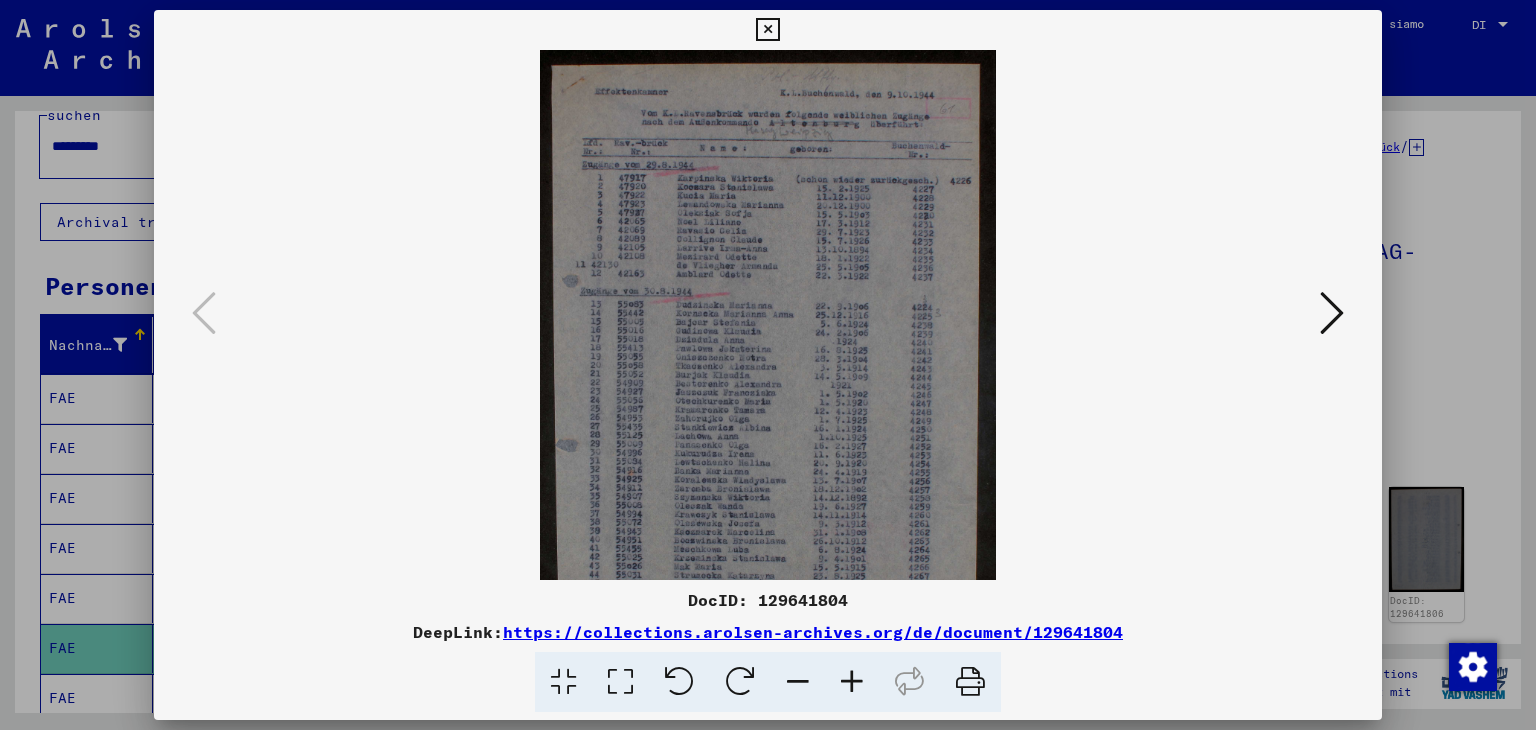 click at bounding box center (852, 682) 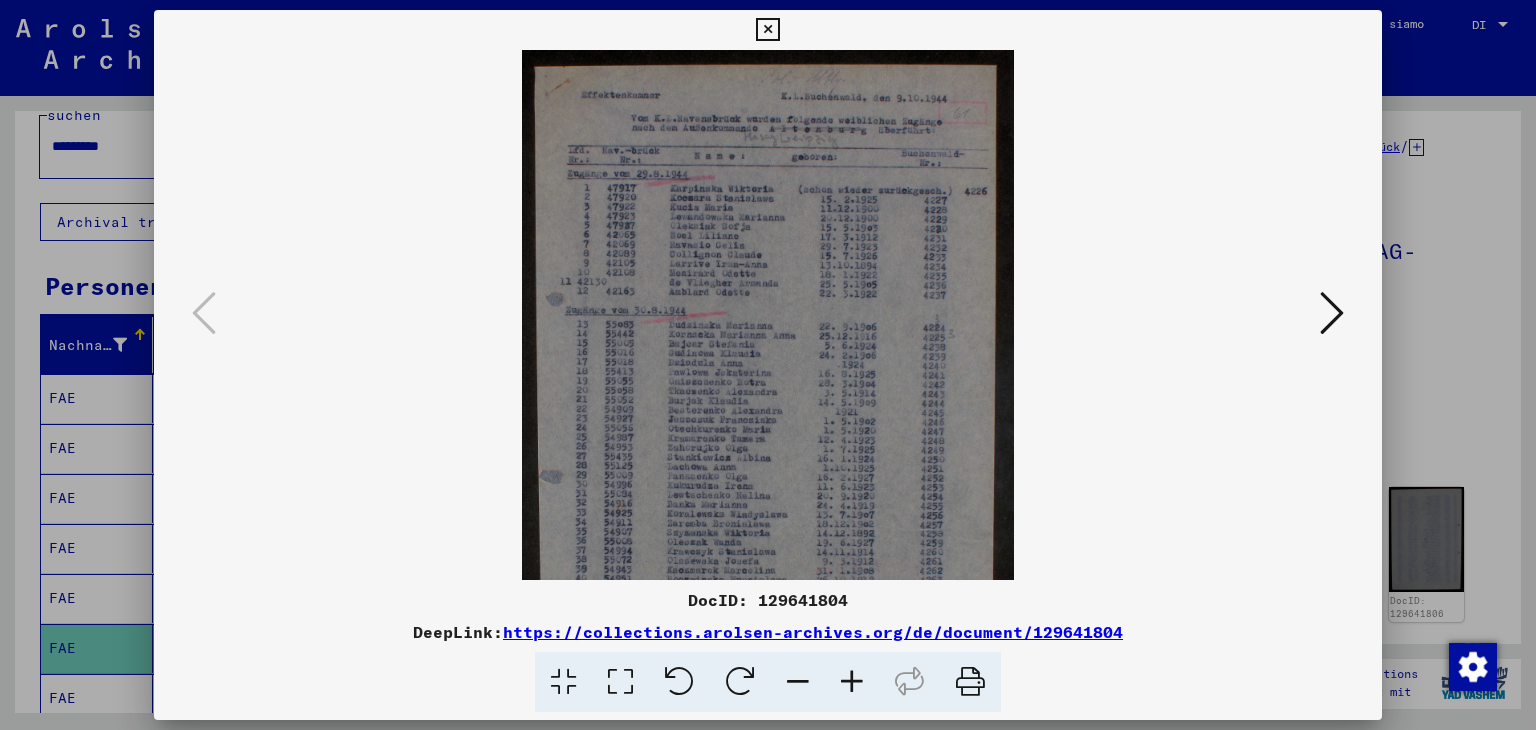 click at bounding box center [852, 682] 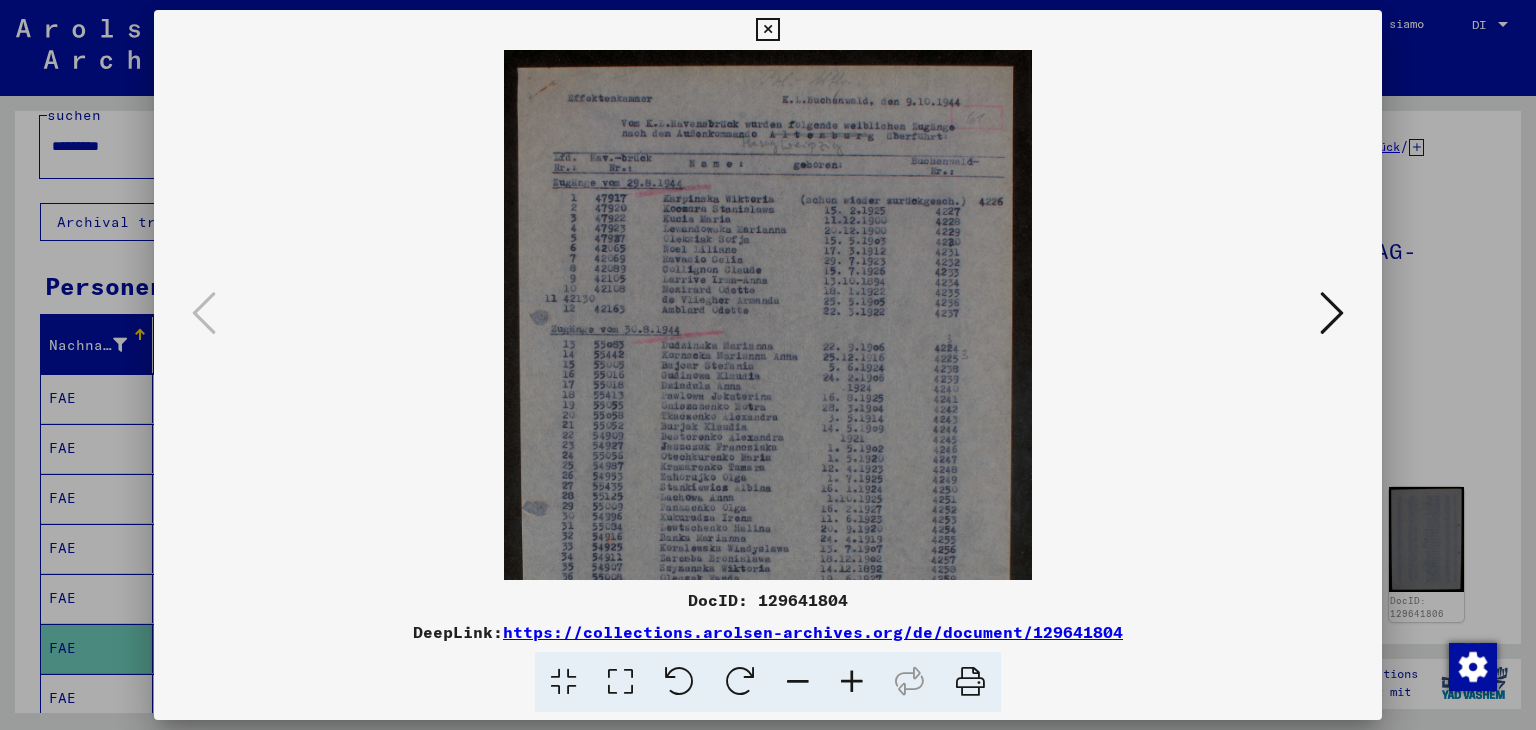 click at bounding box center [852, 682] 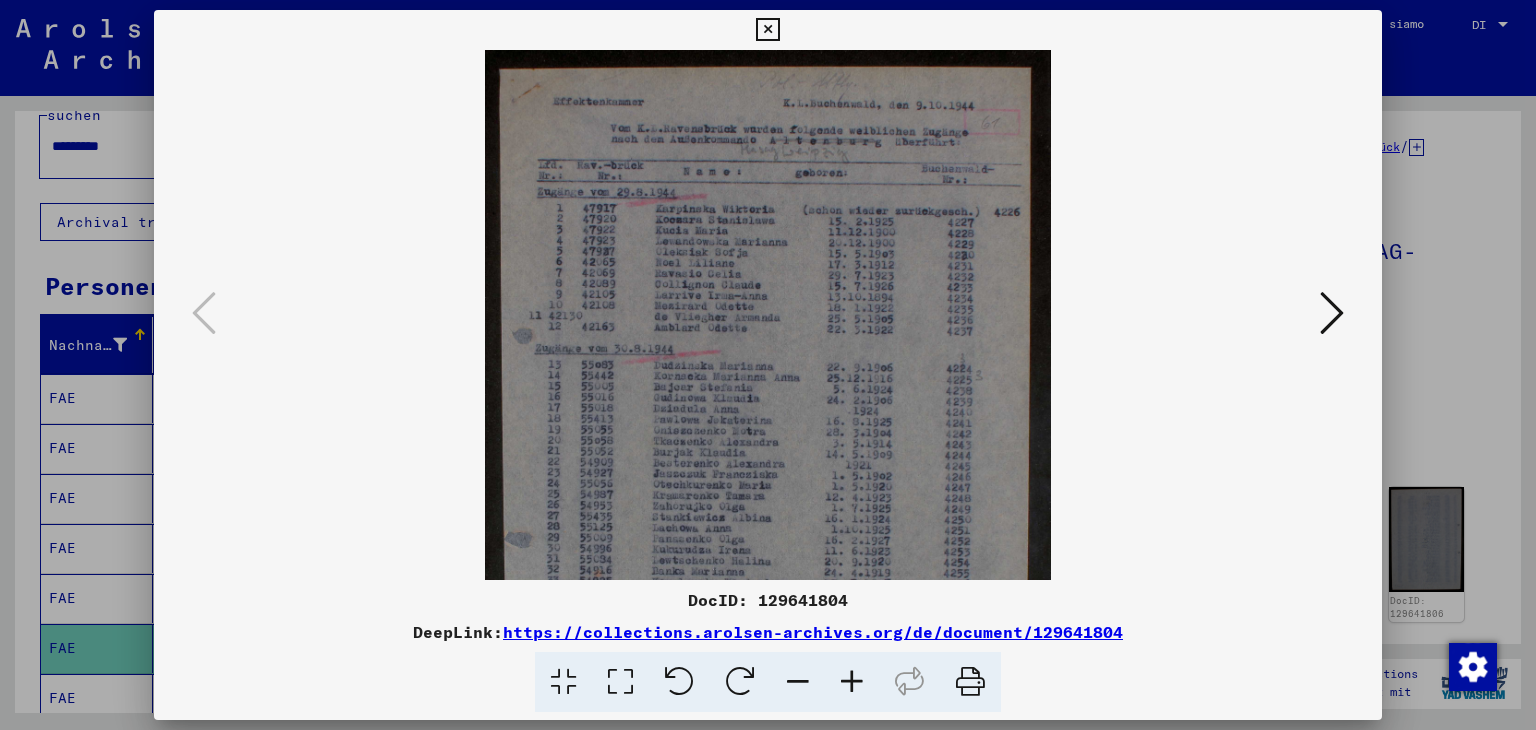 click at bounding box center (852, 682) 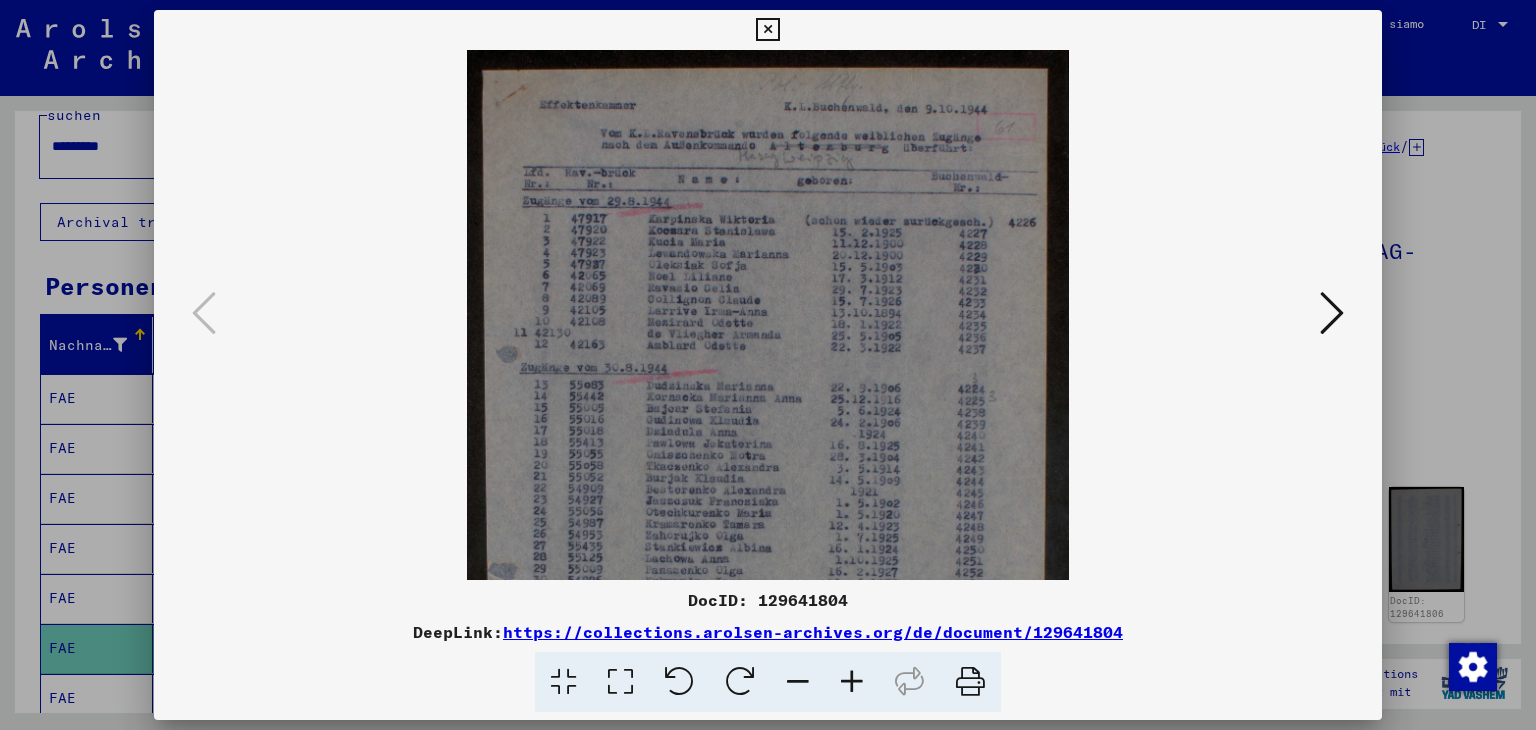 click at bounding box center [852, 682] 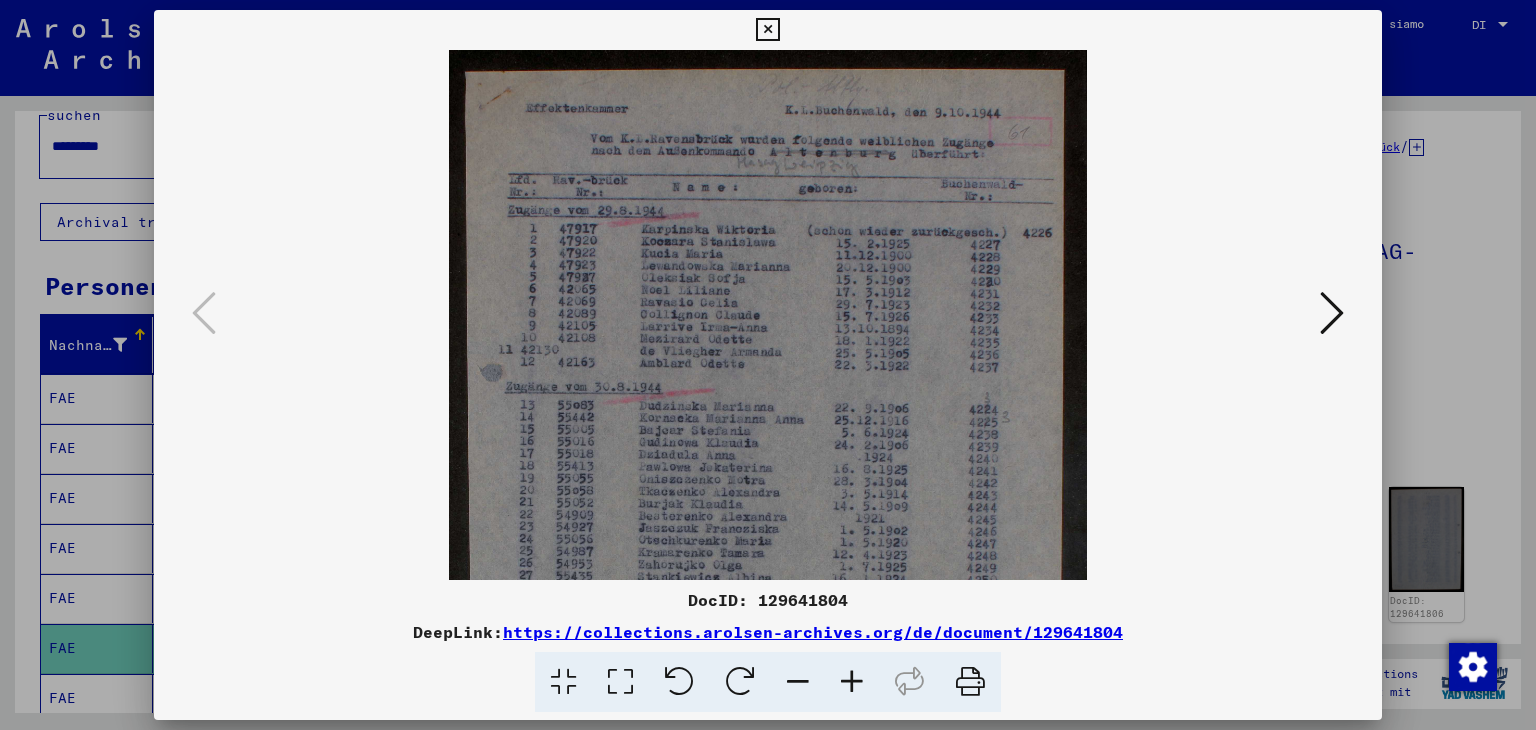 click at bounding box center (852, 682) 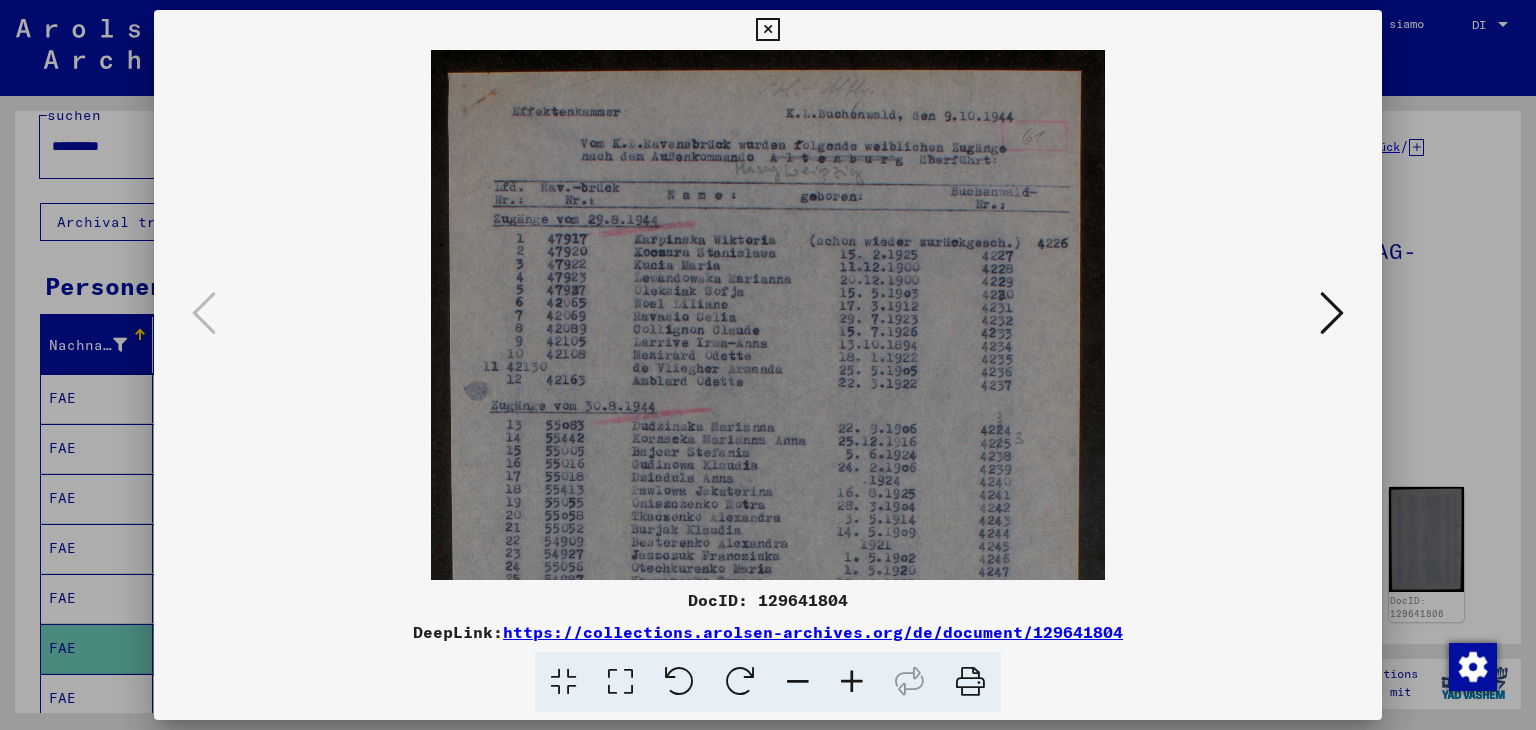 click at bounding box center (852, 682) 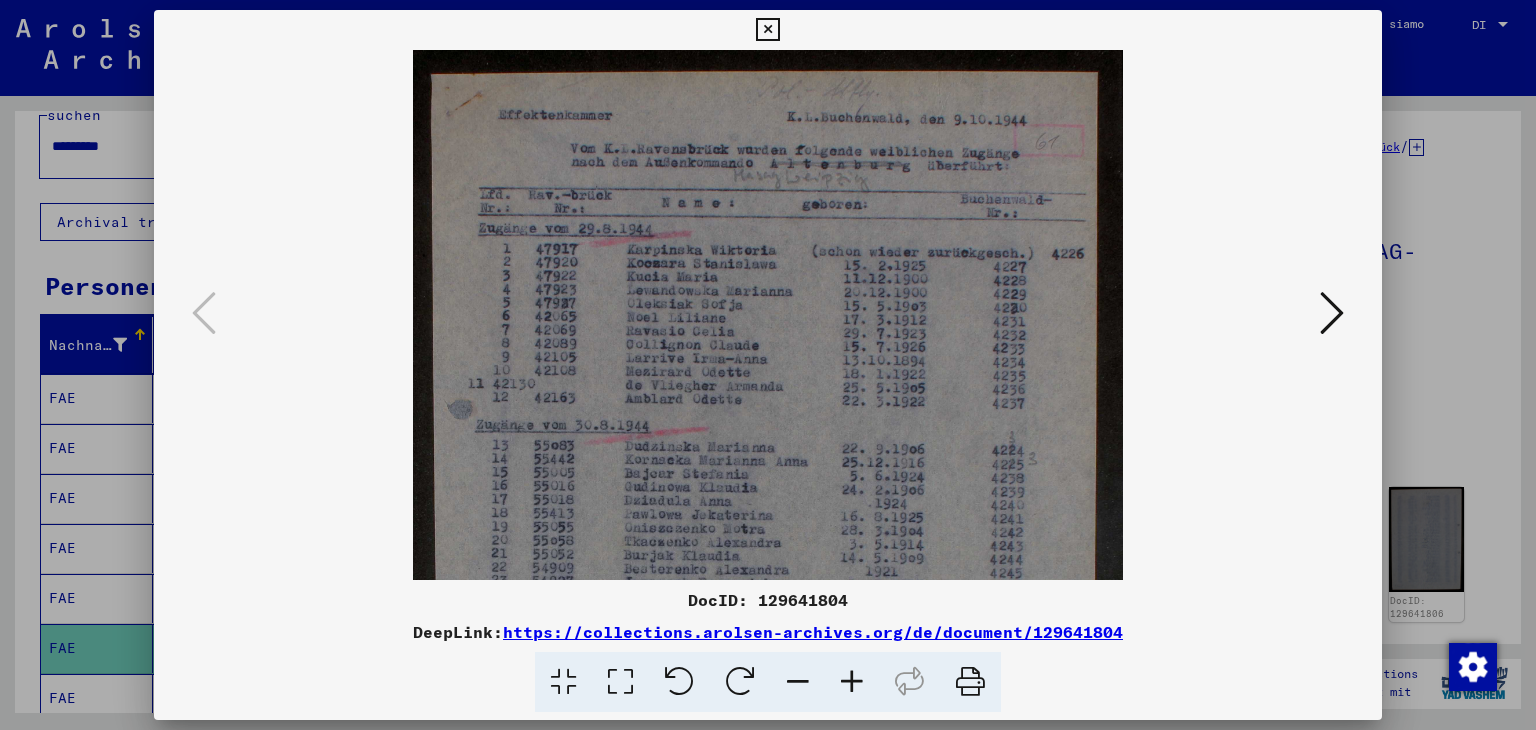 click at bounding box center (852, 682) 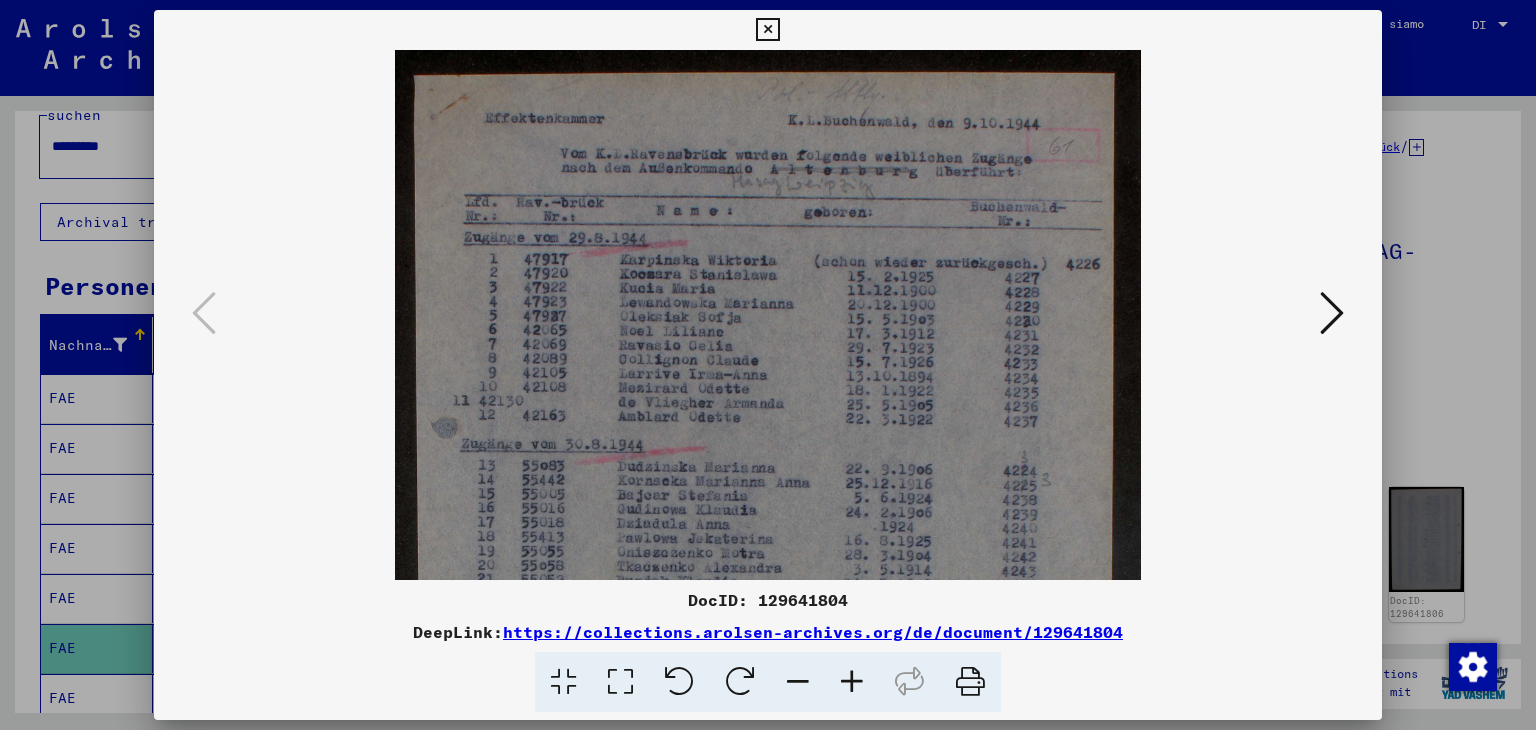 click at bounding box center (852, 682) 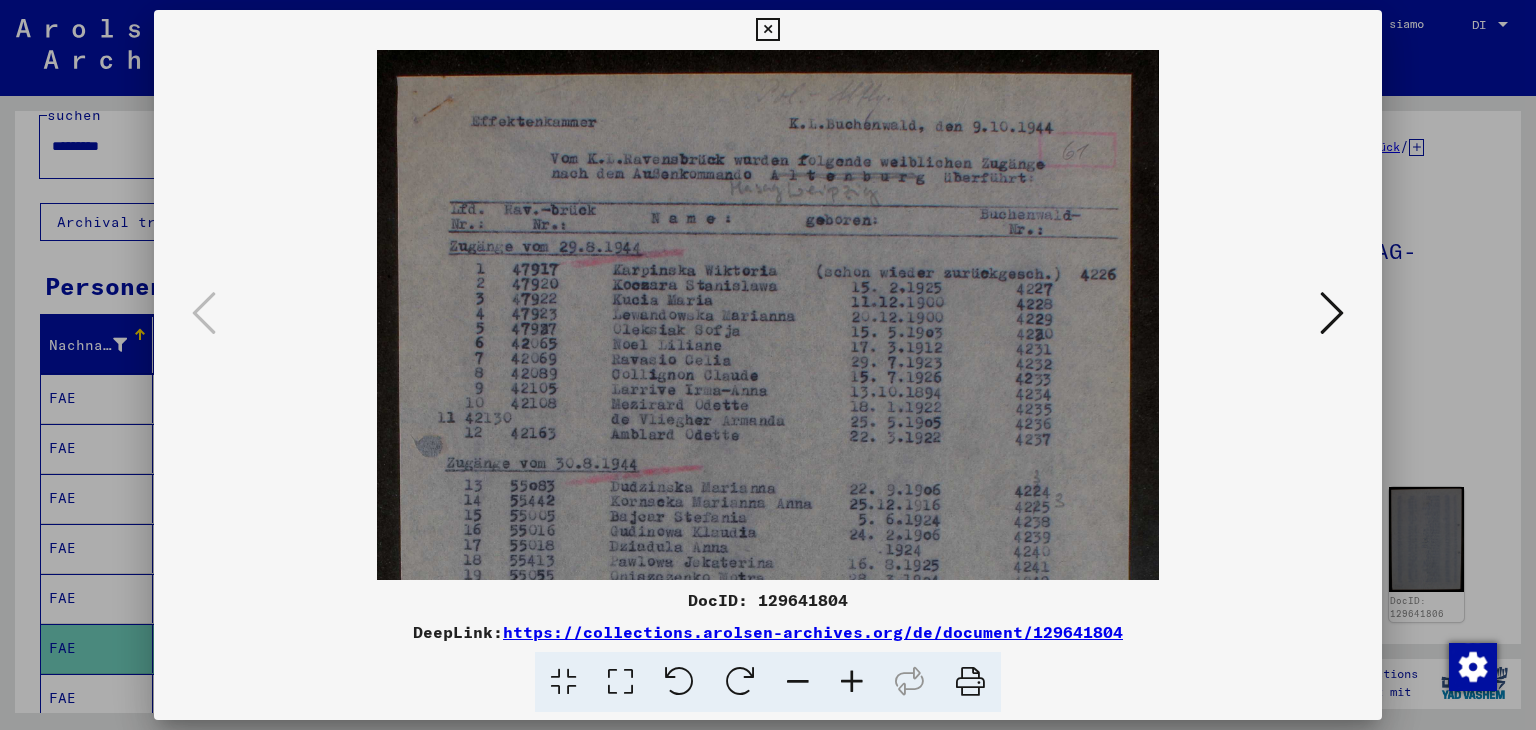 click at bounding box center [852, 682] 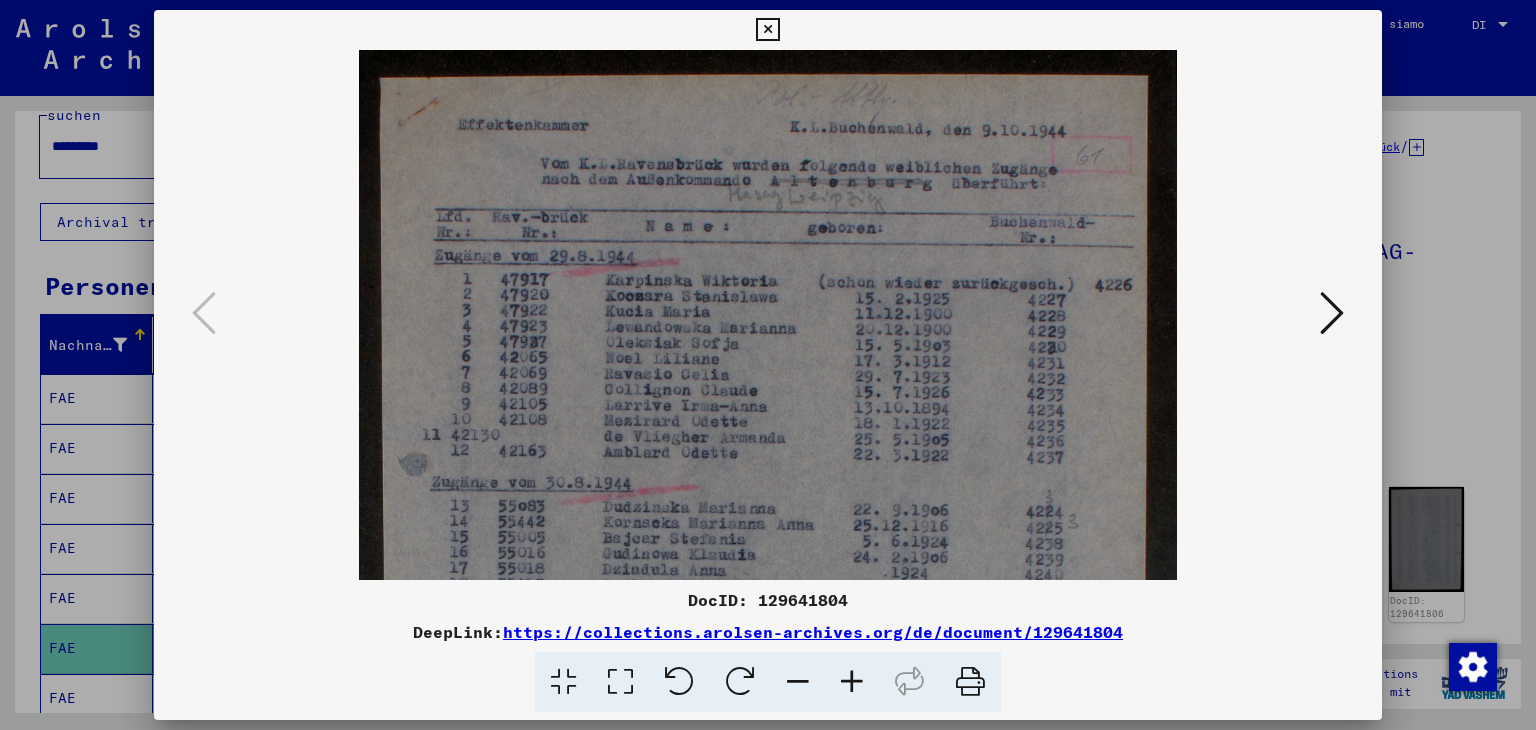 click at bounding box center (852, 682) 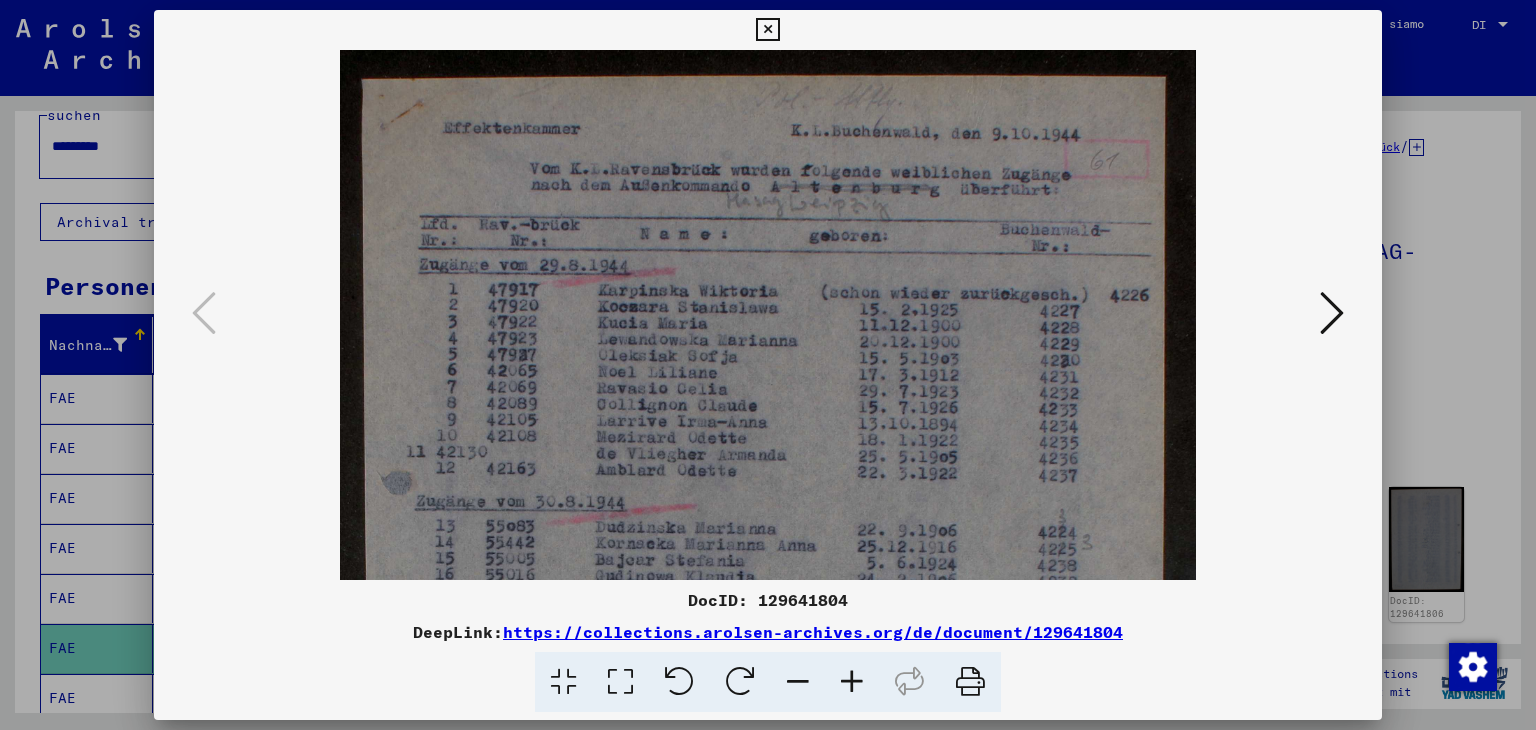 click at bounding box center [852, 682] 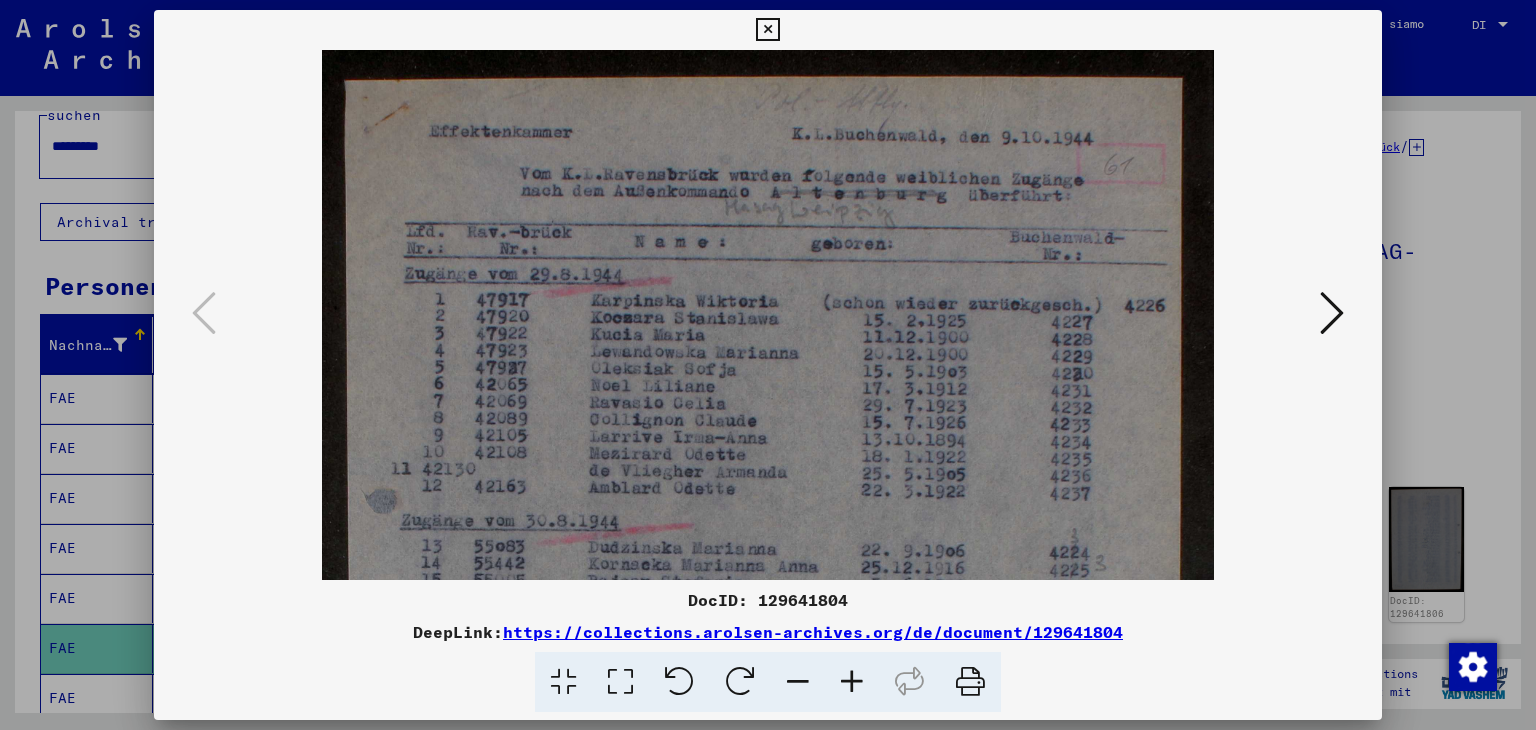 click at bounding box center (852, 682) 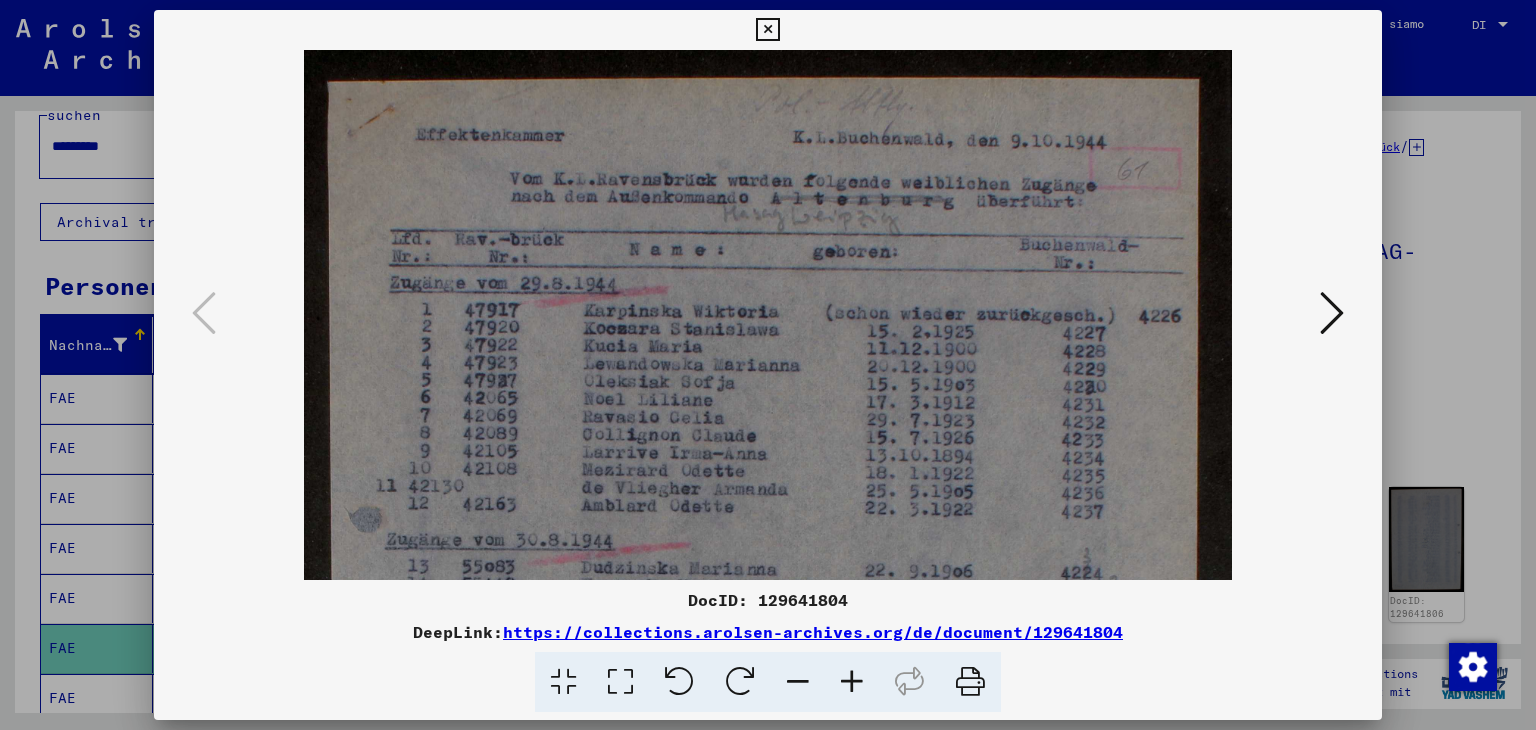 click at bounding box center (852, 682) 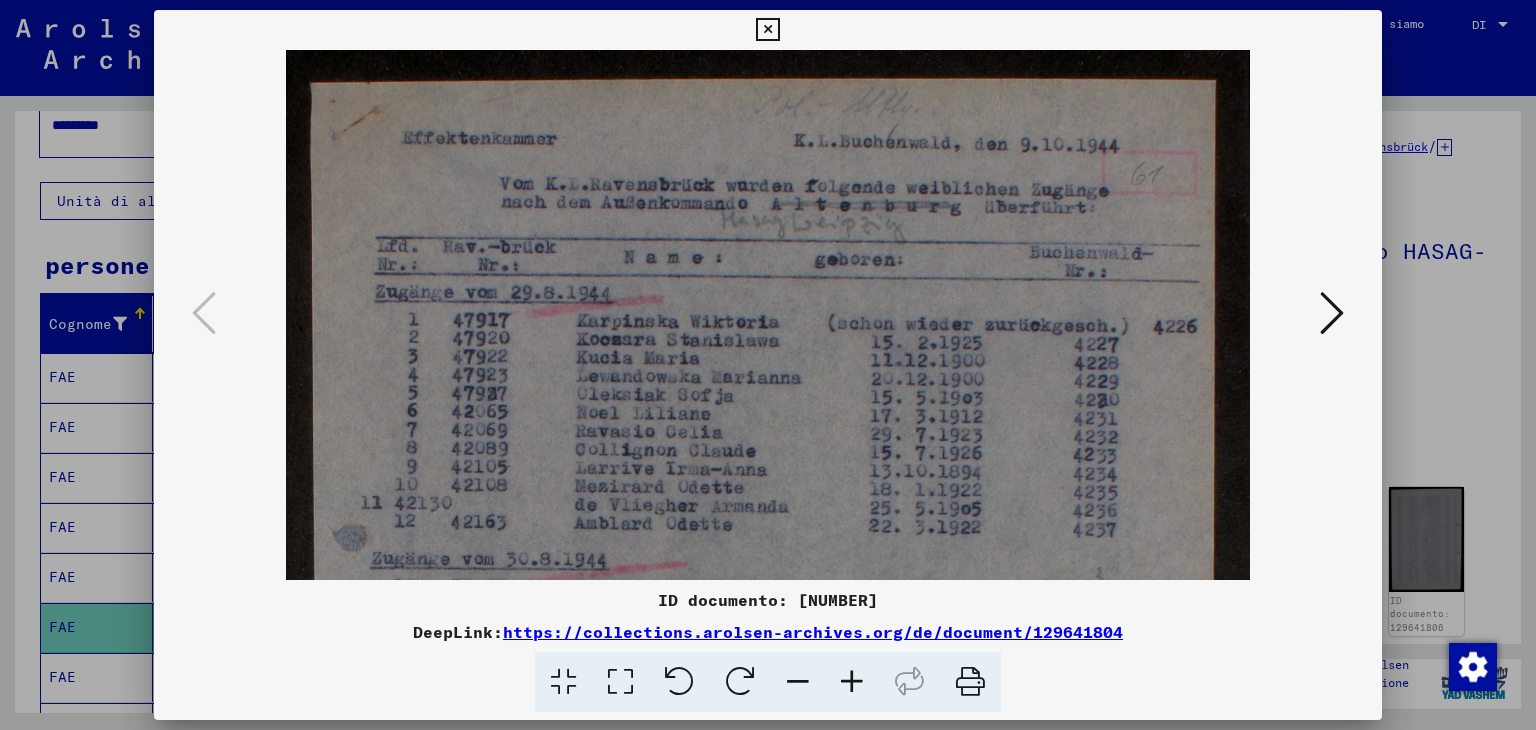 click at bounding box center (767, 30) 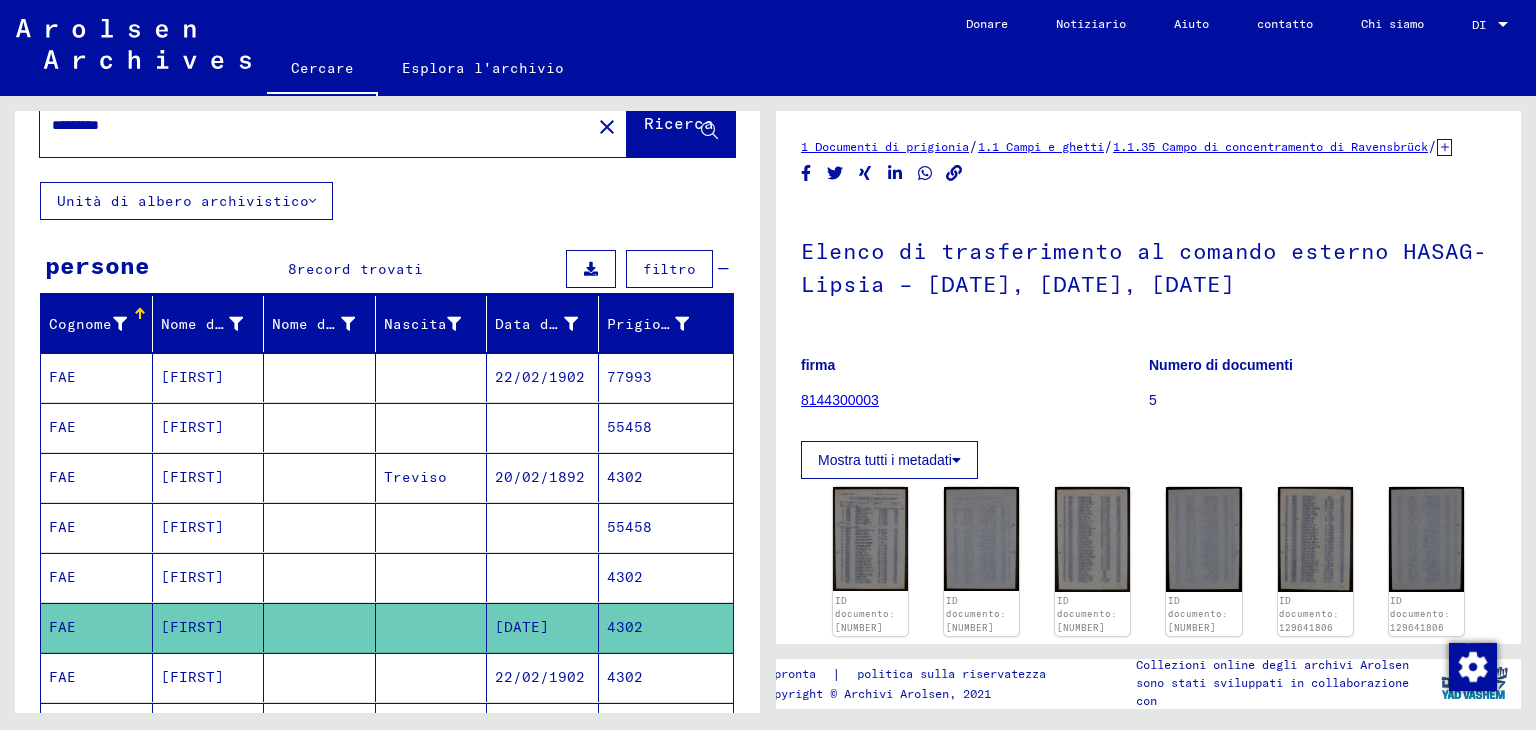 click on "4302" at bounding box center (625, 627) 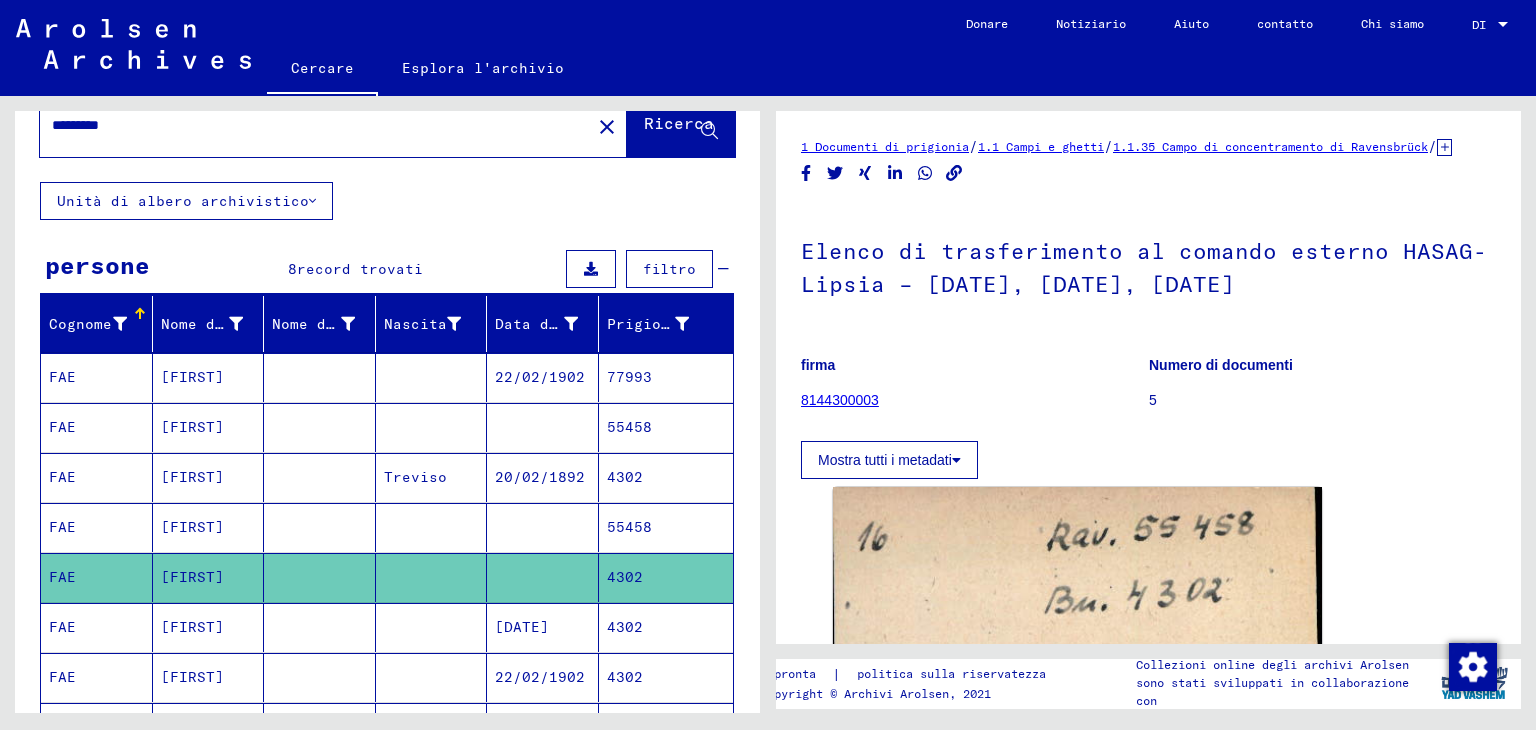 scroll, scrollTop: 0, scrollLeft: 0, axis: both 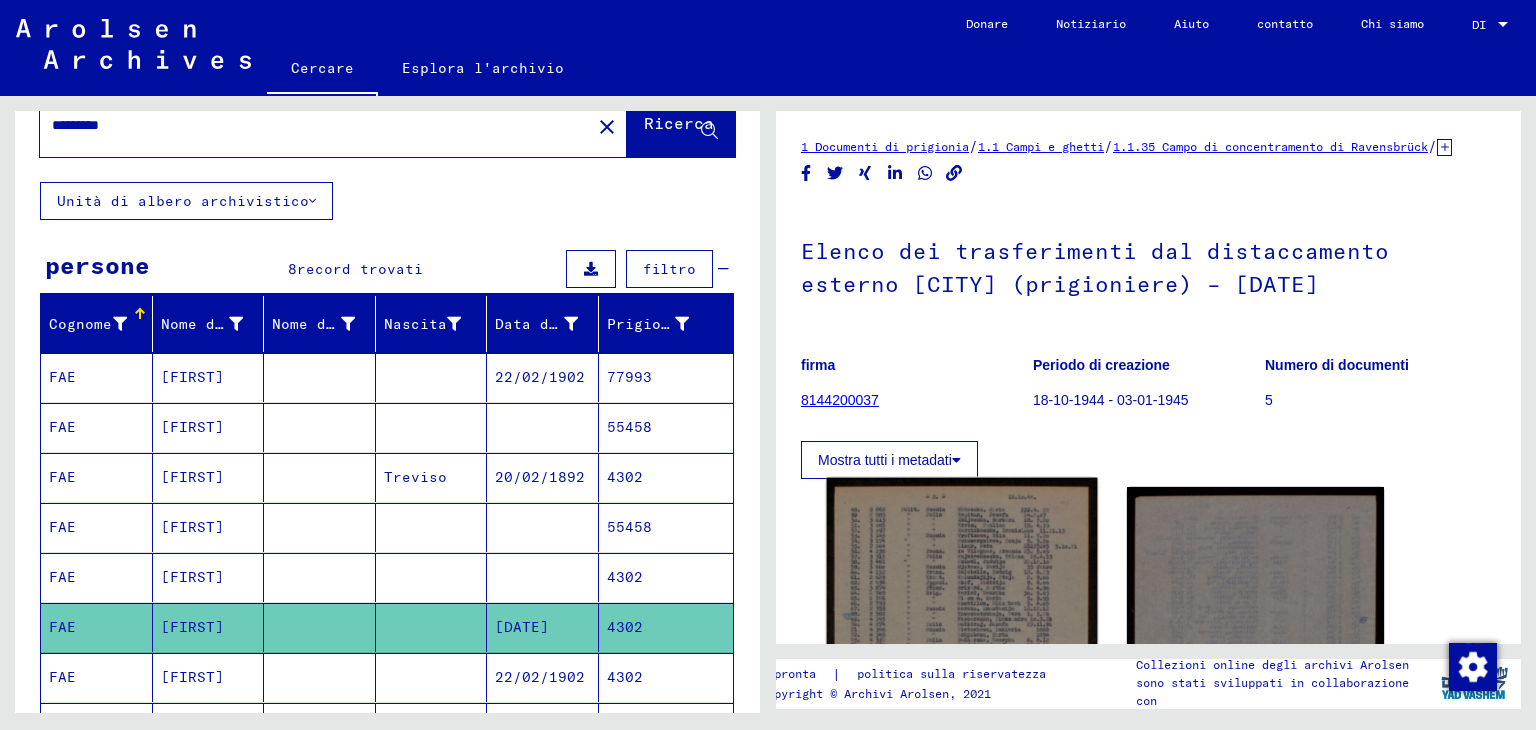 click 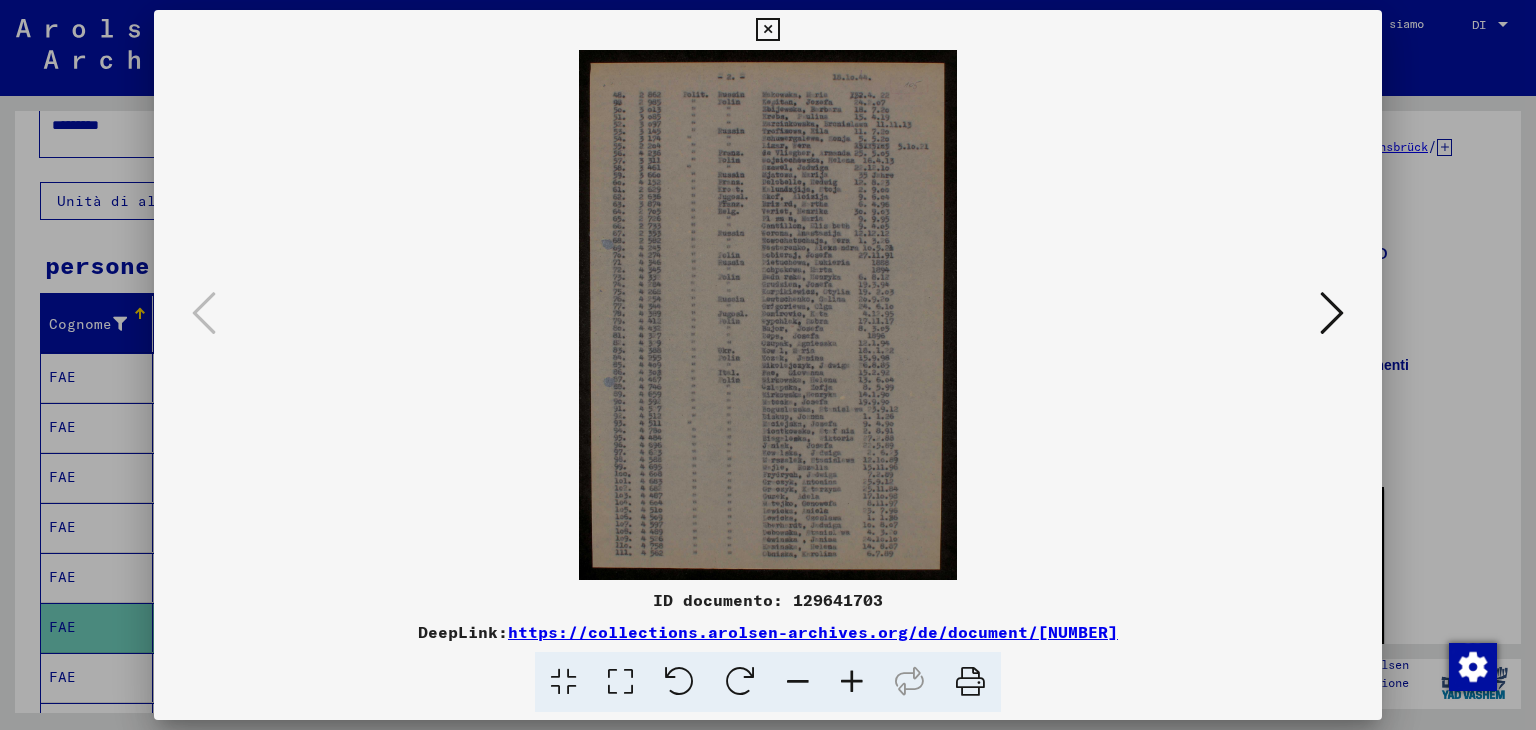 click at bounding box center (767, 30) 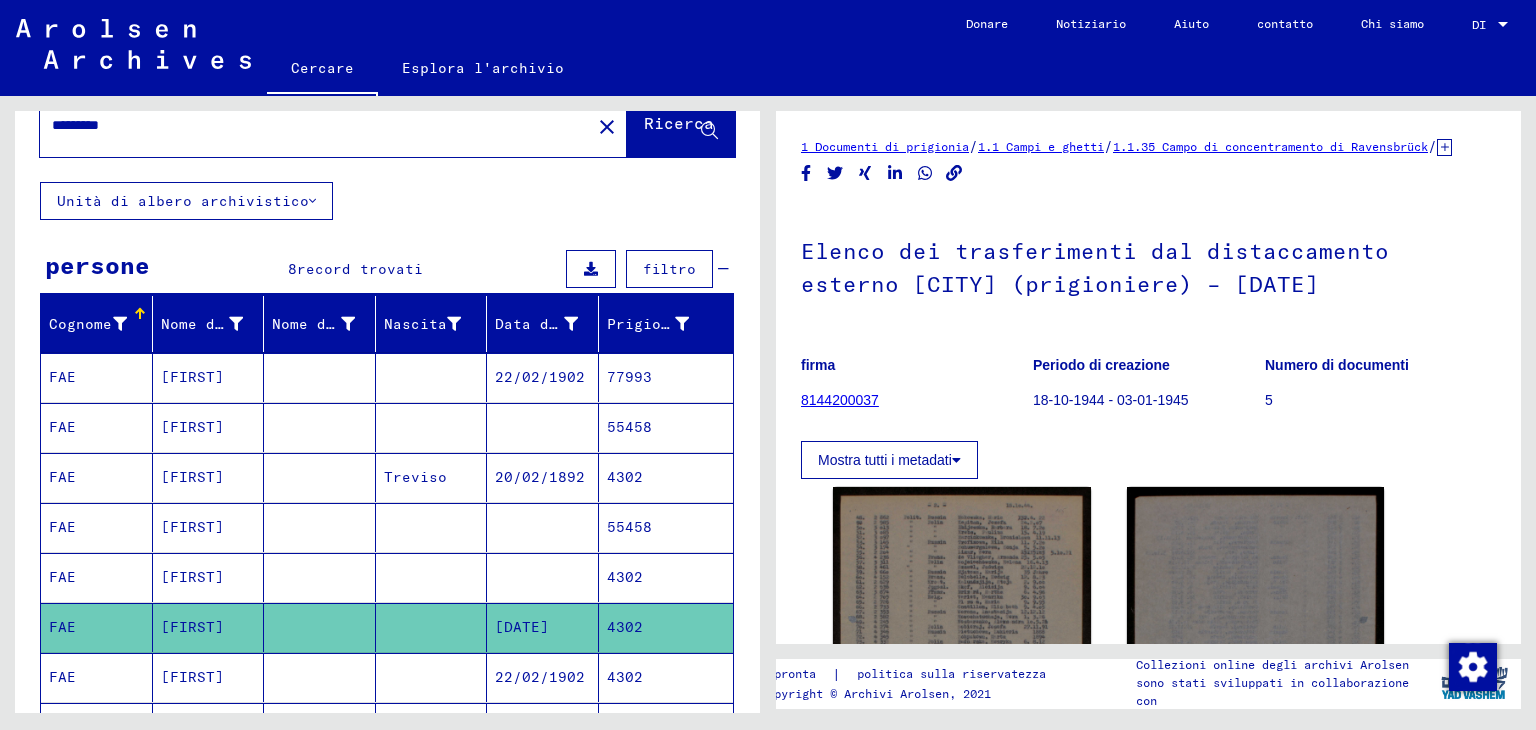 click on "8144200037" 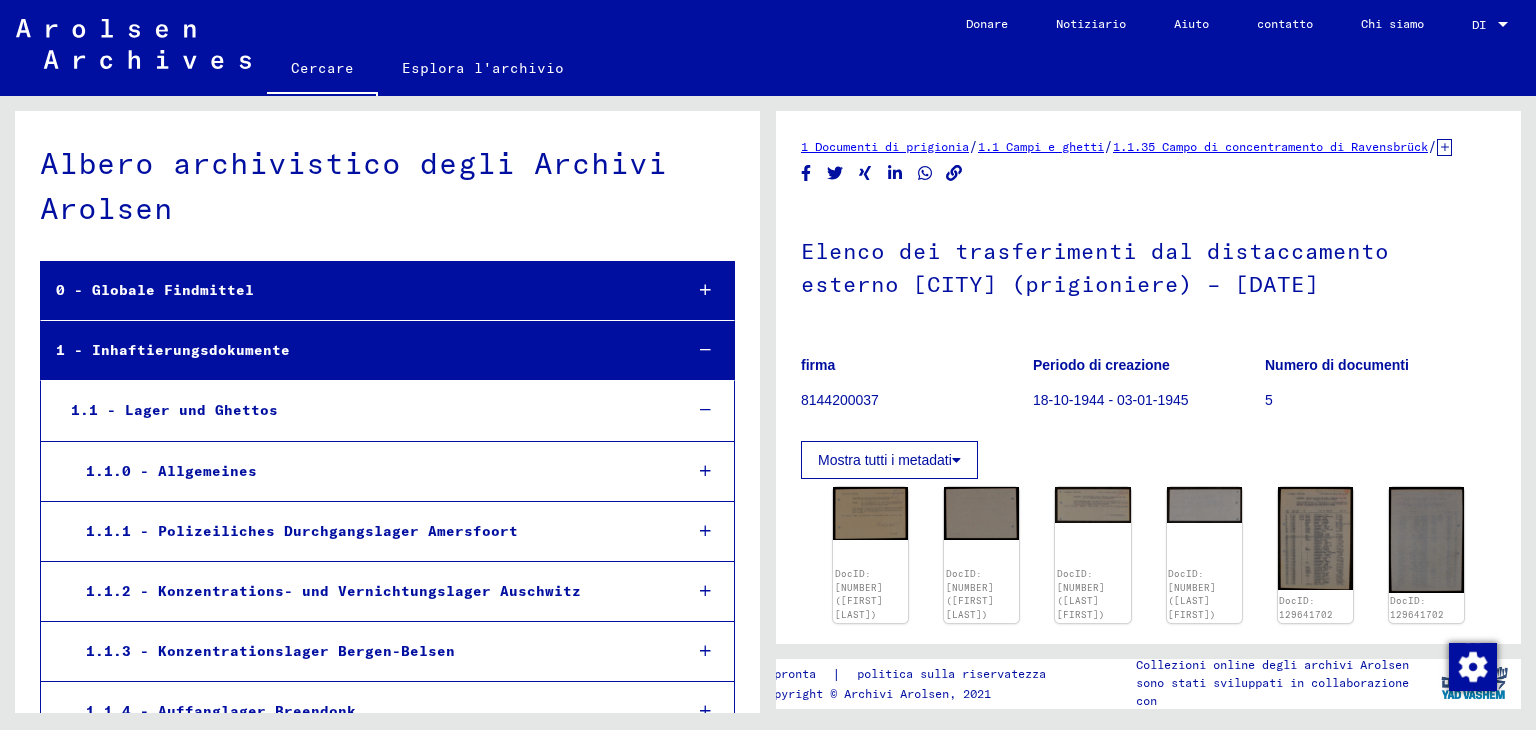 scroll, scrollTop: 7010, scrollLeft: 0, axis: vertical 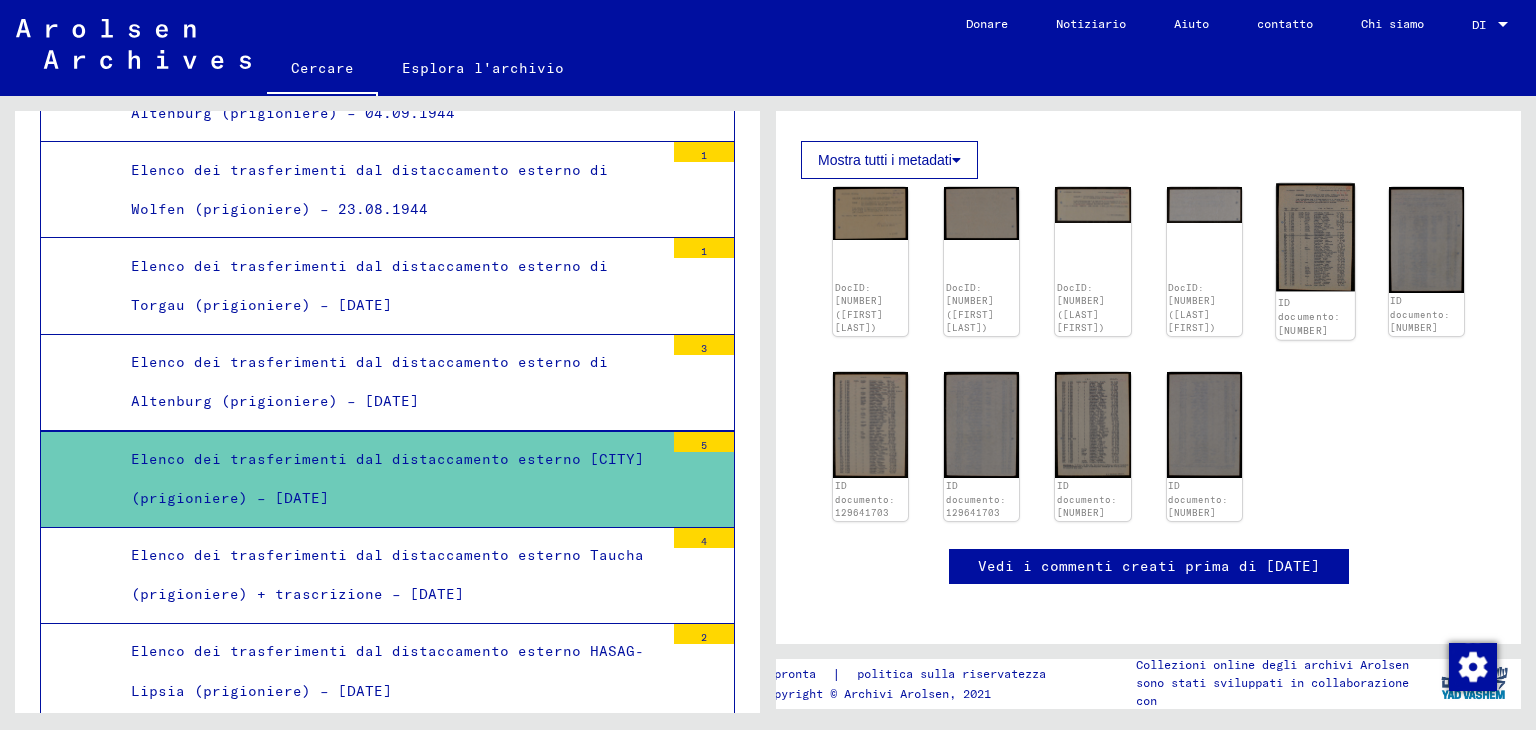 click 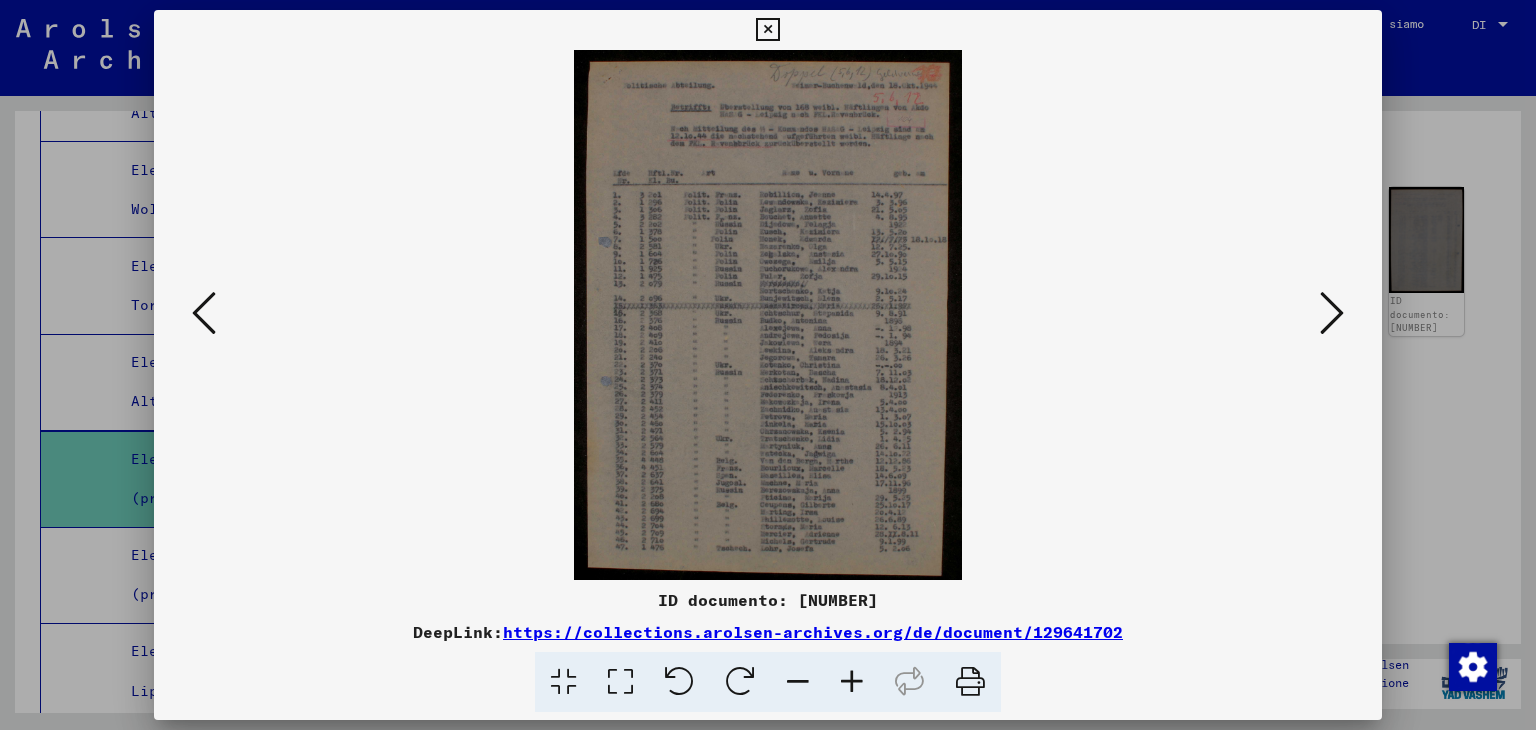 click at bounding box center (852, 682) 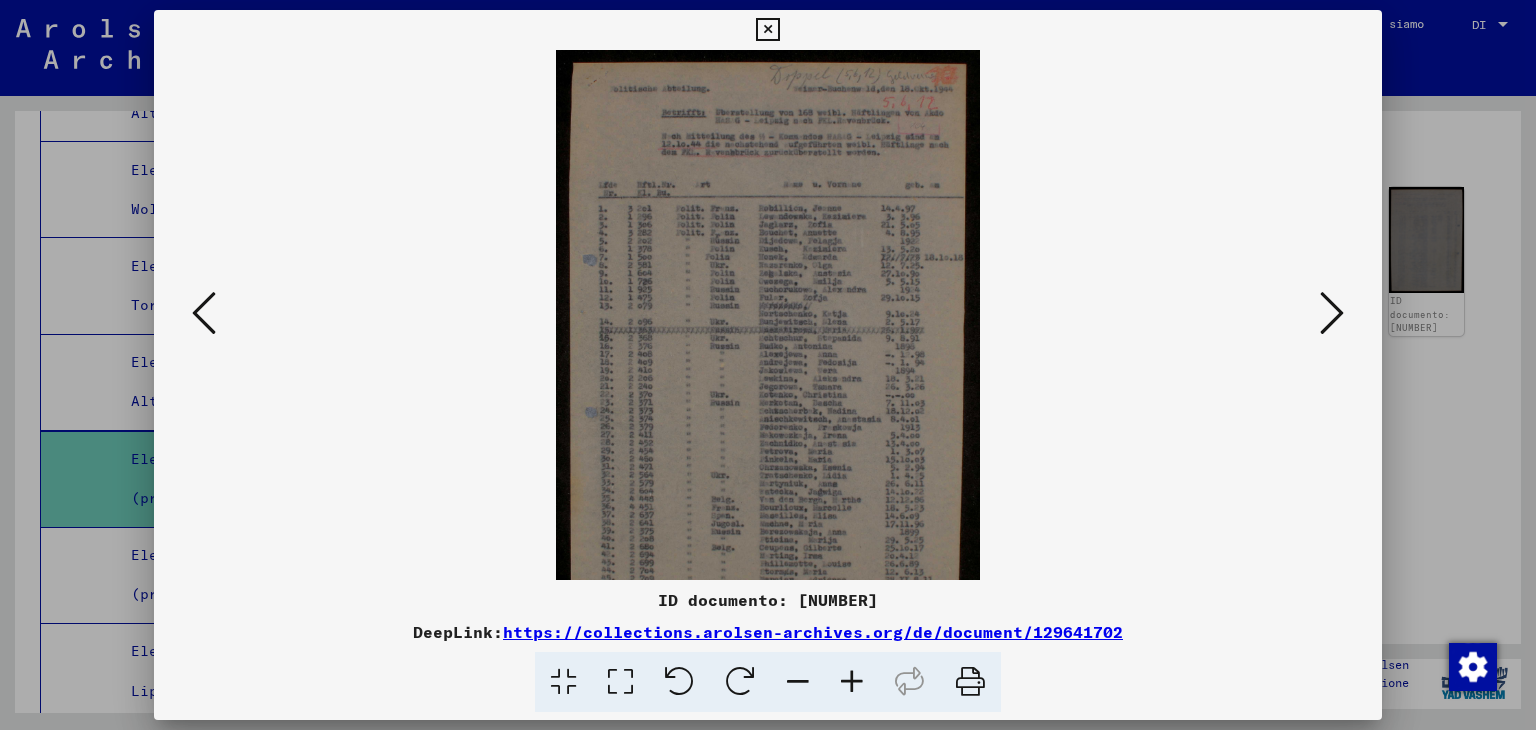 click at bounding box center (852, 682) 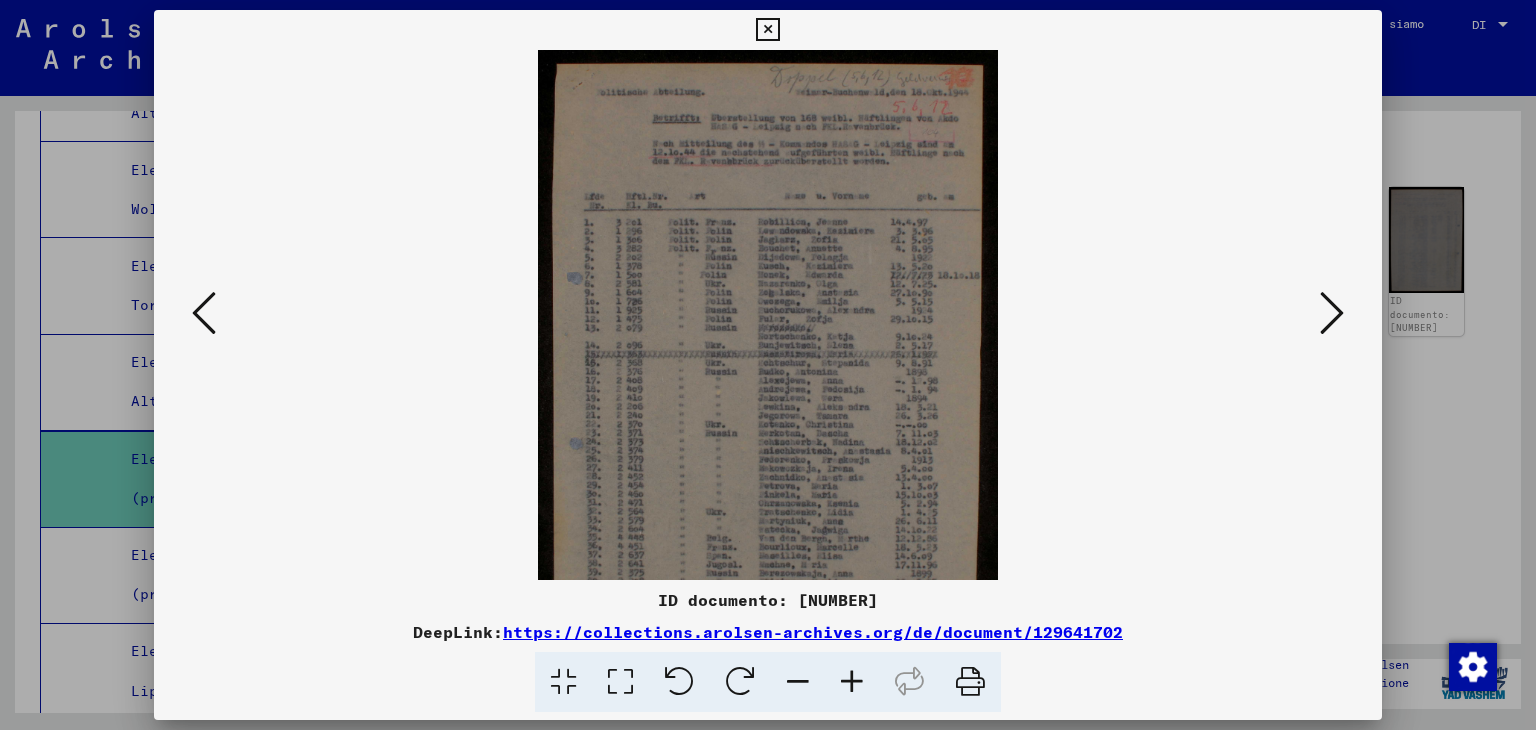 click at bounding box center [852, 682] 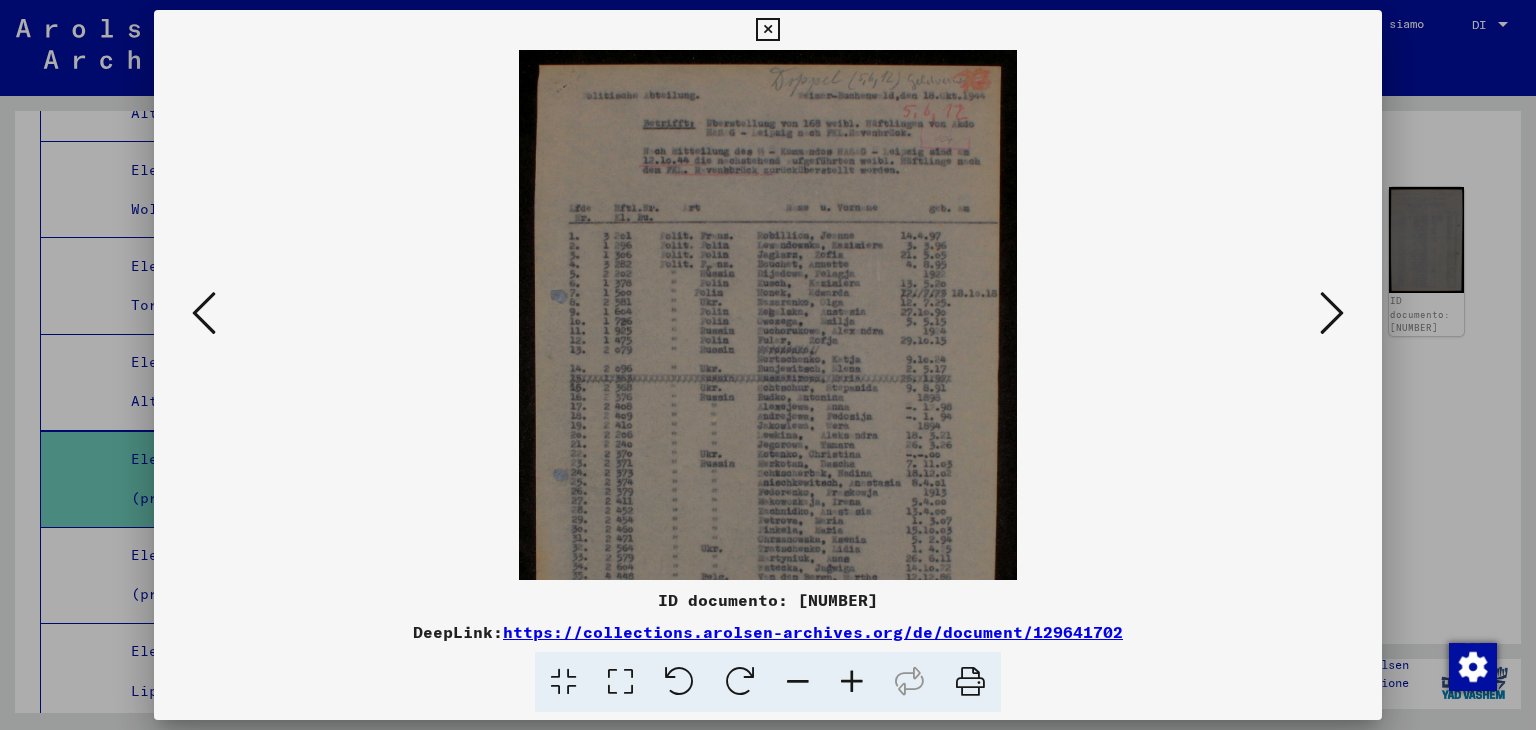 click at bounding box center [852, 682] 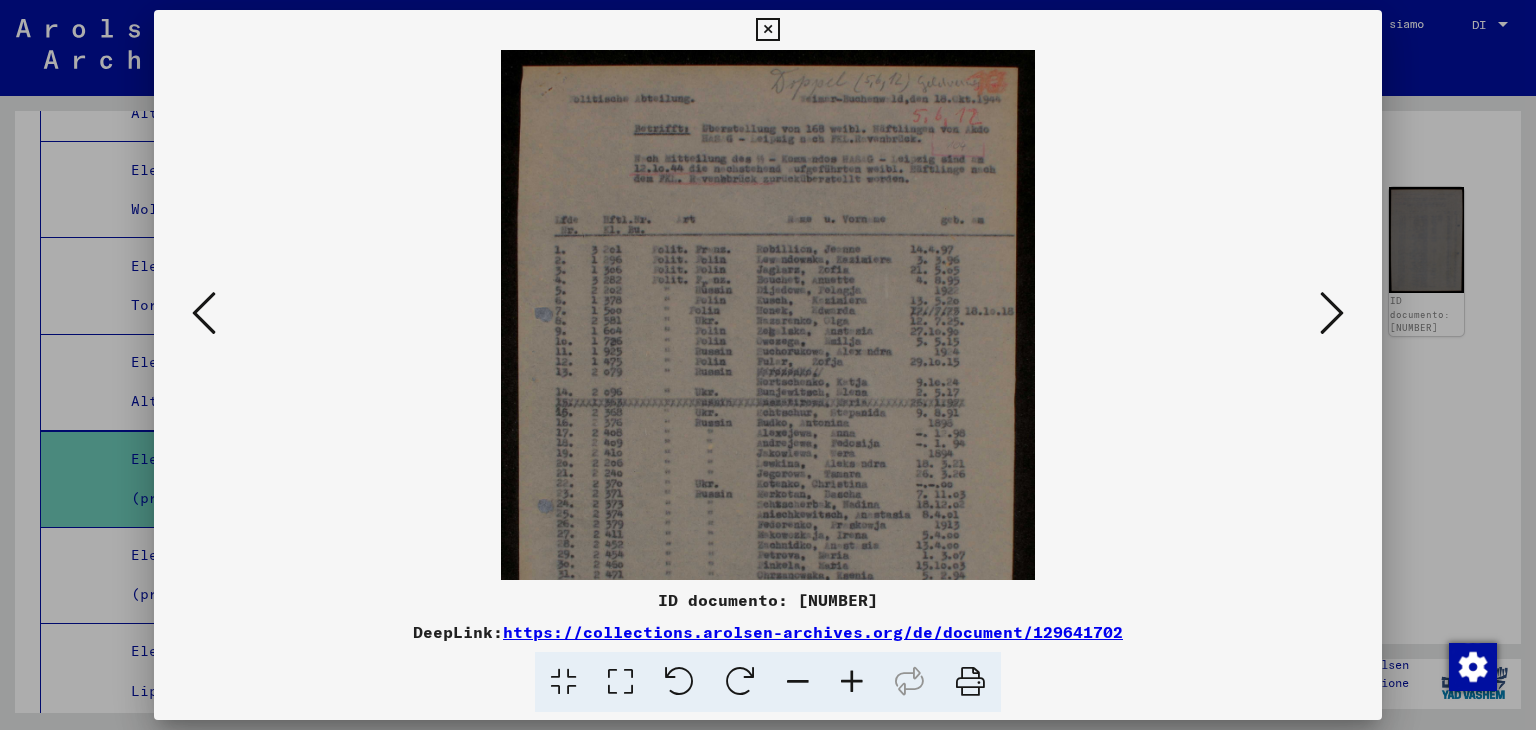 click at bounding box center [852, 682] 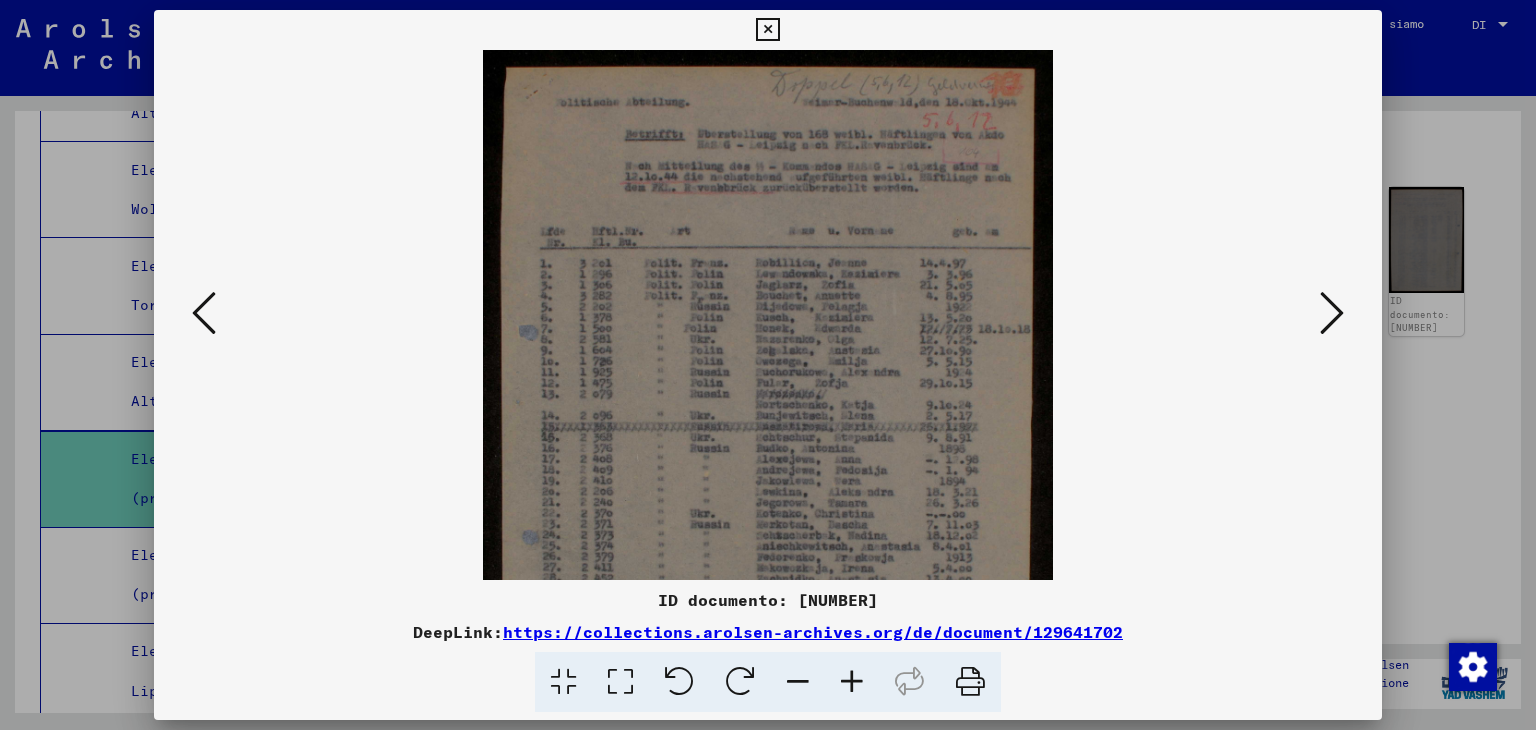 click at bounding box center (852, 682) 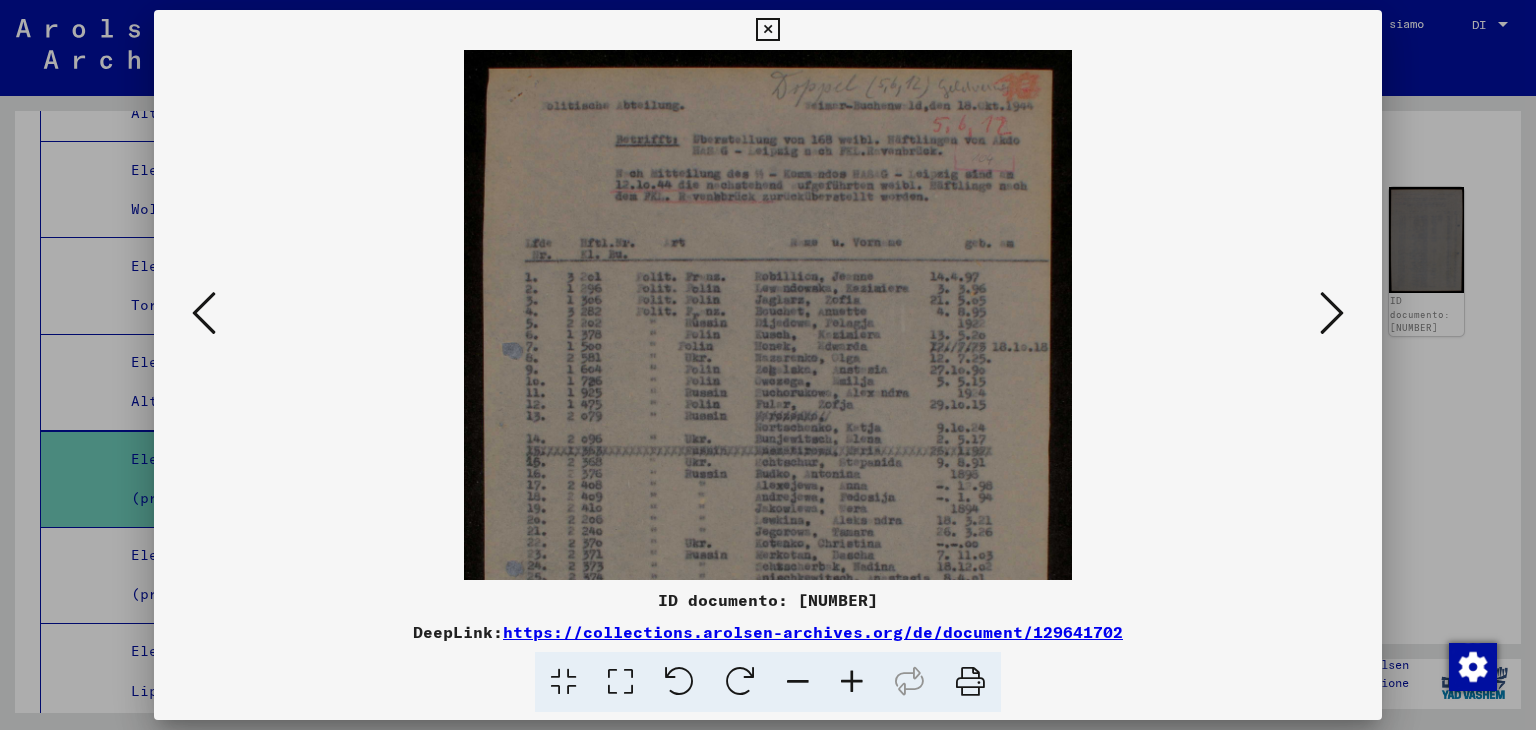 click at bounding box center [852, 682] 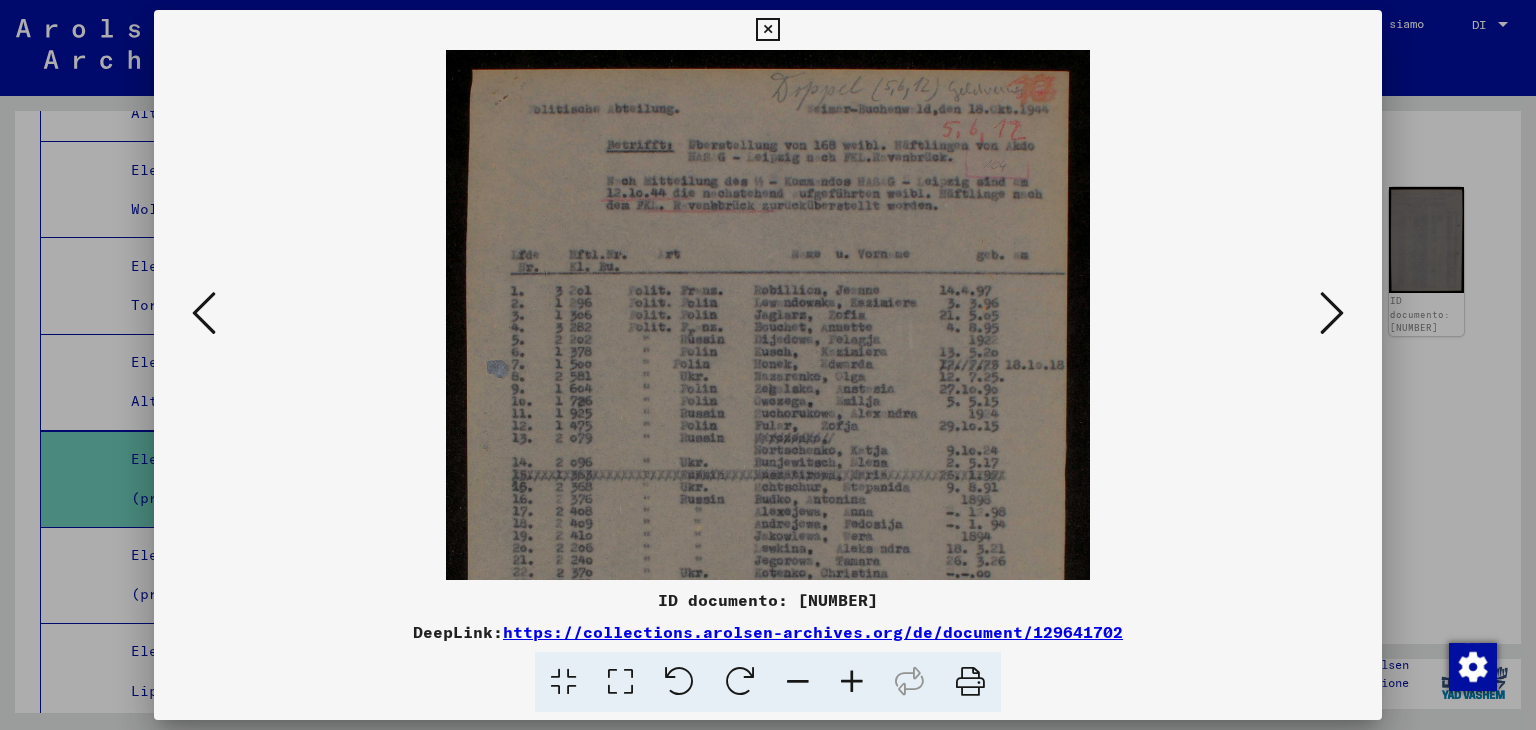 click at bounding box center (852, 682) 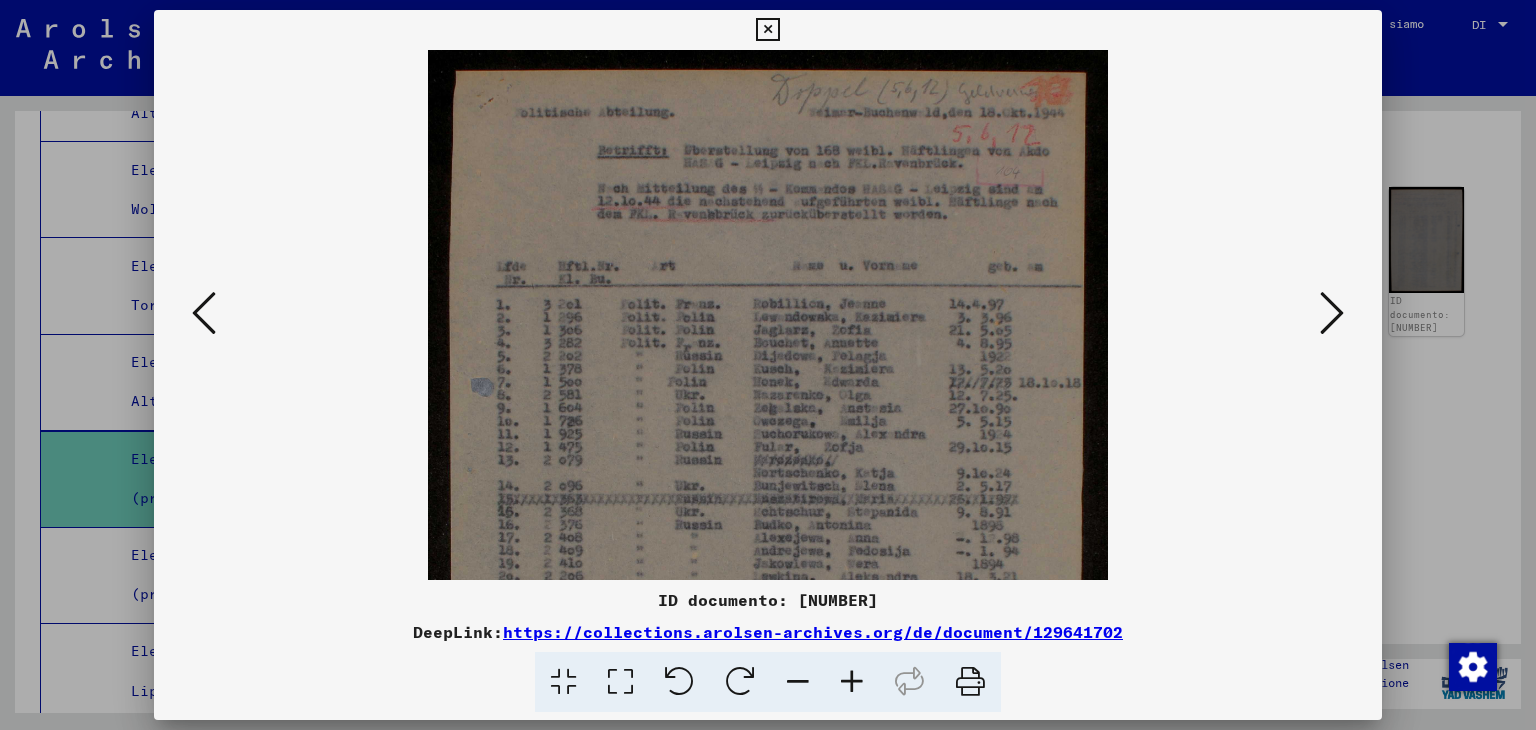click at bounding box center [852, 682] 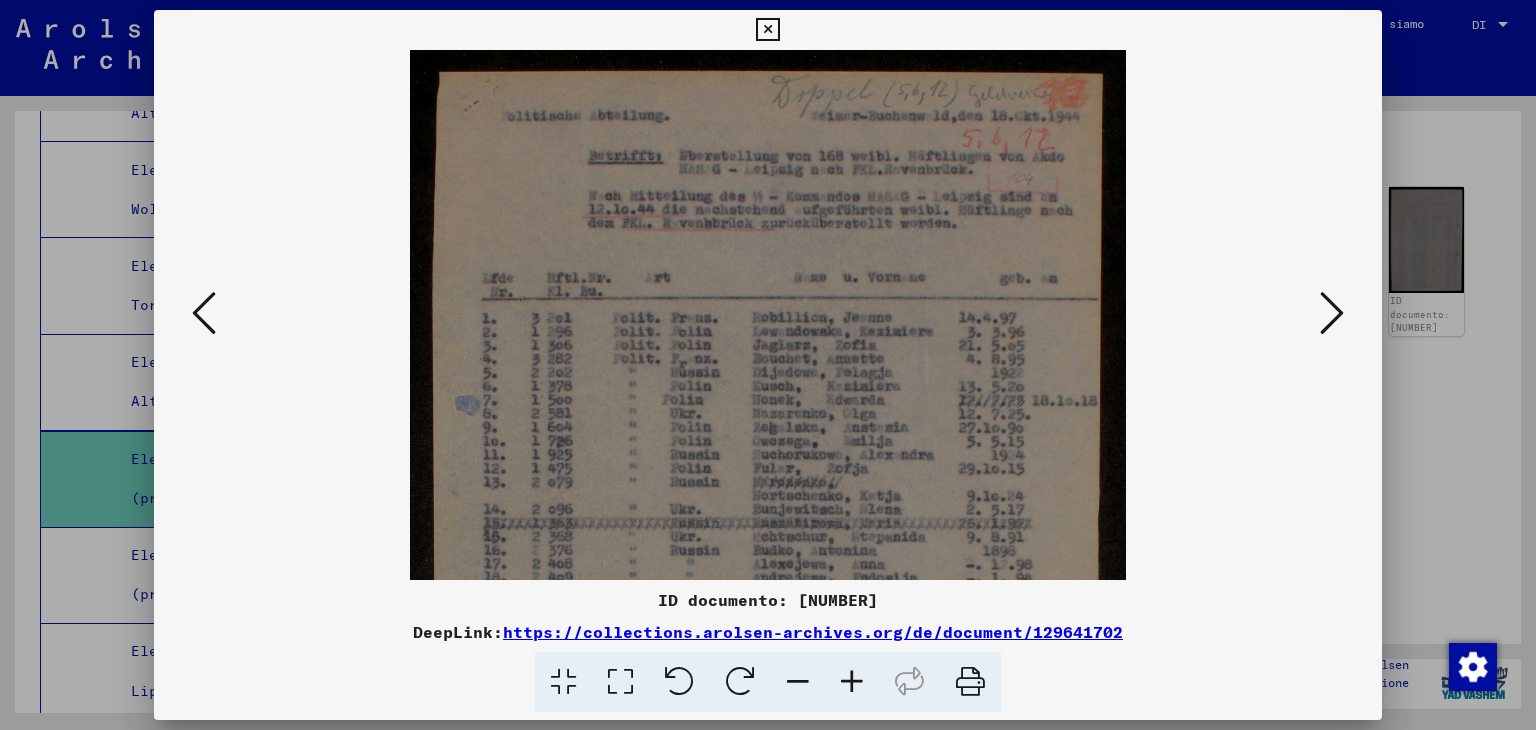 click at bounding box center (852, 682) 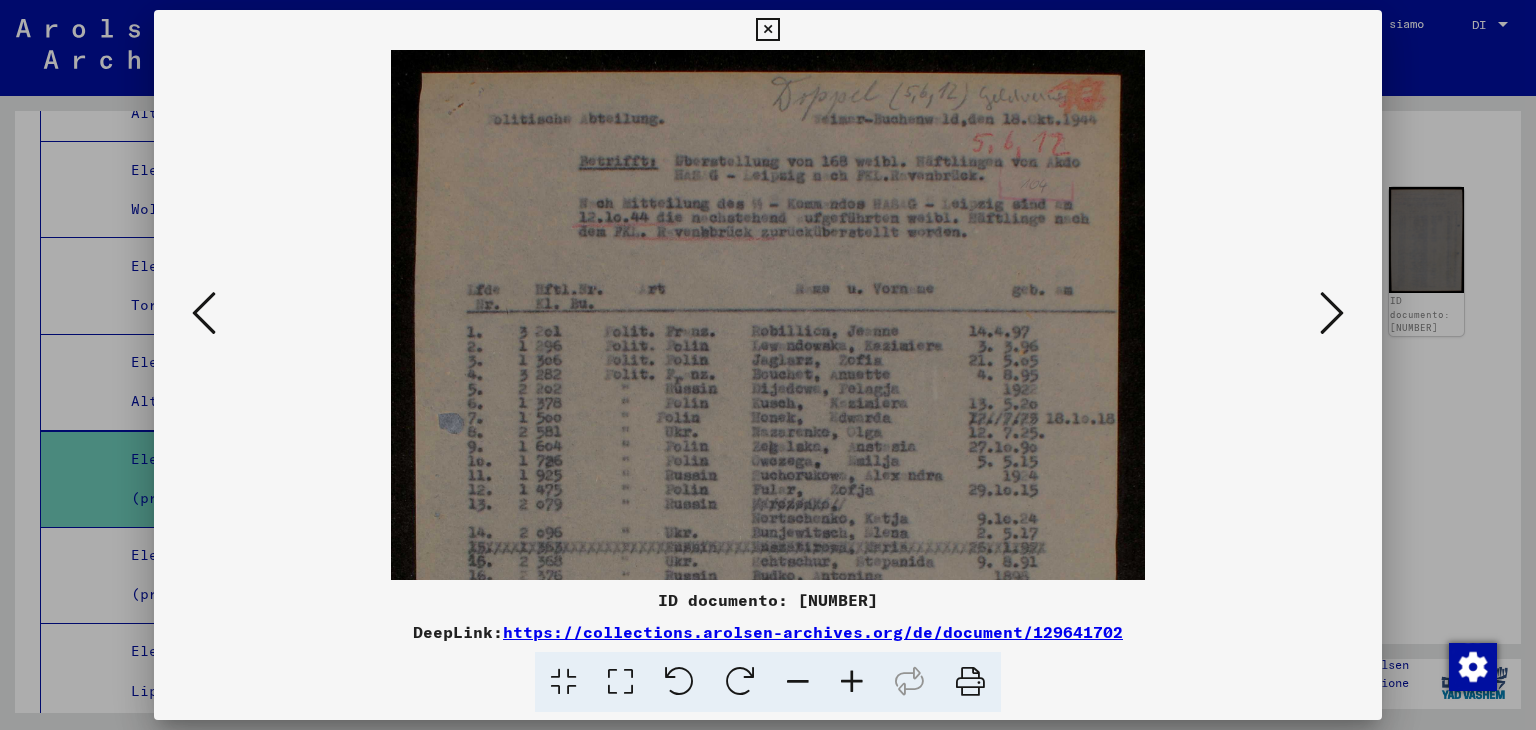 click at bounding box center (852, 682) 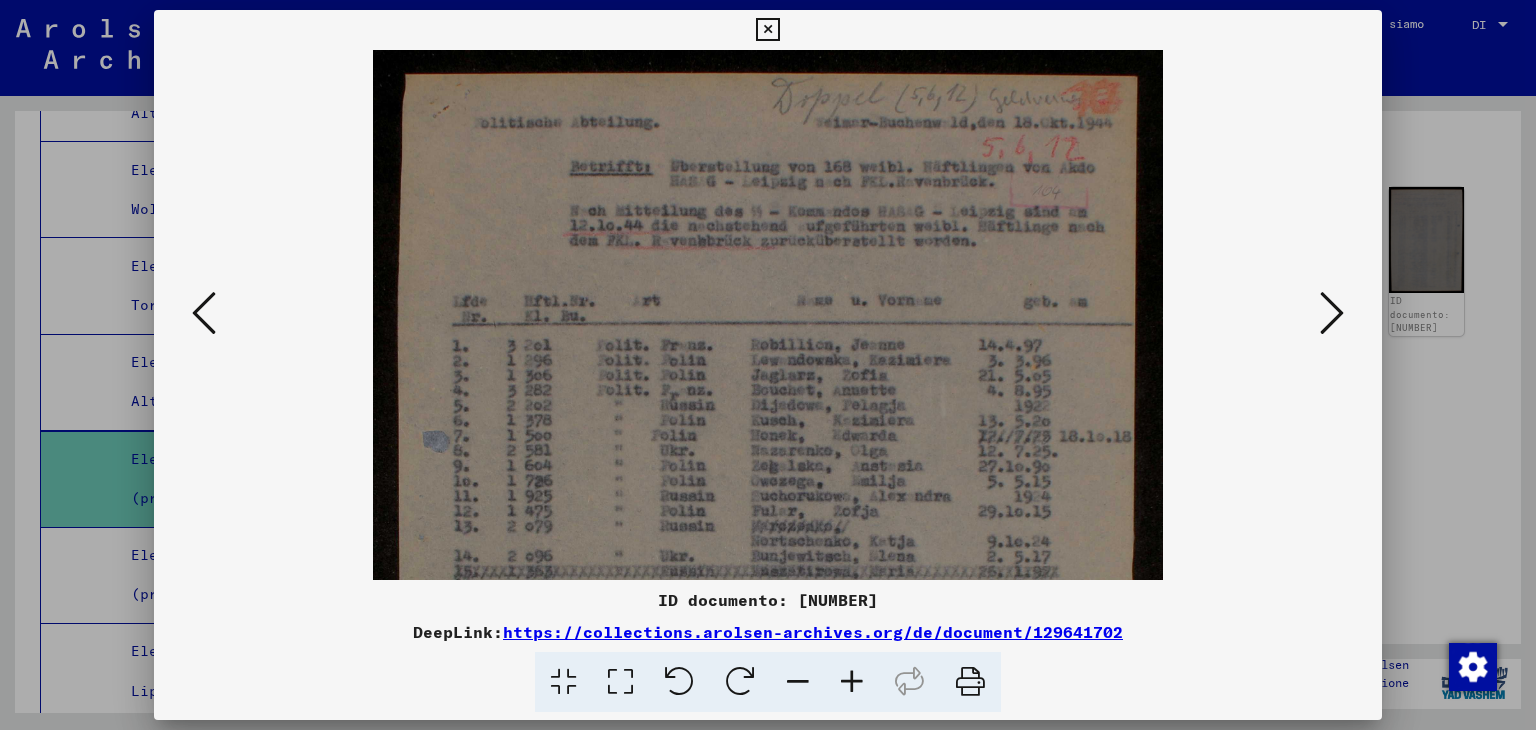 click at bounding box center (852, 682) 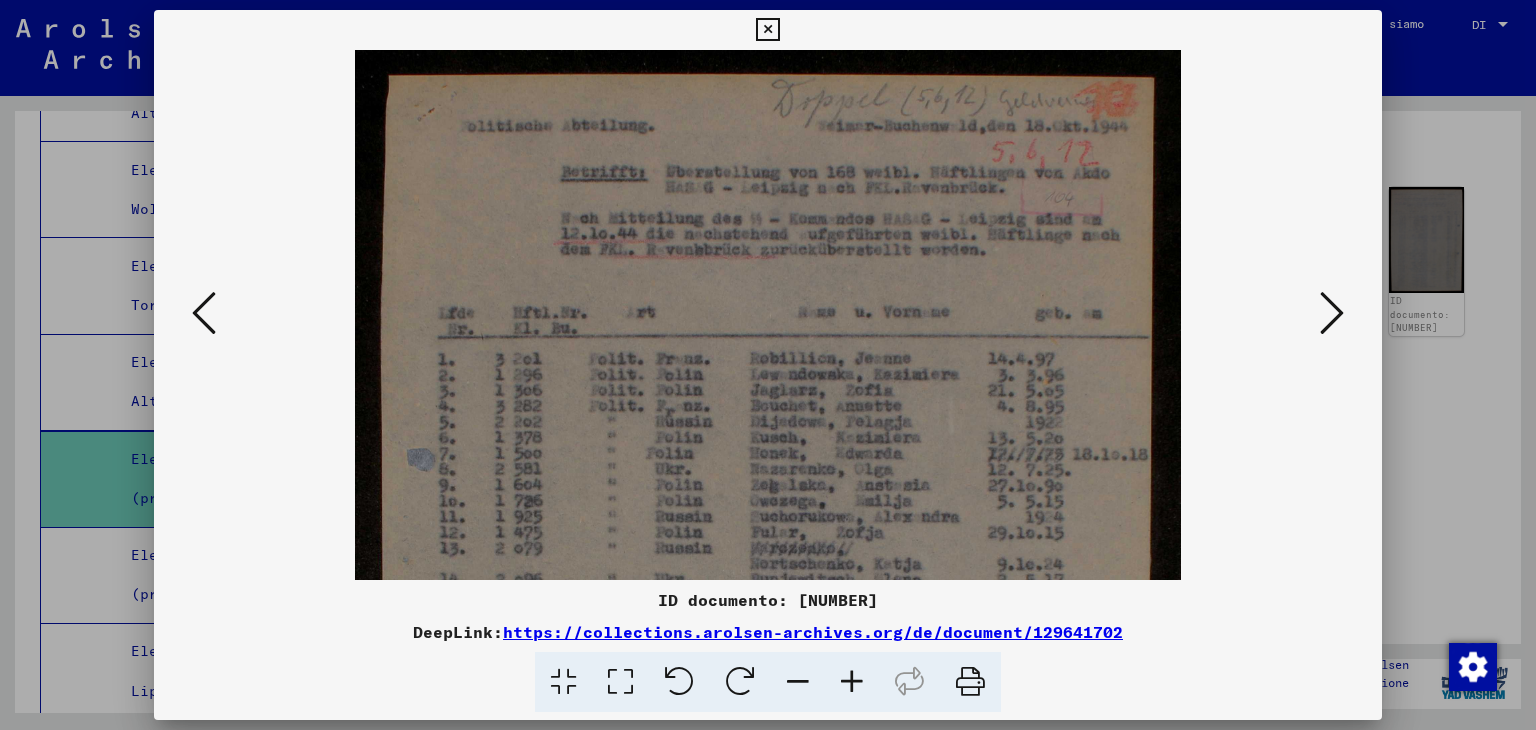 click at bounding box center (852, 682) 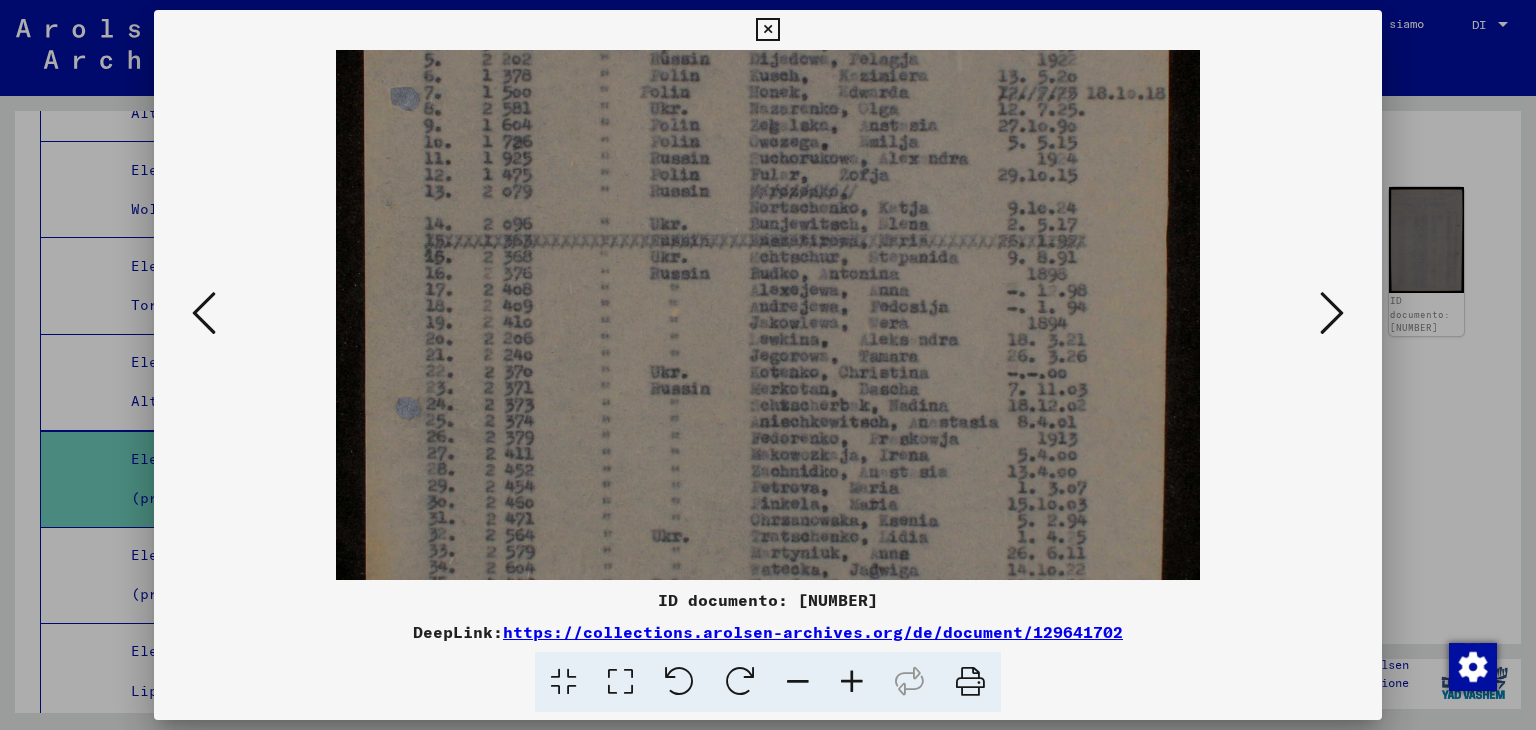 scroll, scrollTop: 387, scrollLeft: 0, axis: vertical 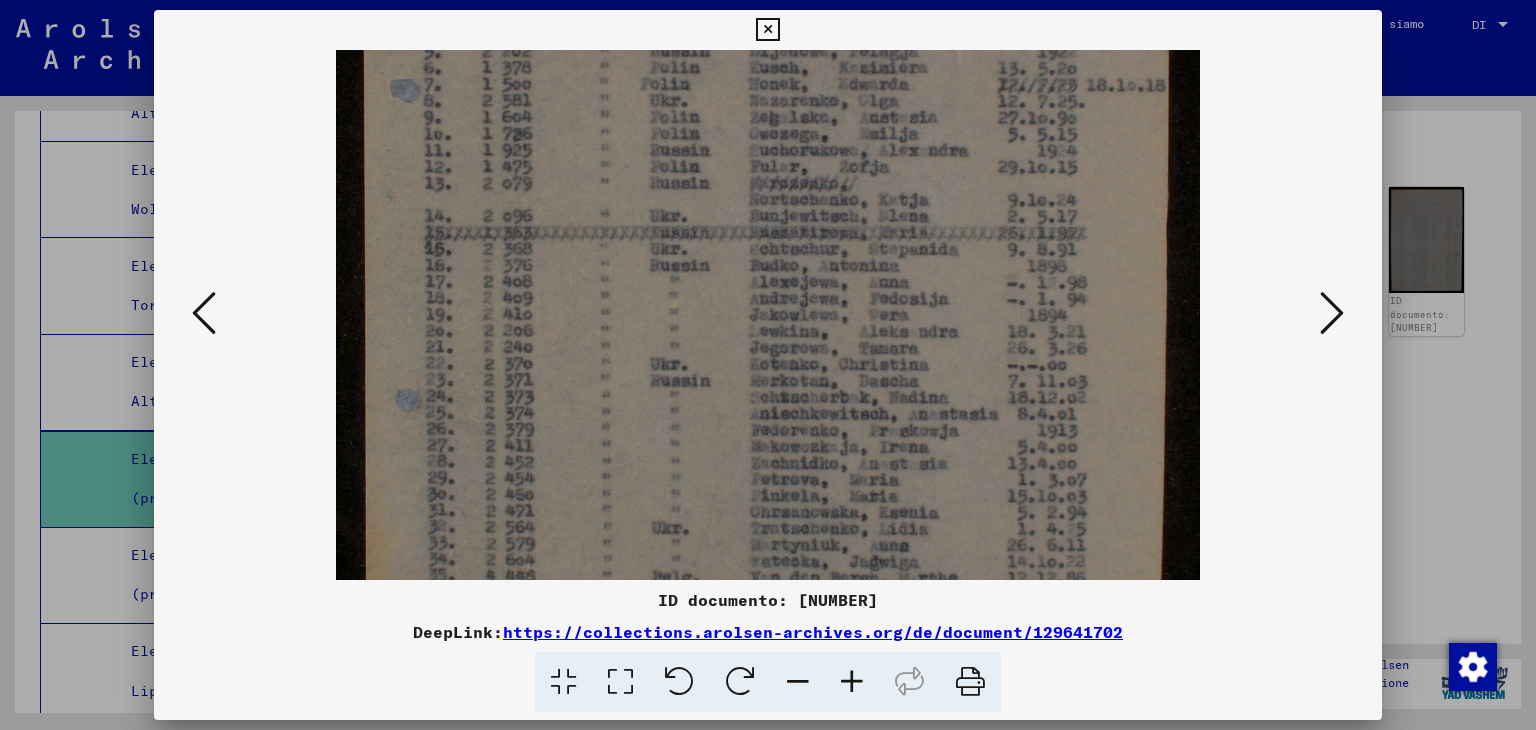 drag, startPoint x: 823, startPoint y: 407, endPoint x: 792, endPoint y: 23, distance: 385.24927 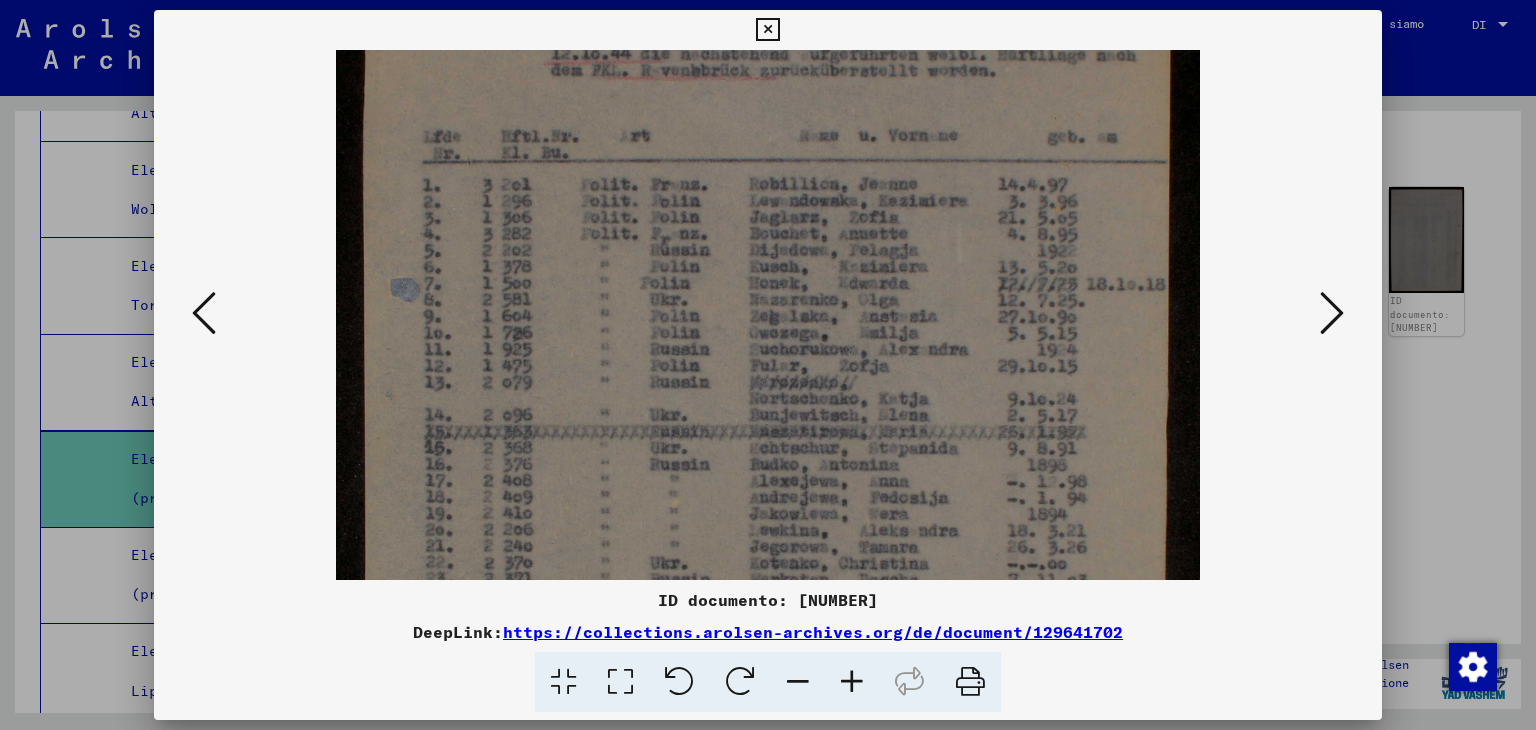 scroll, scrollTop: 0, scrollLeft: 0, axis: both 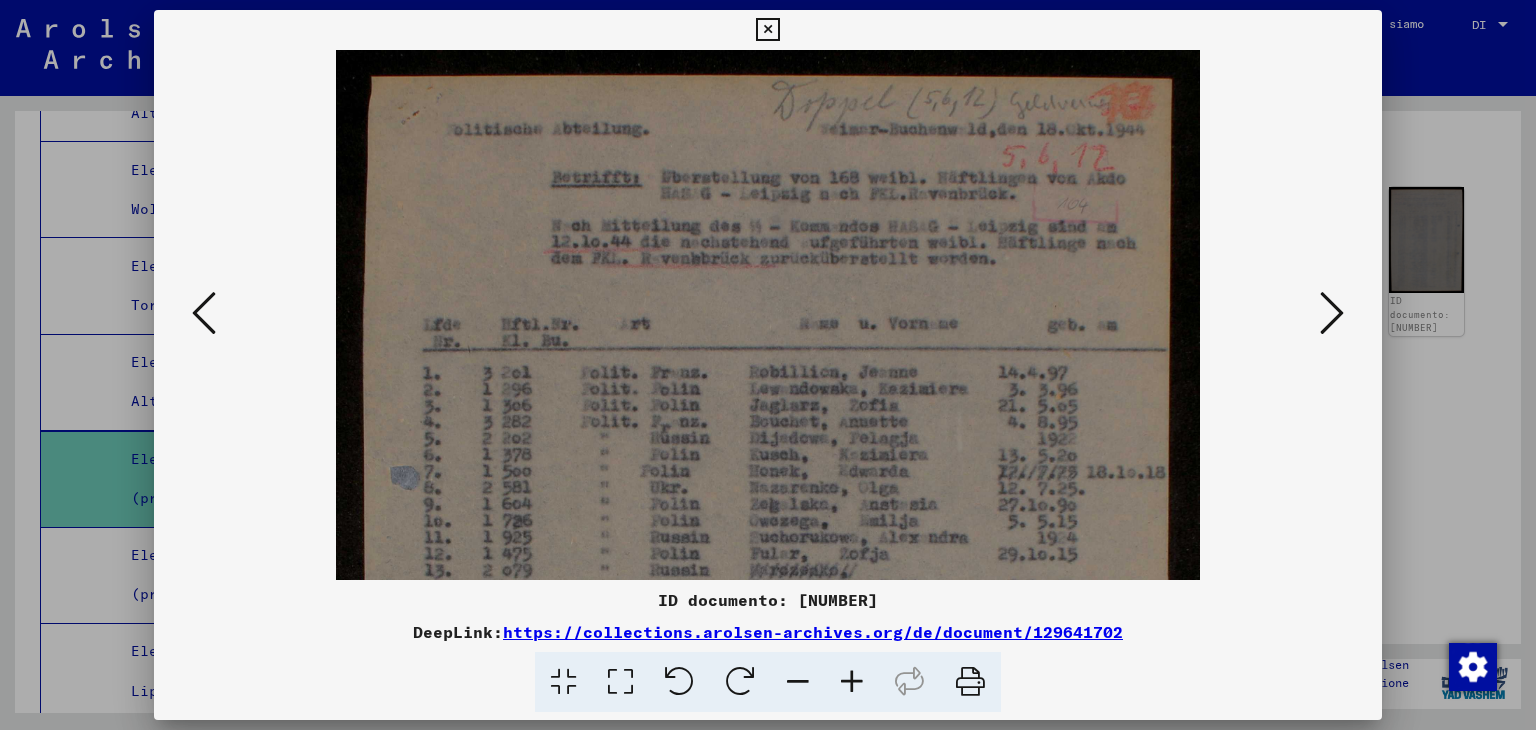 drag, startPoint x: 852, startPoint y: 277, endPoint x: 853, endPoint y: 665, distance: 388.00128 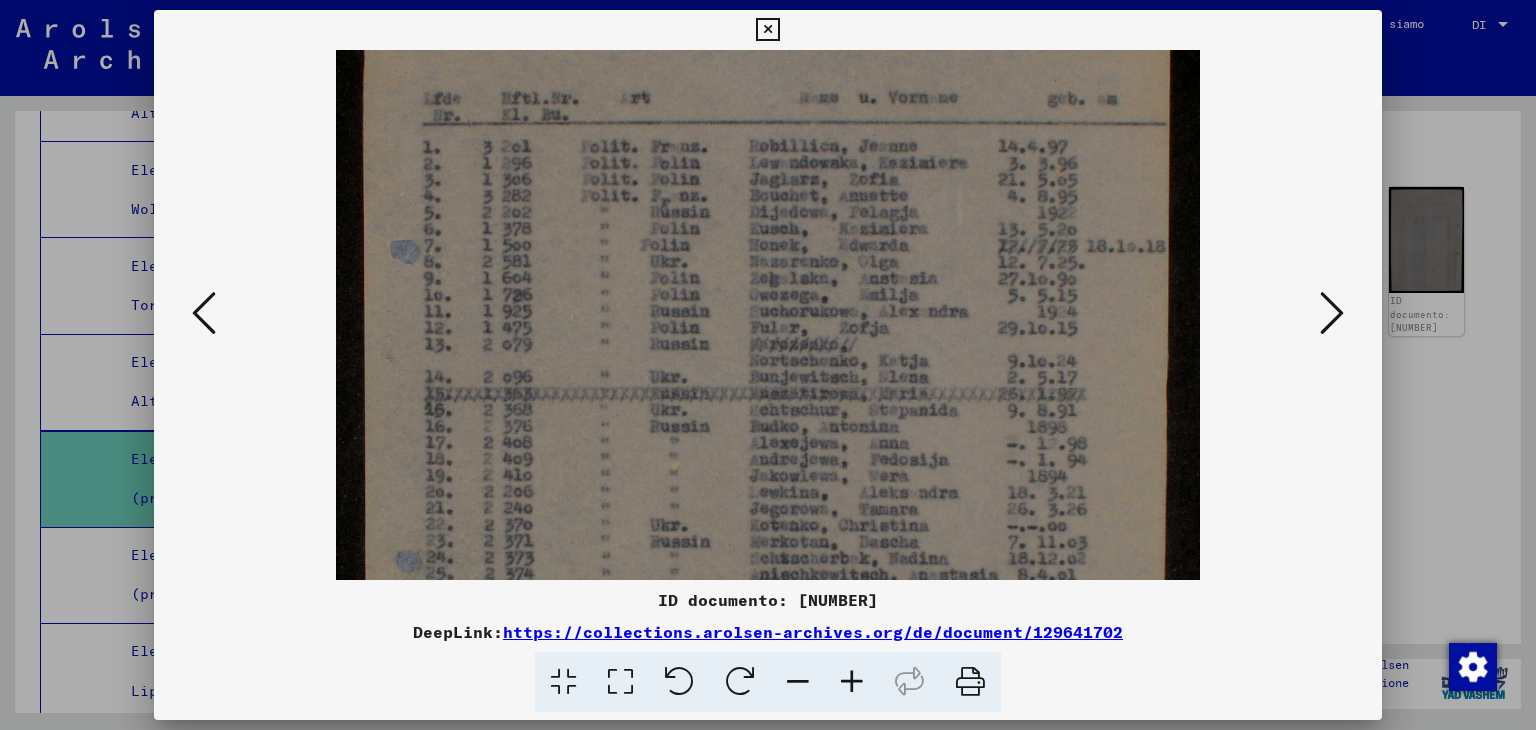 scroll, scrollTop: 625, scrollLeft: 0, axis: vertical 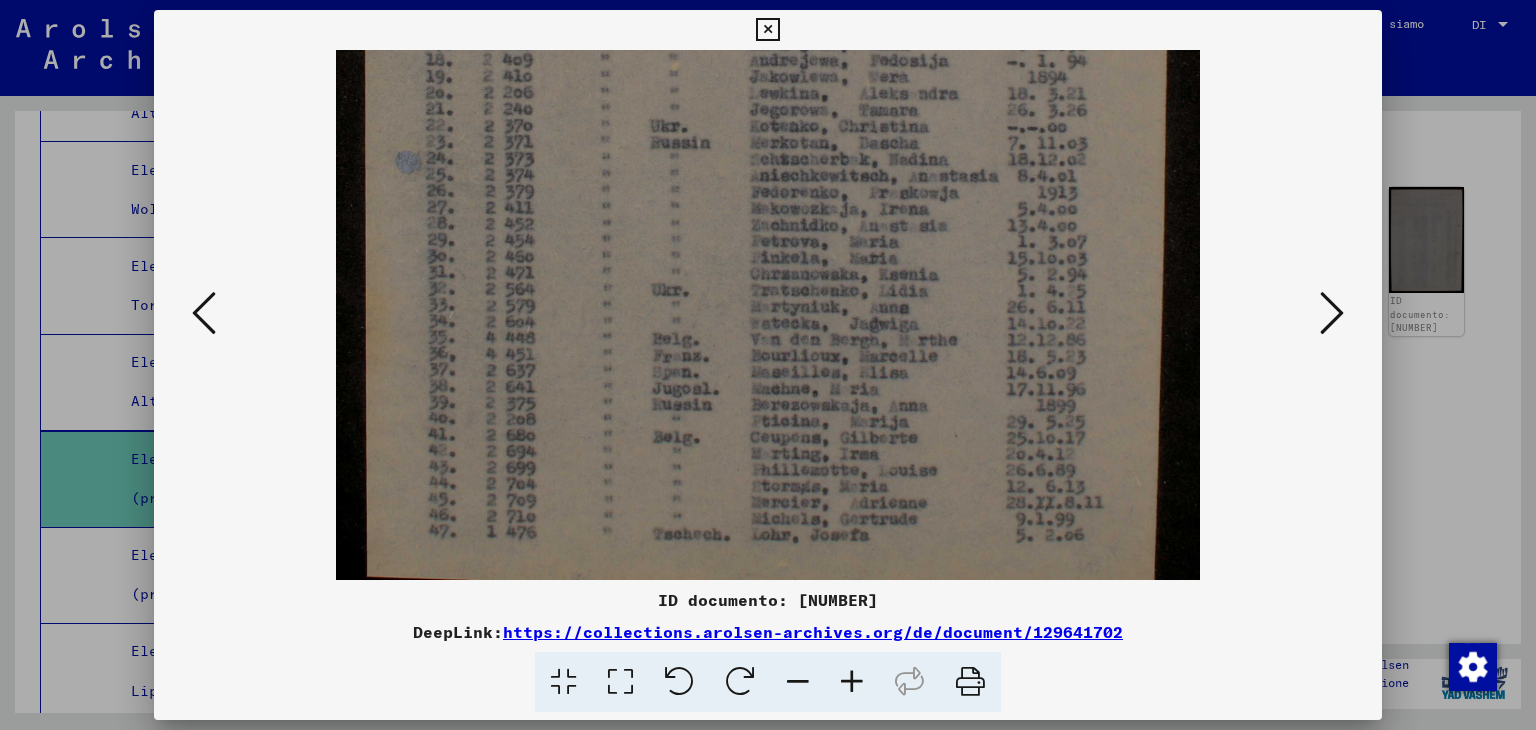 drag, startPoint x: 688, startPoint y: 537, endPoint x: 676, endPoint y: -87, distance: 624.11536 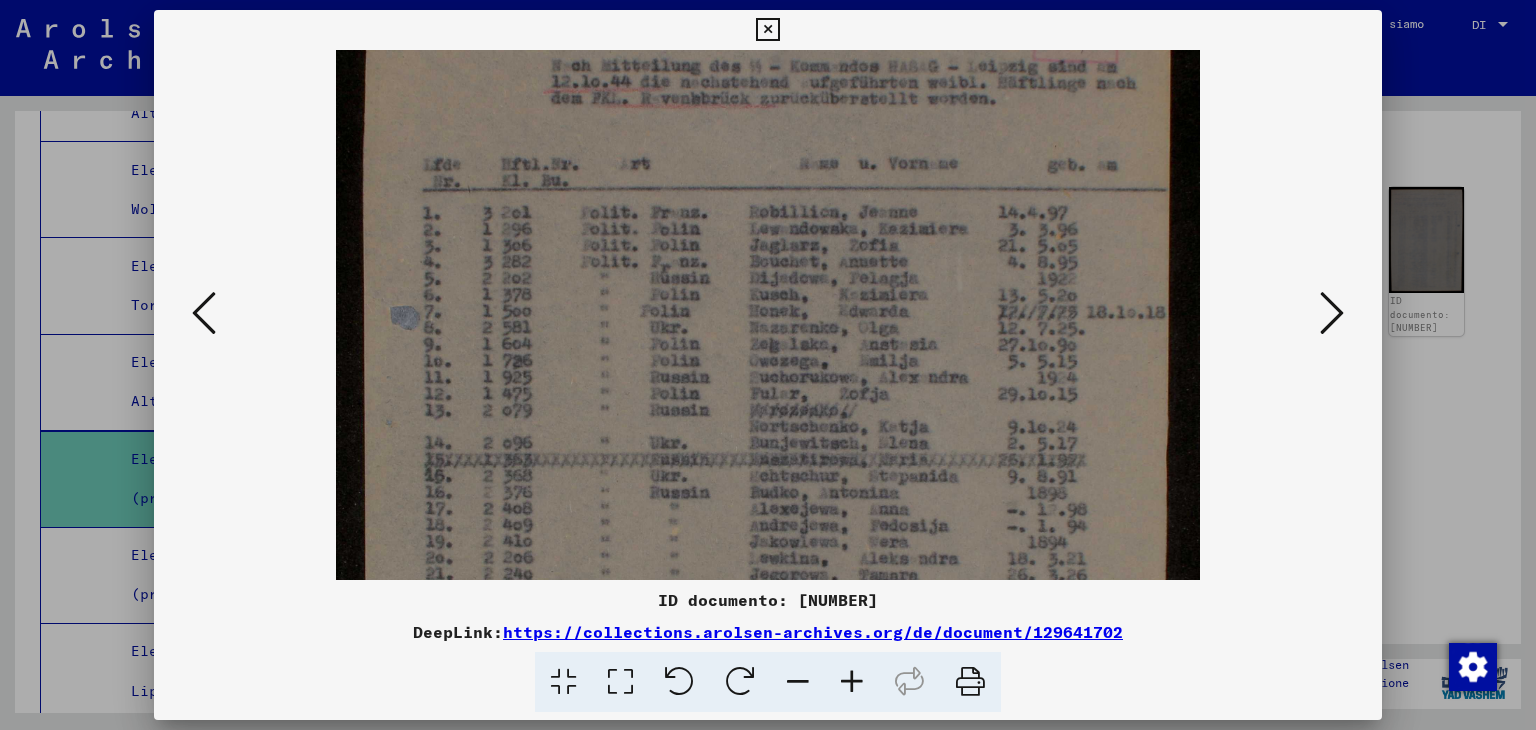 drag, startPoint x: 534, startPoint y: 309, endPoint x: 504, endPoint y: 769, distance: 460.97723 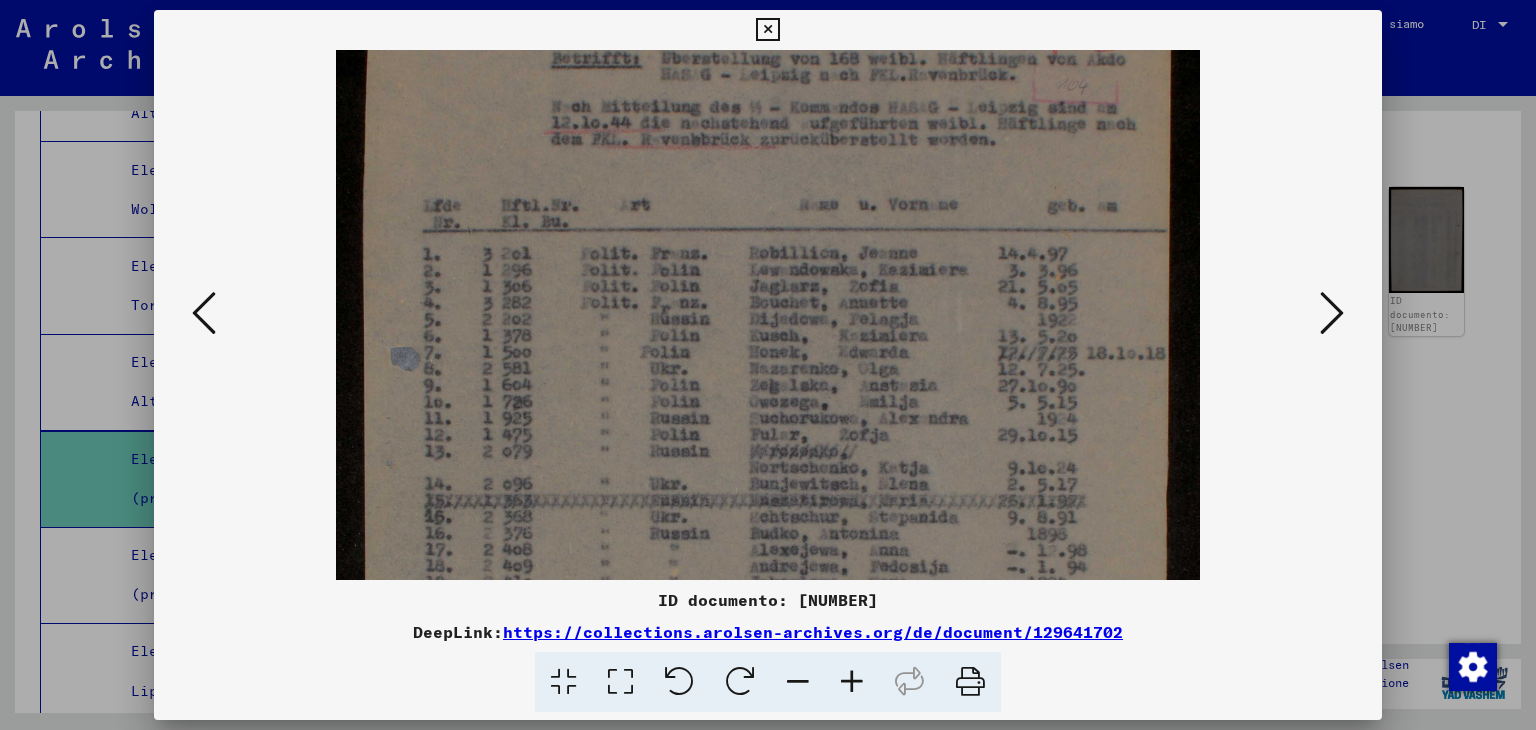 scroll, scrollTop: 65, scrollLeft: 0, axis: vertical 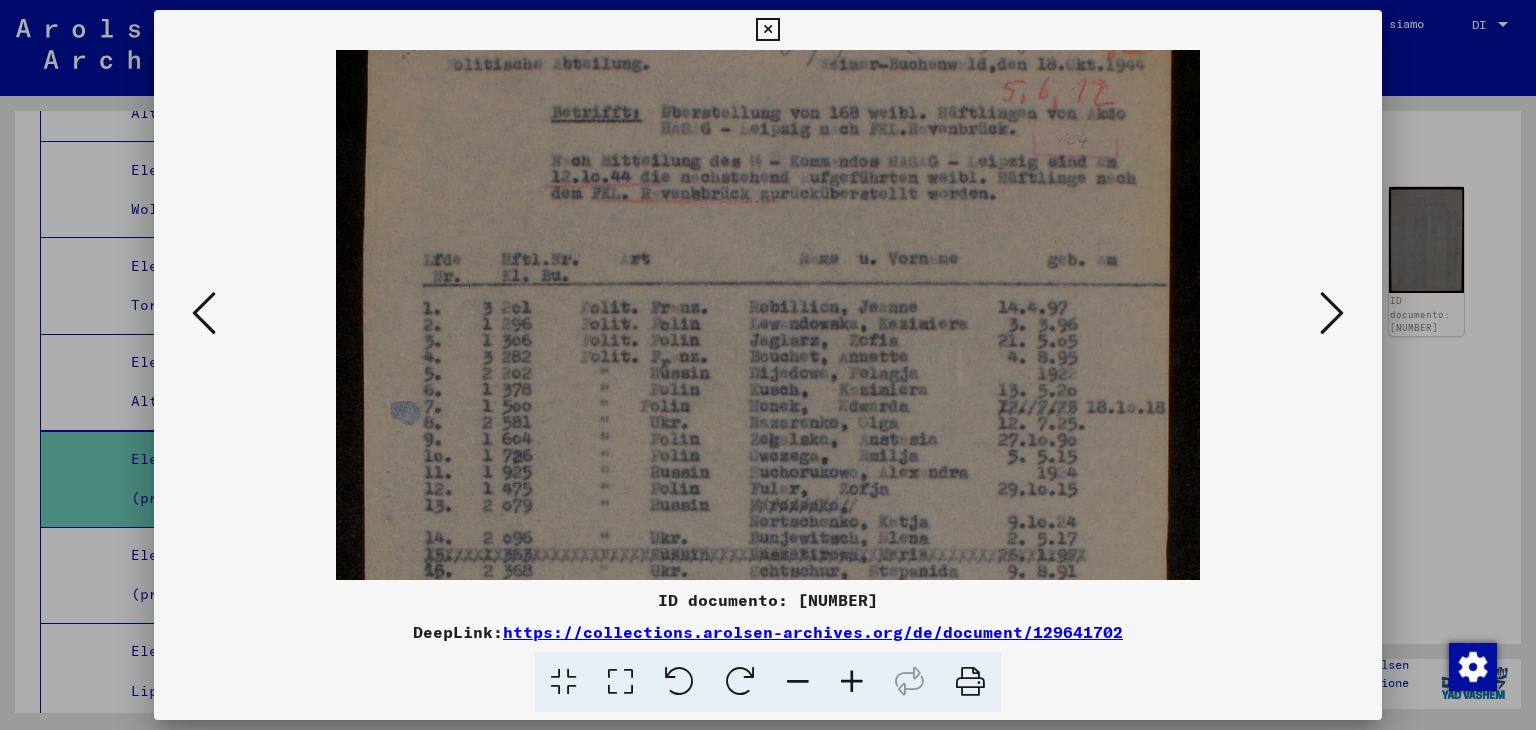 drag, startPoint x: 534, startPoint y: 479, endPoint x: 511, endPoint y: 584, distance: 107.48953 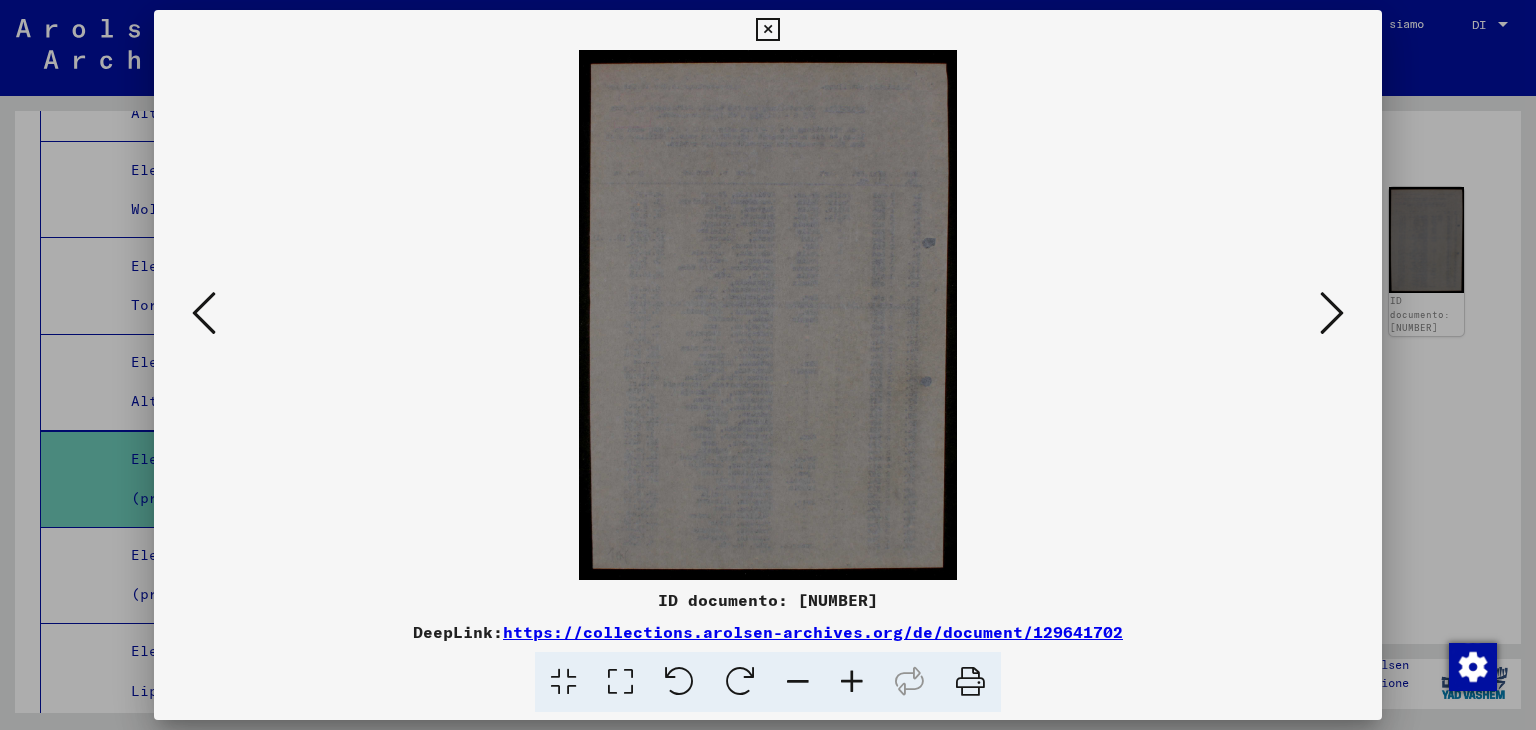 click at bounding box center (1332, 313) 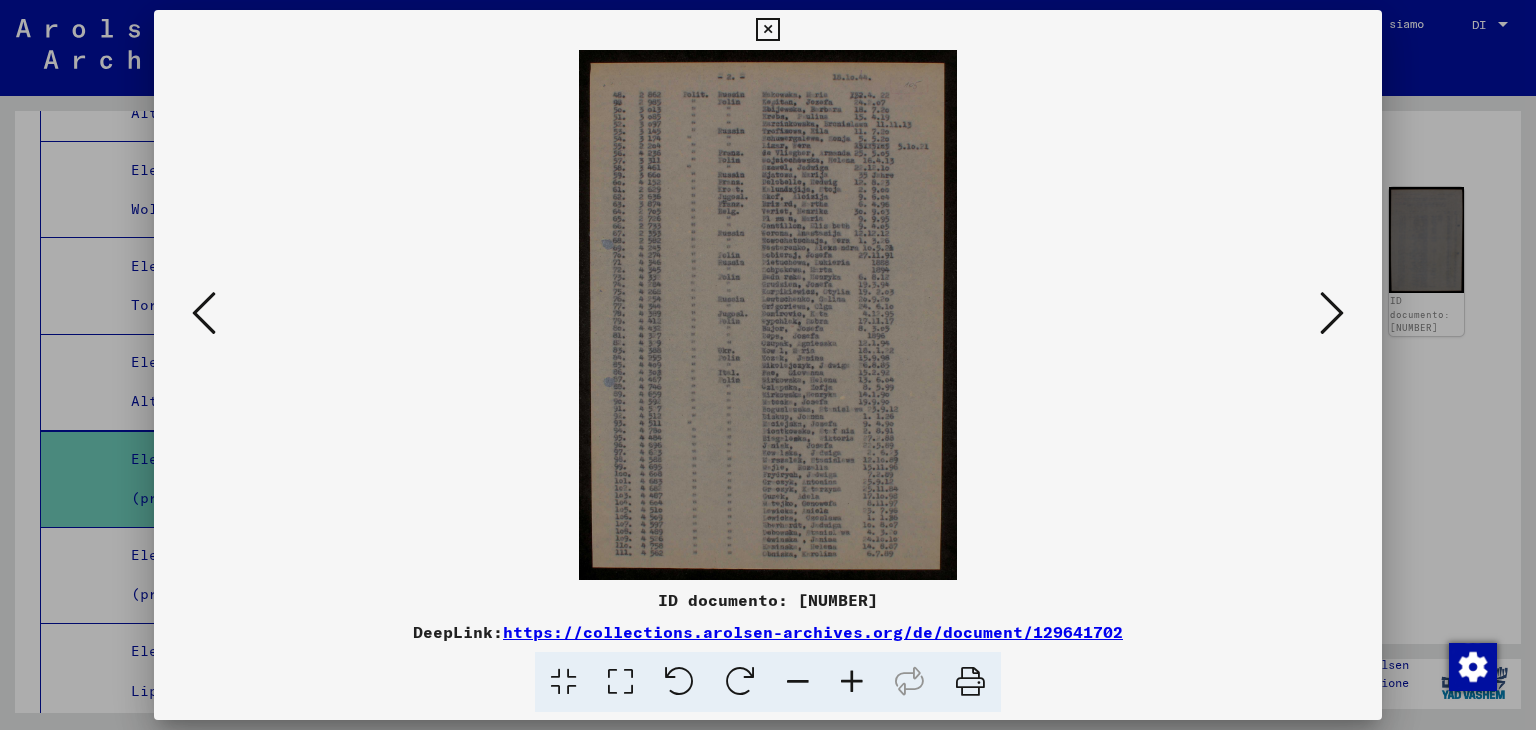 click at bounding box center (204, 313) 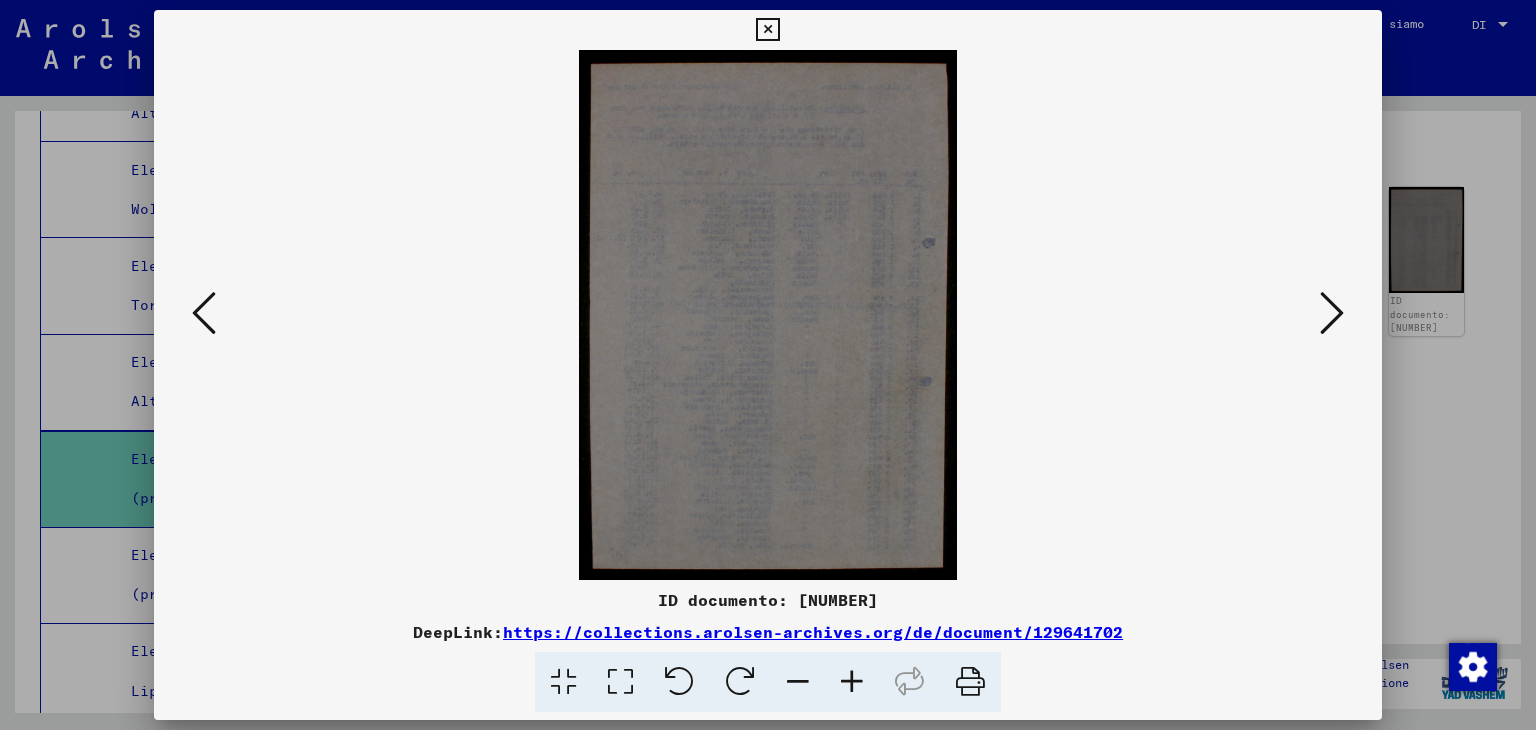click at bounding box center (204, 313) 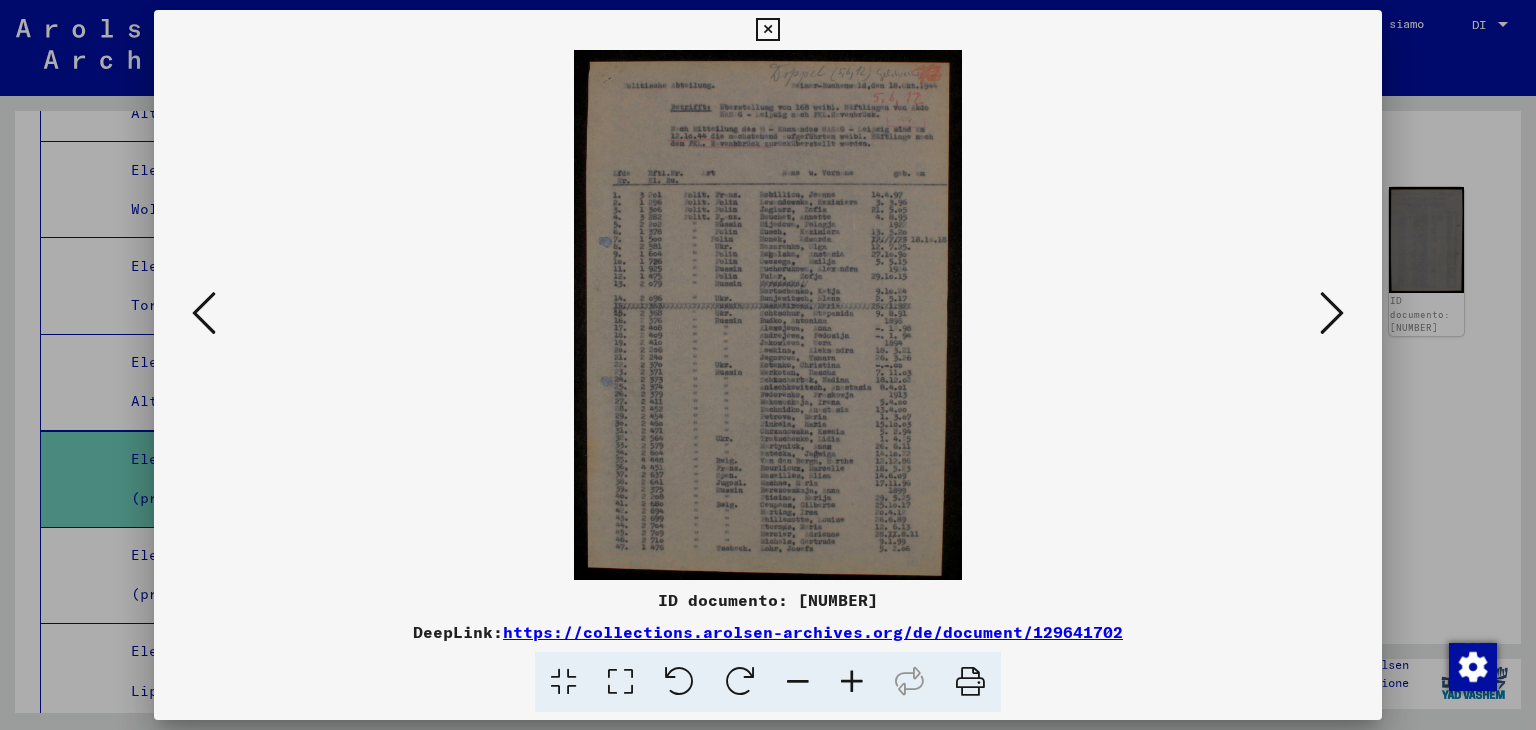 click at bounding box center (1332, 313) 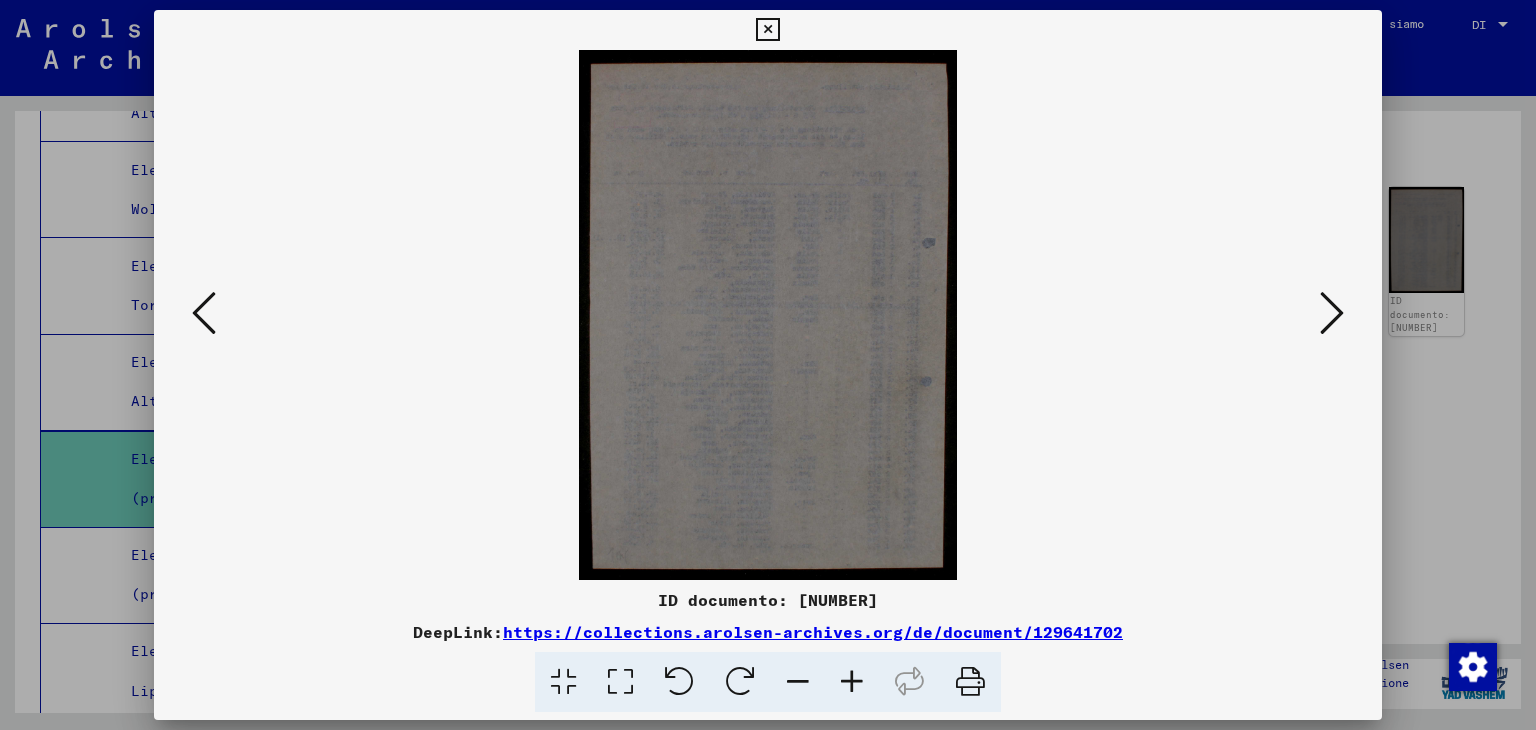 click at bounding box center (1332, 313) 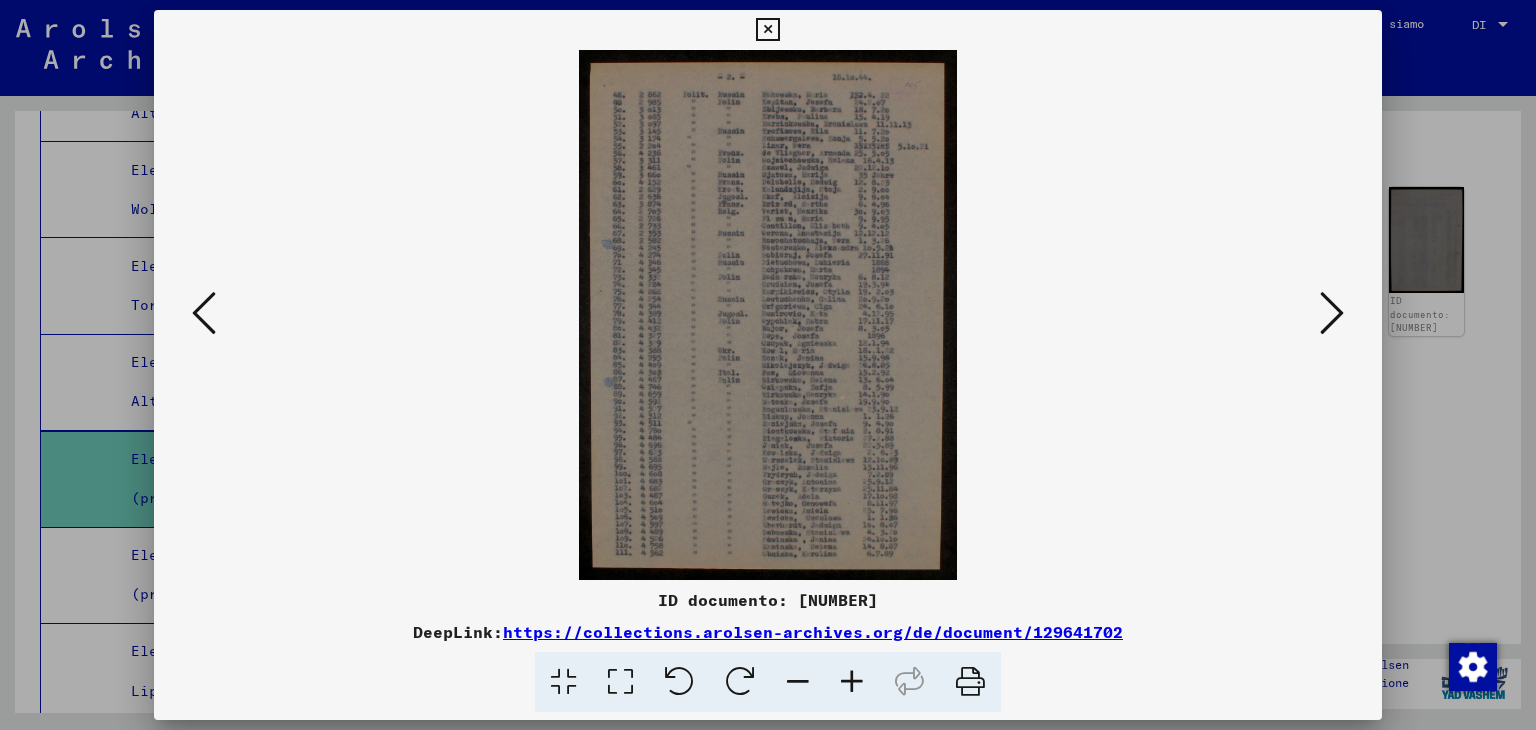 click at bounding box center (768, 315) 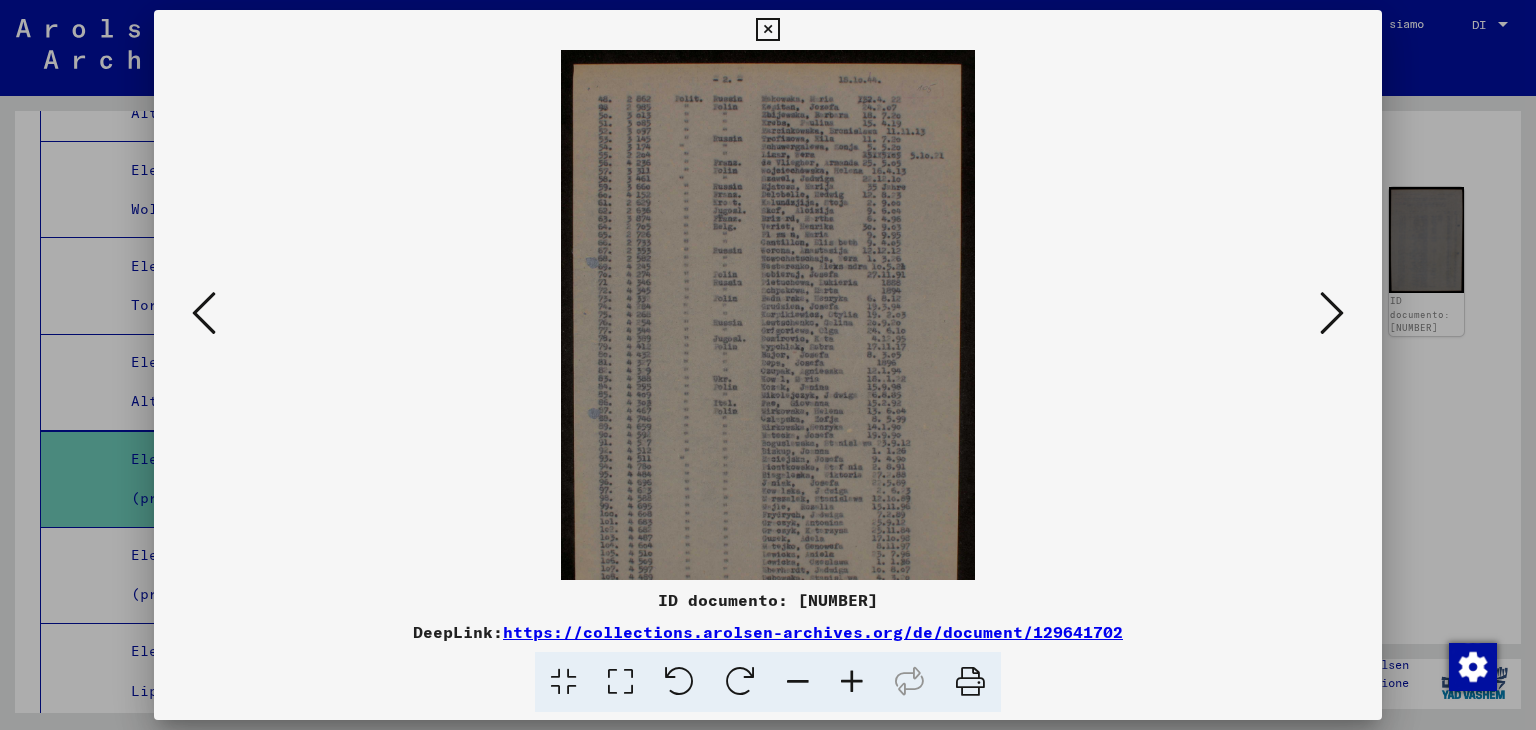 click at bounding box center [852, 682] 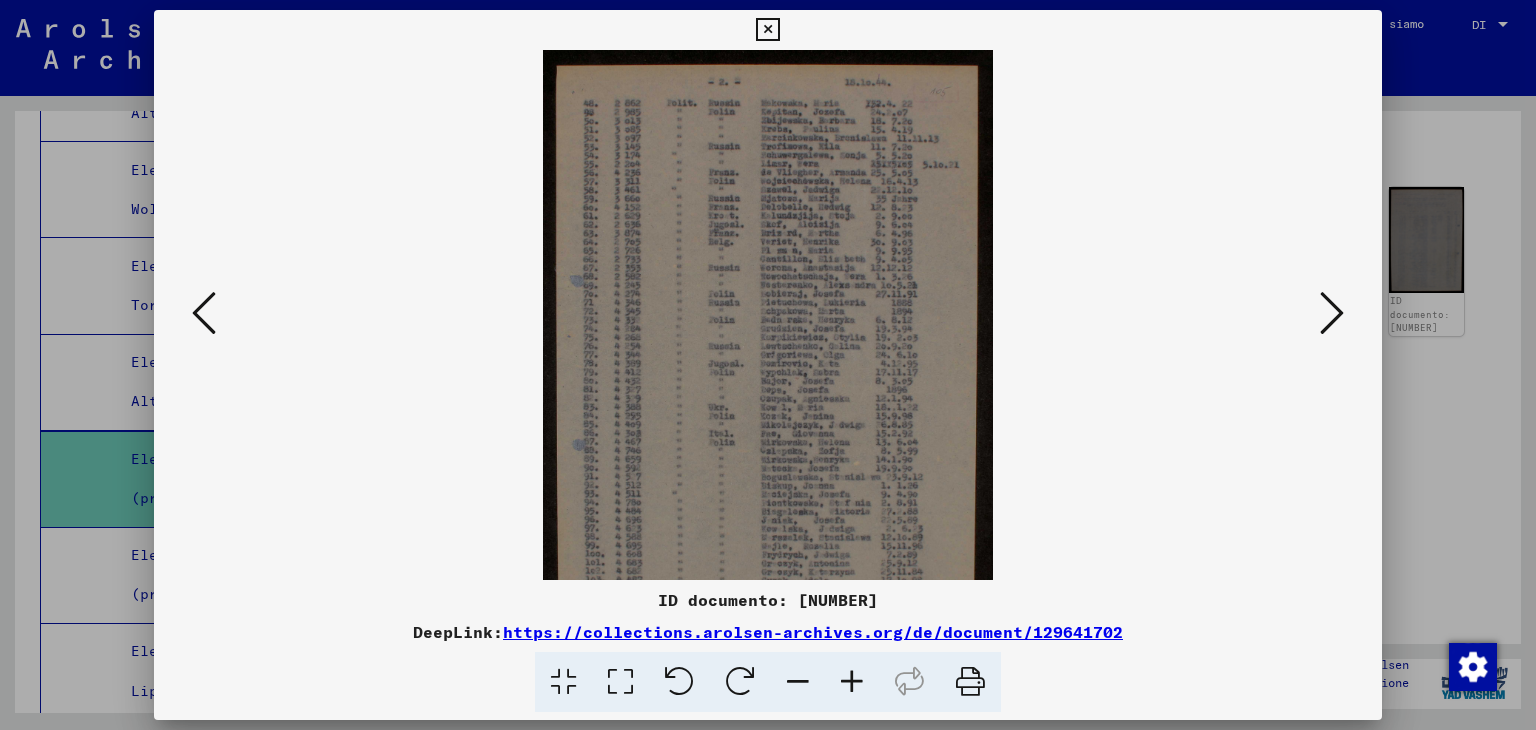 click at bounding box center (852, 682) 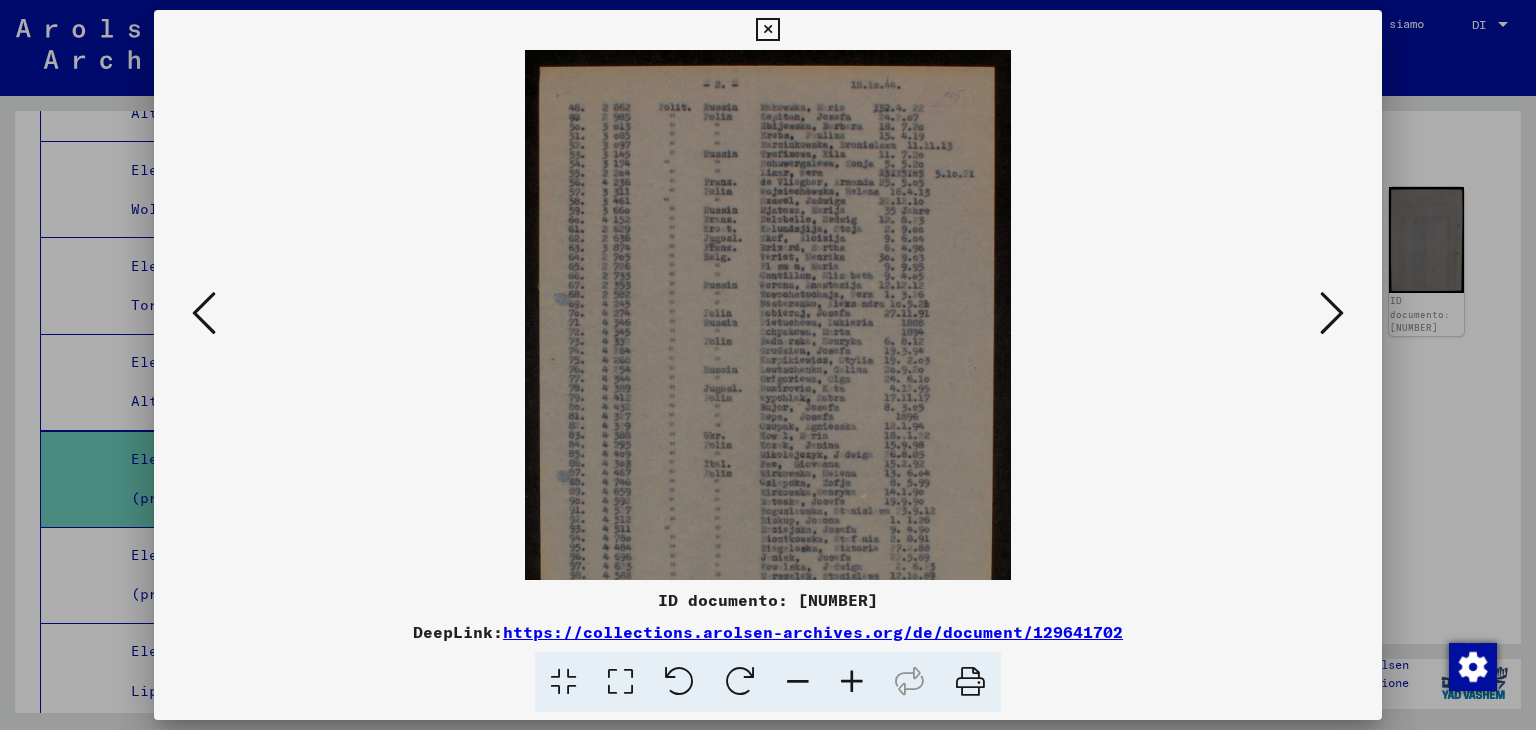 click at bounding box center (852, 682) 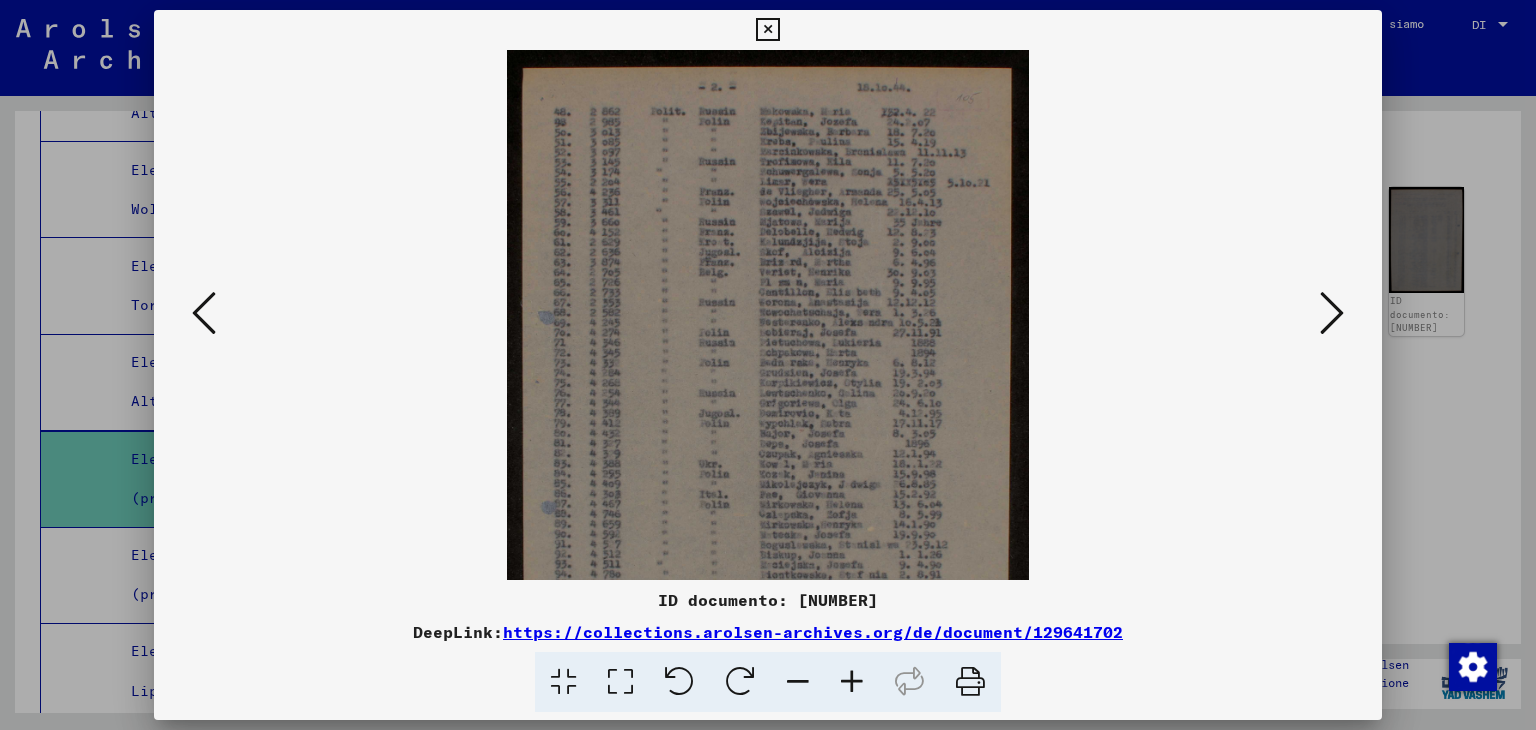 click at bounding box center [852, 682] 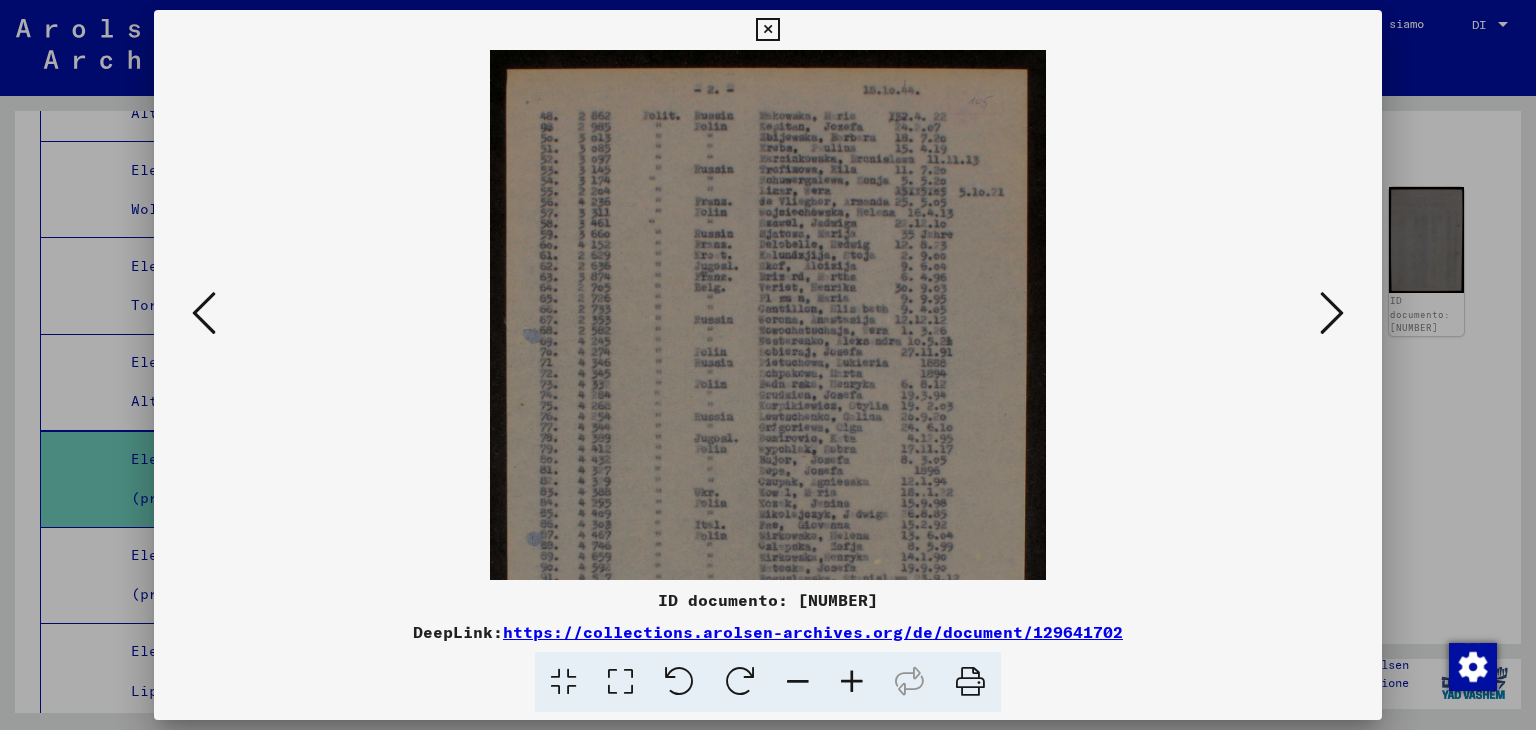 click at bounding box center (852, 682) 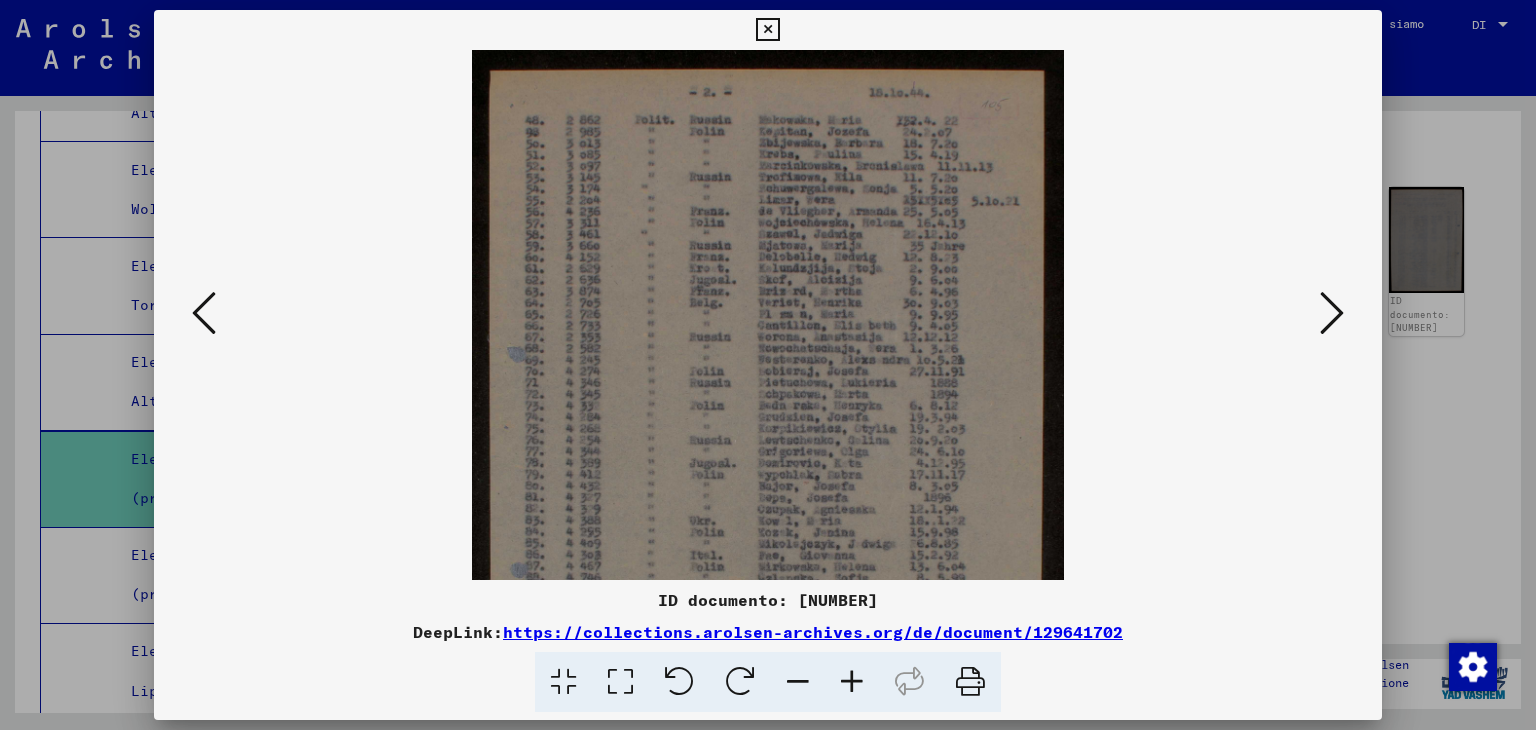 click at bounding box center (852, 682) 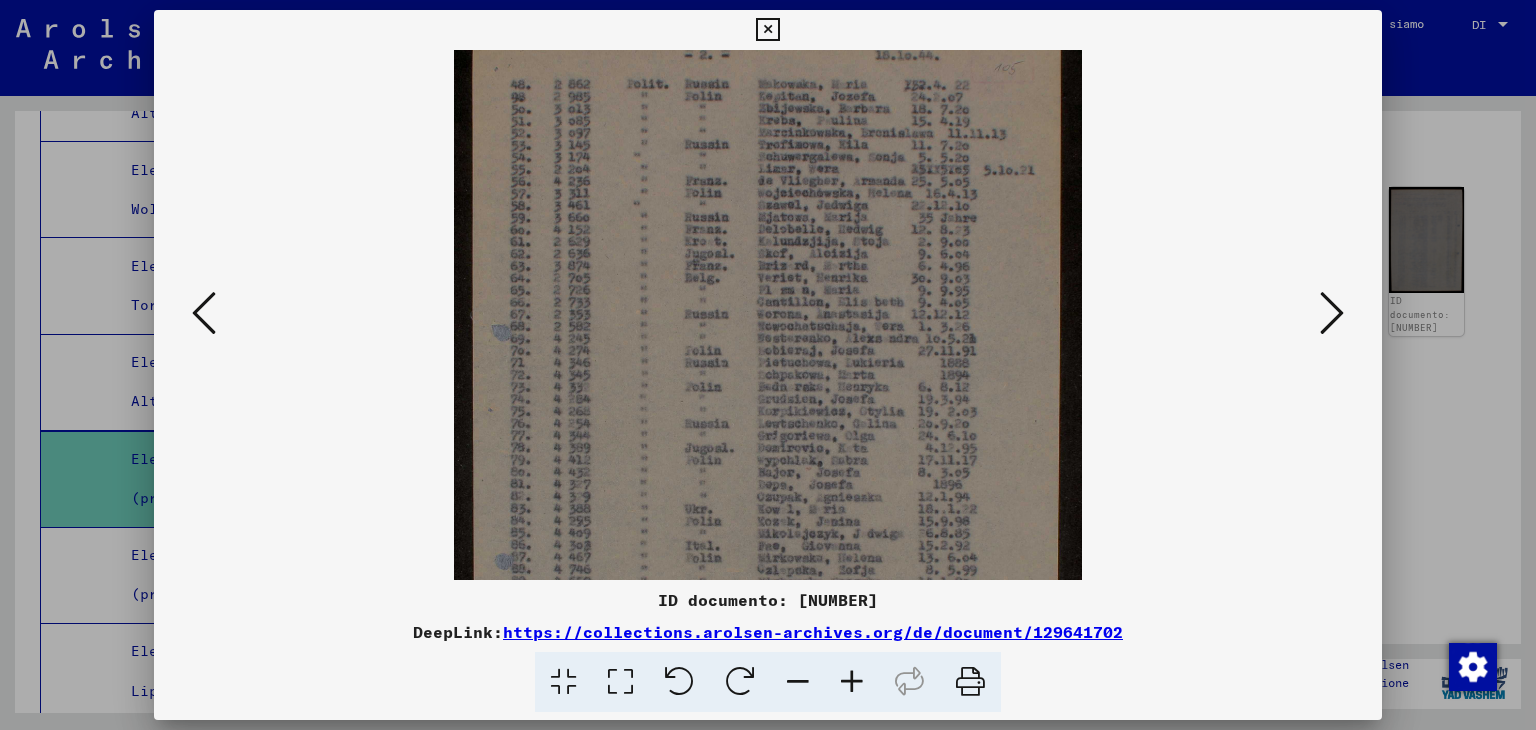 scroll, scrollTop: 84, scrollLeft: 0, axis: vertical 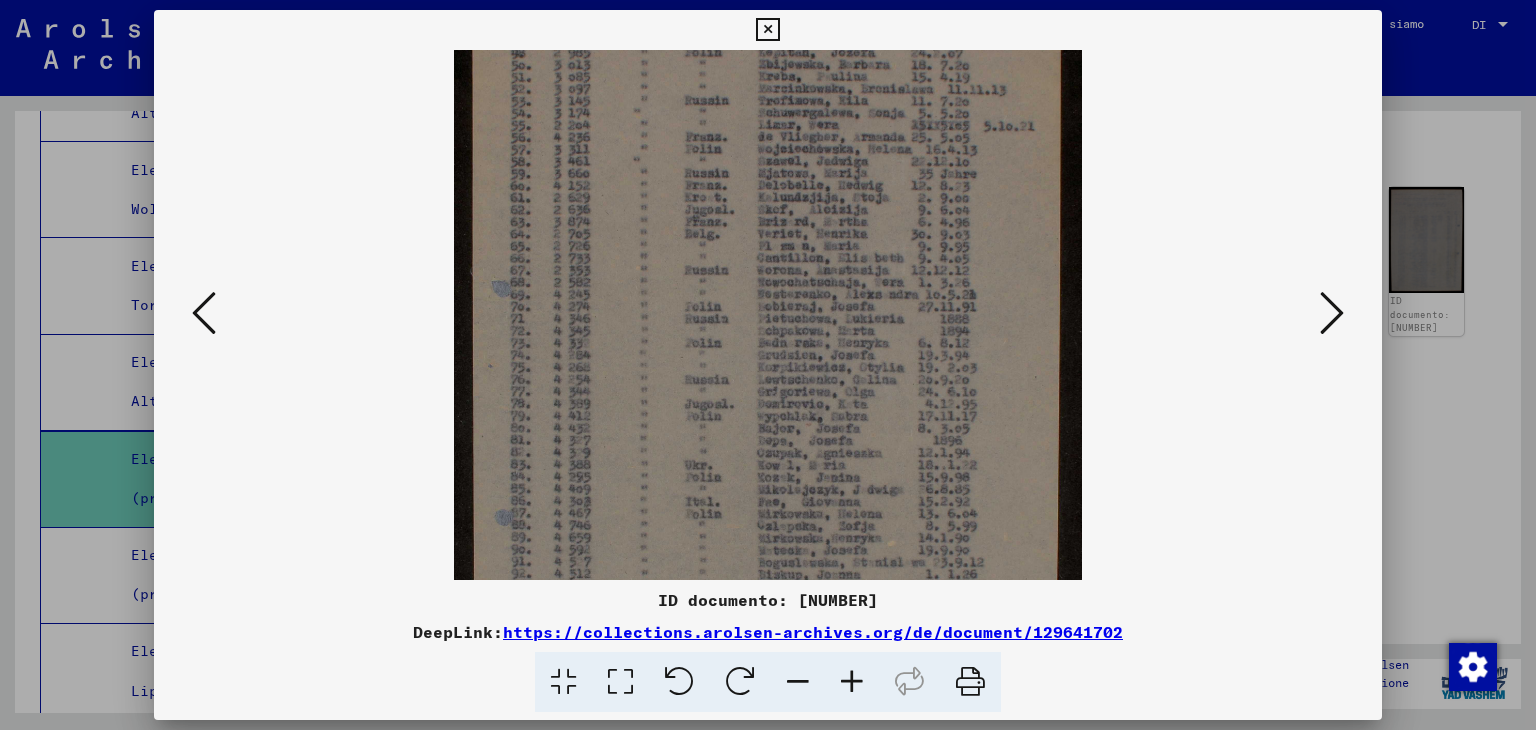 drag, startPoint x: 789, startPoint y: 476, endPoint x: 778, endPoint y: 393, distance: 83.725746 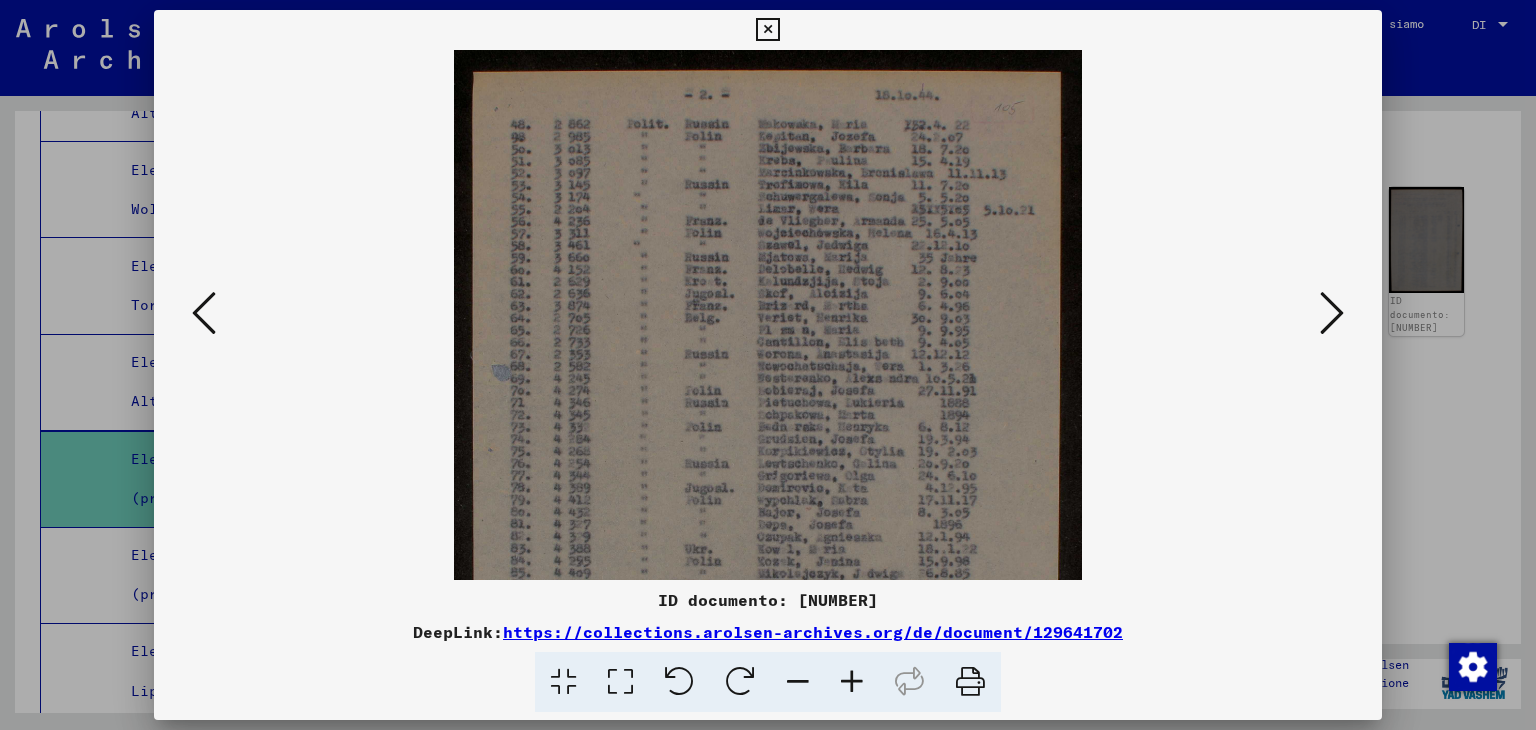 drag, startPoint x: 1160, startPoint y: 272, endPoint x: 947, endPoint y: 533, distance: 336.88278 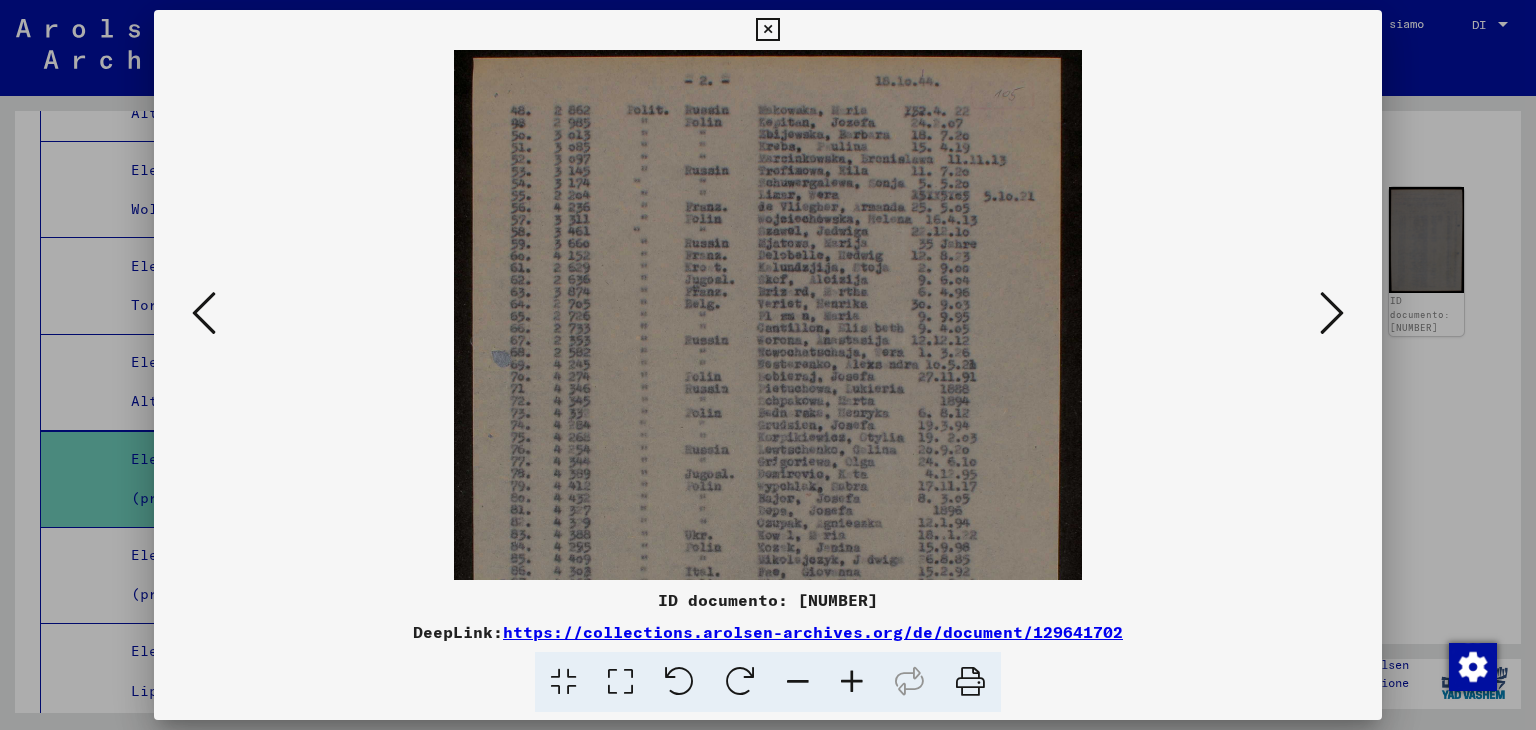 click at bounding box center [767, 30] 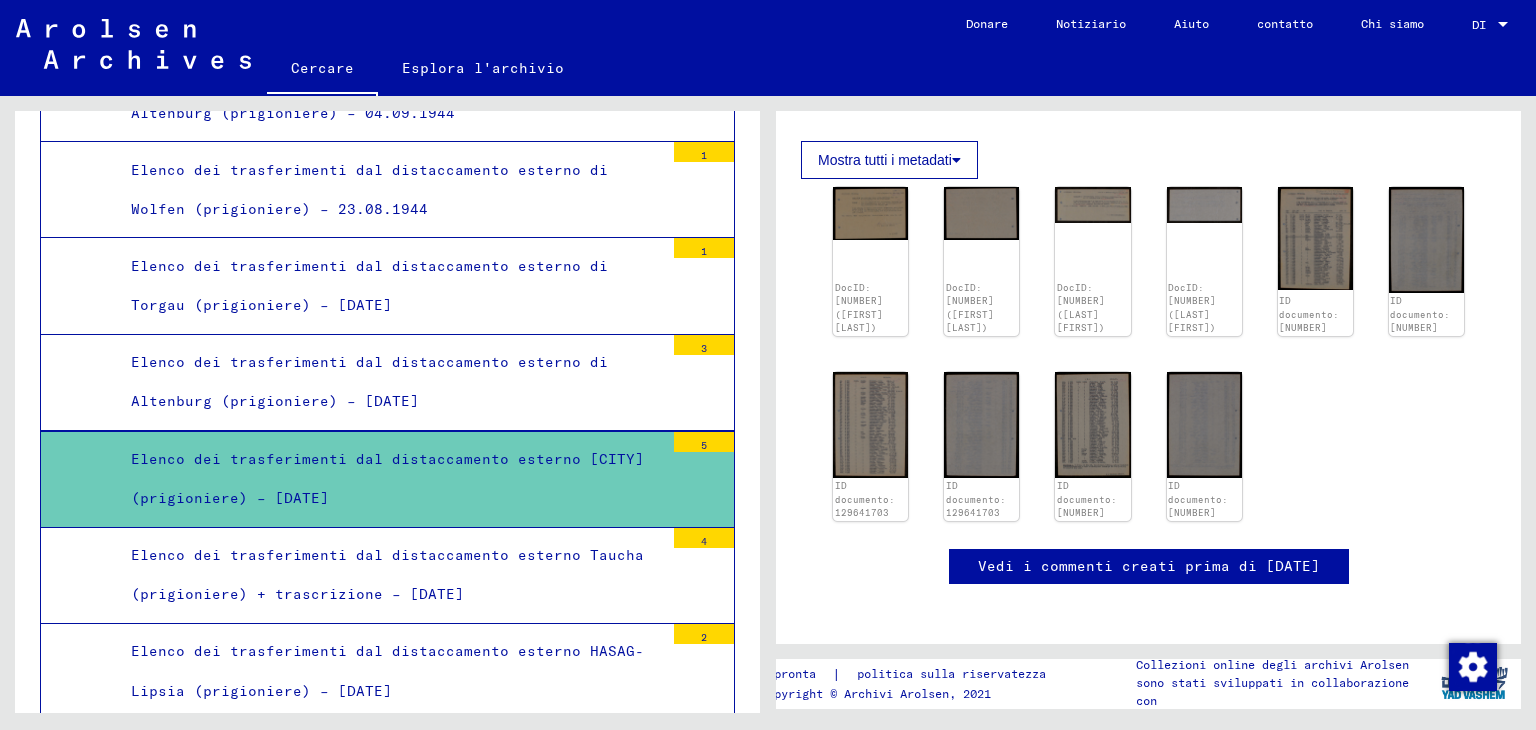 click on "DocID: [NUMBER] (MARIA MUSHATIROWA) DocID: [NUMBER] (MARIA MUSHATIROWA) DocID: [NUMBER] (MARIE WIMILLE WILLARD) DocID: [NUMBER] (MARIE WIMILLE WILLARD) ID documento: [NUMBER] ID documento: [NUMBER] ID documento: [NUMBER] ID documento: [NUMBER] ID documento: [NUMBER] ID documento: [NUMBER]" 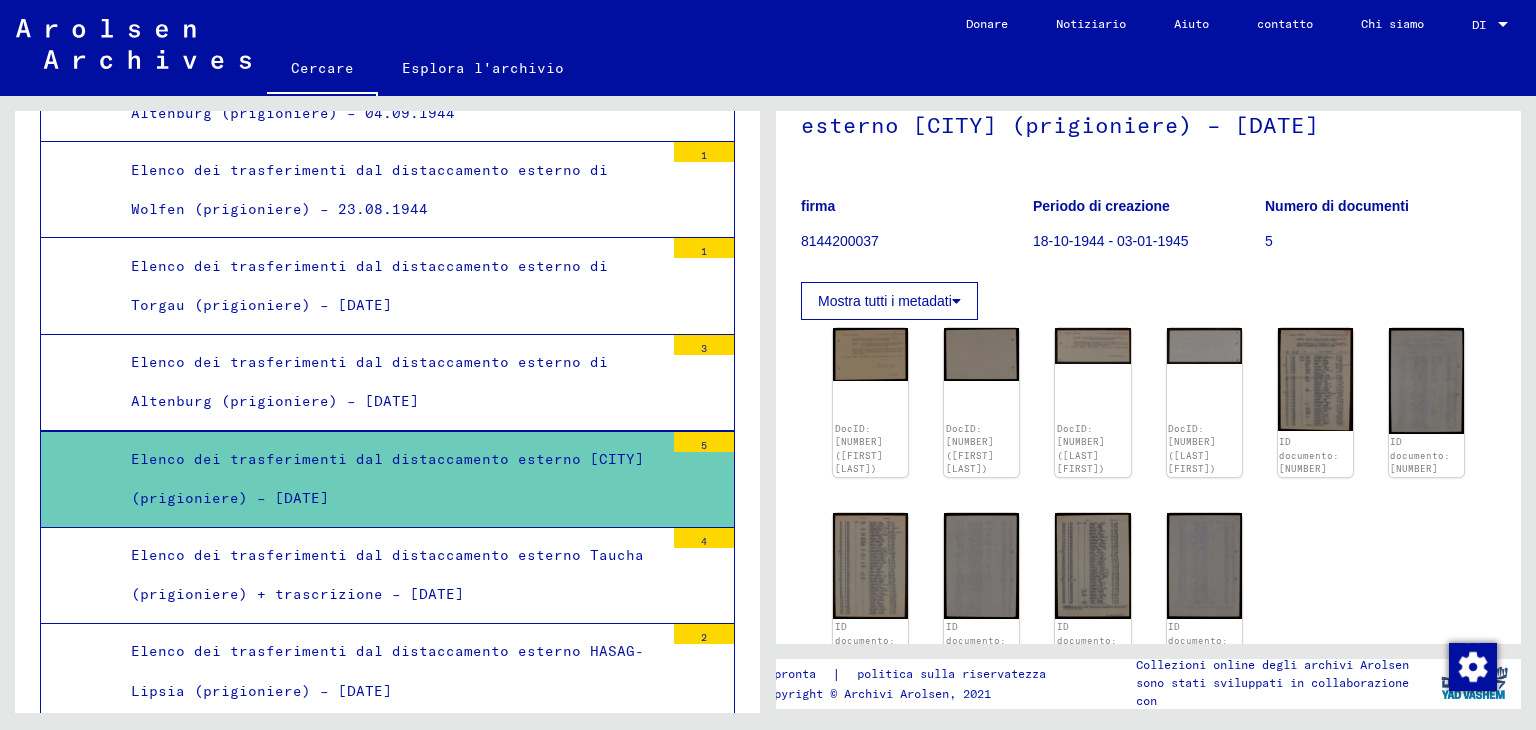 scroll, scrollTop: 0, scrollLeft: 0, axis: both 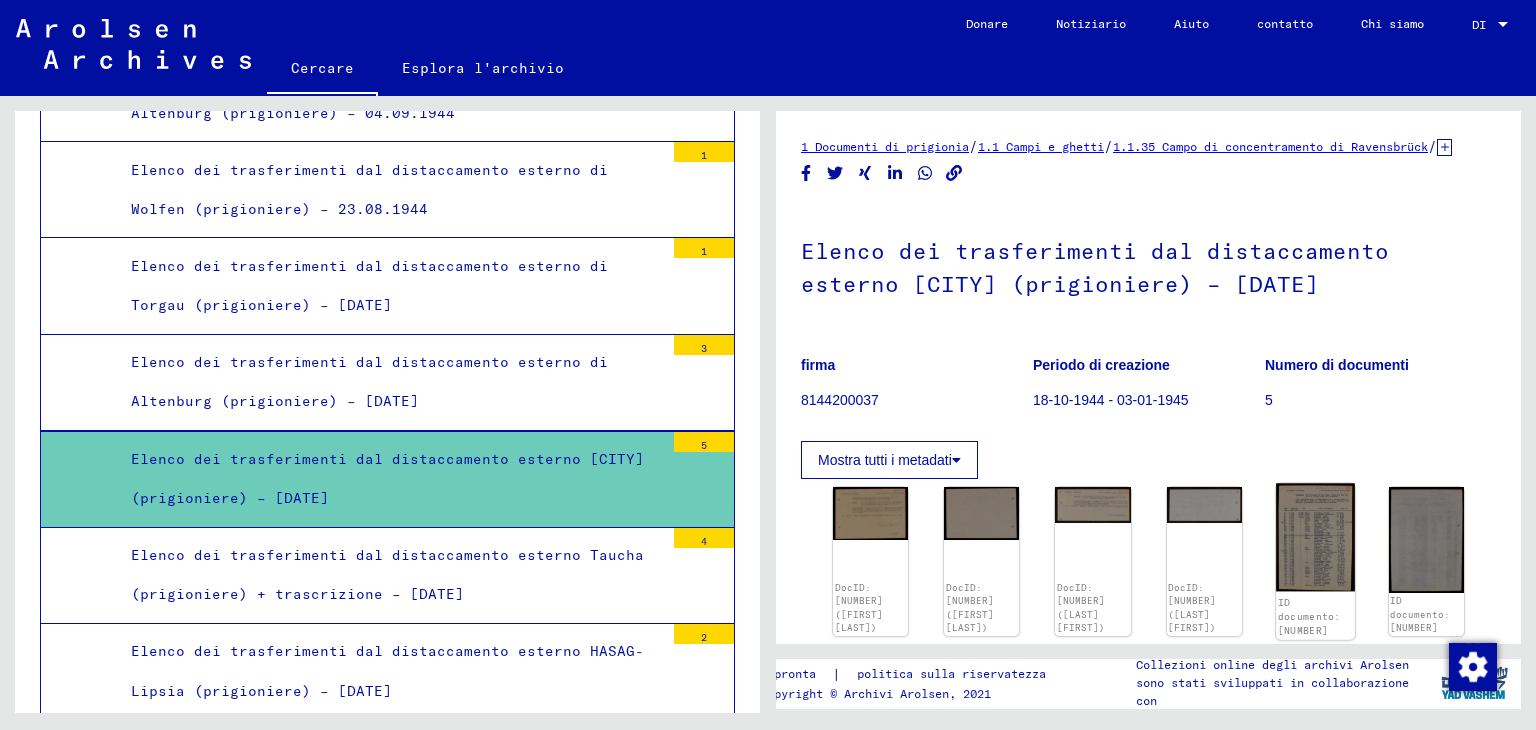 click 